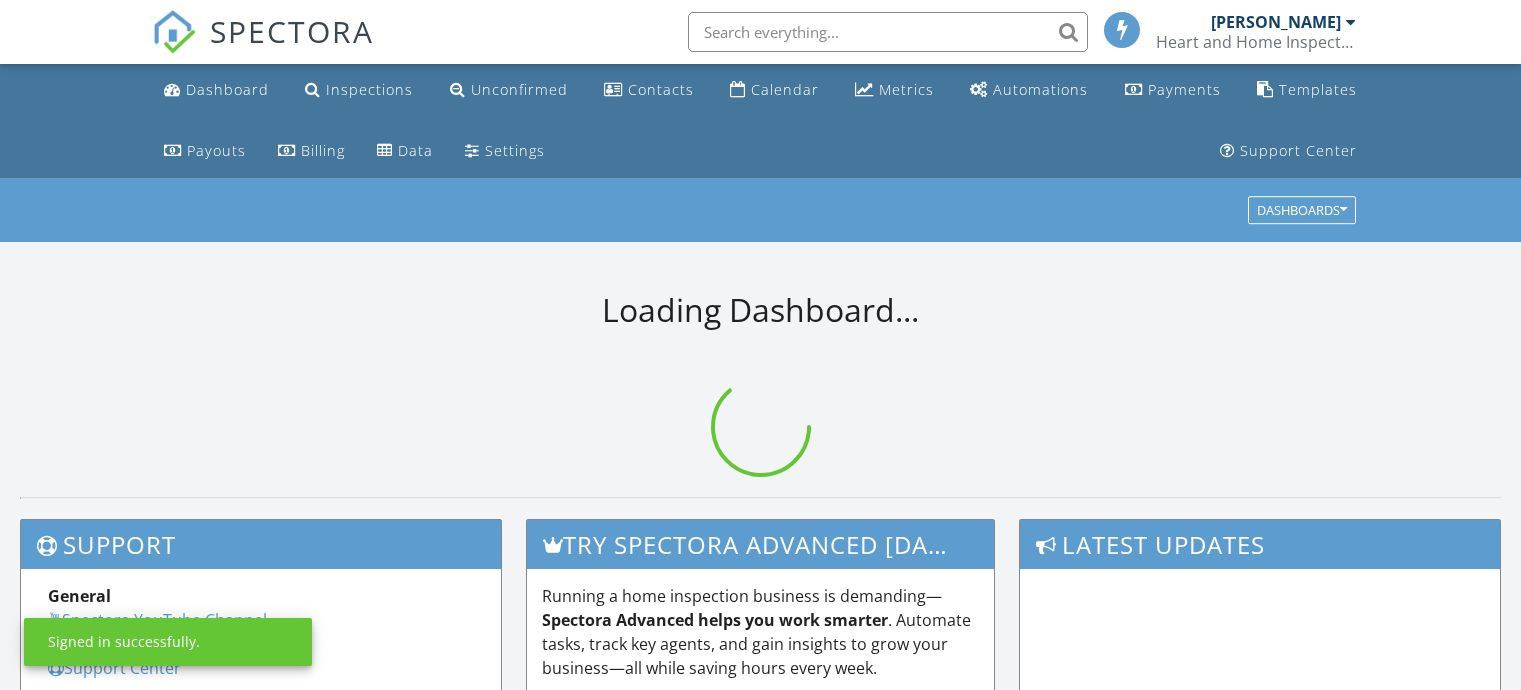 scroll, scrollTop: 0, scrollLeft: 0, axis: both 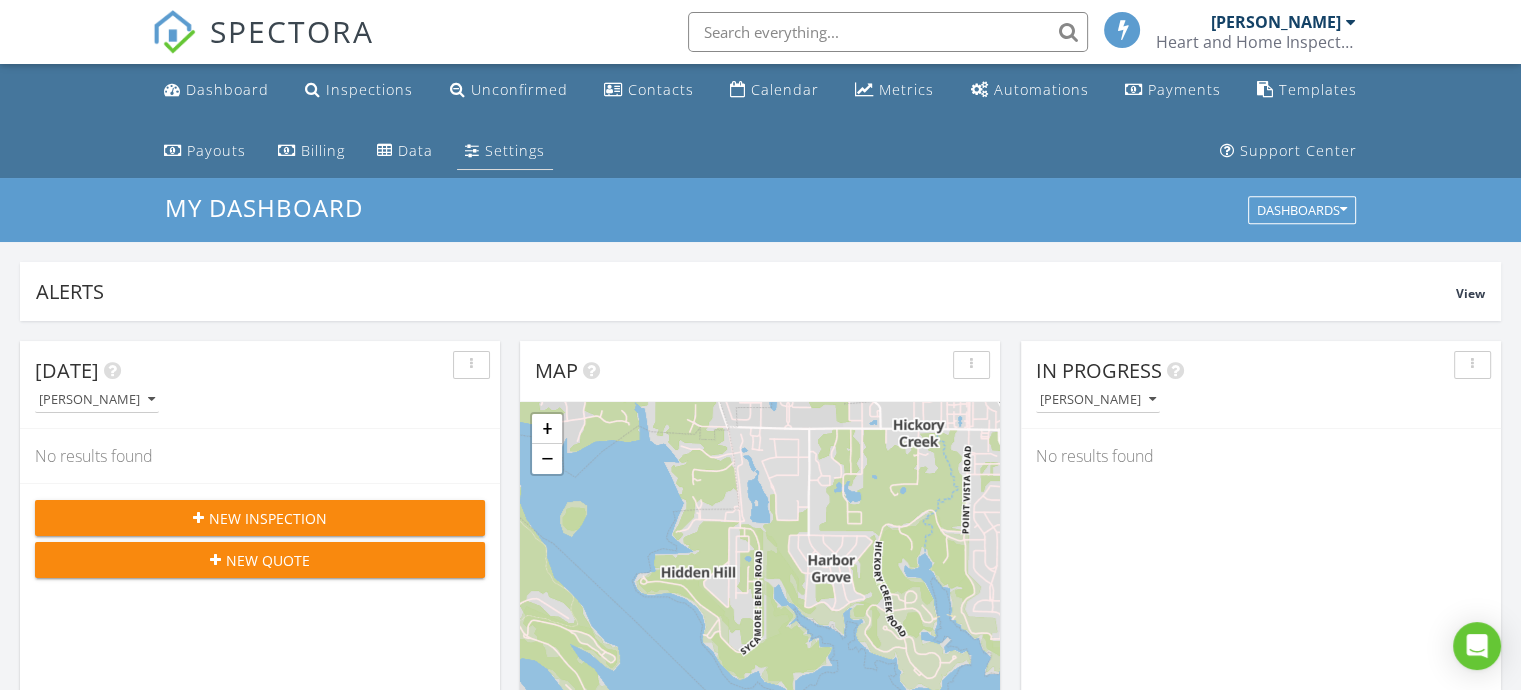click on "Settings" at bounding box center [515, 150] 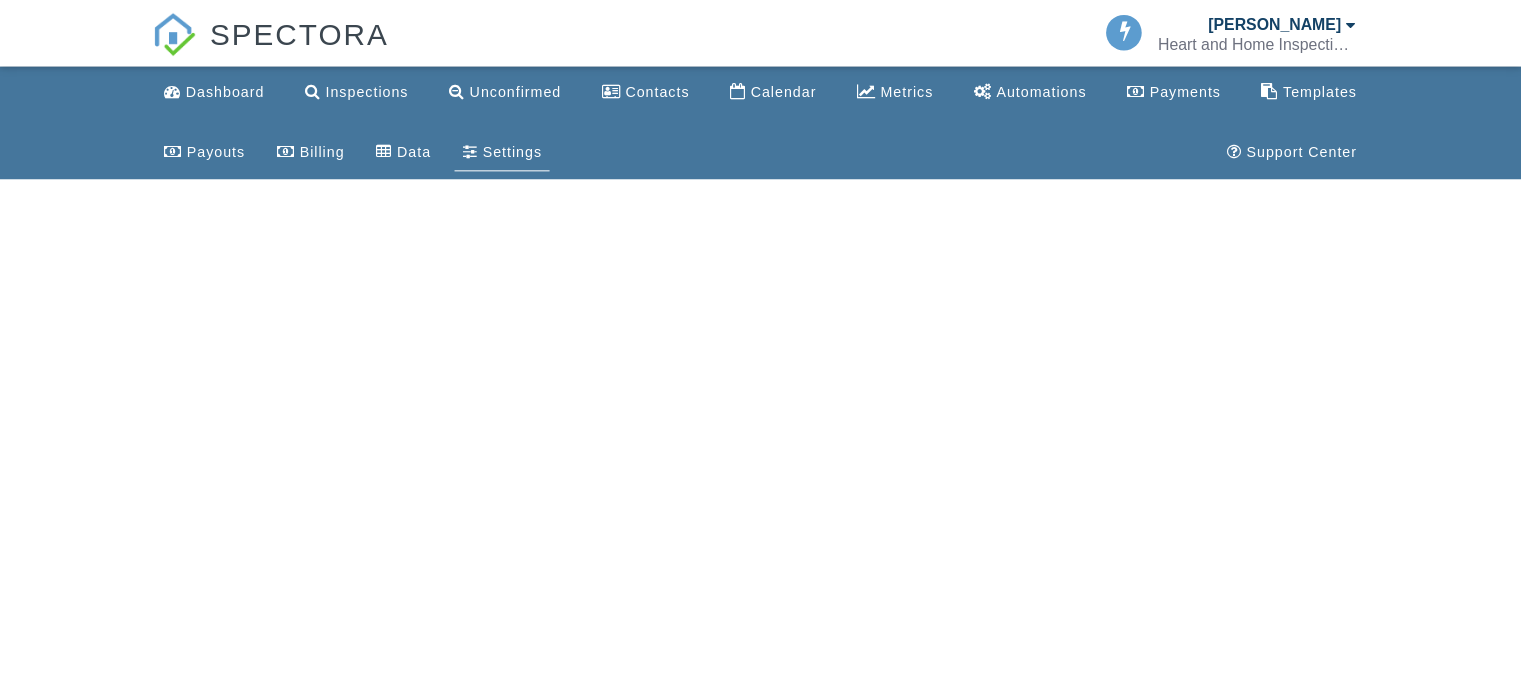 scroll, scrollTop: 0, scrollLeft: 0, axis: both 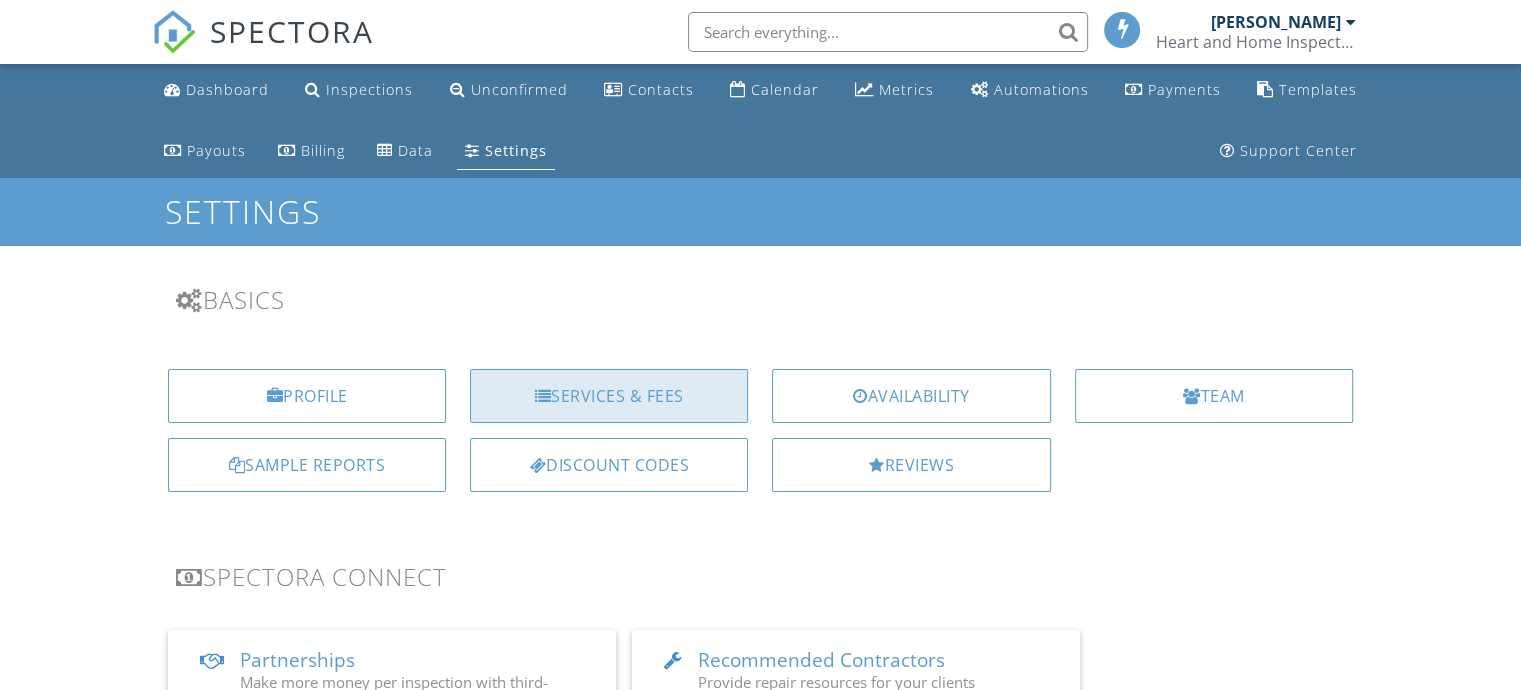 click on "Services & Fees" at bounding box center [609, 396] 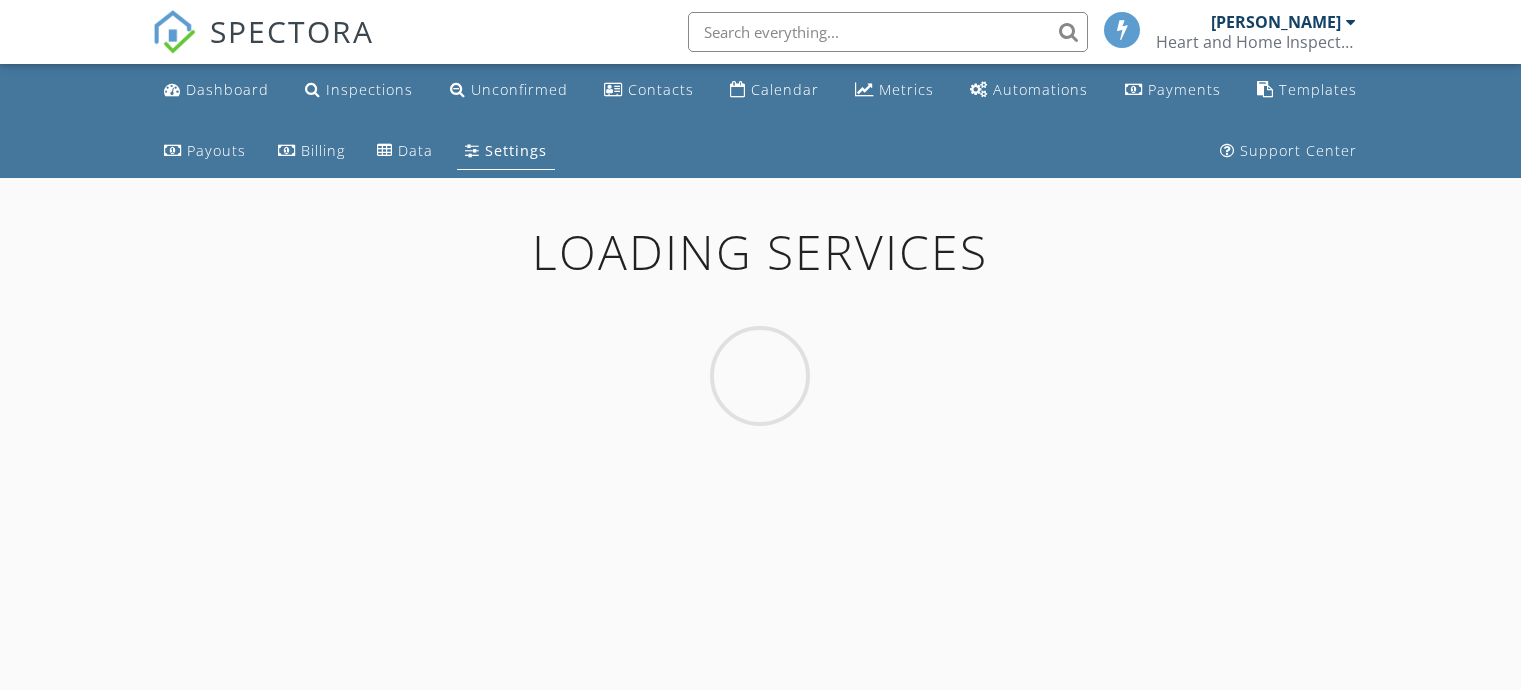 scroll, scrollTop: 0, scrollLeft: 0, axis: both 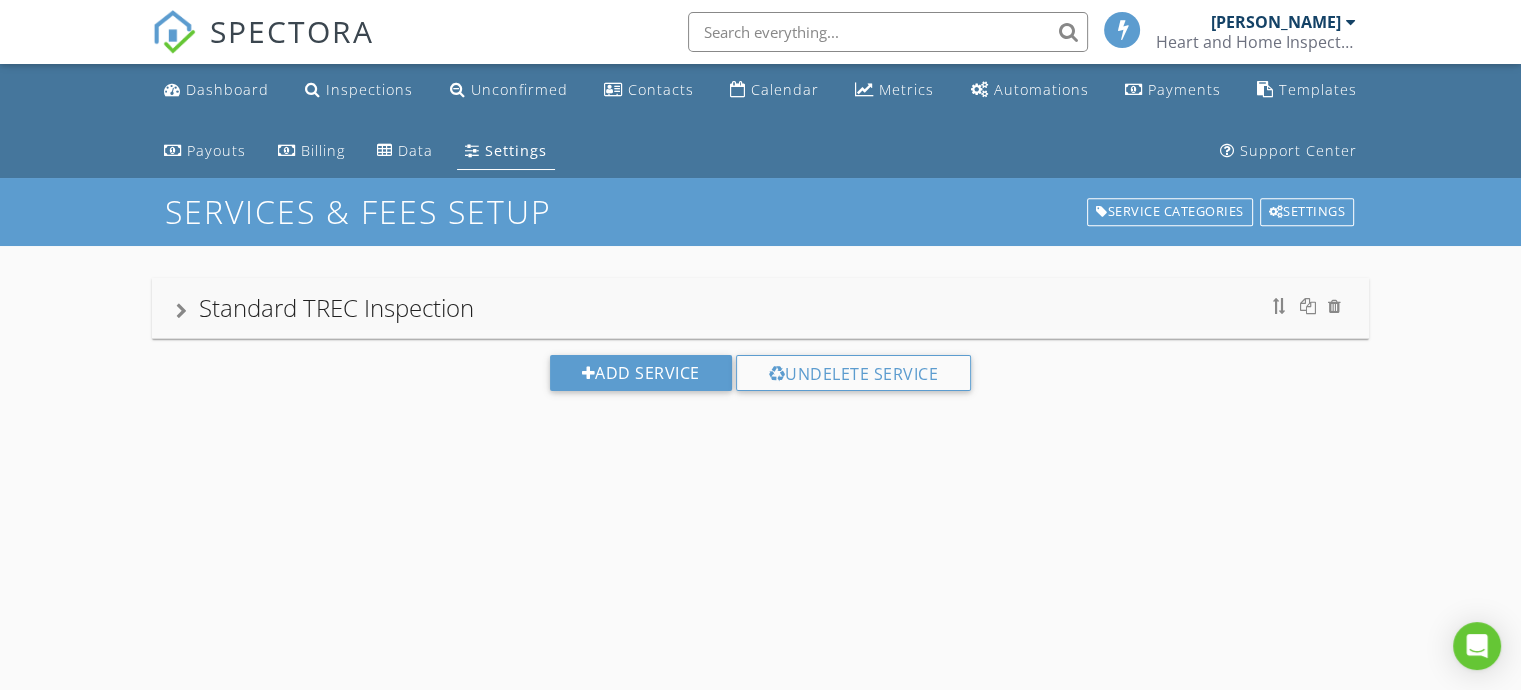 click on "Standard TREC Inspection" at bounding box center (760, 308) 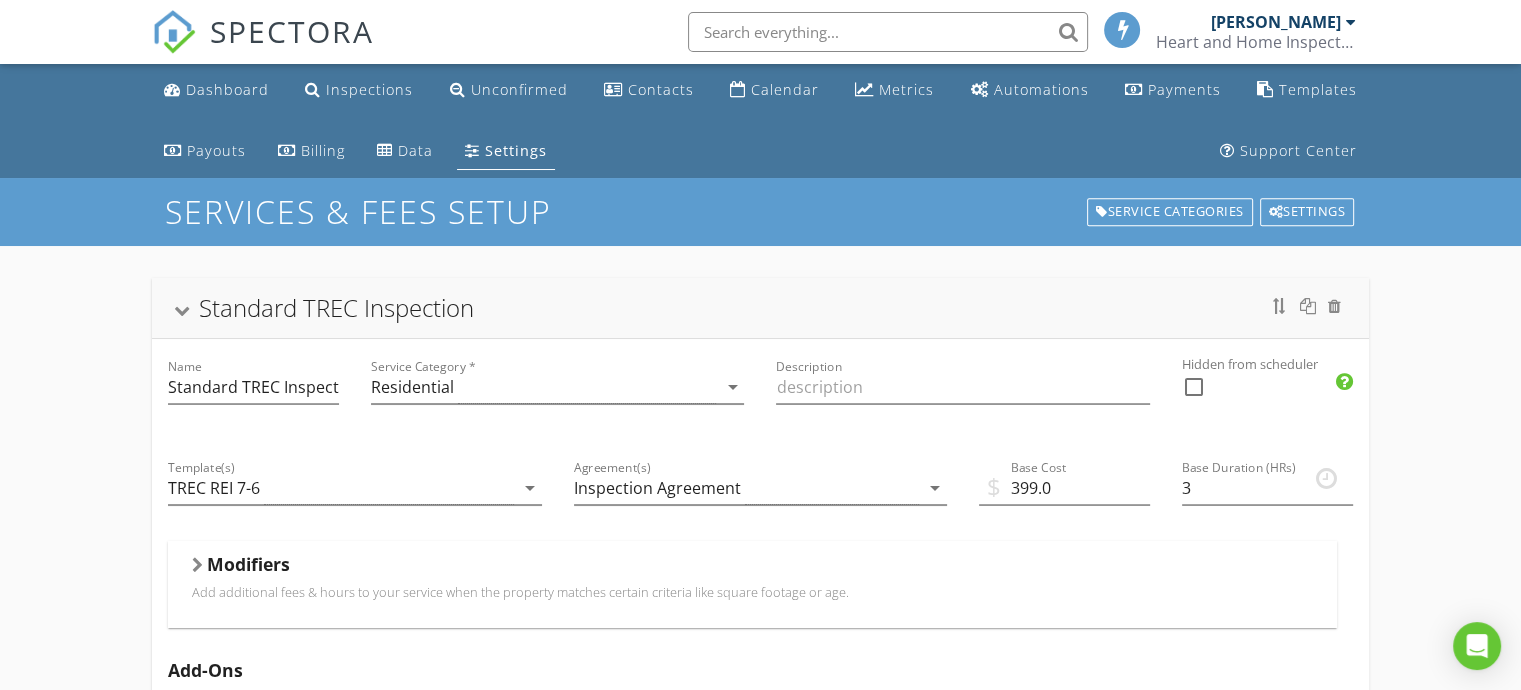 scroll, scrollTop: 0, scrollLeft: 0, axis: both 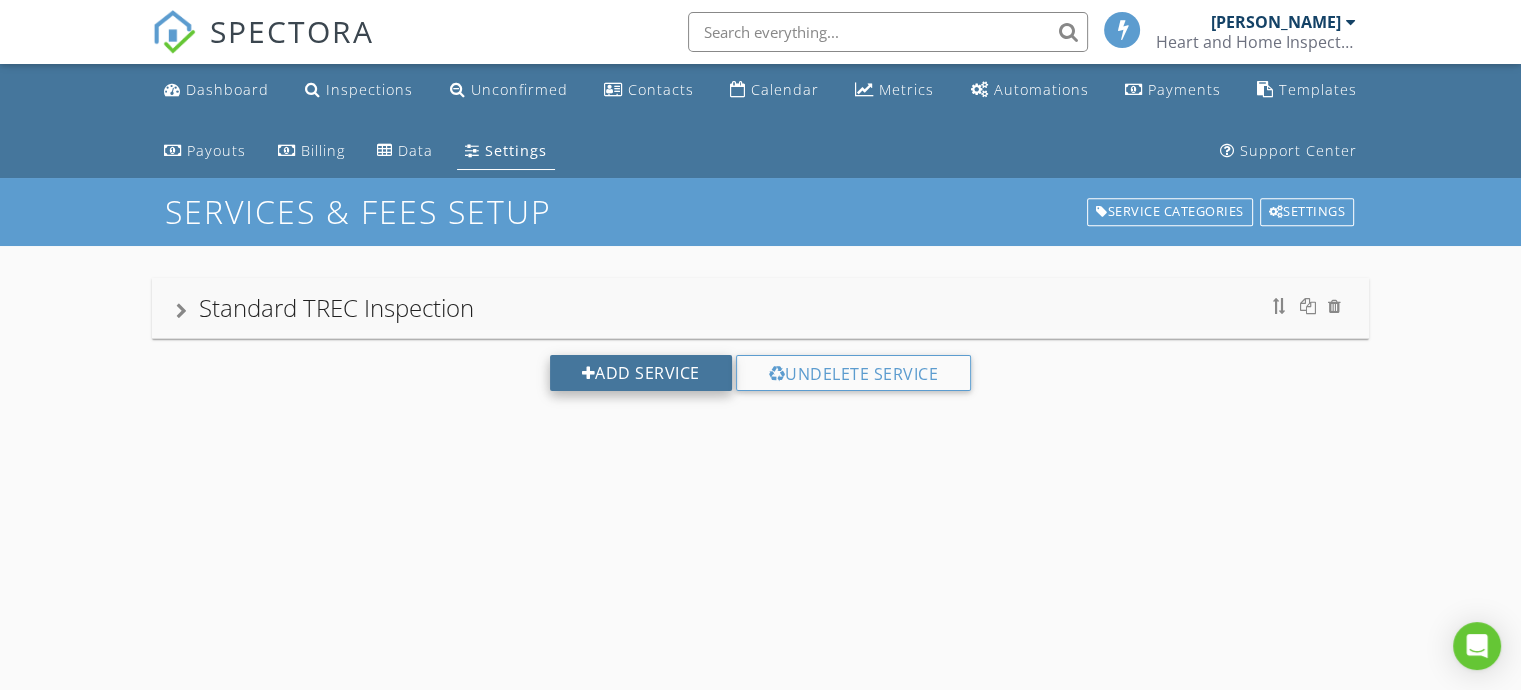 click on "Add Service" at bounding box center [641, 373] 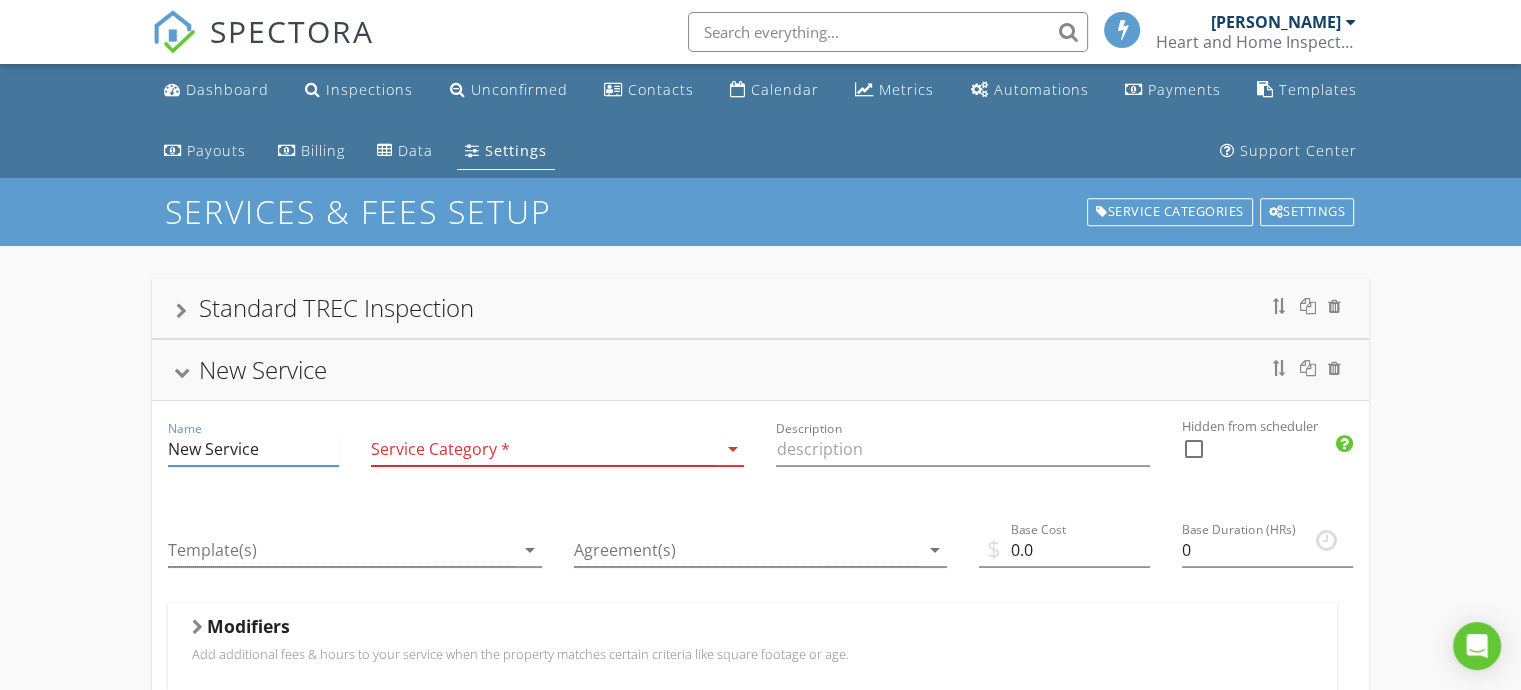 drag, startPoint x: 286, startPoint y: 443, endPoint x: 126, endPoint y: 447, distance: 160.04999 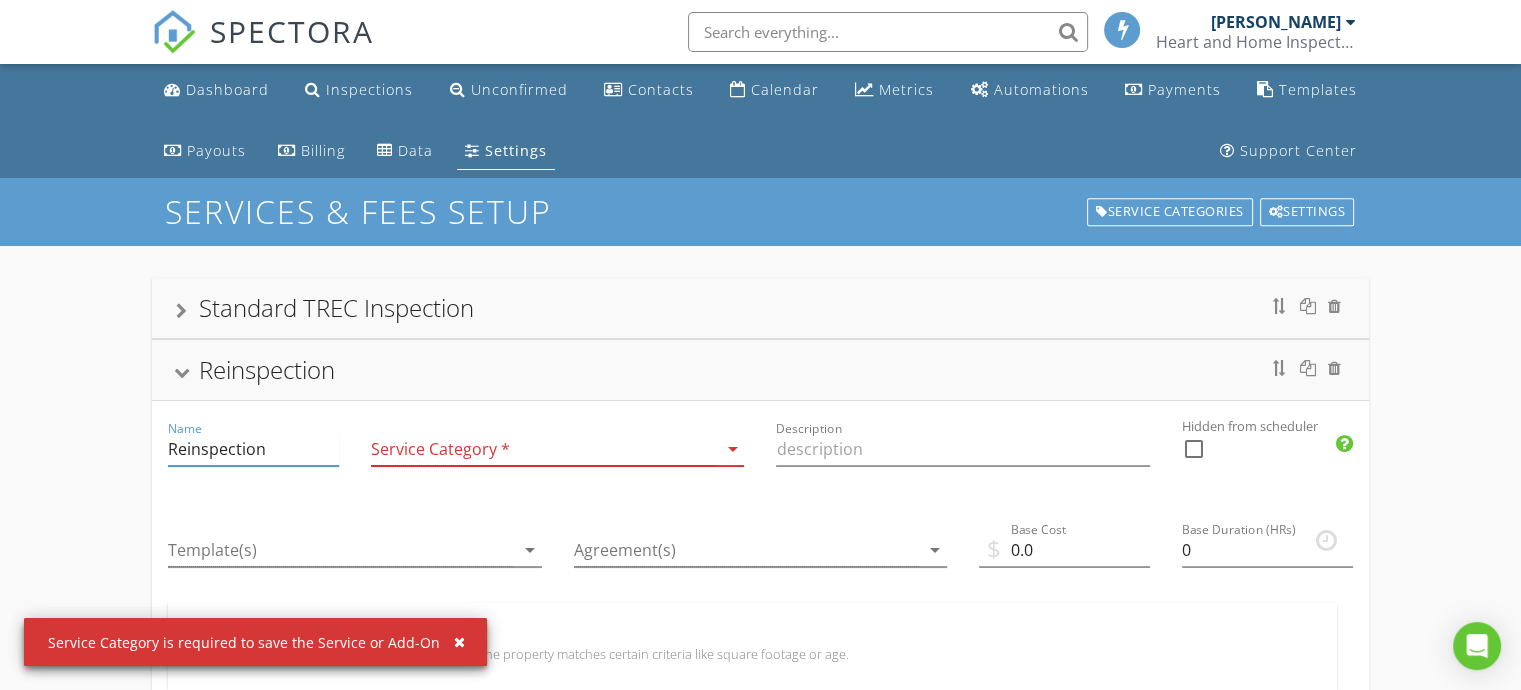 type on "Reinspection" 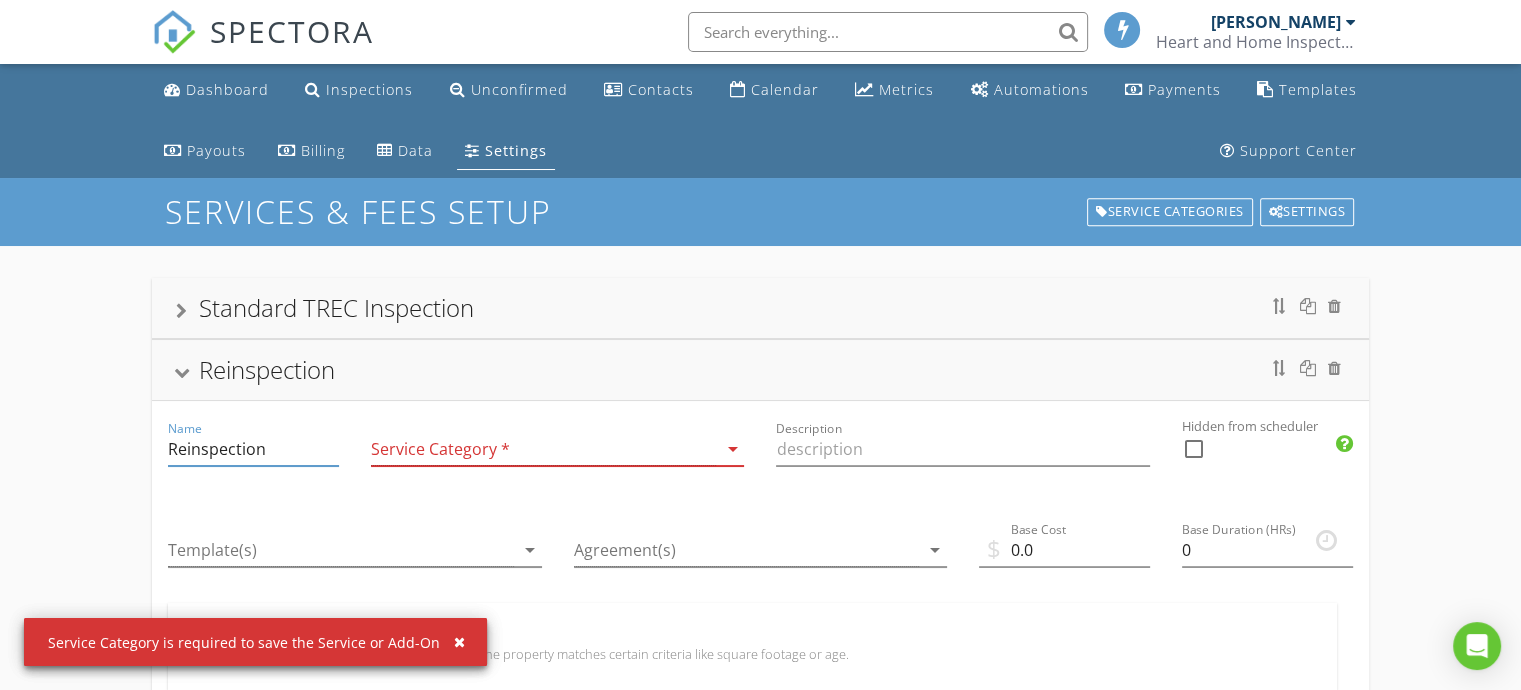 click at bounding box center (544, 449) 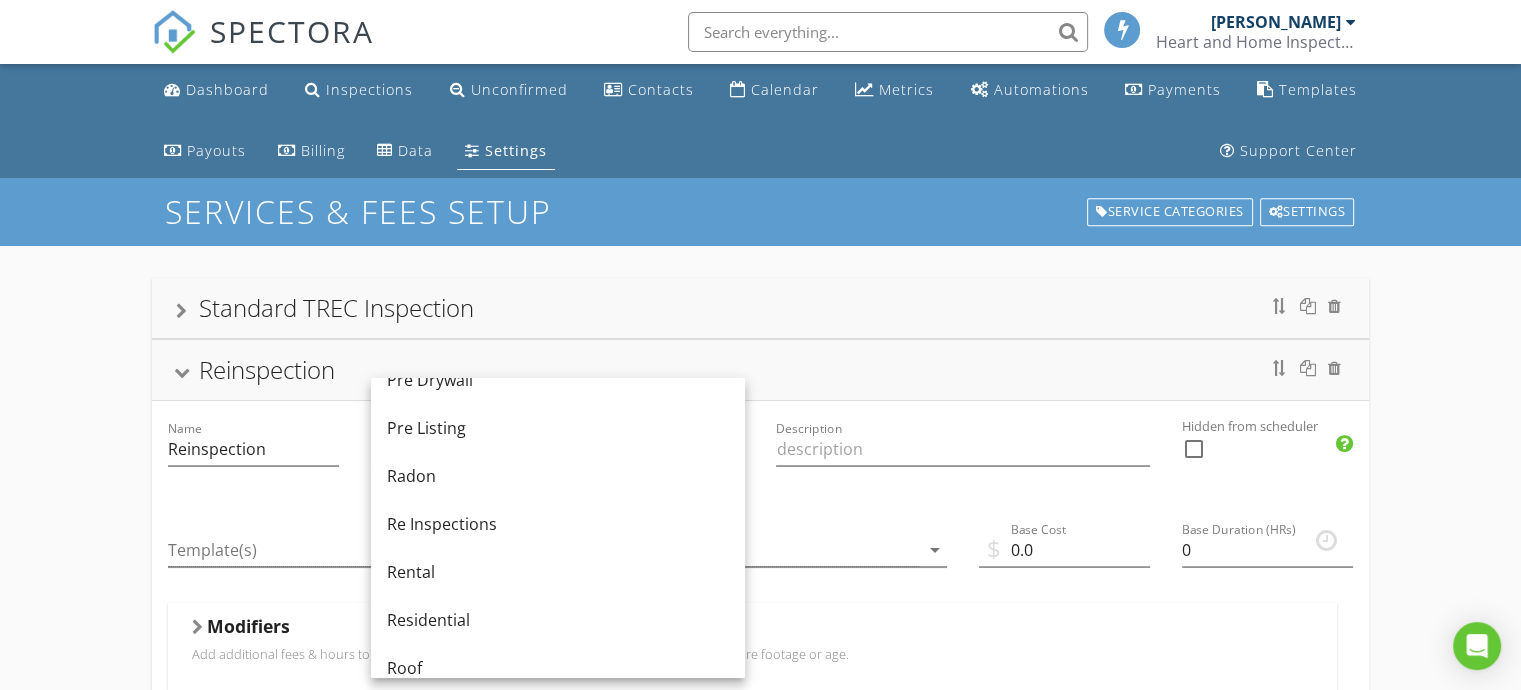 scroll, scrollTop: 800, scrollLeft: 0, axis: vertical 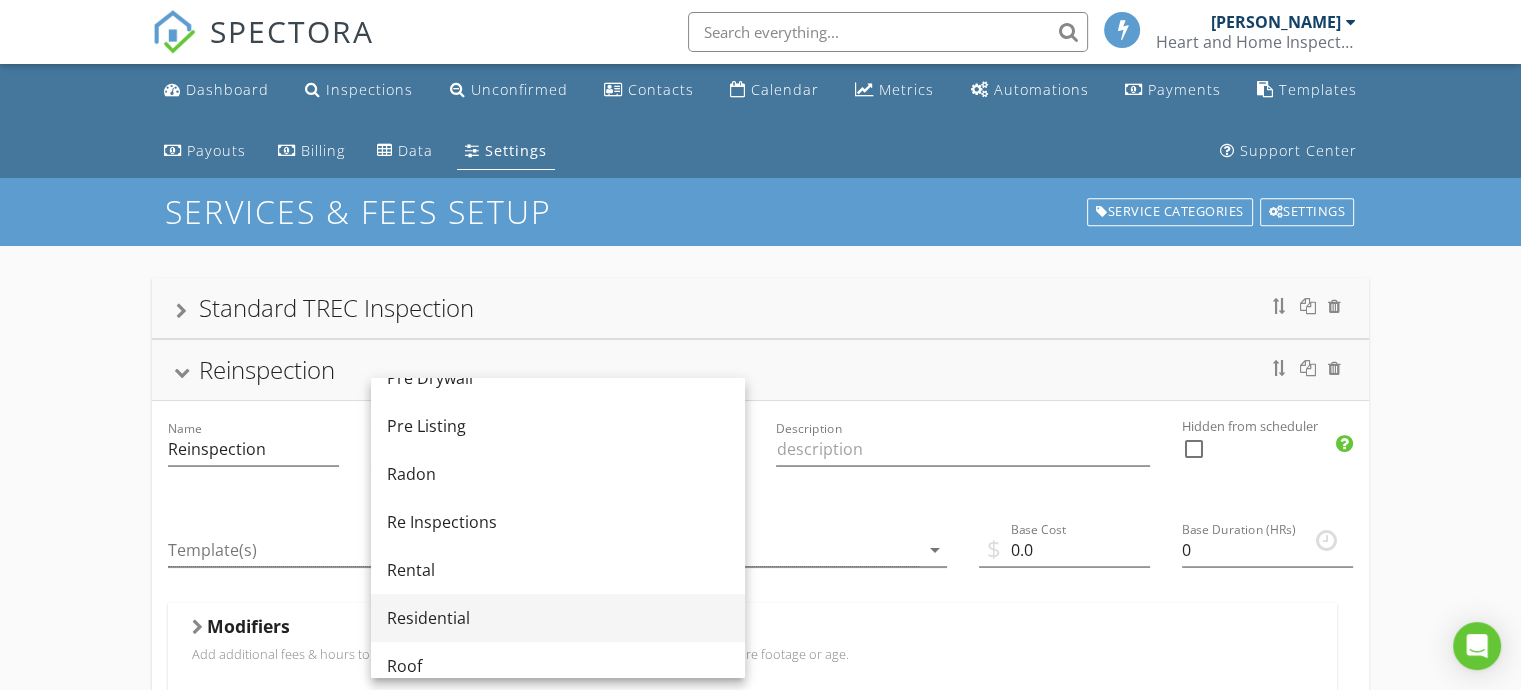 click on "Residential" at bounding box center [558, 618] 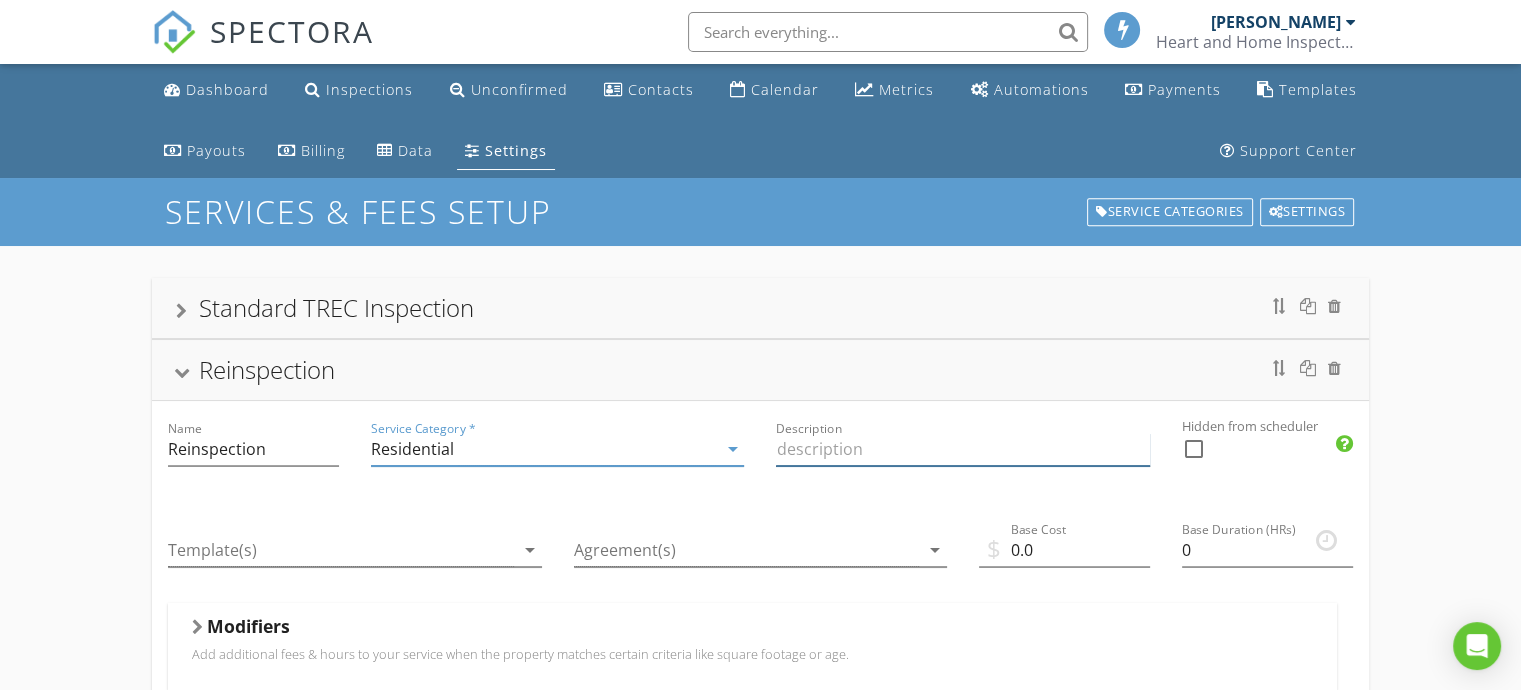 click at bounding box center [963, 449] 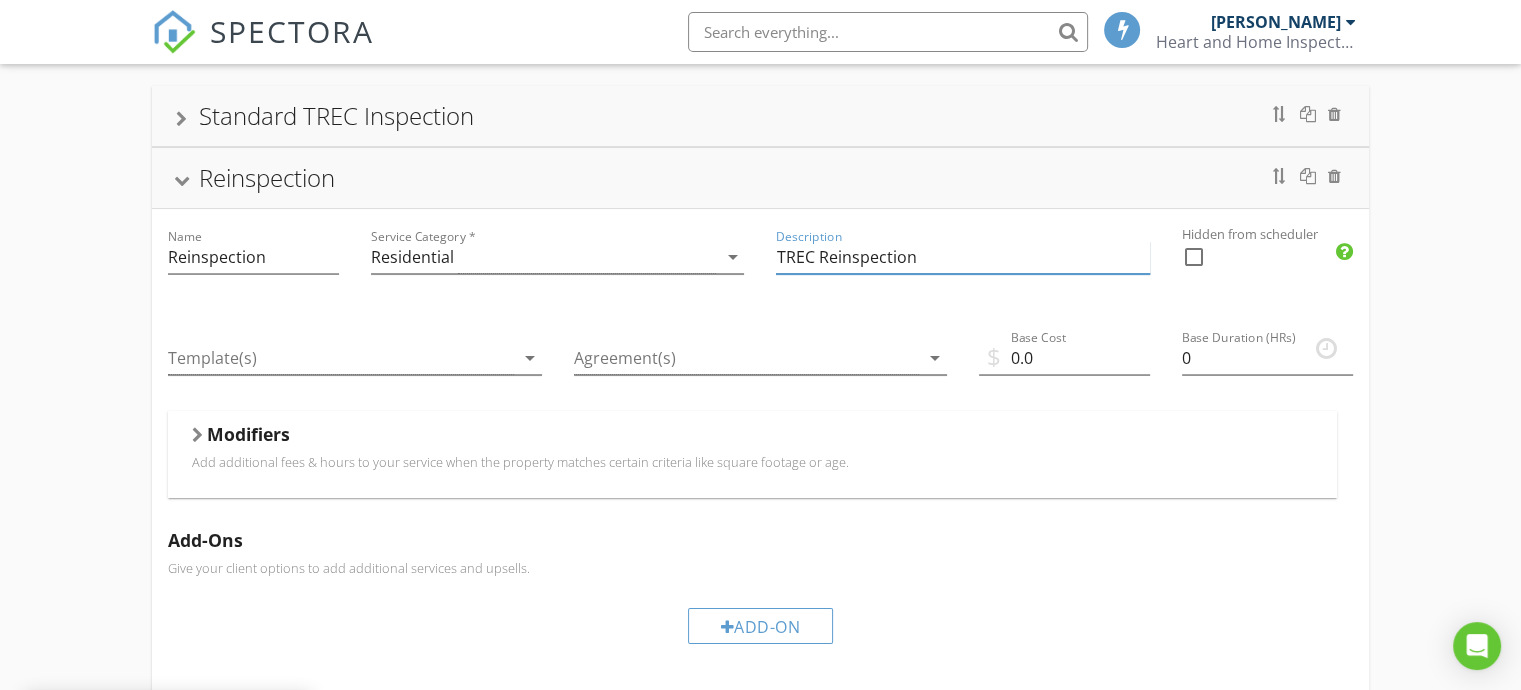 scroll, scrollTop: 200, scrollLeft: 0, axis: vertical 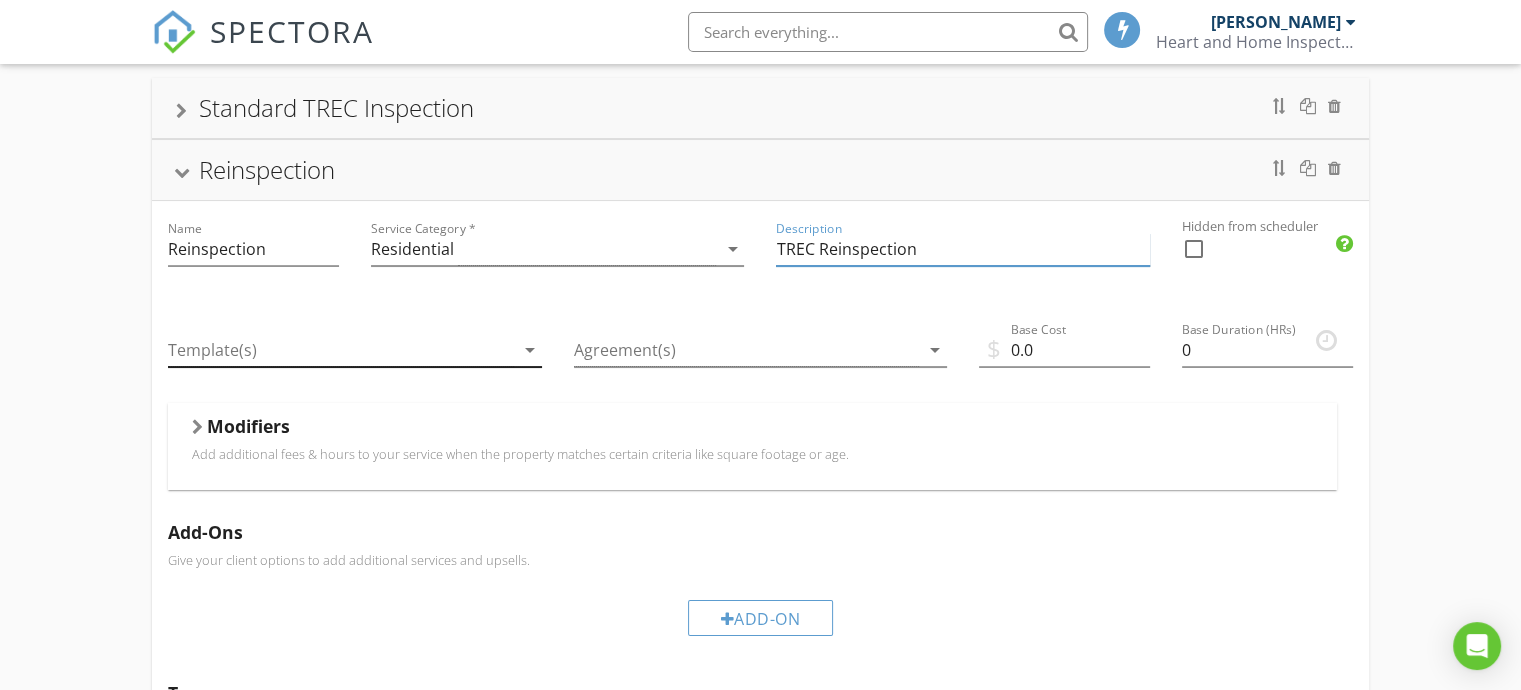 type on "TREC Reinspection" 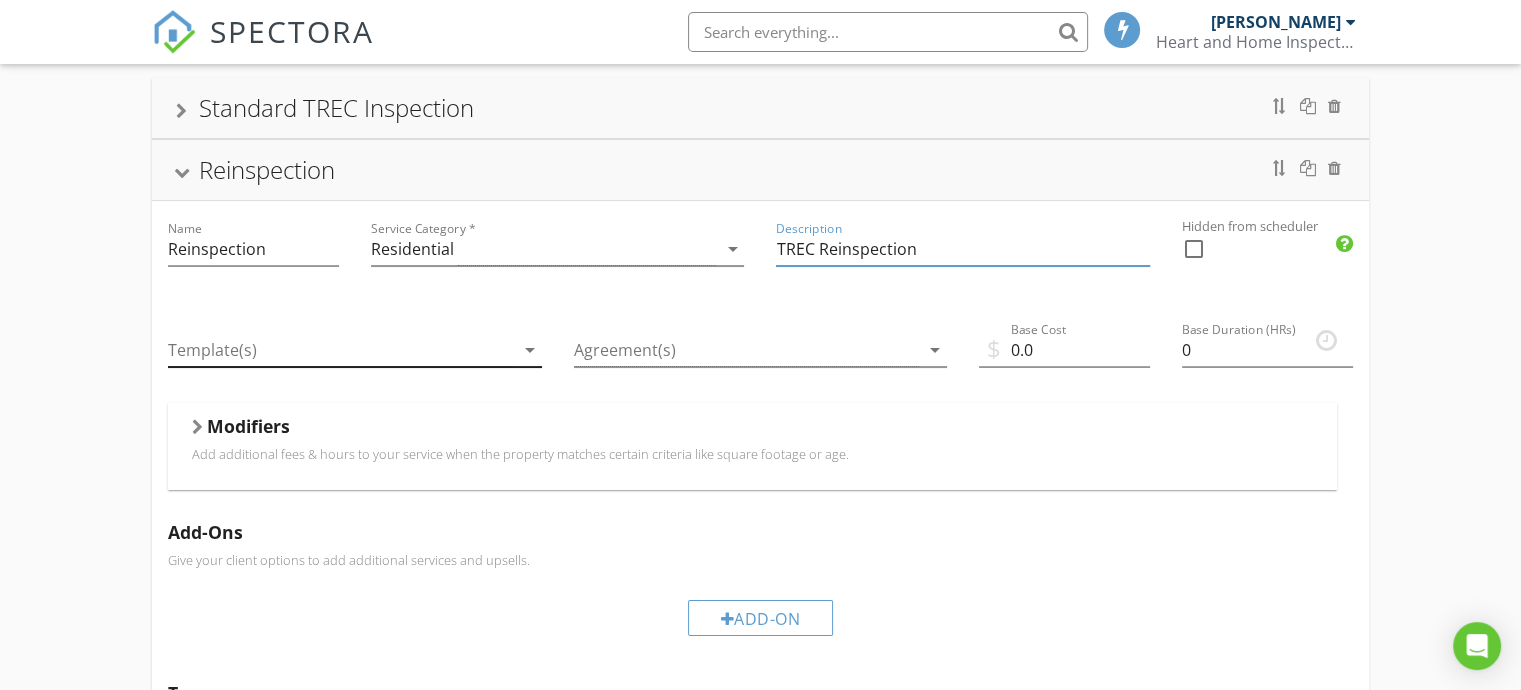 click at bounding box center [341, 350] 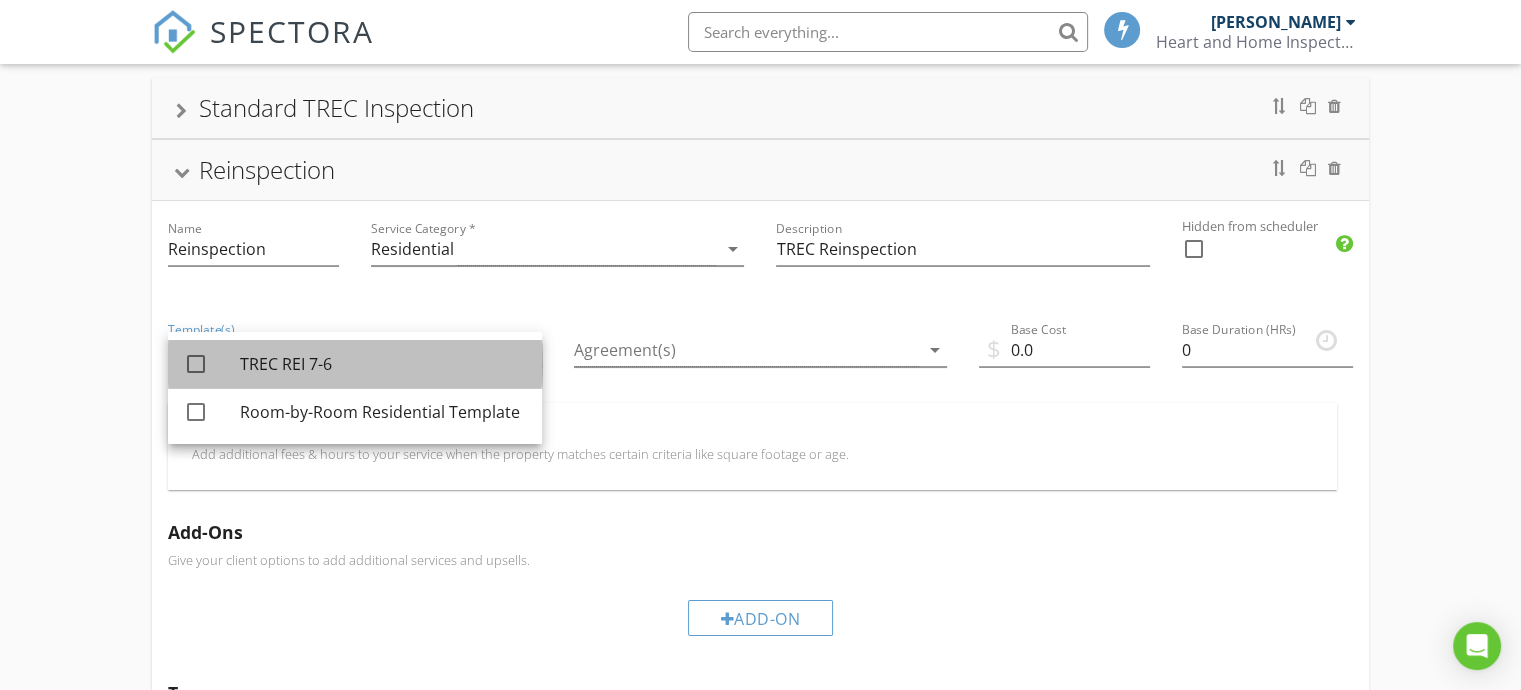 click on "TREC REI 7-6" at bounding box center (383, 364) 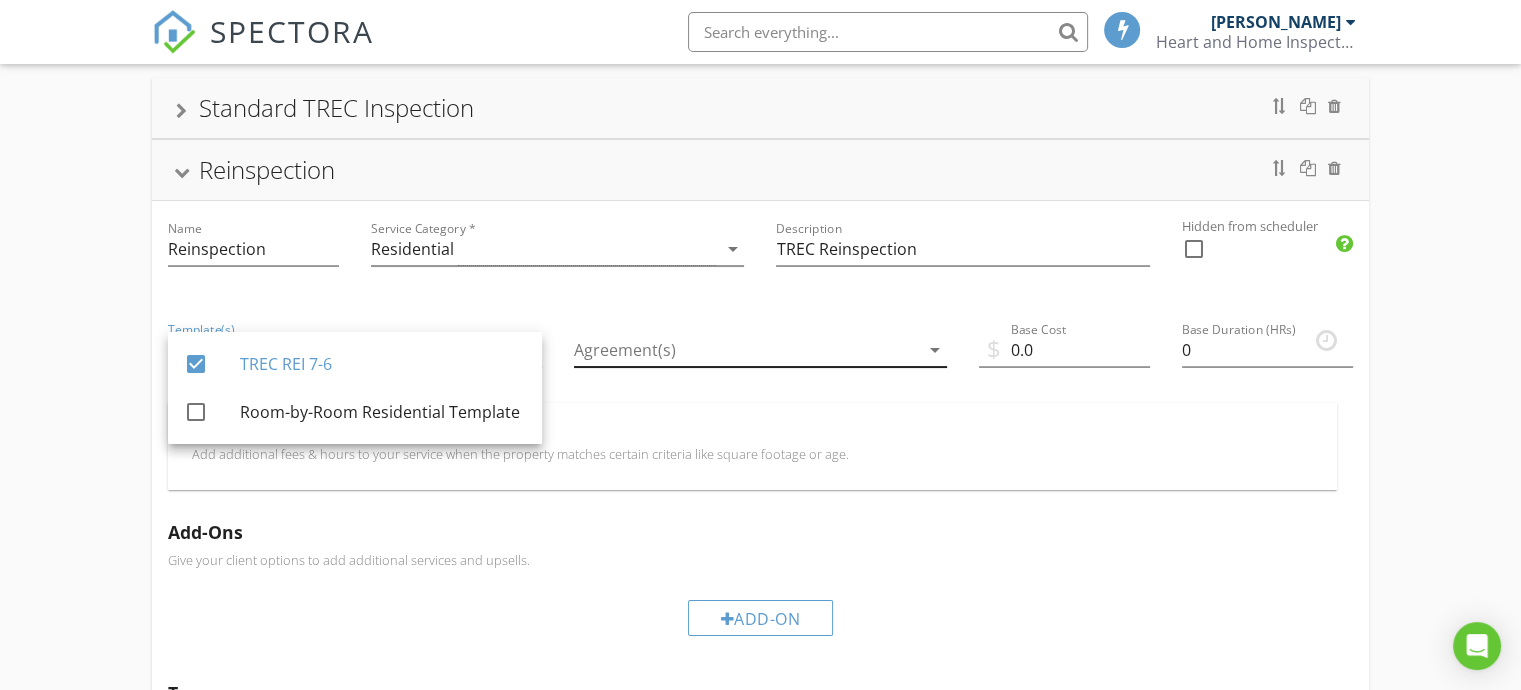 click at bounding box center [747, 350] 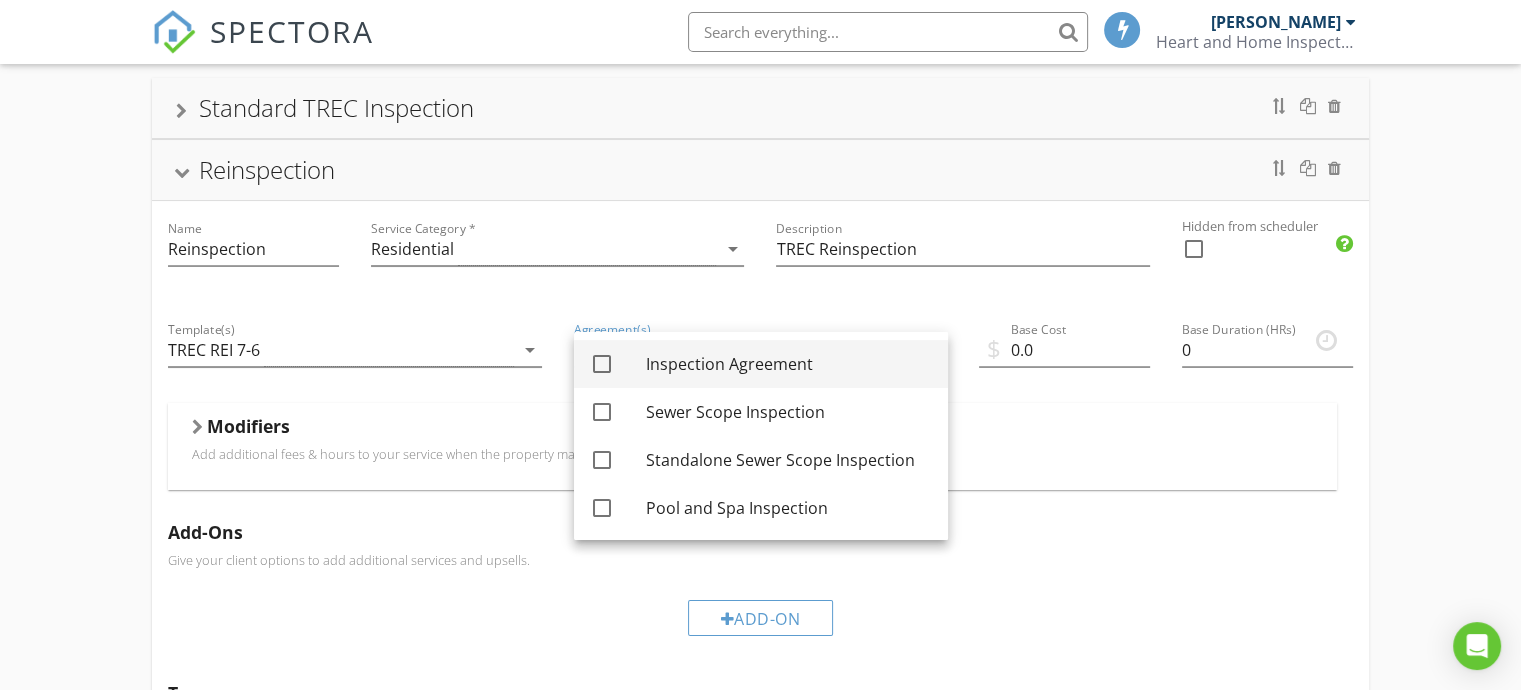 click on "Inspection Agreement" at bounding box center (789, 364) 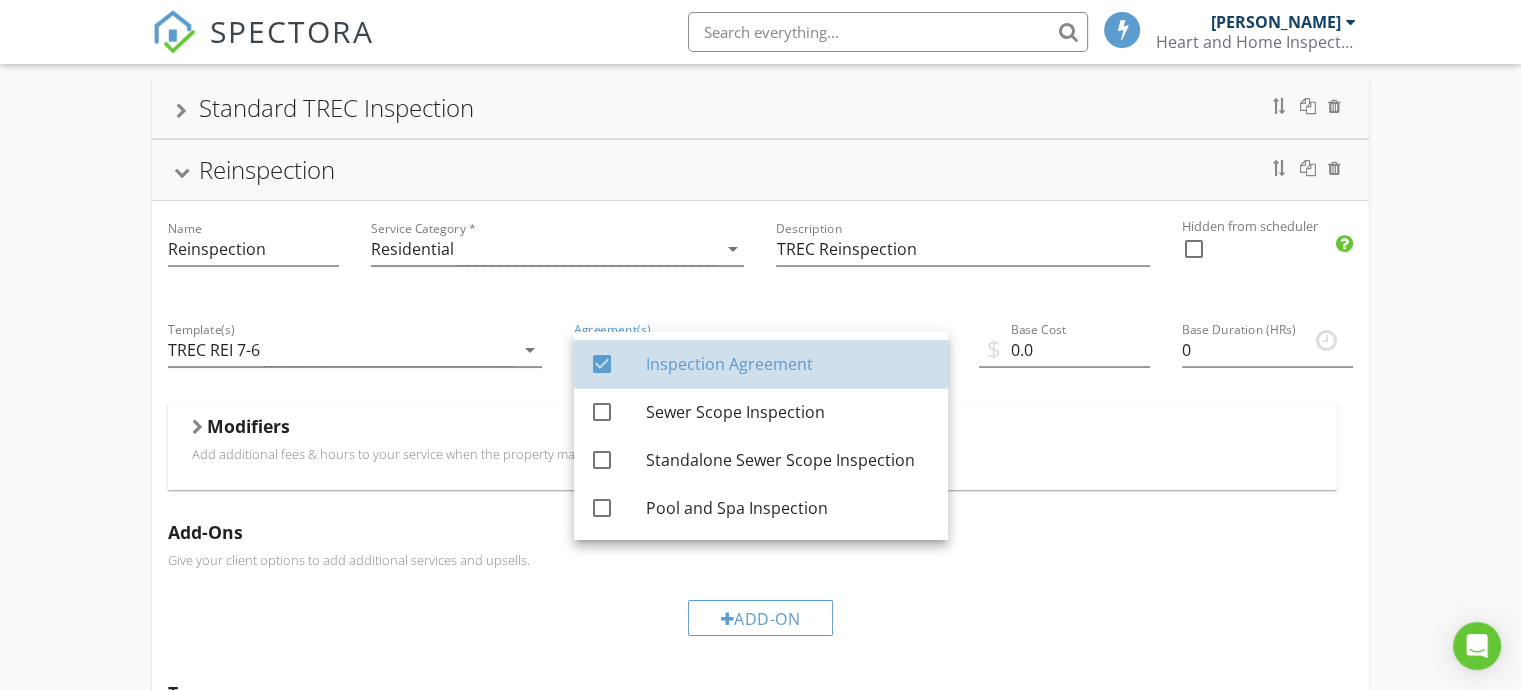 checkbox on "true" 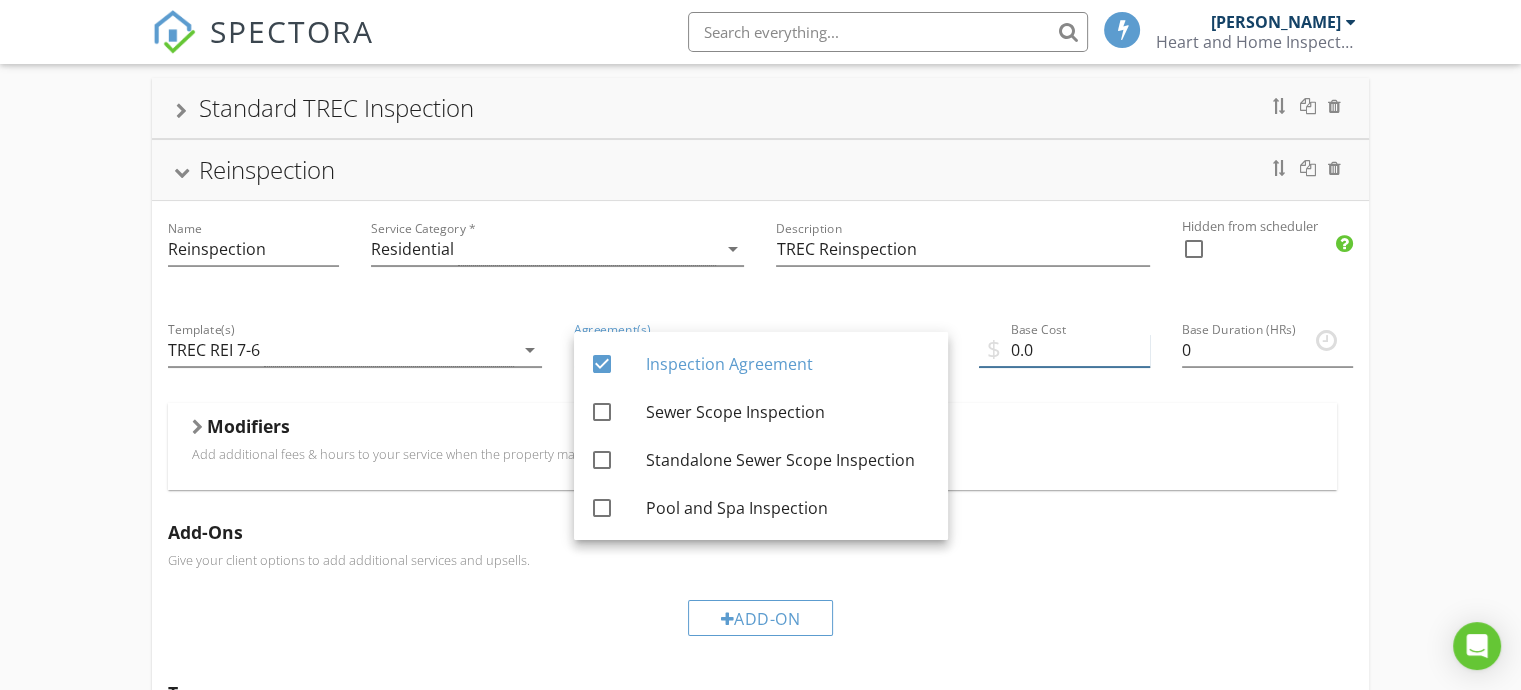 click on "0.0" at bounding box center [1064, 350] 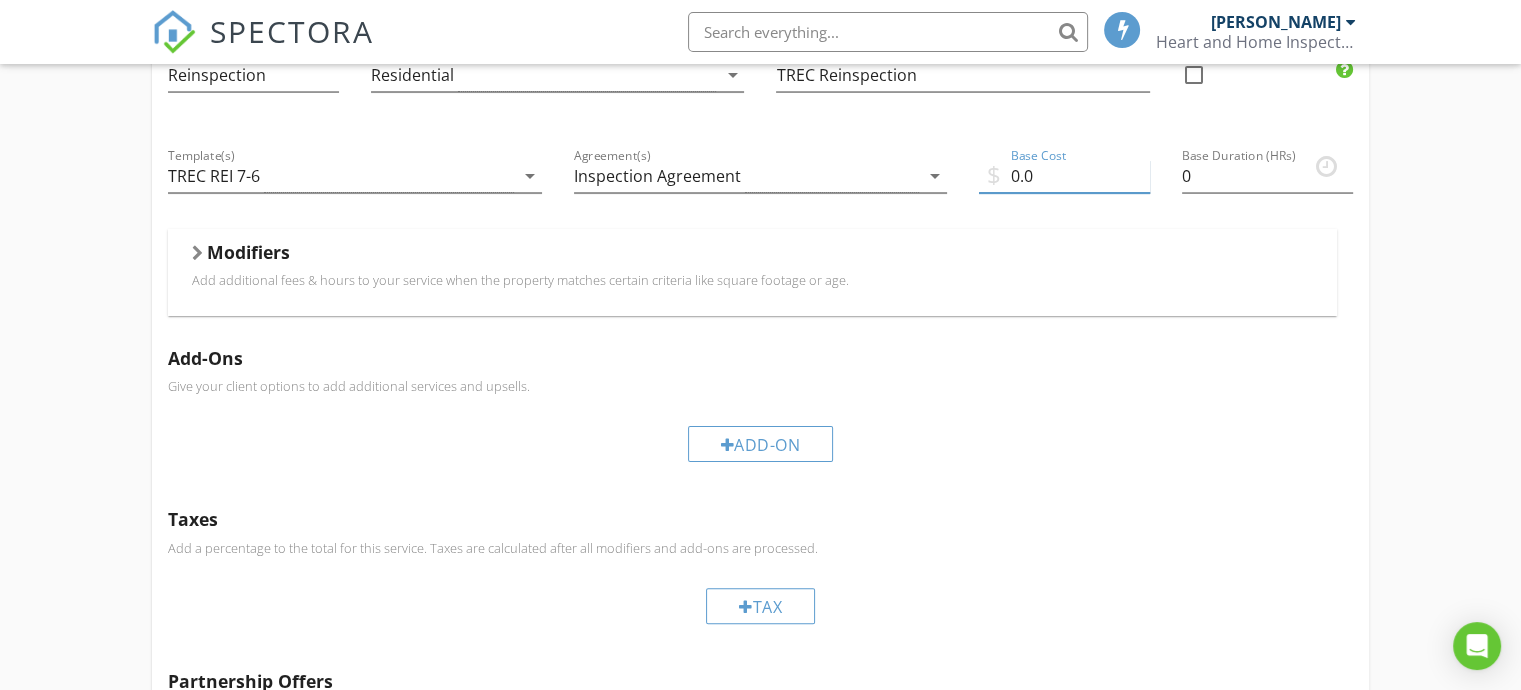 scroll, scrollTop: 400, scrollLeft: 0, axis: vertical 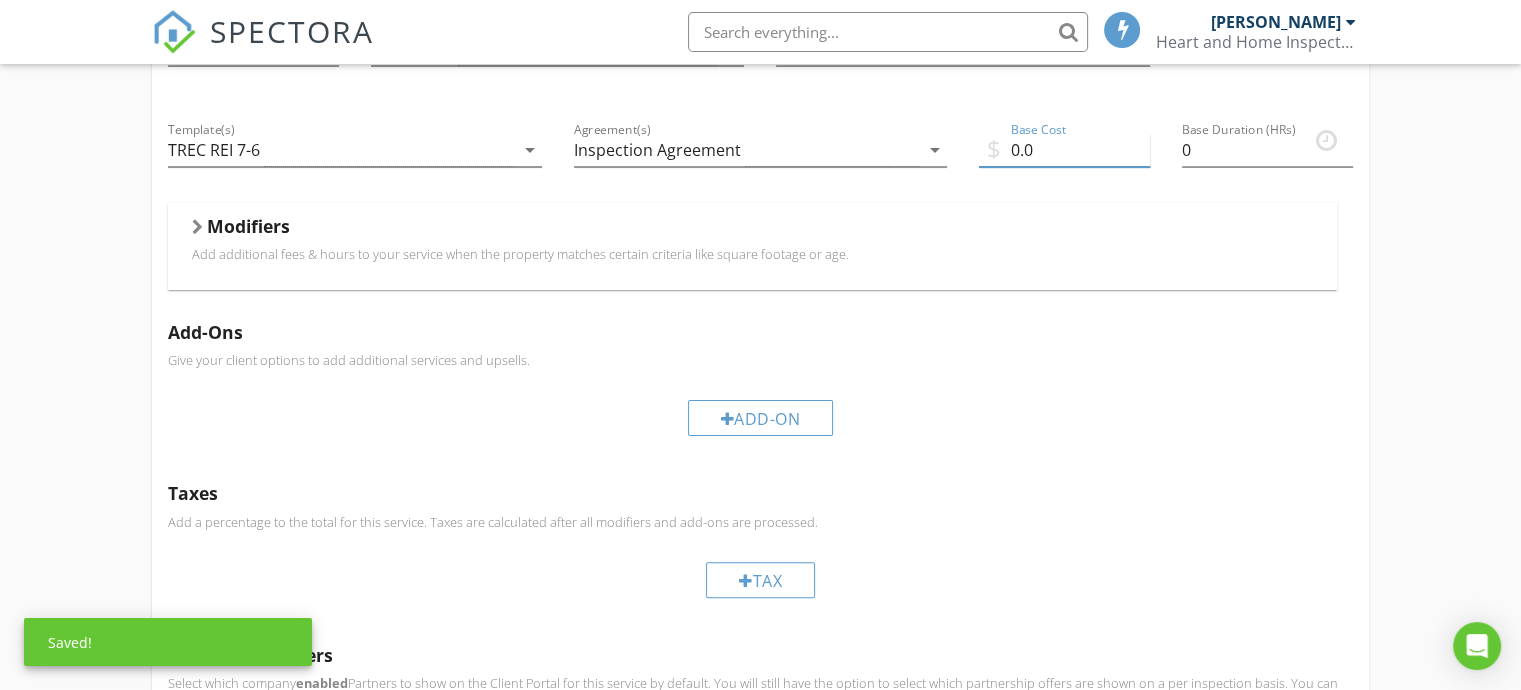 type on "0" 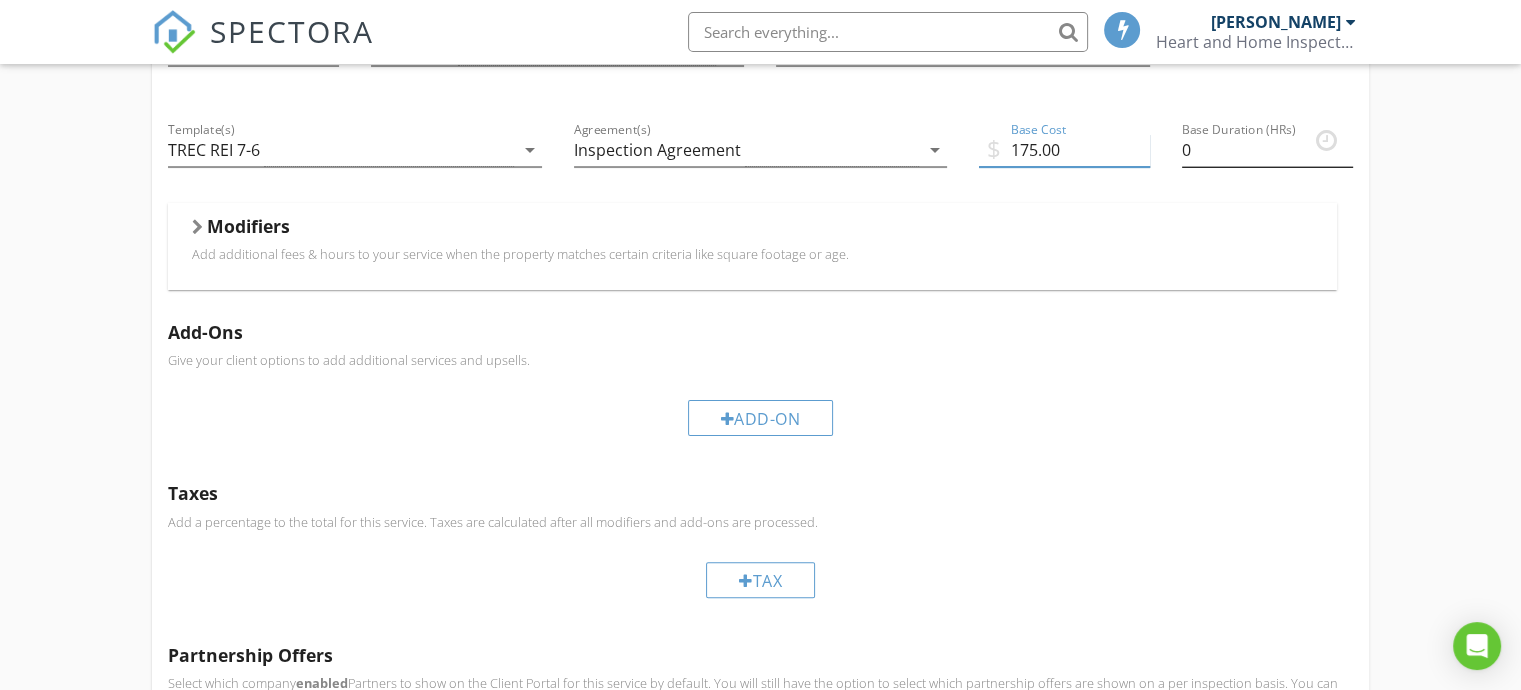 type on "175.00" 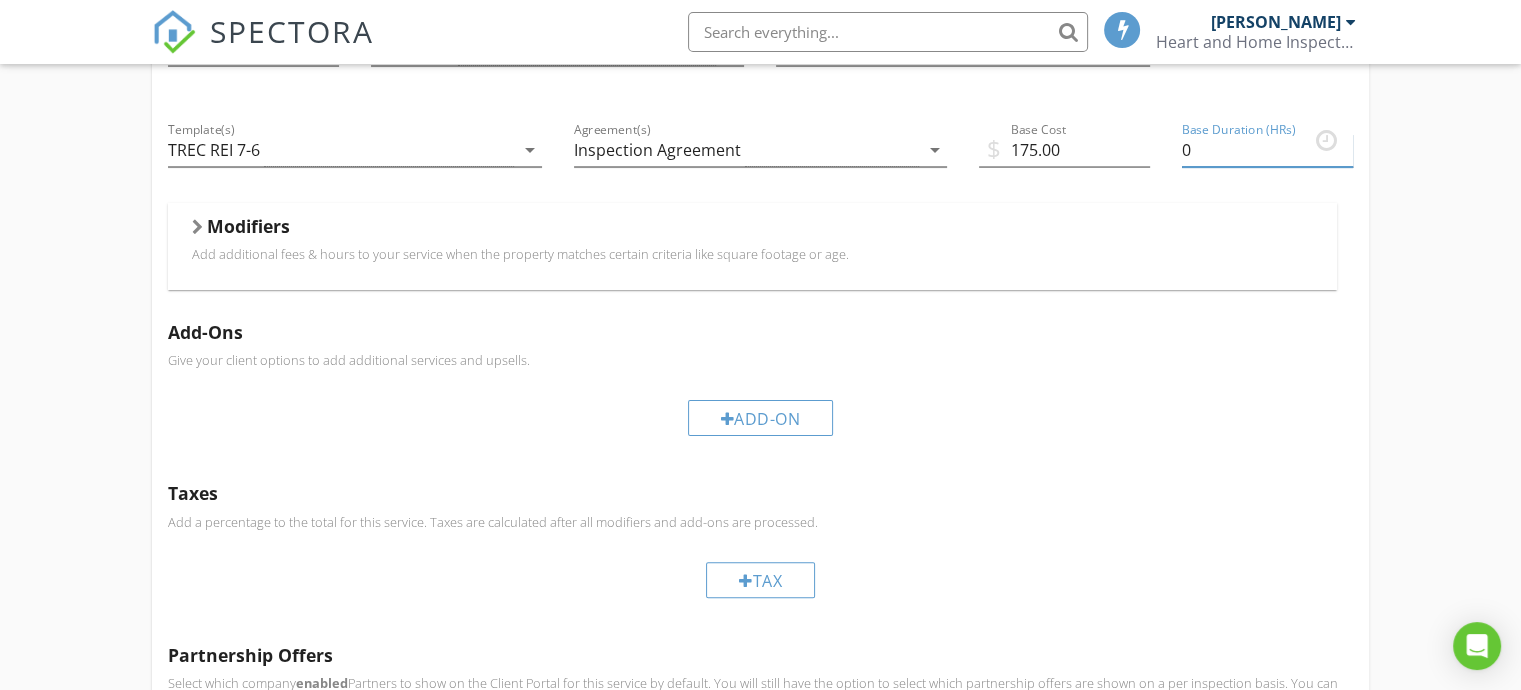 click on "0" at bounding box center (1267, 150) 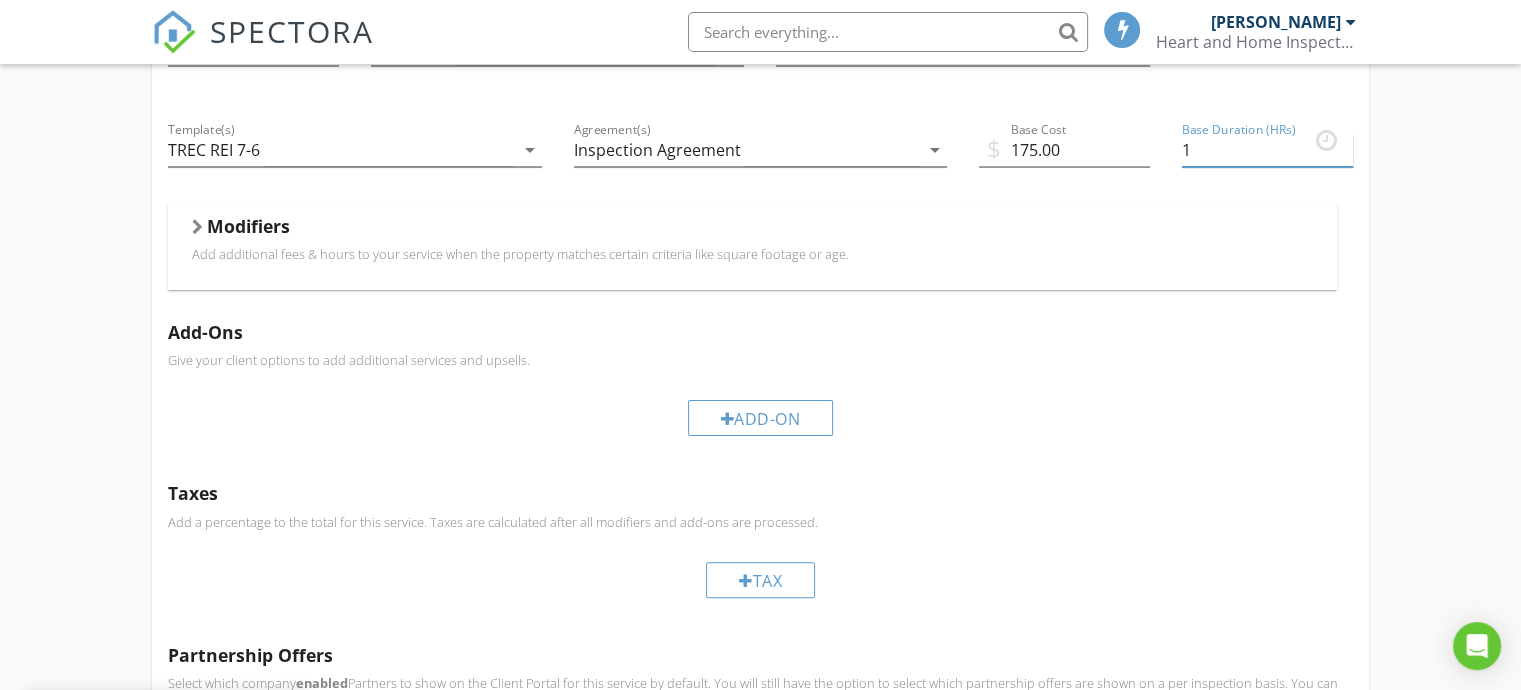 type on "1" 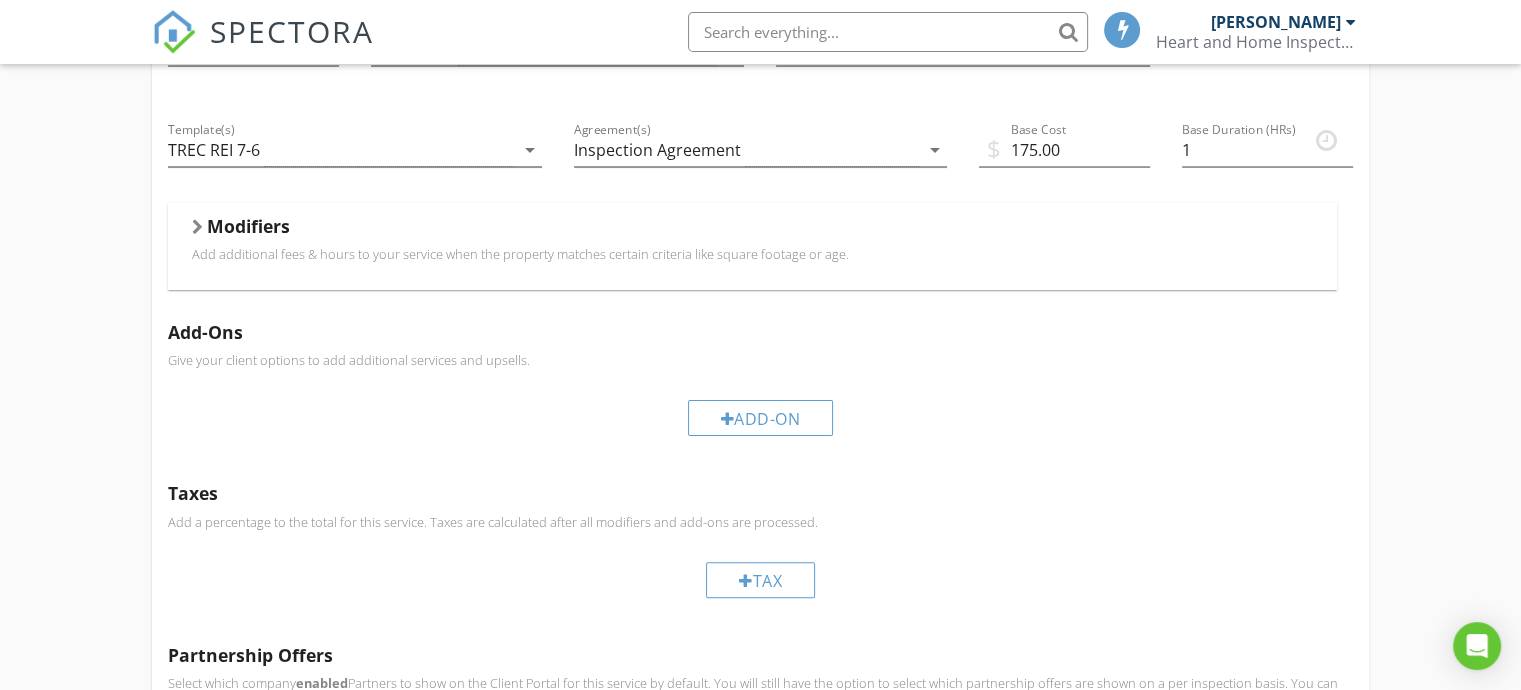 click on "Add additional fees & hours to your service when the
property matches certain criteria like square footage or age." at bounding box center [752, 254] 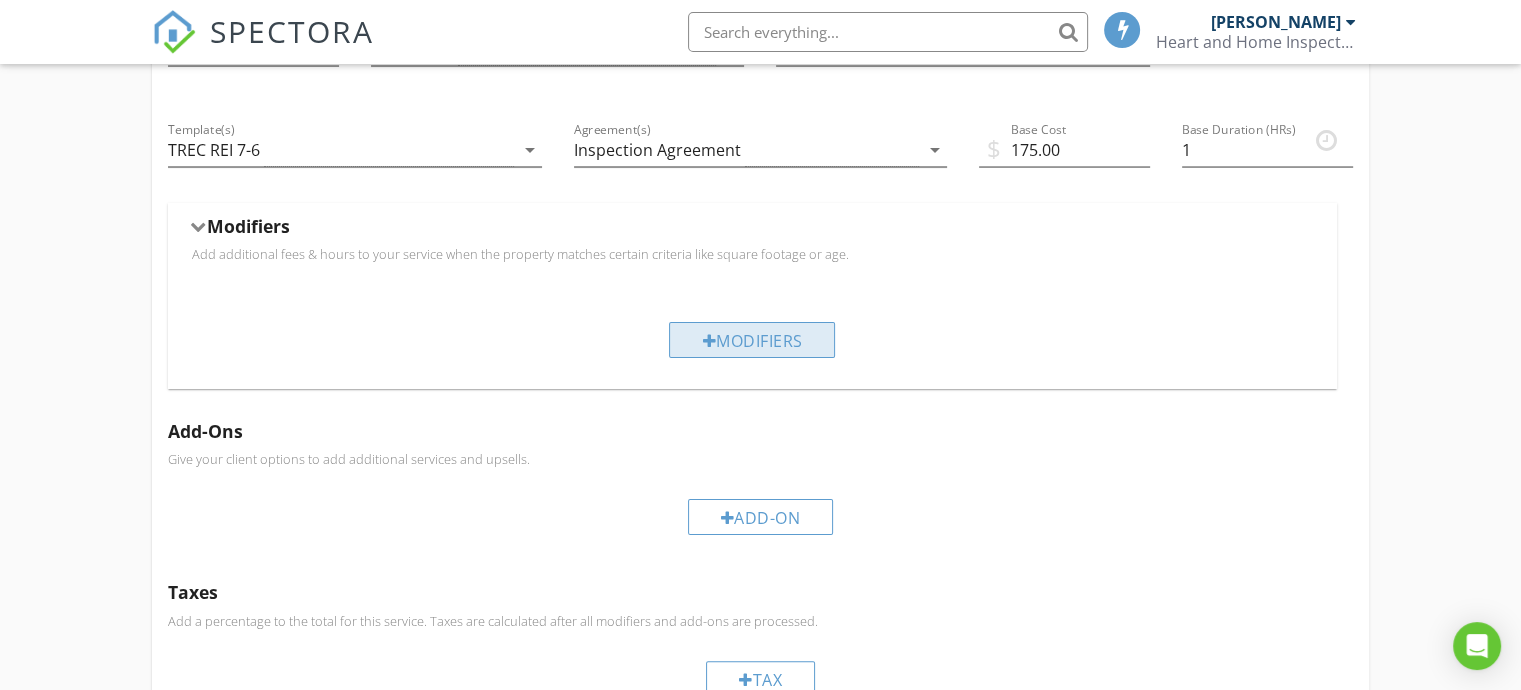 click on "Modifiers" at bounding box center [752, 340] 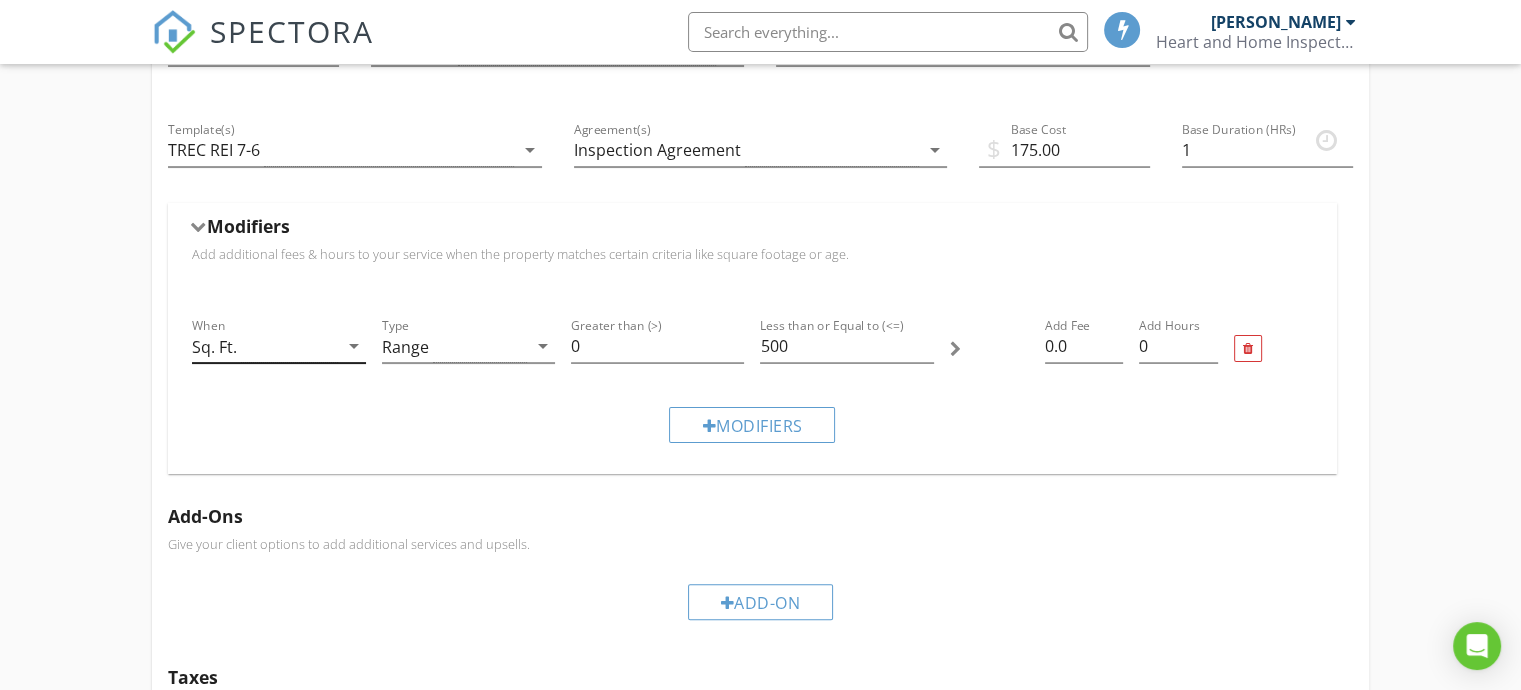 click on "arrow_drop_down" at bounding box center [354, 346] 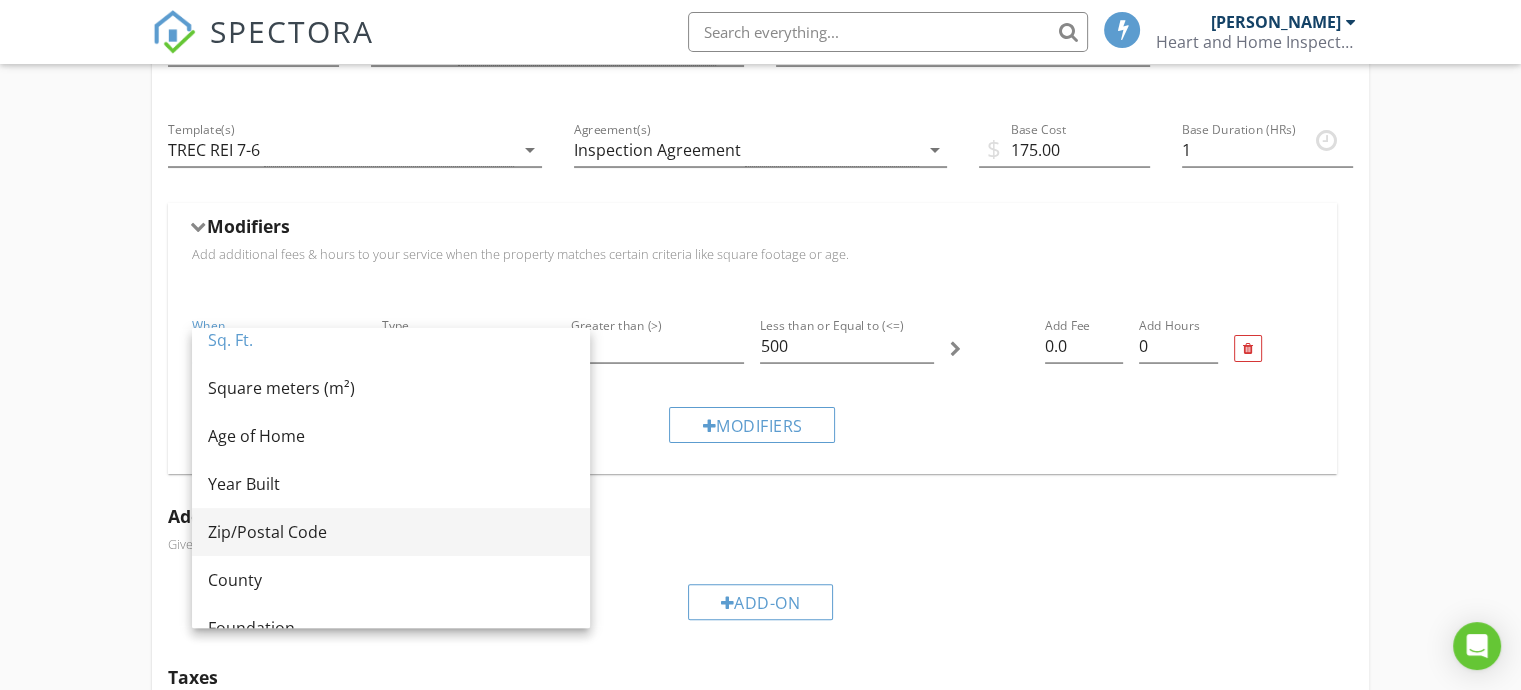 scroll, scrollTop: 0, scrollLeft: 0, axis: both 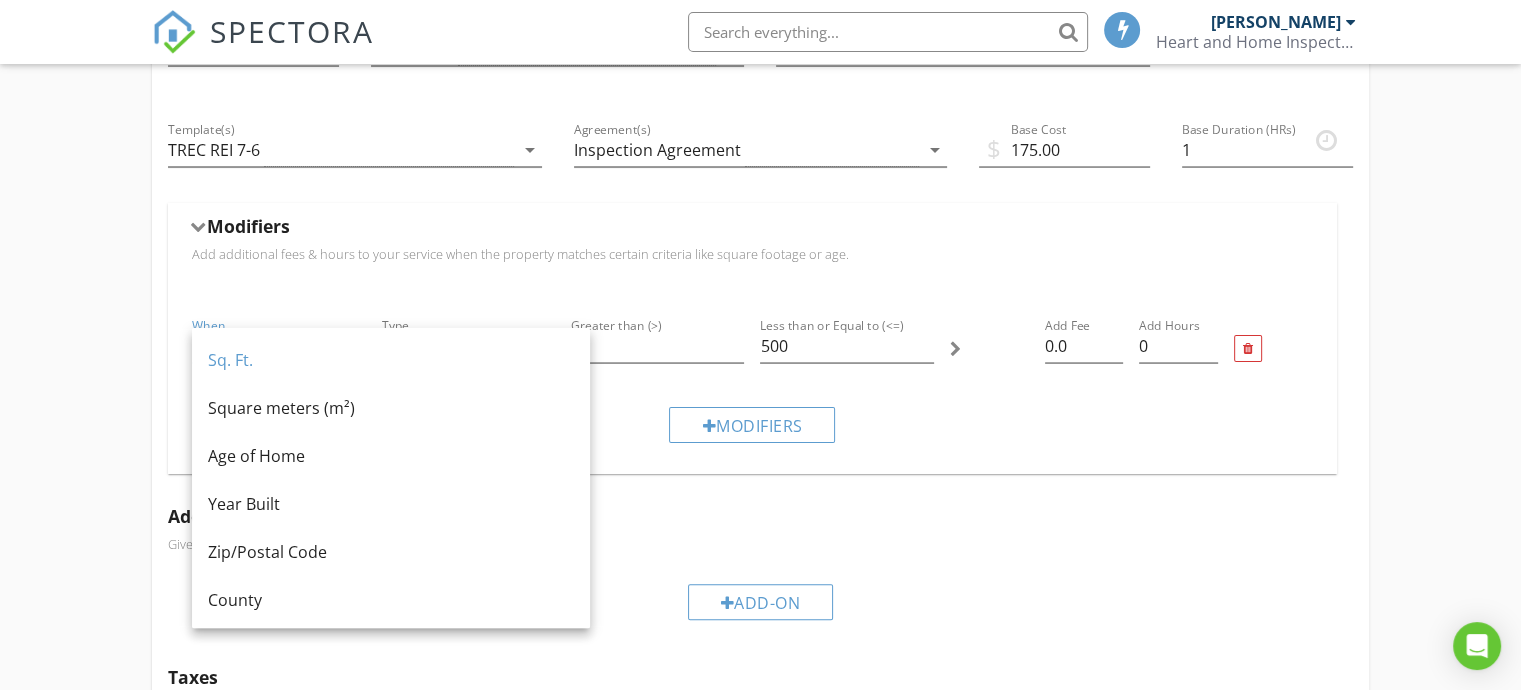 click on "Add additional fees & hours to your service when the
property matches certain criteria like square footage or age." at bounding box center [752, 254] 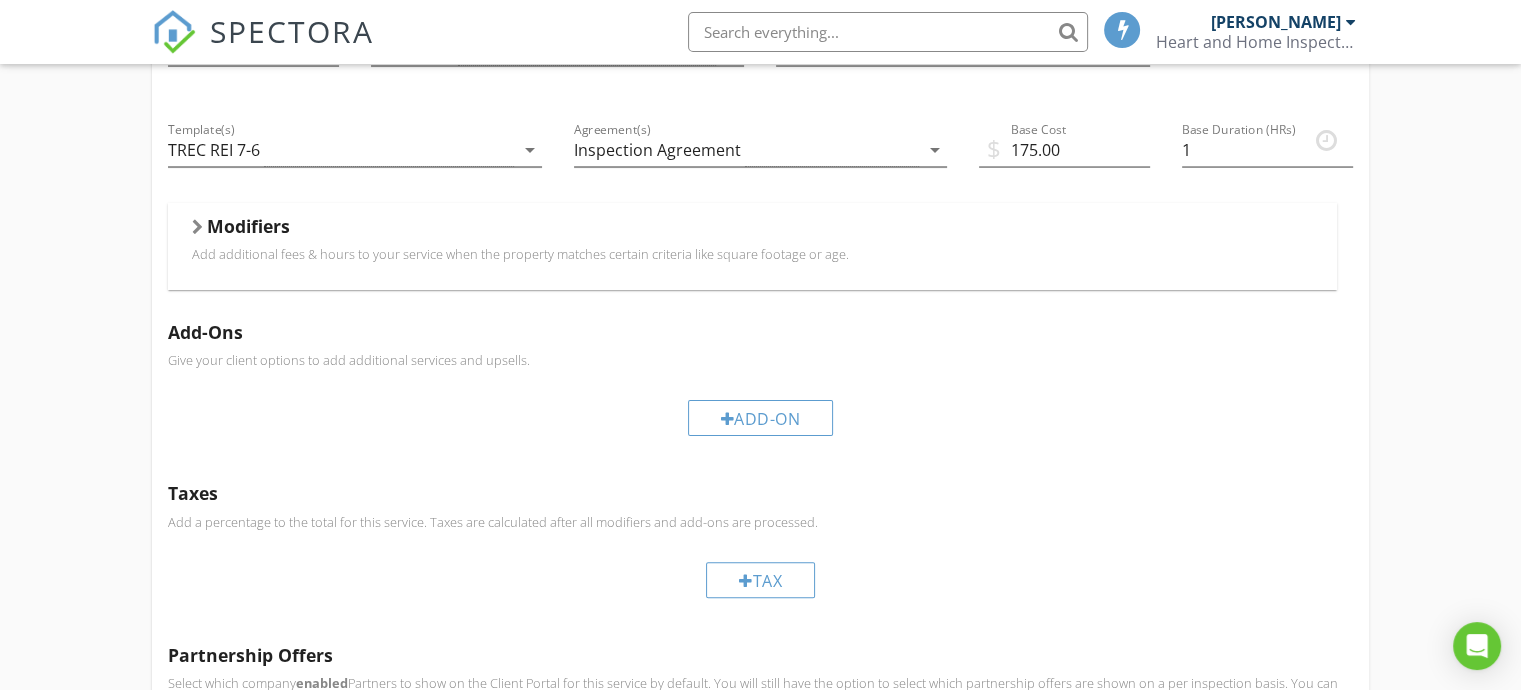 click on "Add additional fees & hours to your service when the
property matches certain criteria like square footage or age." at bounding box center [752, 254] 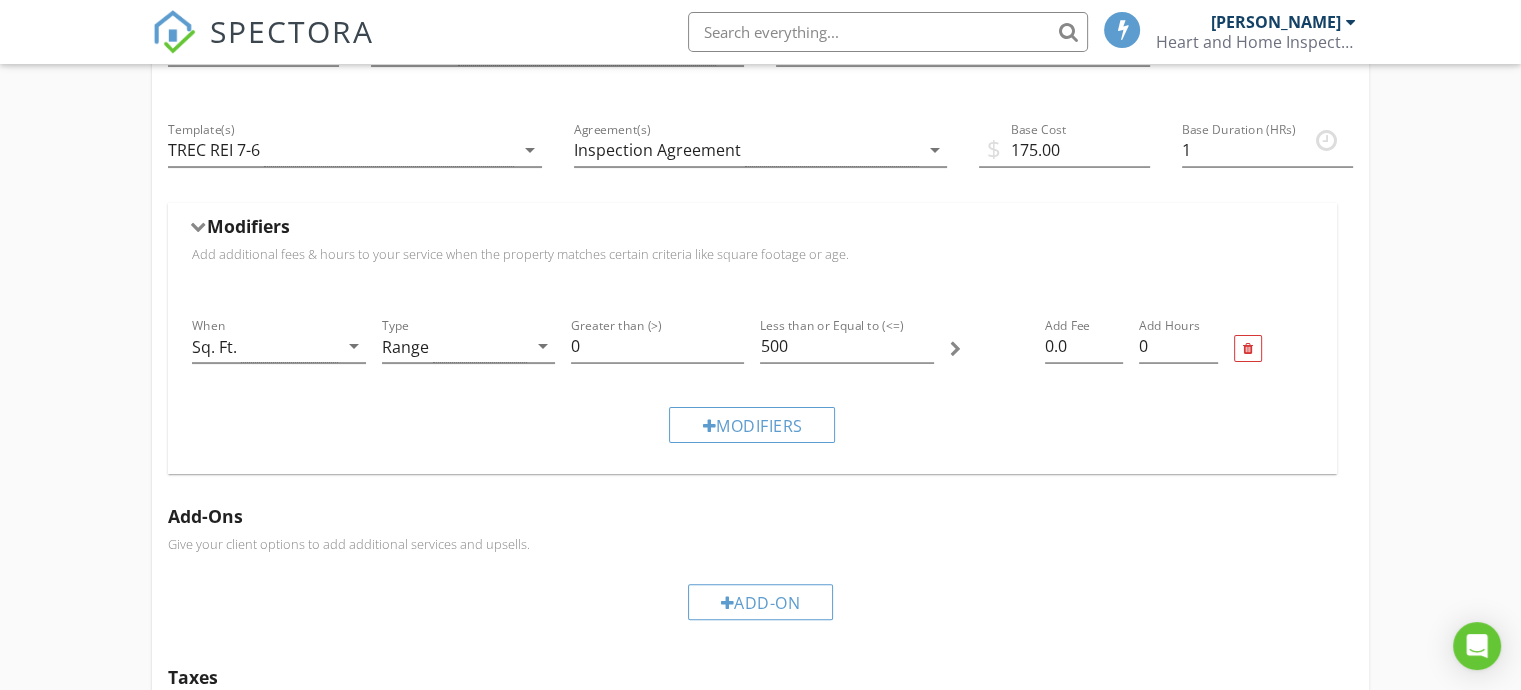 click on "Add additional fees & hours to your service when the
property matches certain criteria like square footage or age." at bounding box center (752, 254) 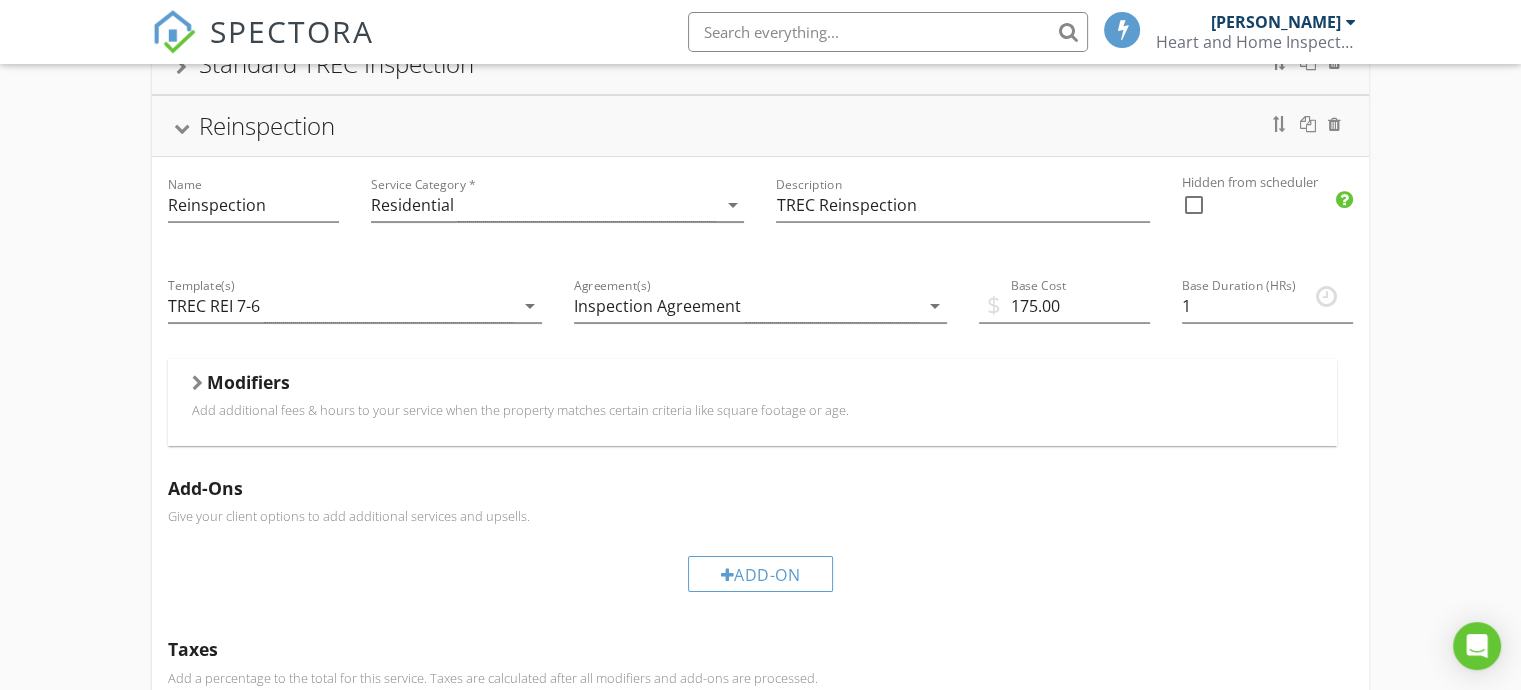 scroll, scrollTop: 255, scrollLeft: 0, axis: vertical 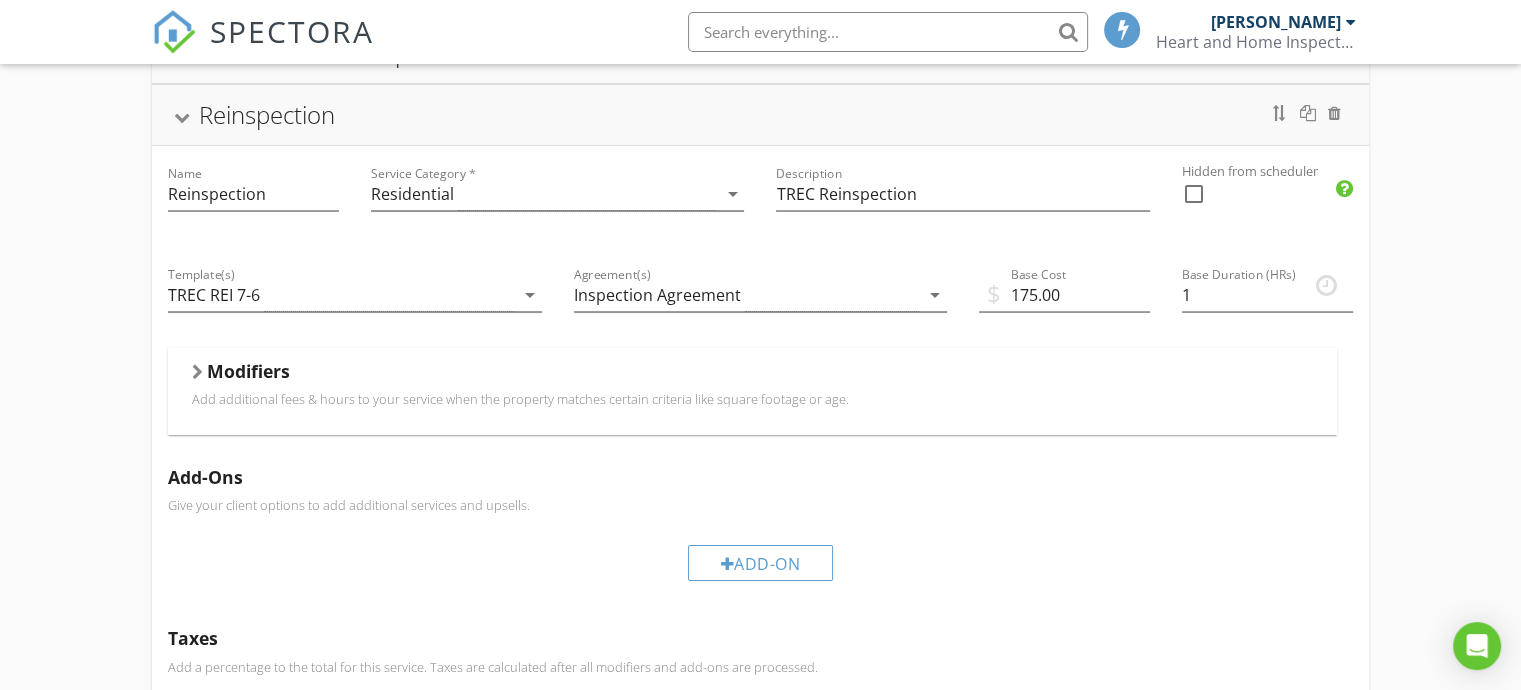 click on "Add additional fees & hours to your service when the
property matches certain criteria like square footage or age." at bounding box center [752, 399] 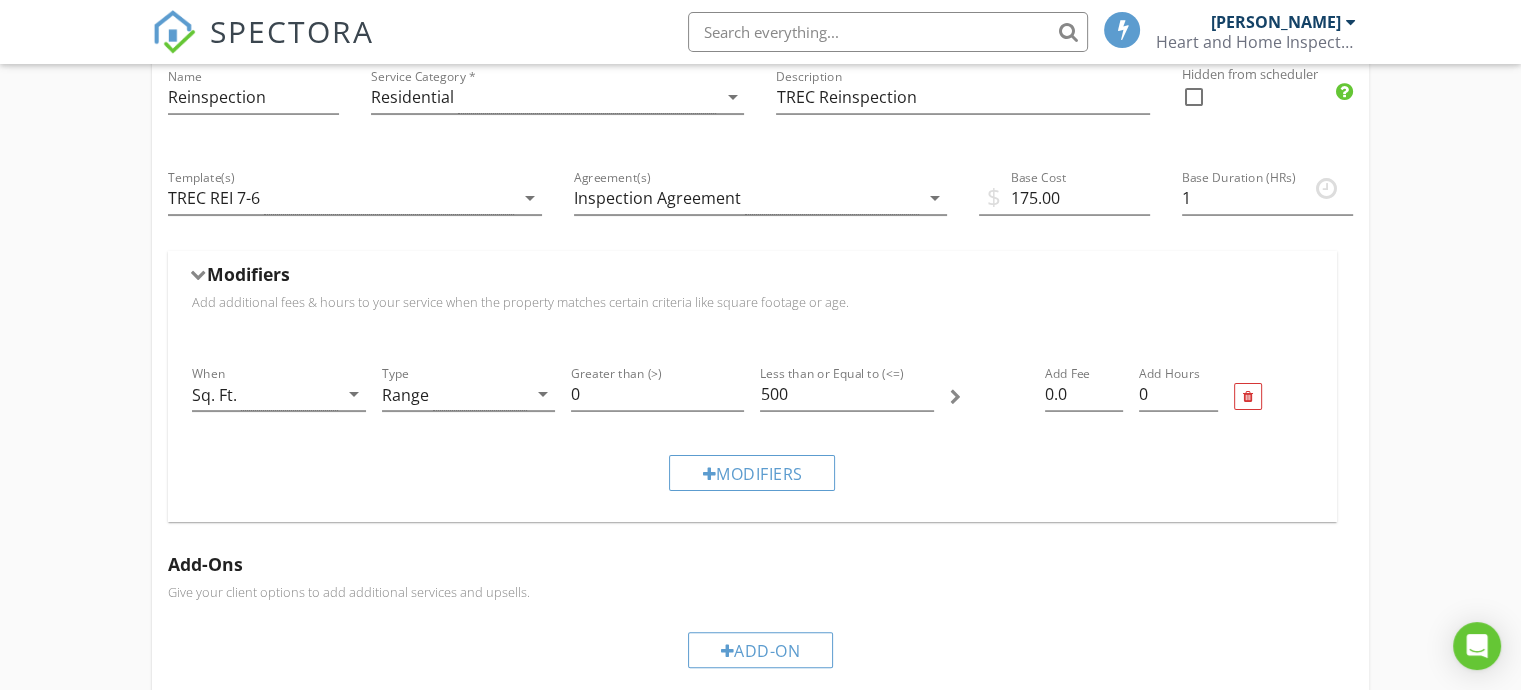 scroll, scrollTop: 355, scrollLeft: 0, axis: vertical 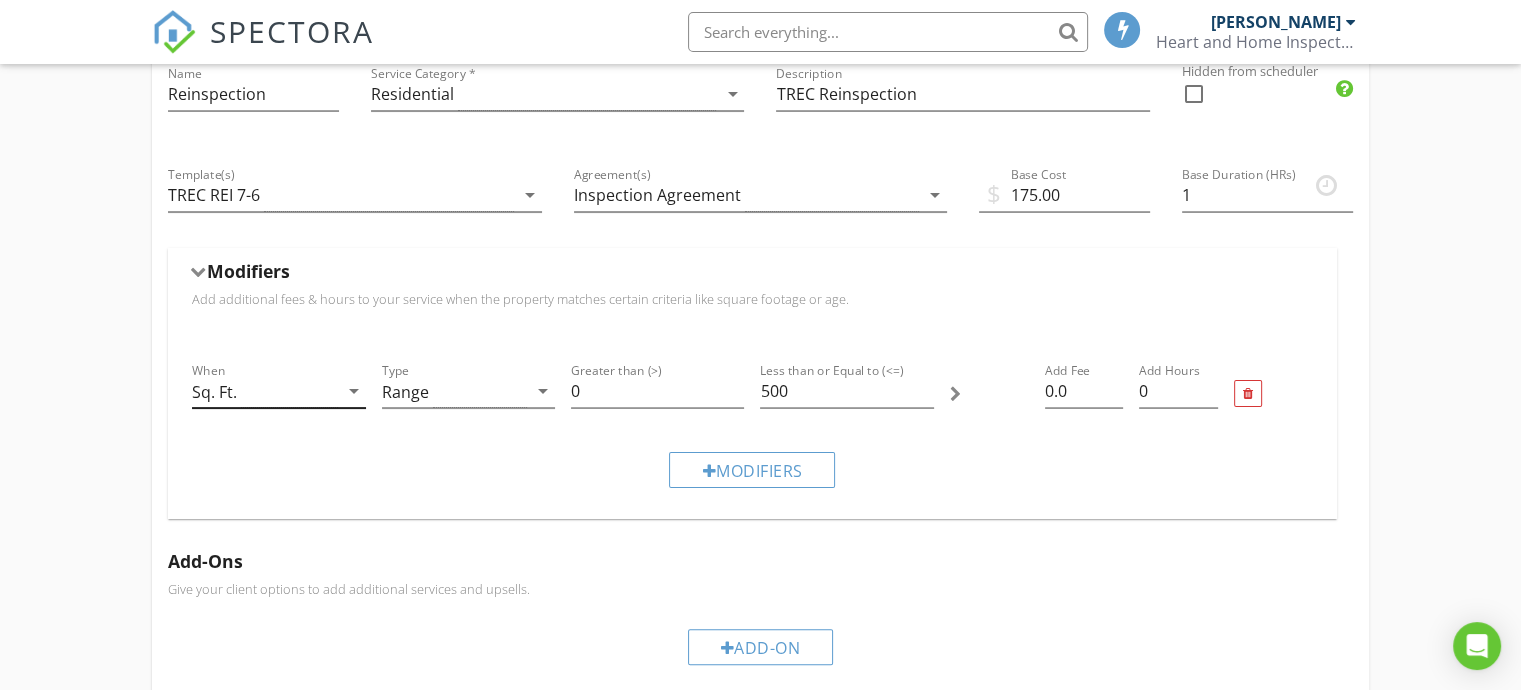 click on "Sq. Ft." at bounding box center (264, 391) 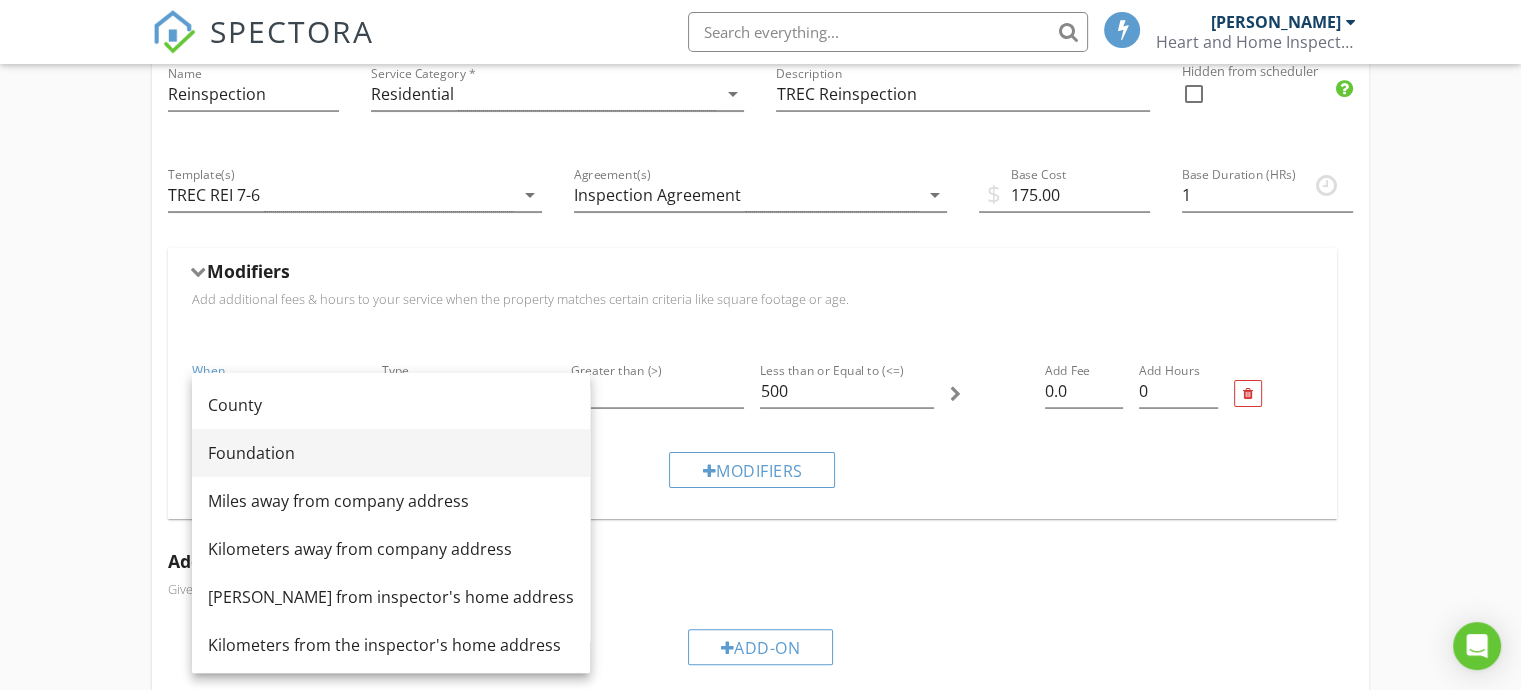 scroll, scrollTop: 244, scrollLeft: 0, axis: vertical 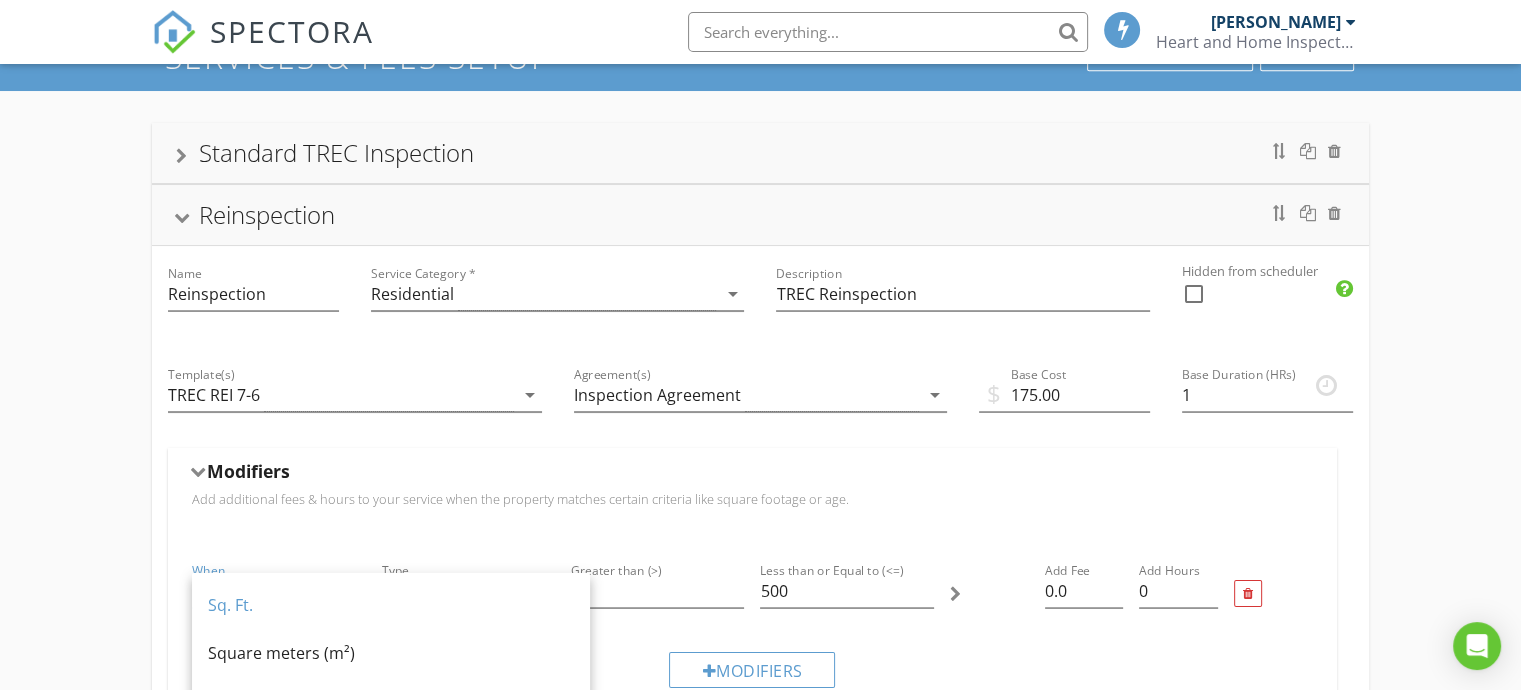 click on "Modifiers" at bounding box center [752, 475] 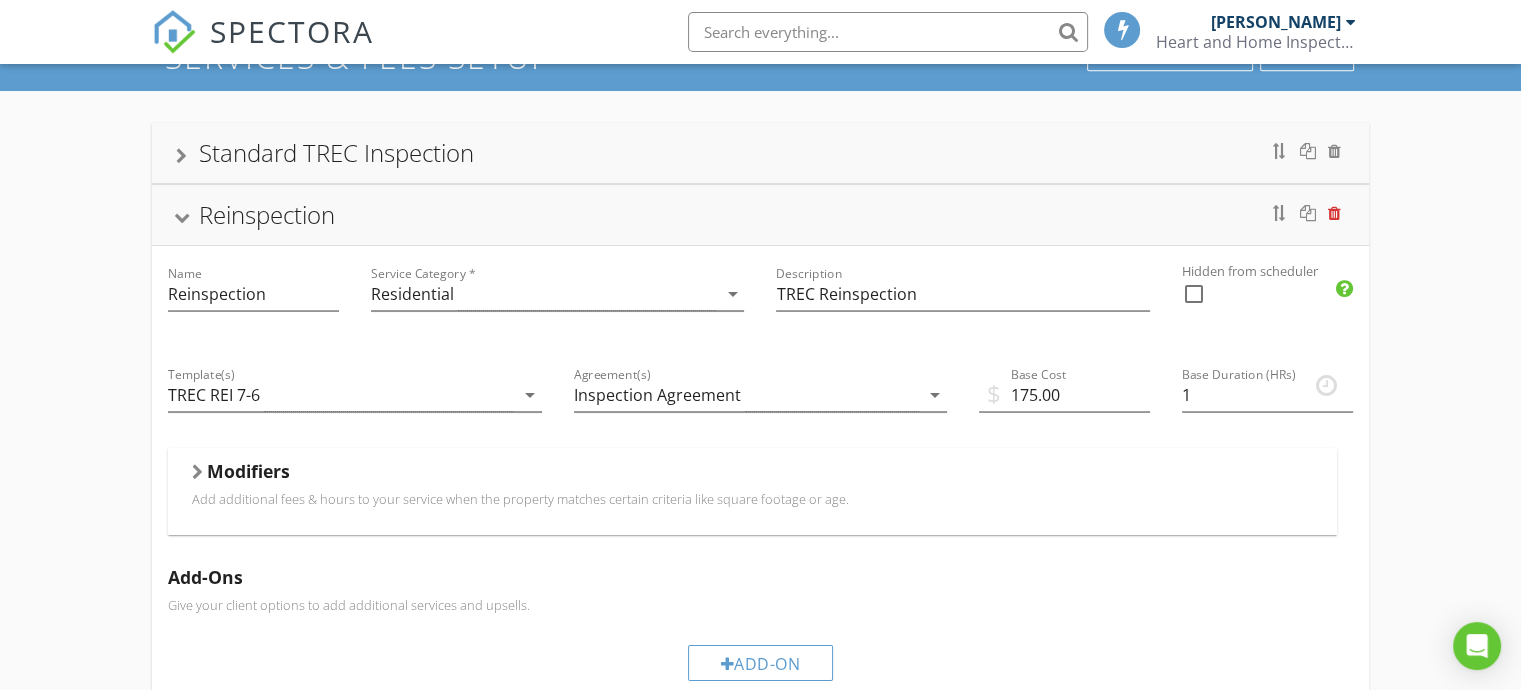 click at bounding box center [1334, 213] 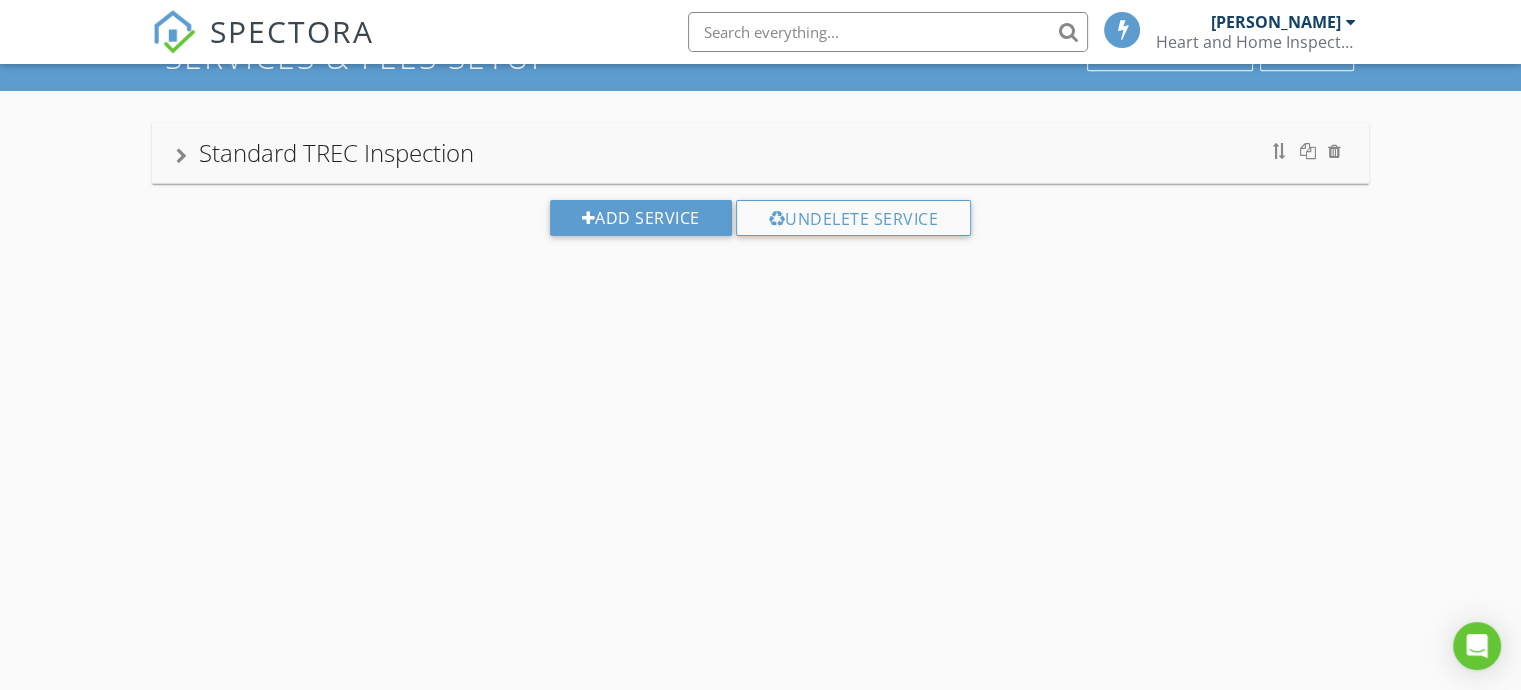 click on "SPECTORA" at bounding box center (292, 31) 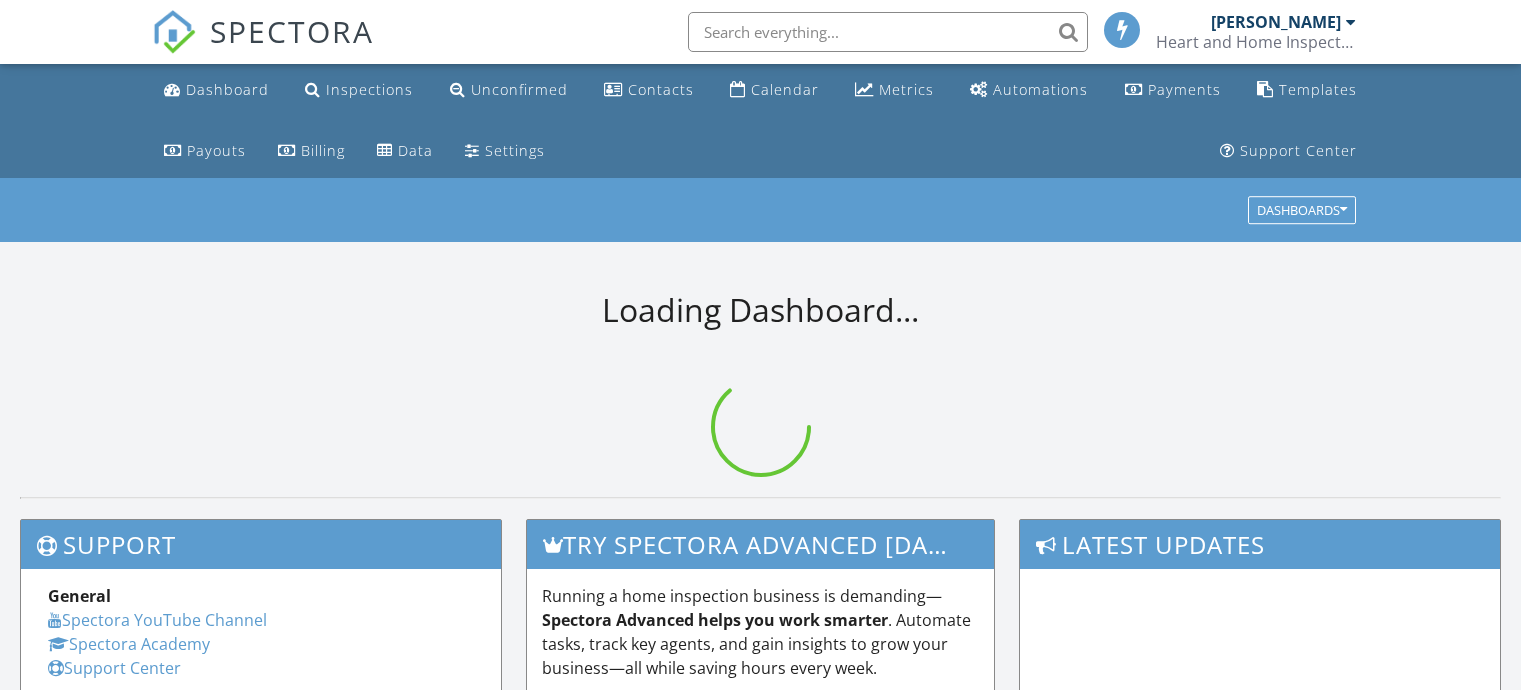 scroll, scrollTop: 0, scrollLeft: 0, axis: both 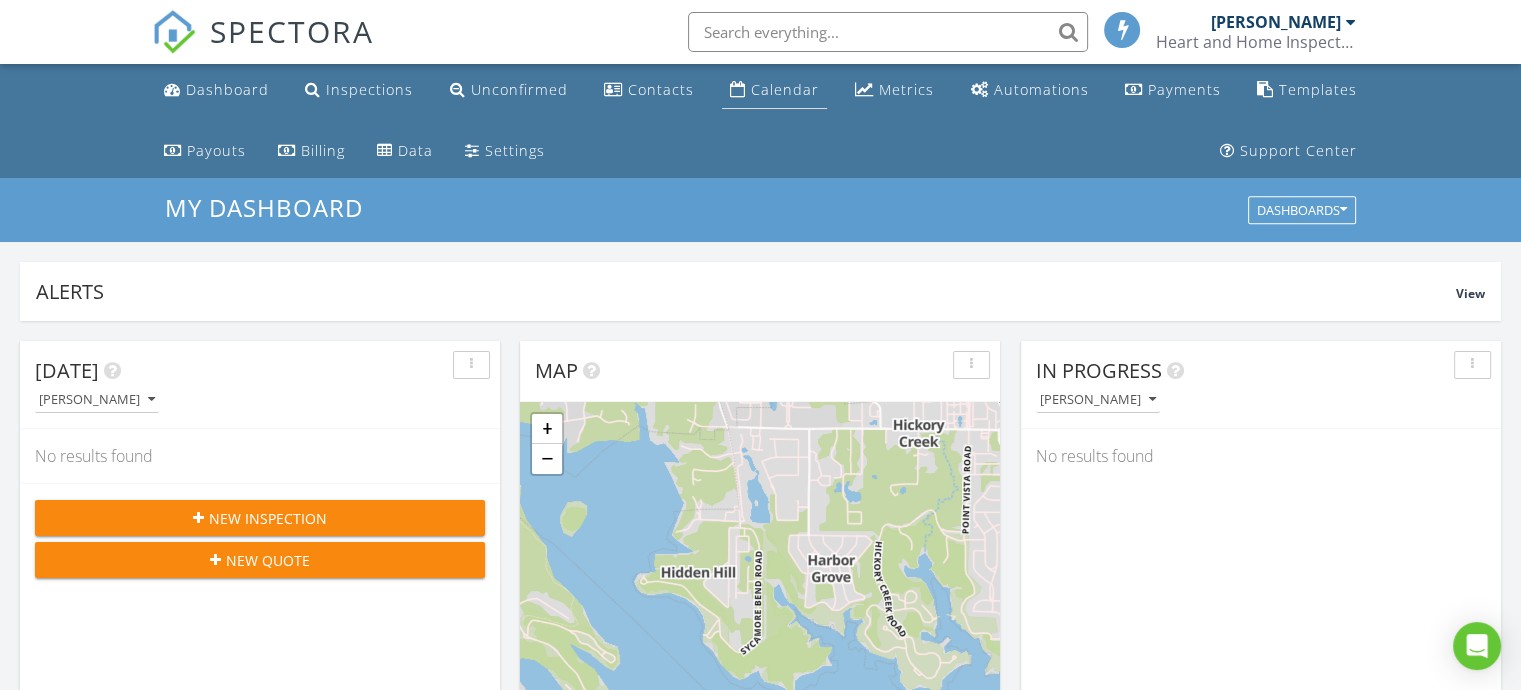click on "Calendar" at bounding box center (785, 89) 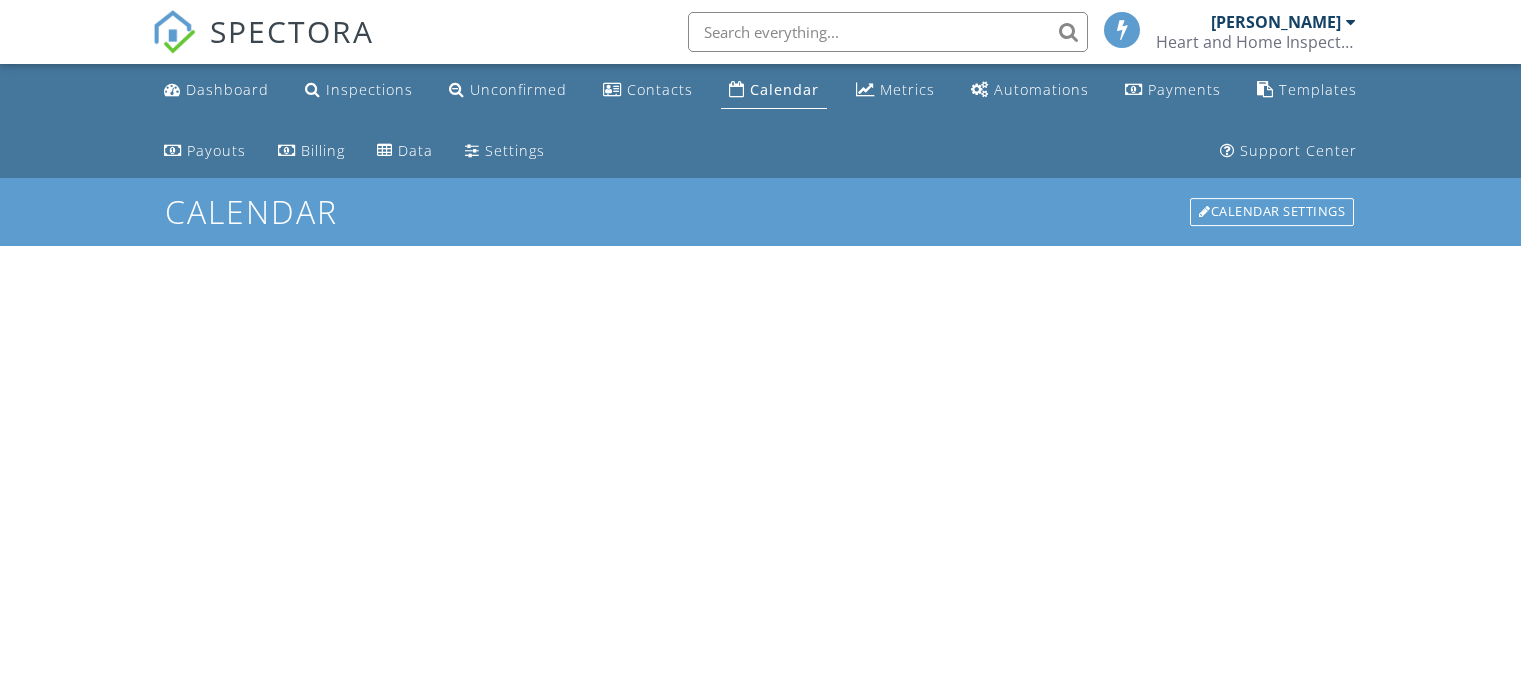 scroll, scrollTop: 0, scrollLeft: 0, axis: both 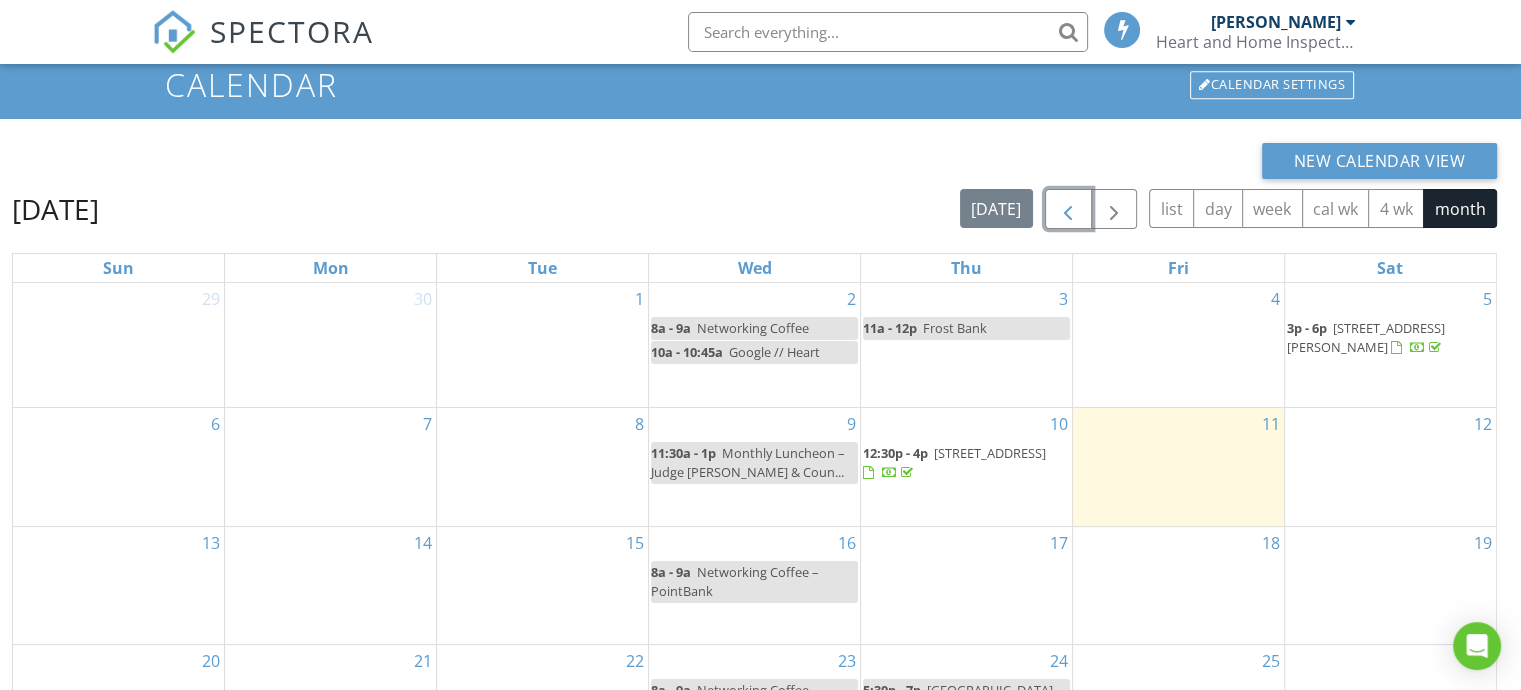 click at bounding box center (1068, 209) 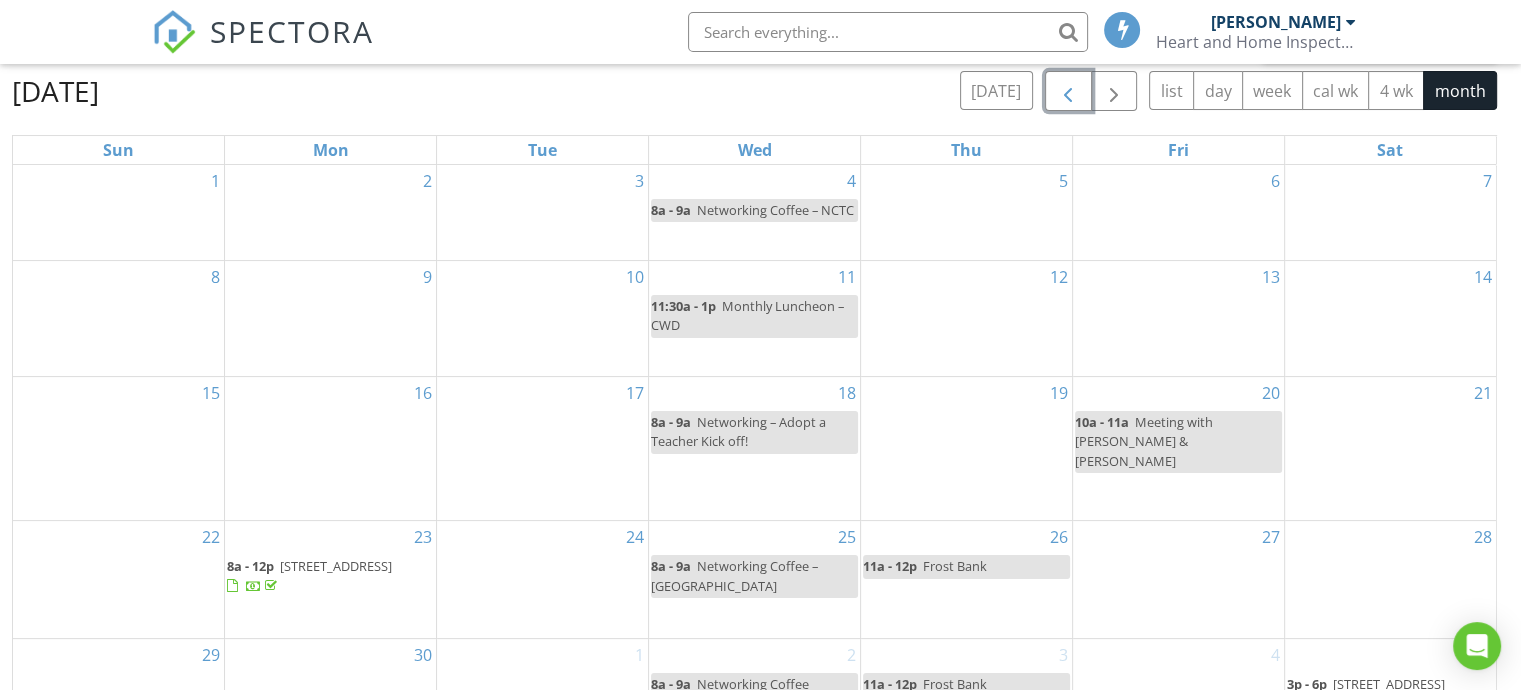 scroll, scrollTop: 327, scrollLeft: 0, axis: vertical 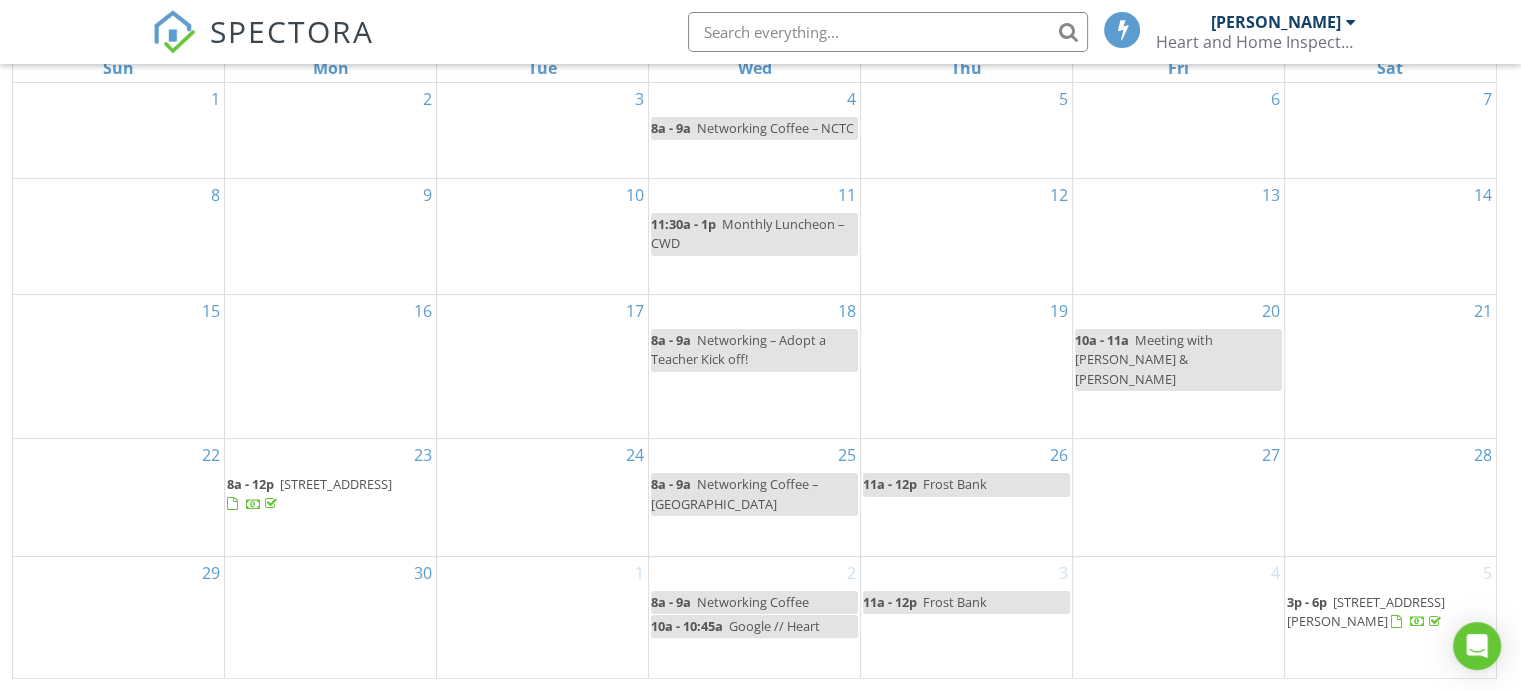 click on "144 Woodcreek Dr, Rockwall 75032" at bounding box center [336, 484] 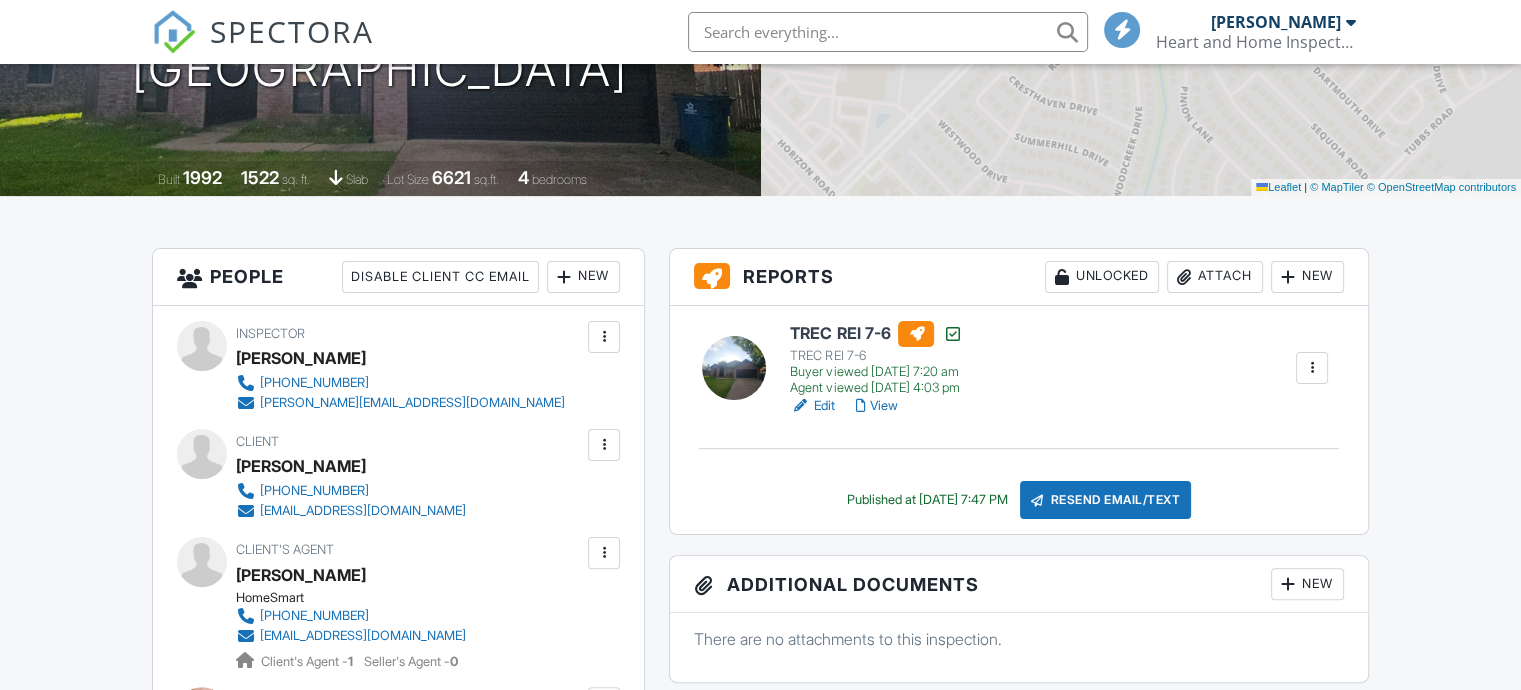 scroll, scrollTop: 400, scrollLeft: 0, axis: vertical 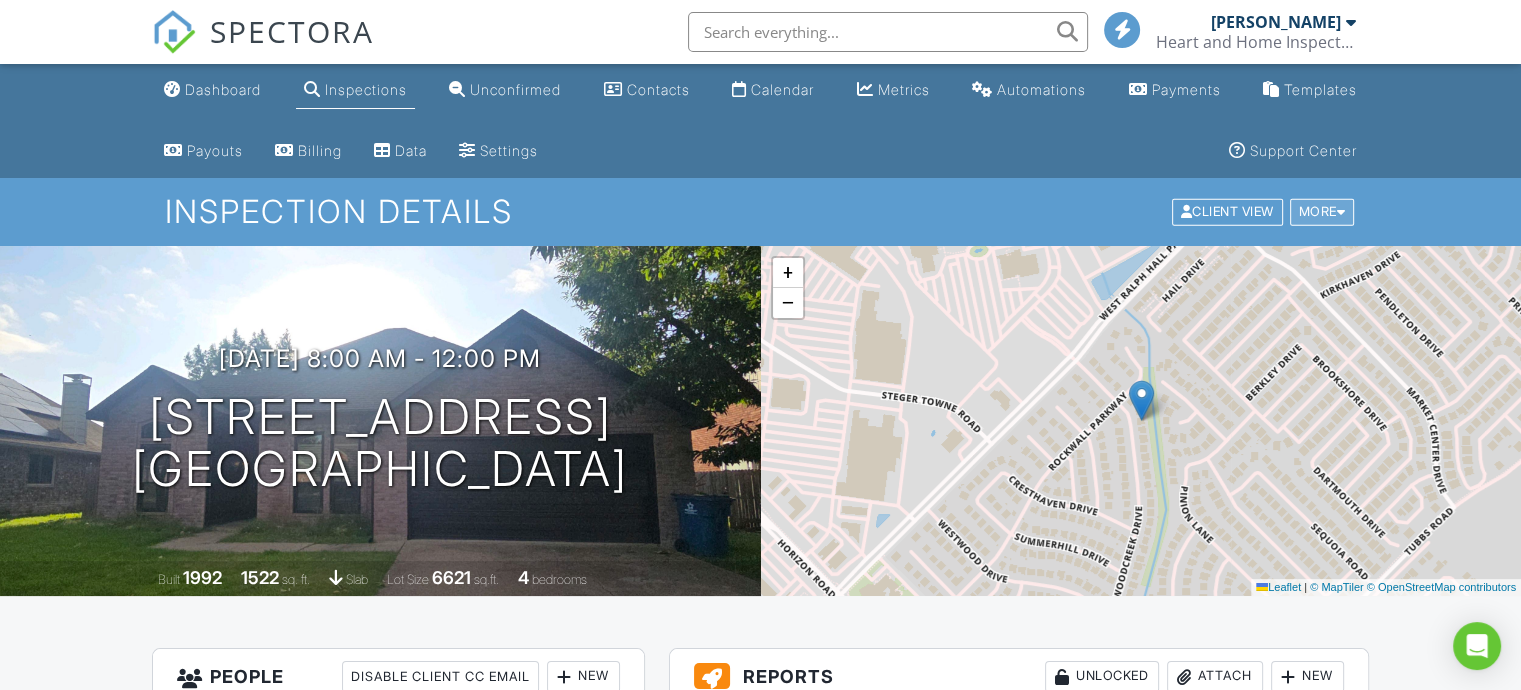 click on "More" at bounding box center [1322, 212] 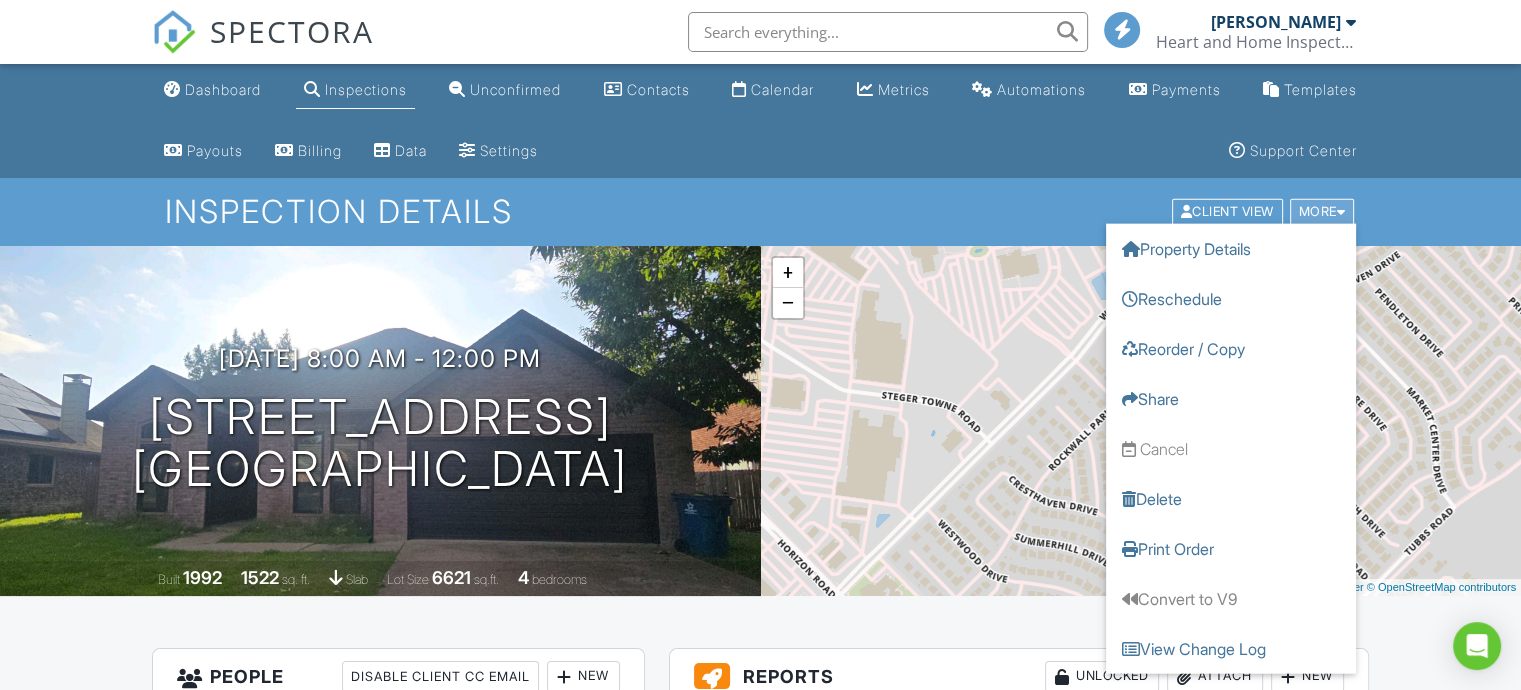 click at bounding box center (1341, 212) 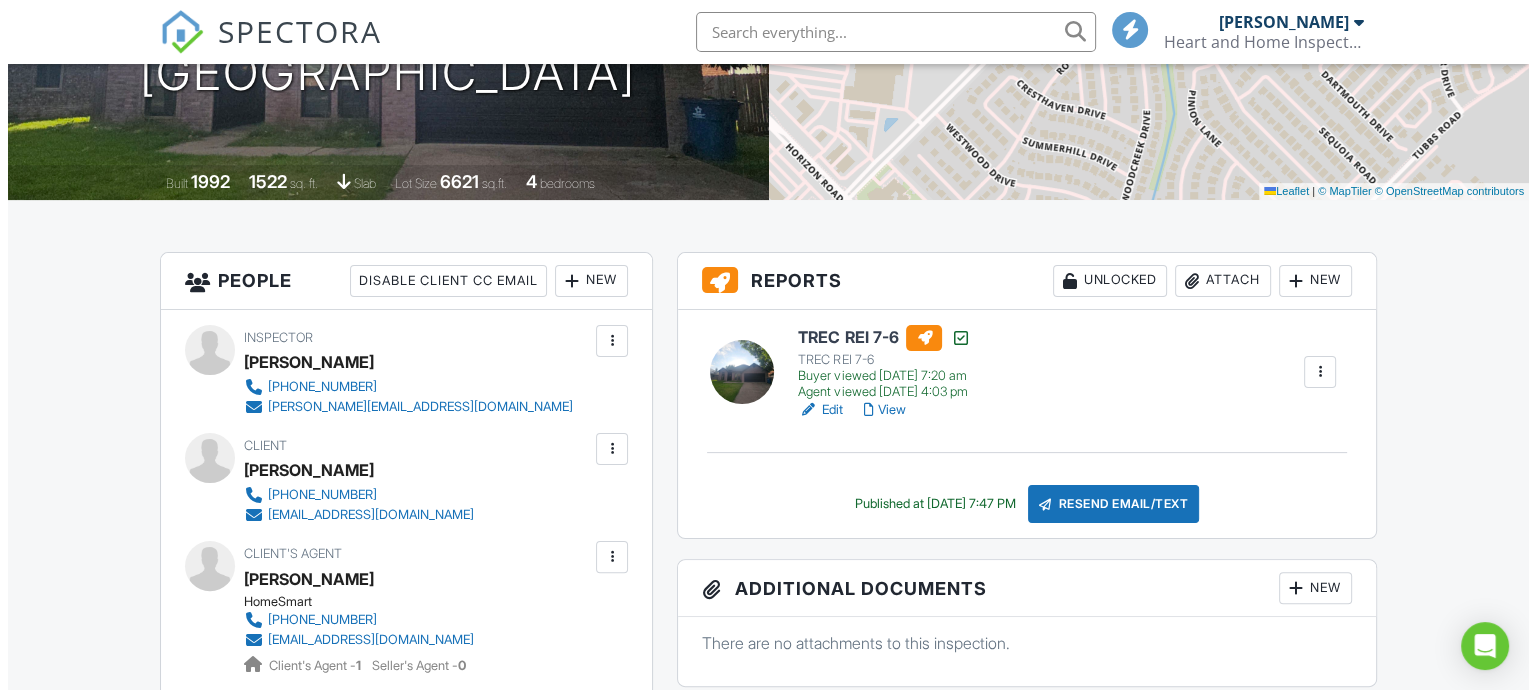 scroll, scrollTop: 400, scrollLeft: 0, axis: vertical 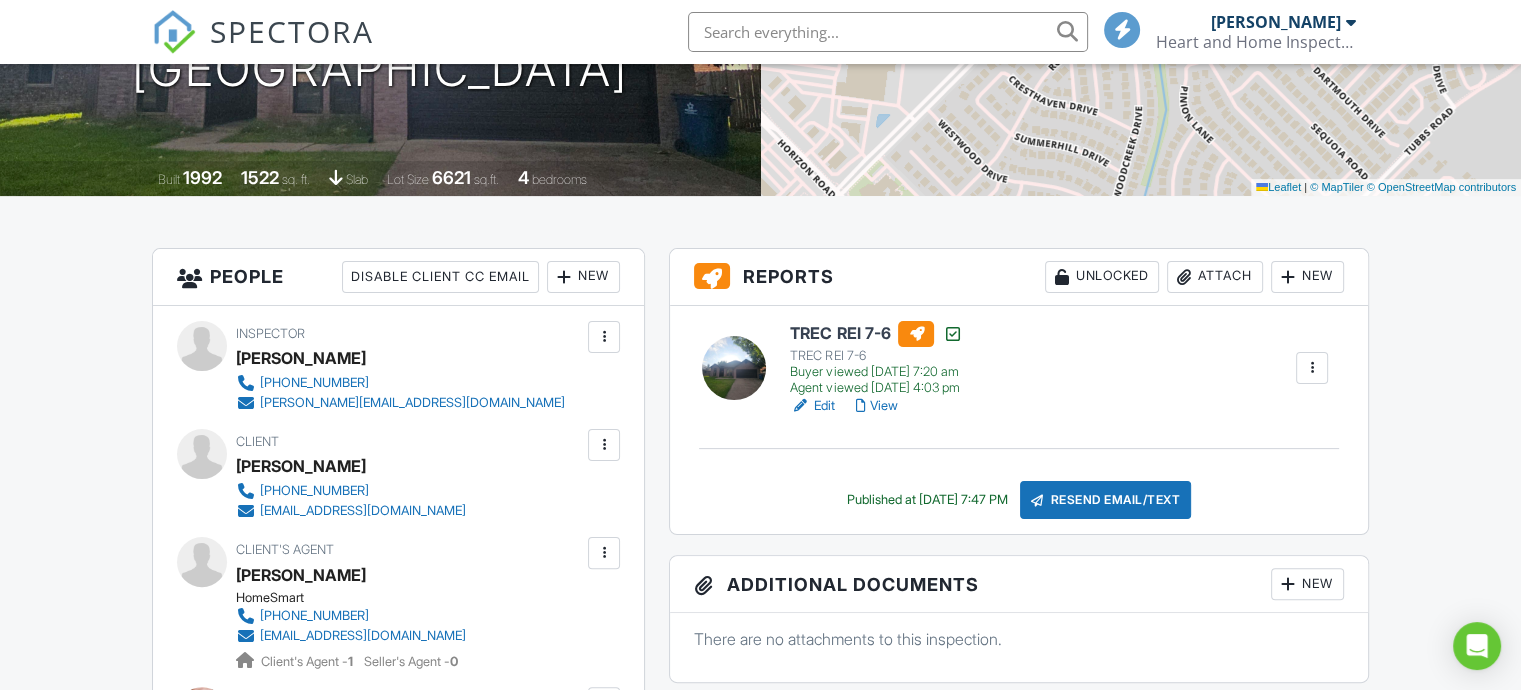 click at bounding box center [1312, 368] 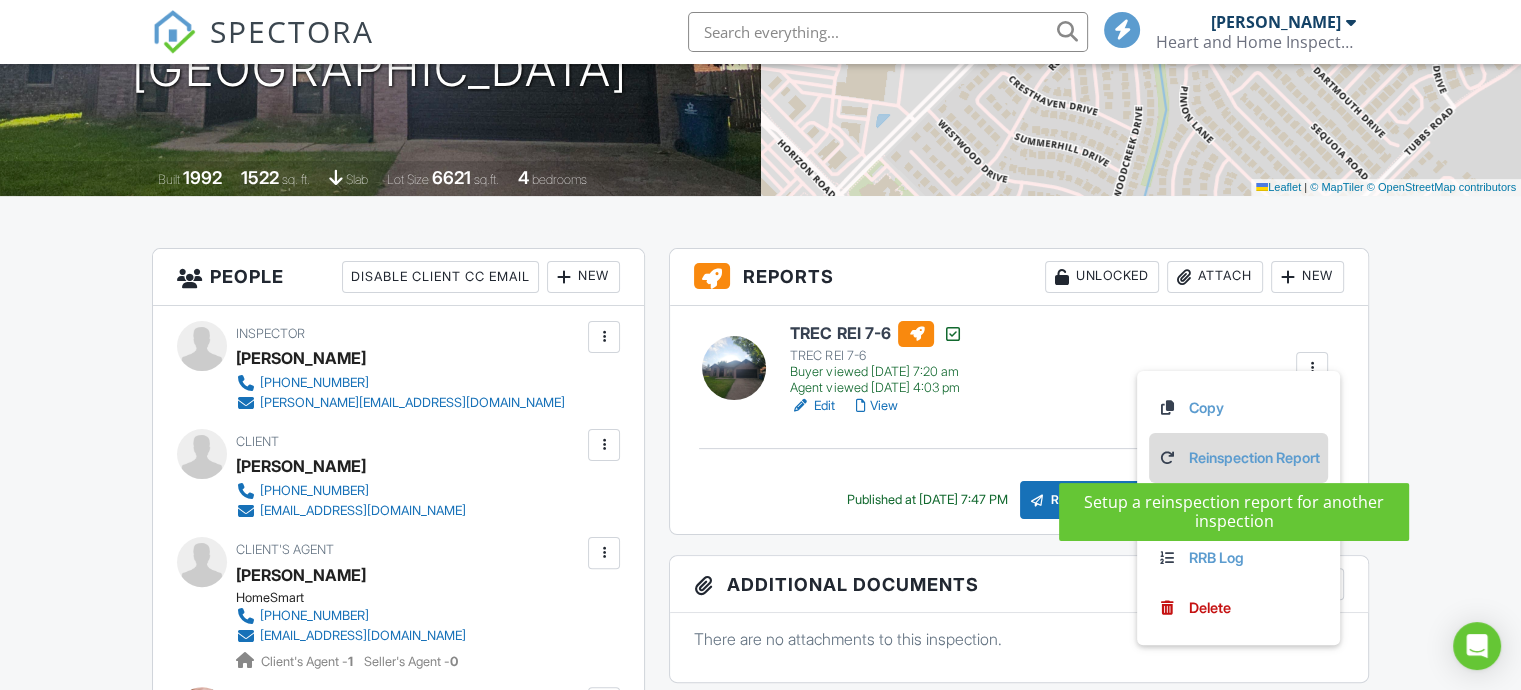 click on "Reinspection Report" at bounding box center [1238, 458] 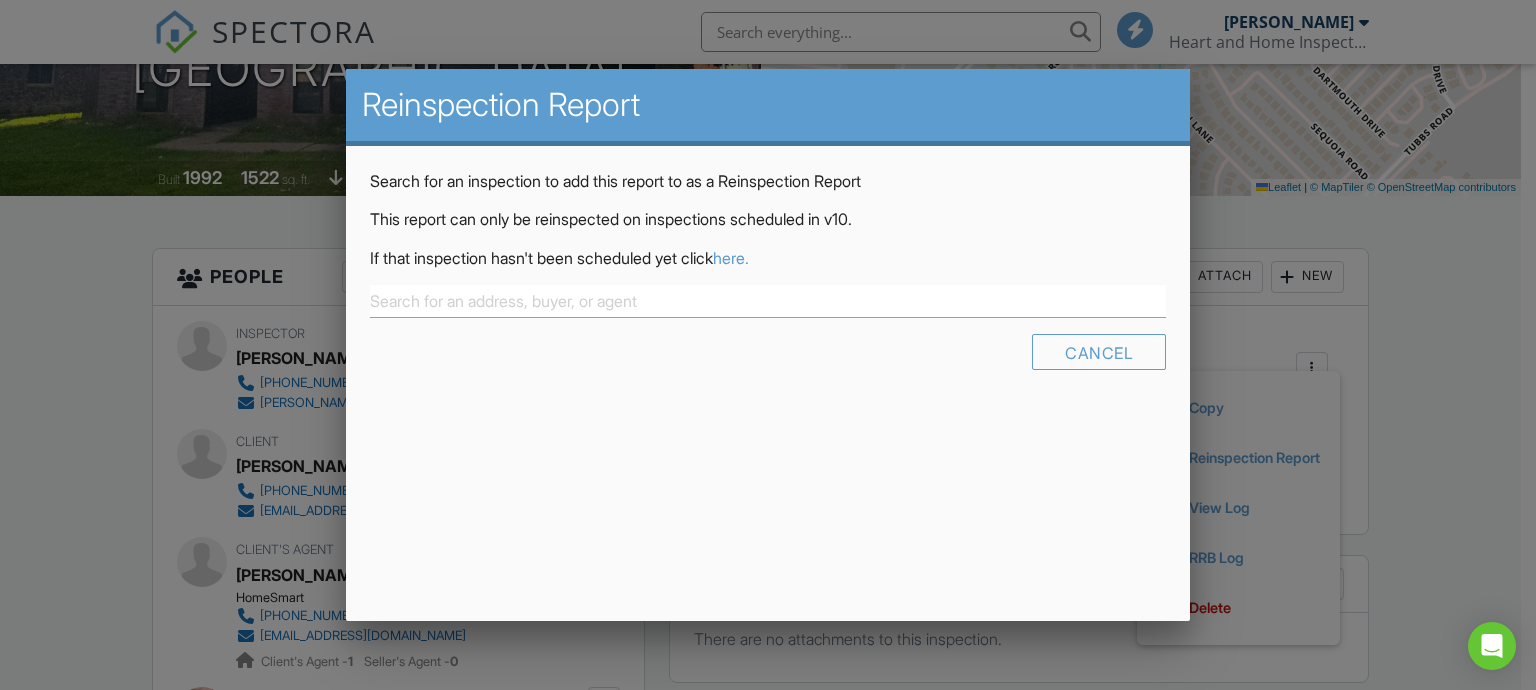 click on "here." at bounding box center (731, 258) 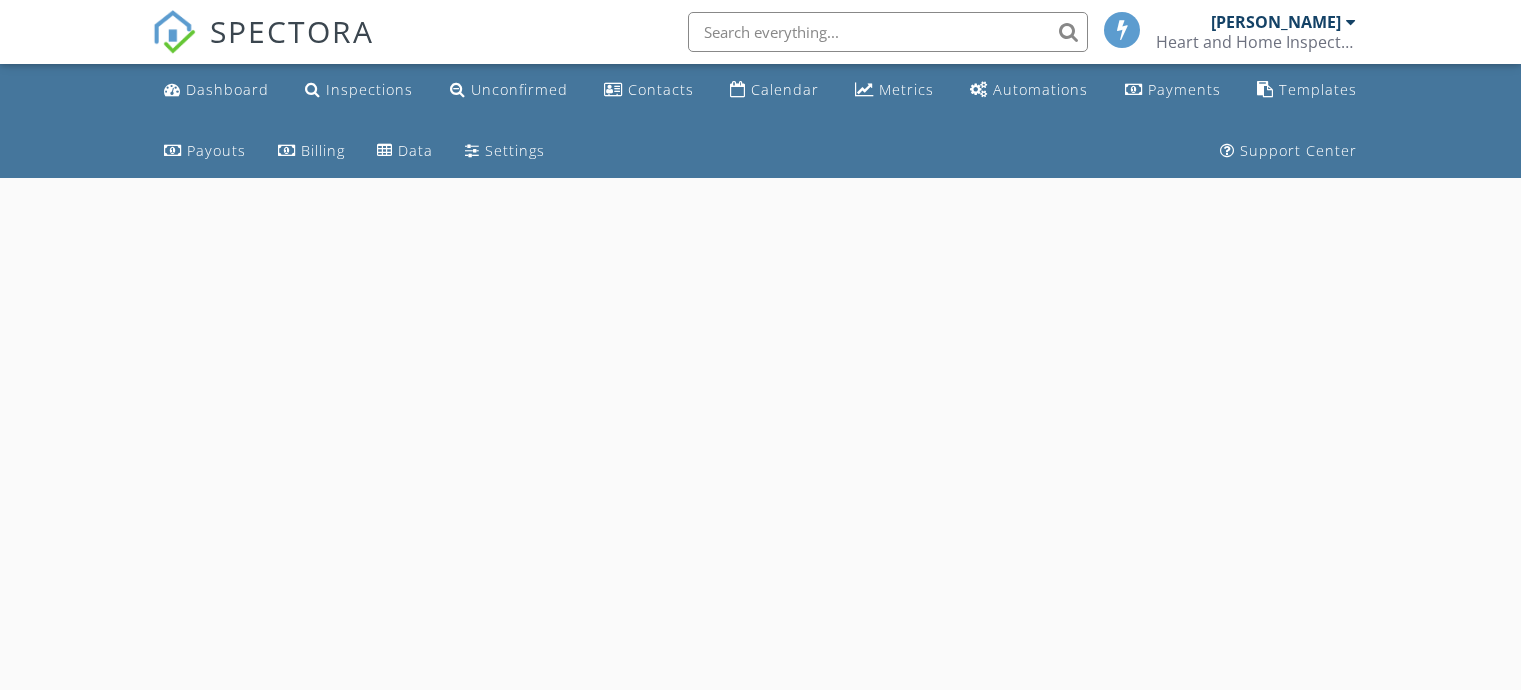 scroll, scrollTop: 0, scrollLeft: 0, axis: both 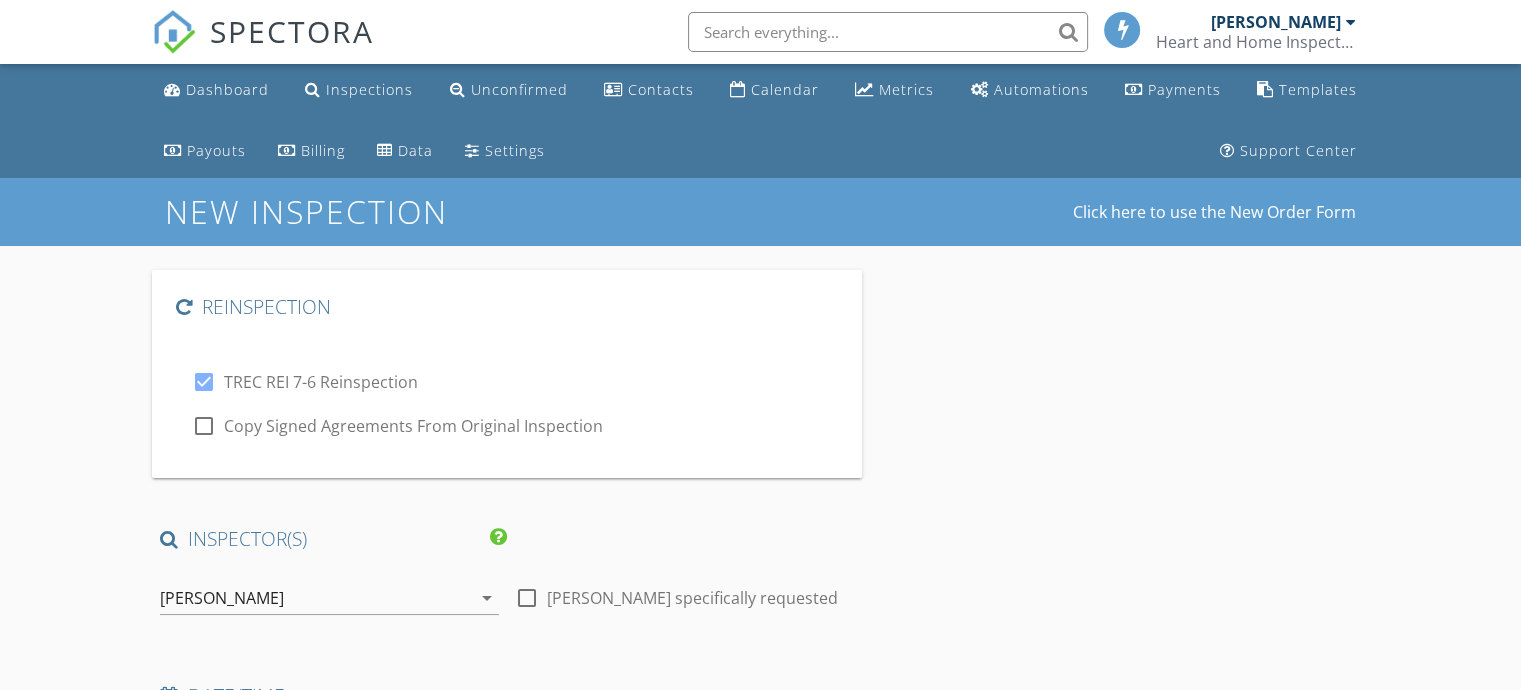 type on "[PERSON_NAME]" 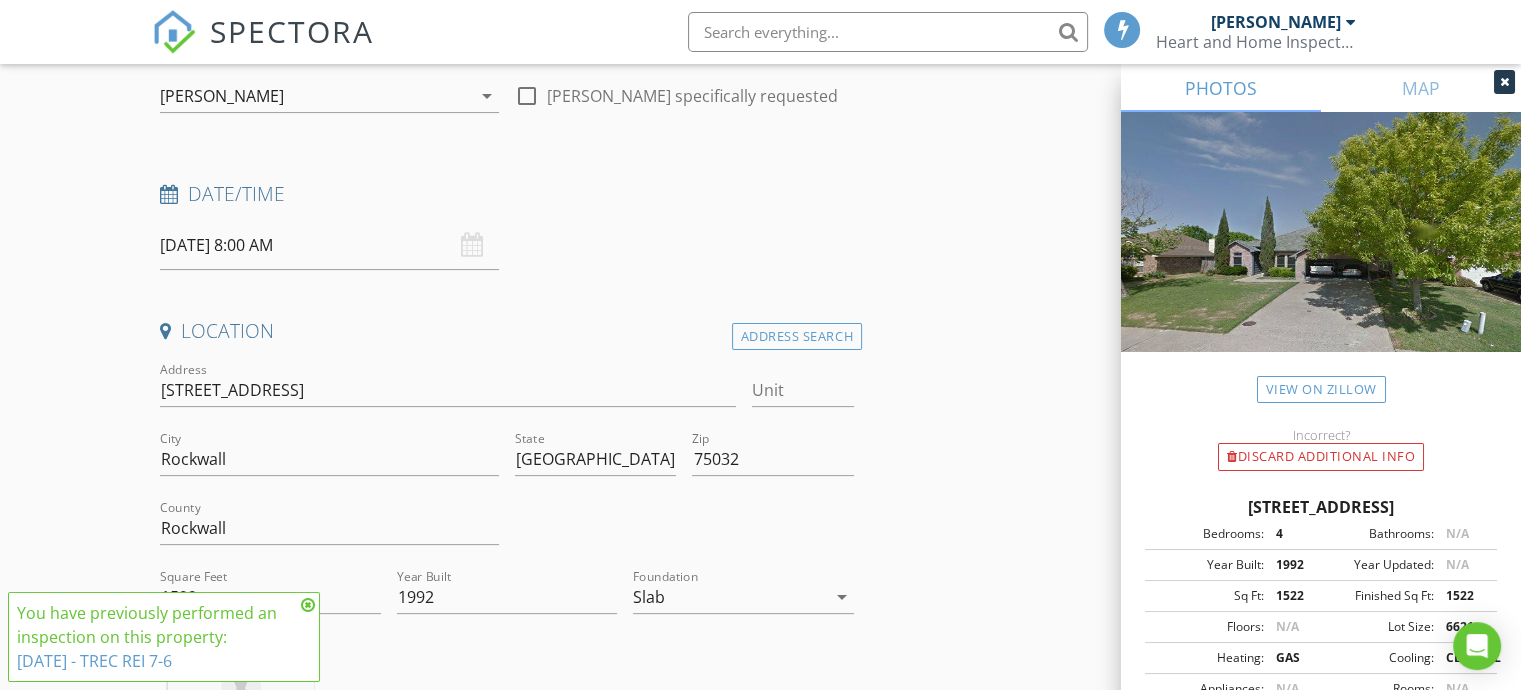 scroll, scrollTop: 500, scrollLeft: 0, axis: vertical 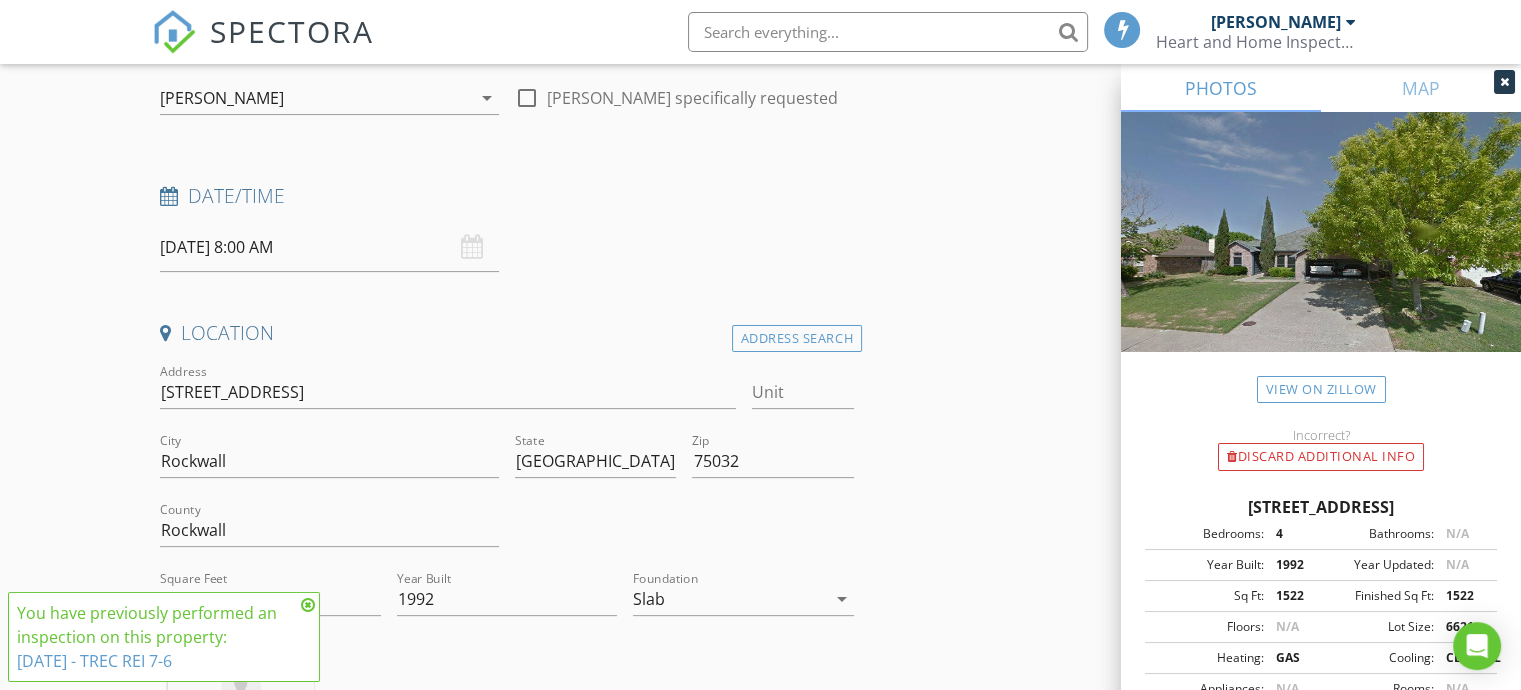 click on "[DATE] 8:00 AM" at bounding box center [329, 247] 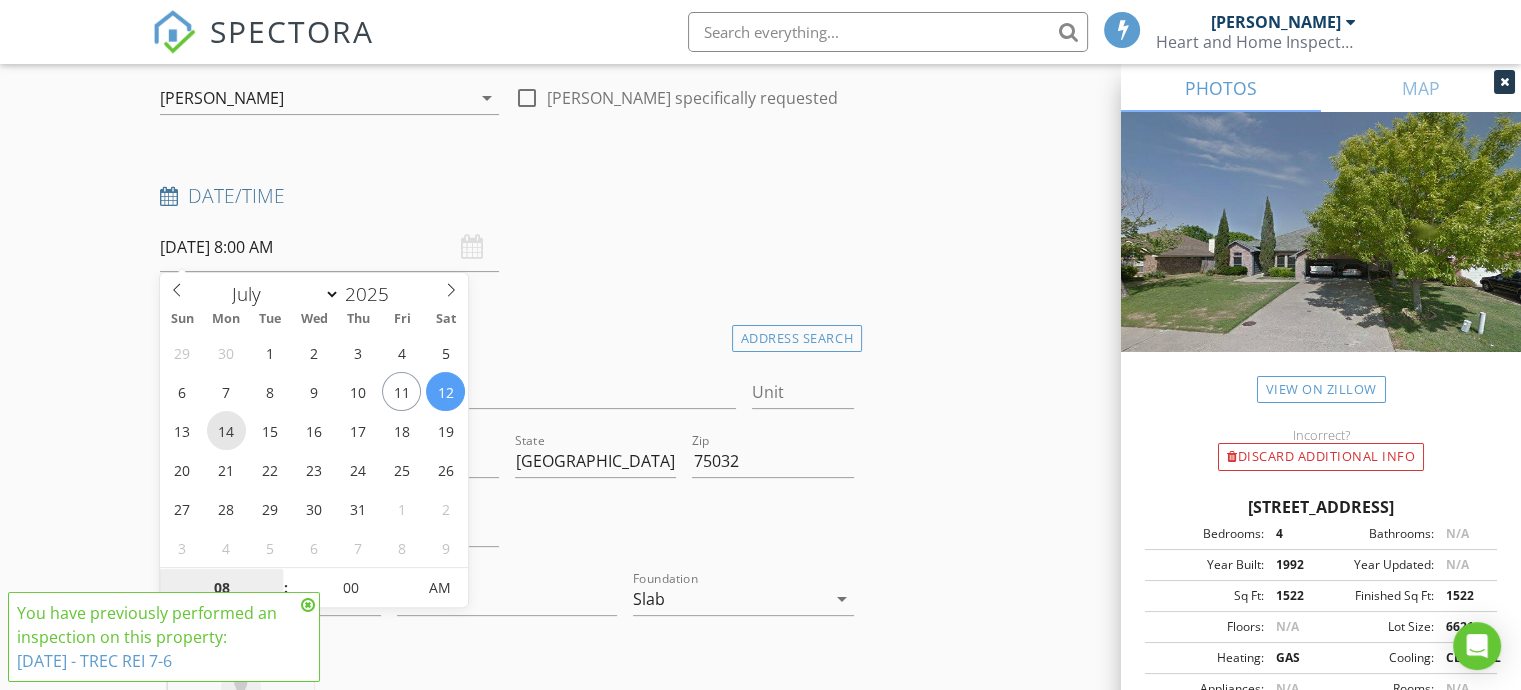 type on "07/14/2025 8:00 AM" 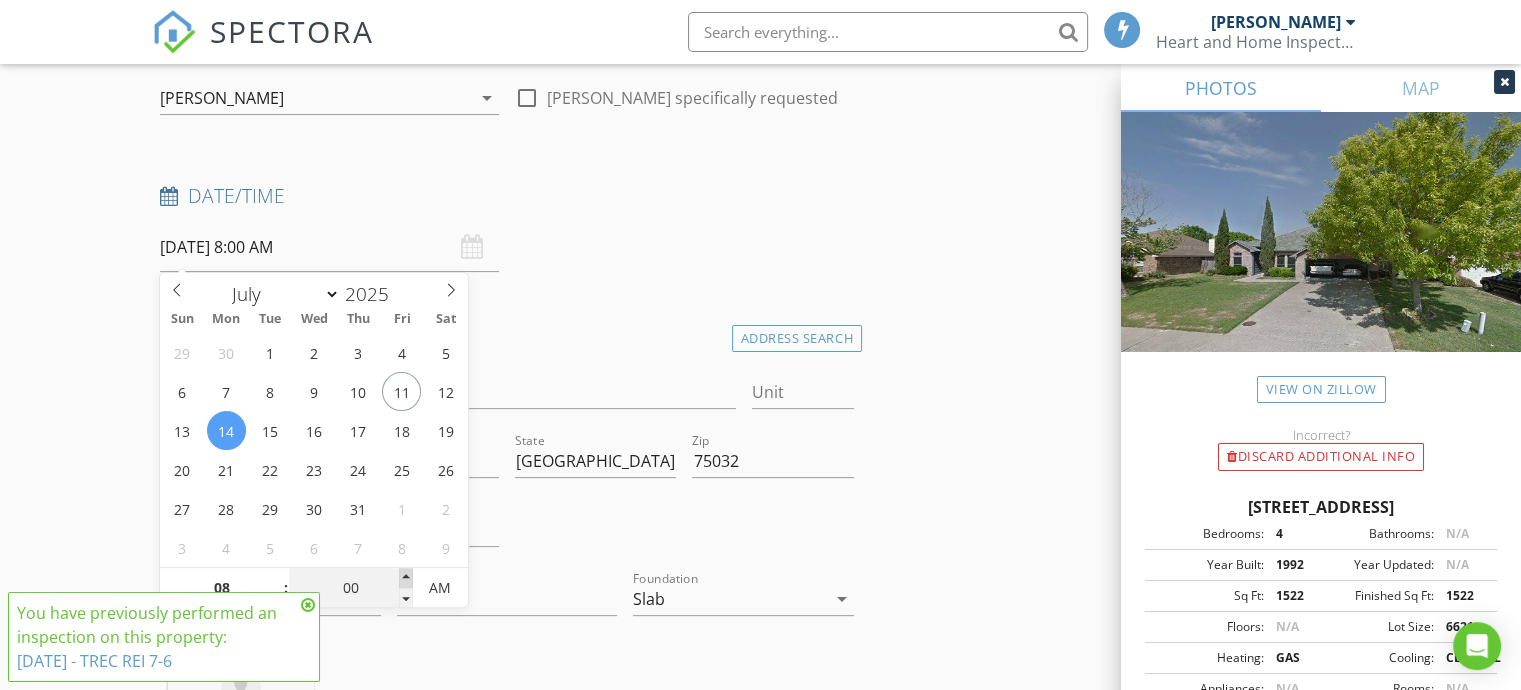 type on "05" 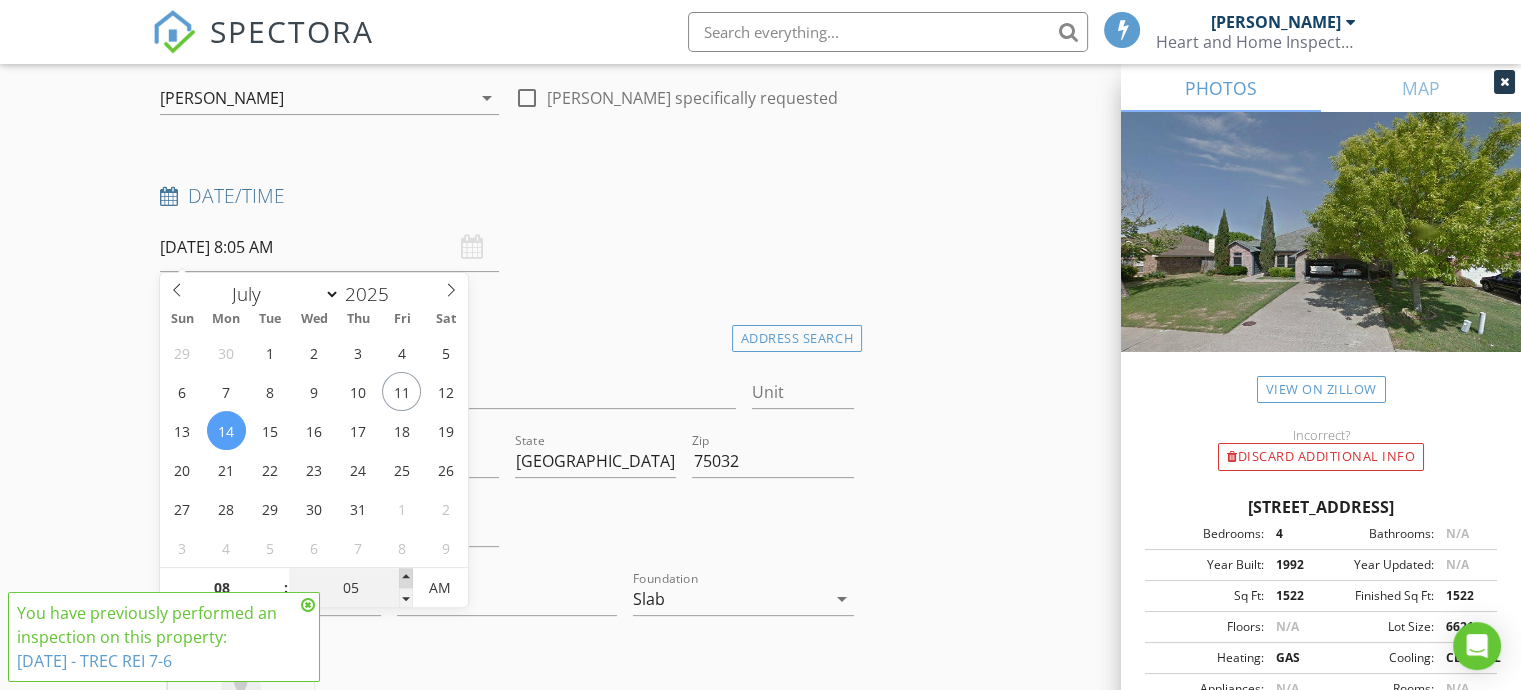 click at bounding box center [406, 578] 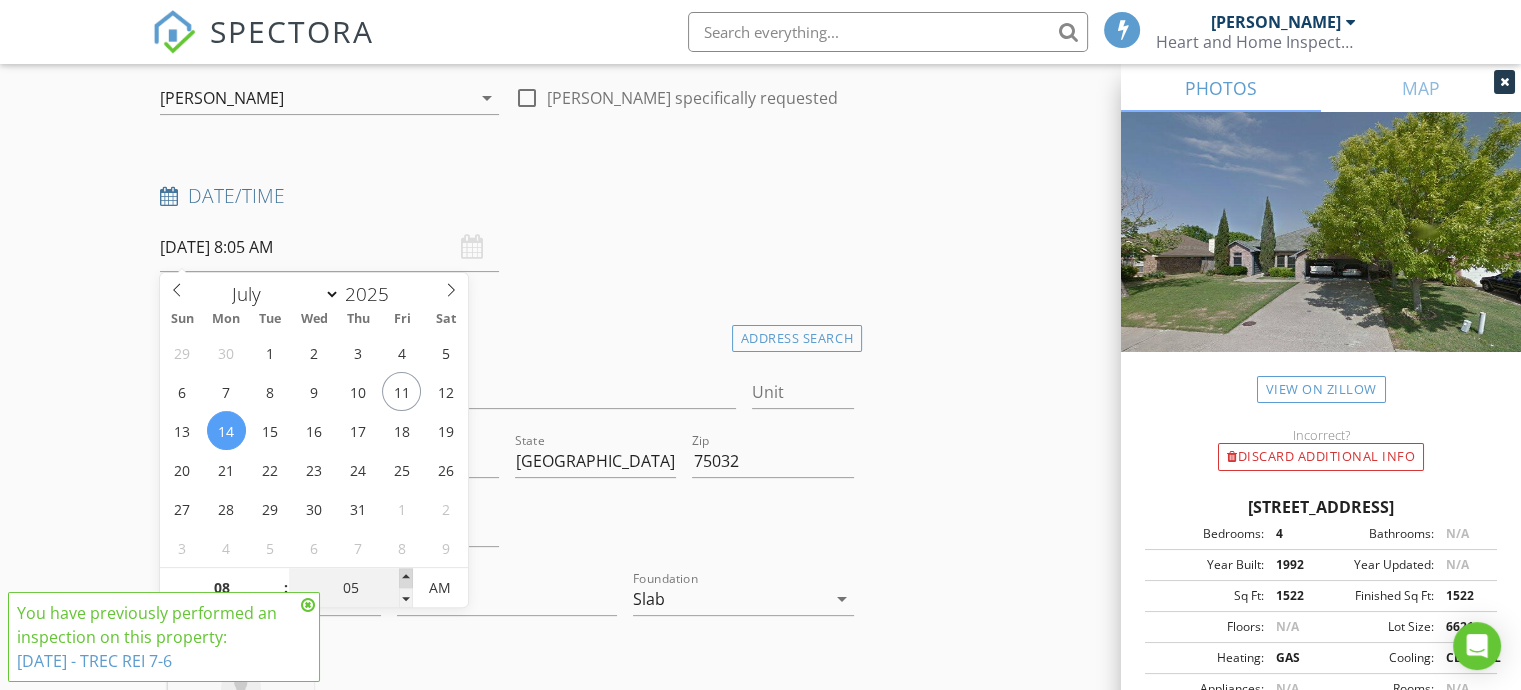 type on "10" 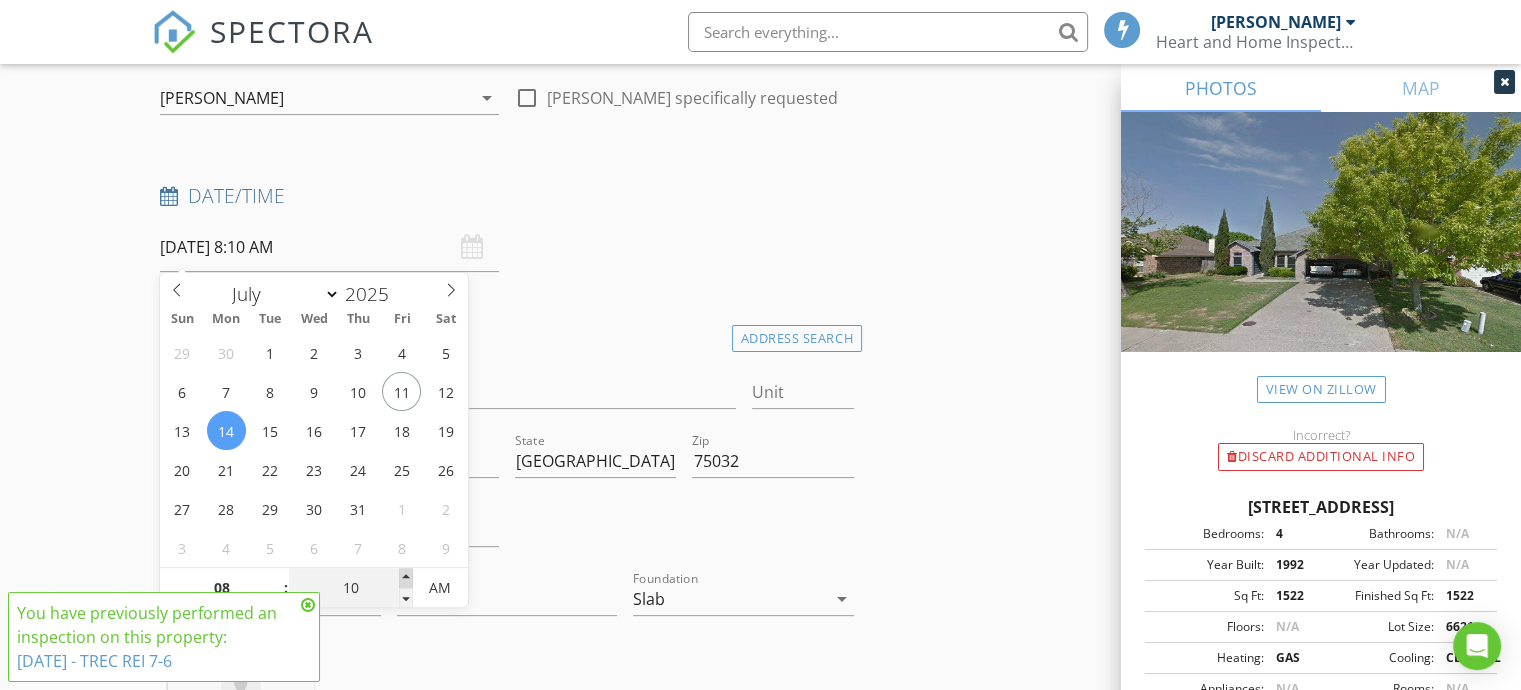 click at bounding box center [406, 578] 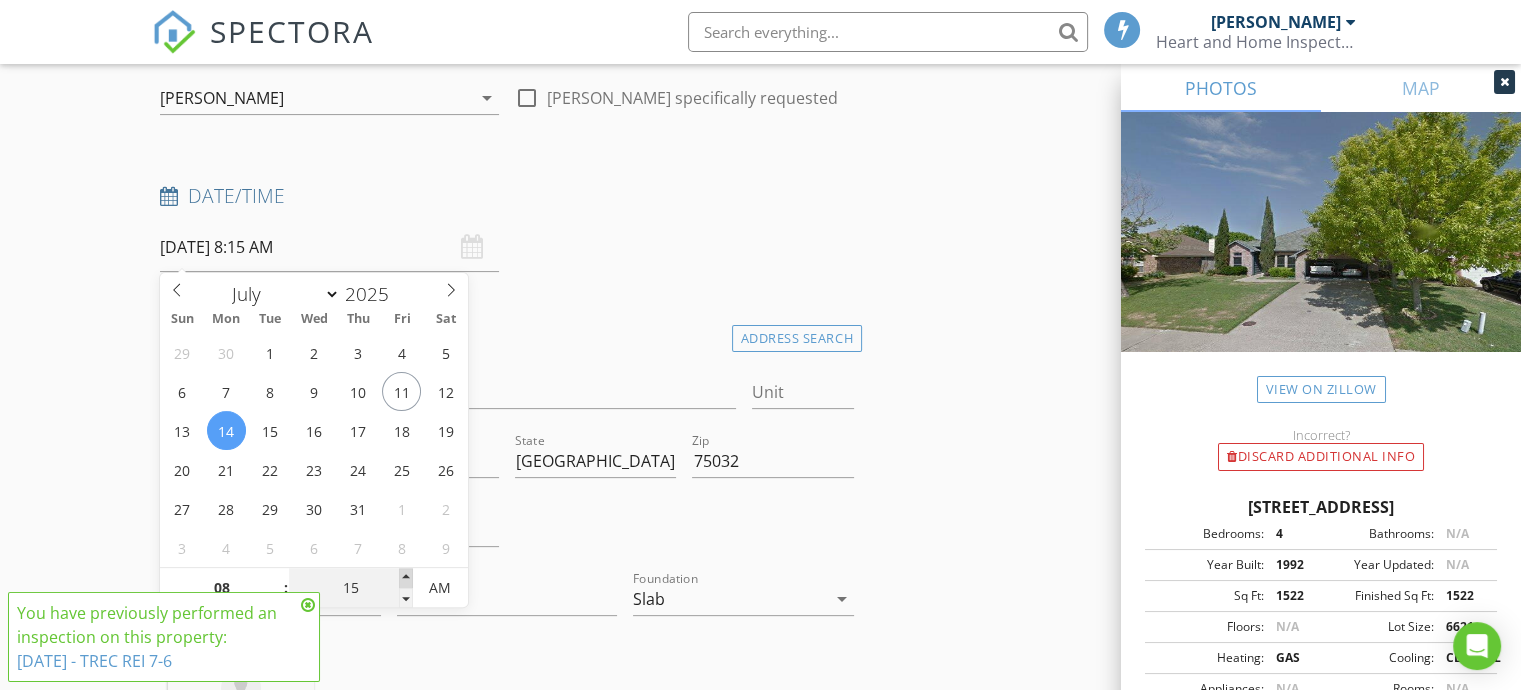click at bounding box center [406, 578] 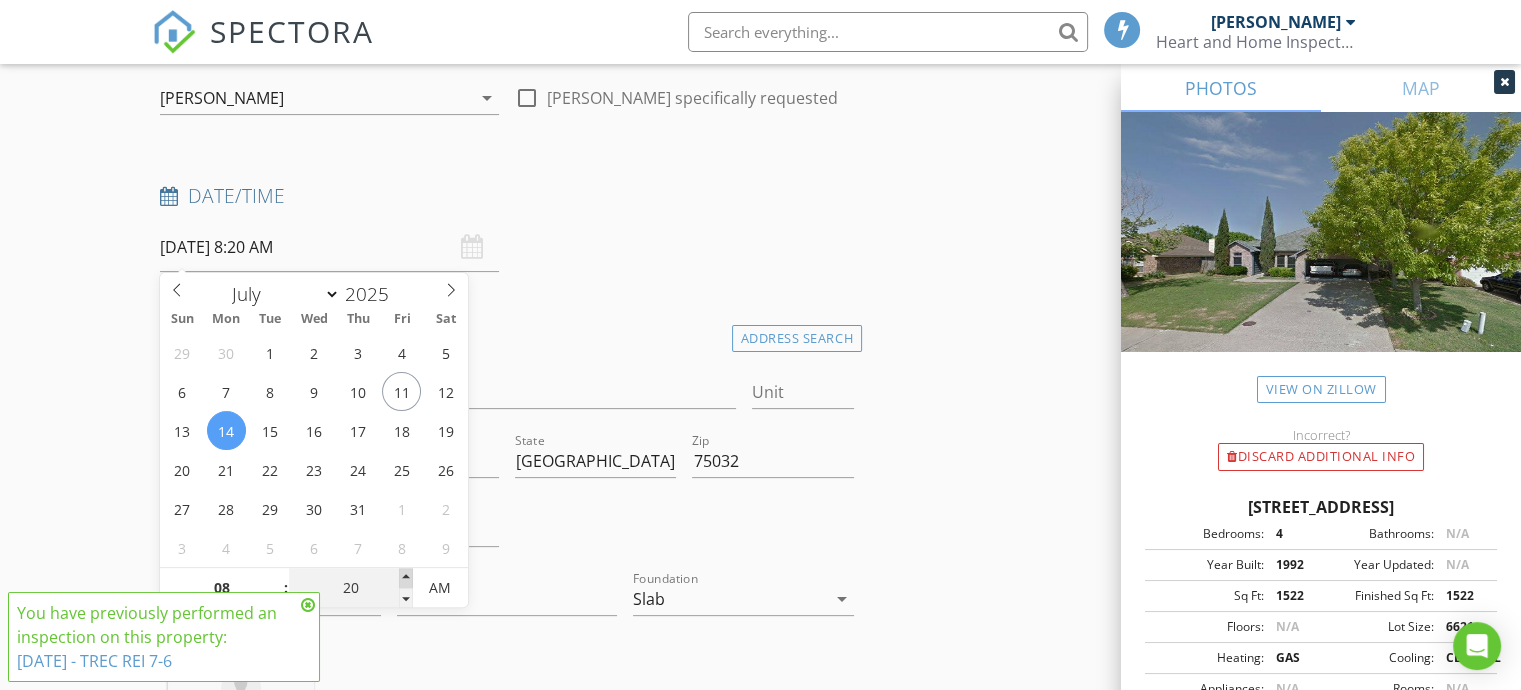click at bounding box center [406, 578] 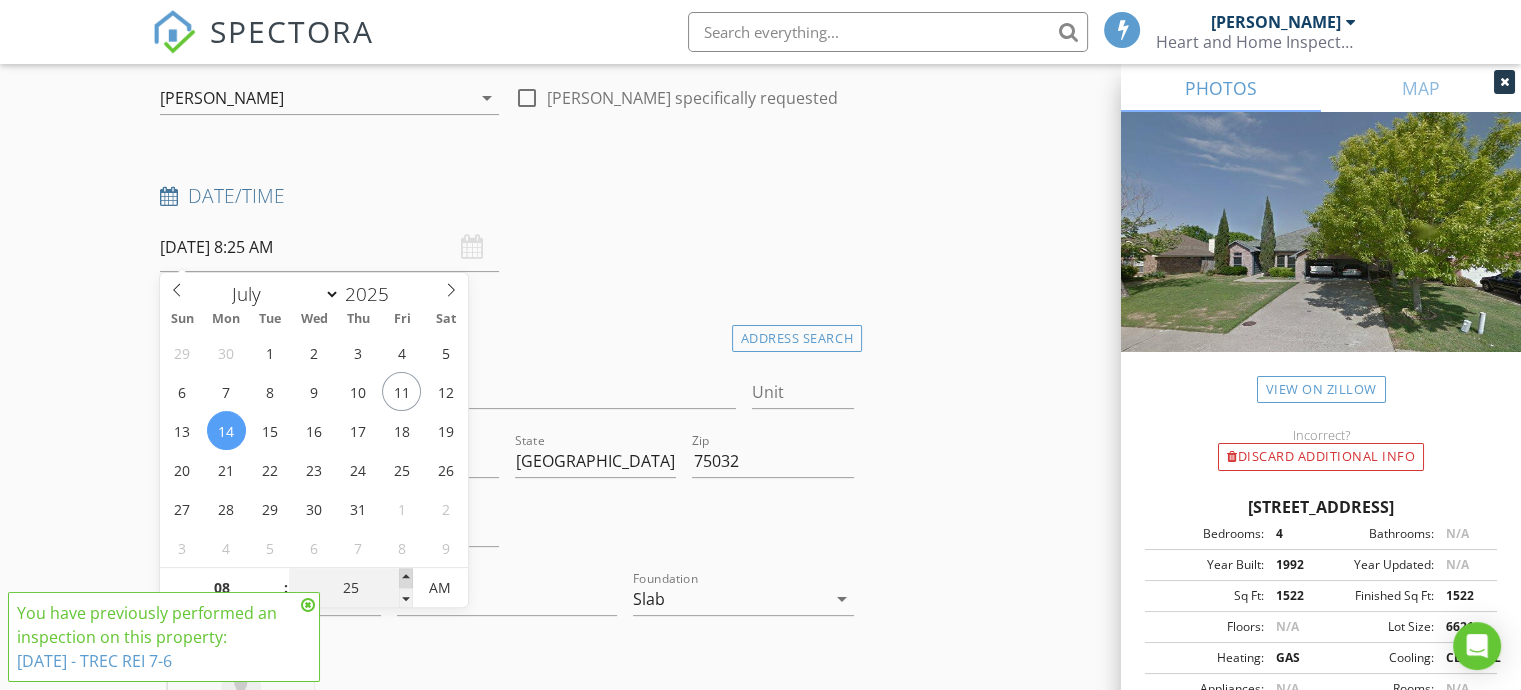 click at bounding box center (406, 578) 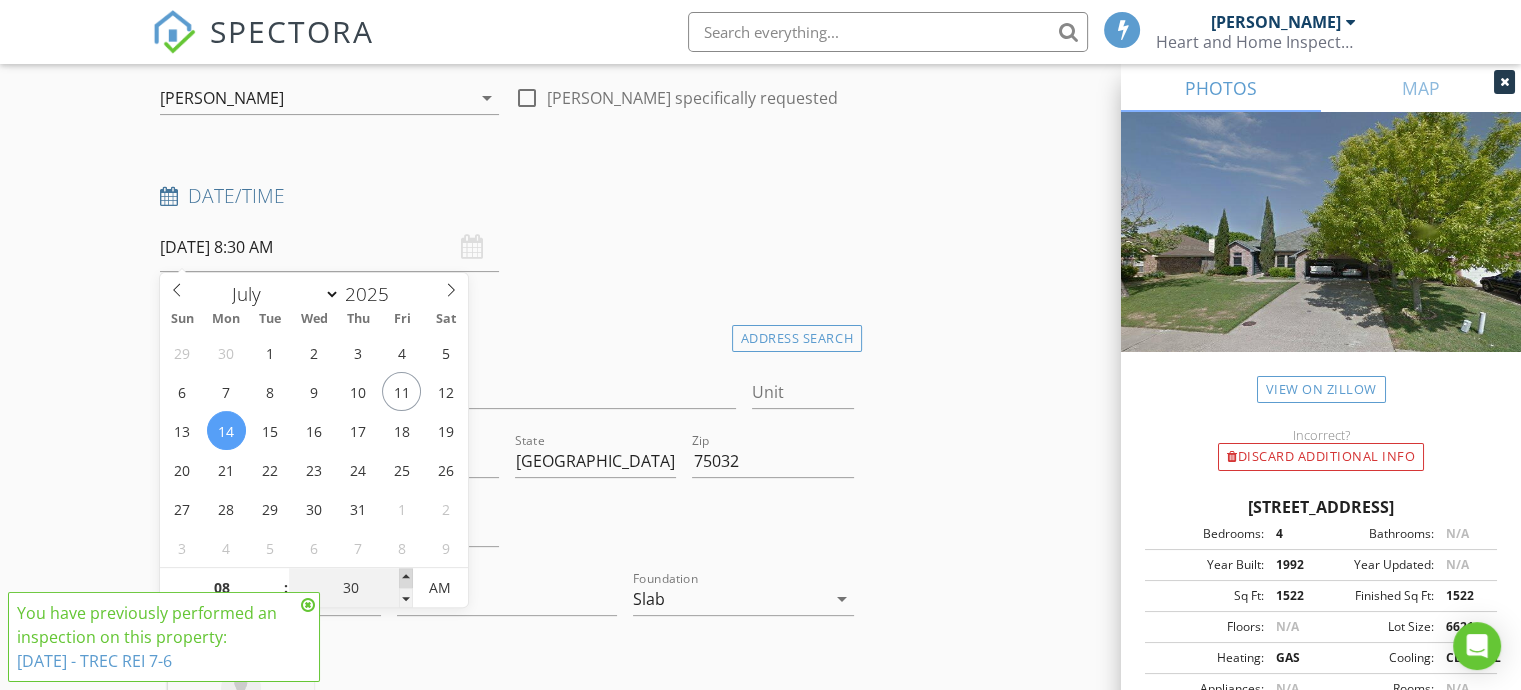 click at bounding box center [406, 578] 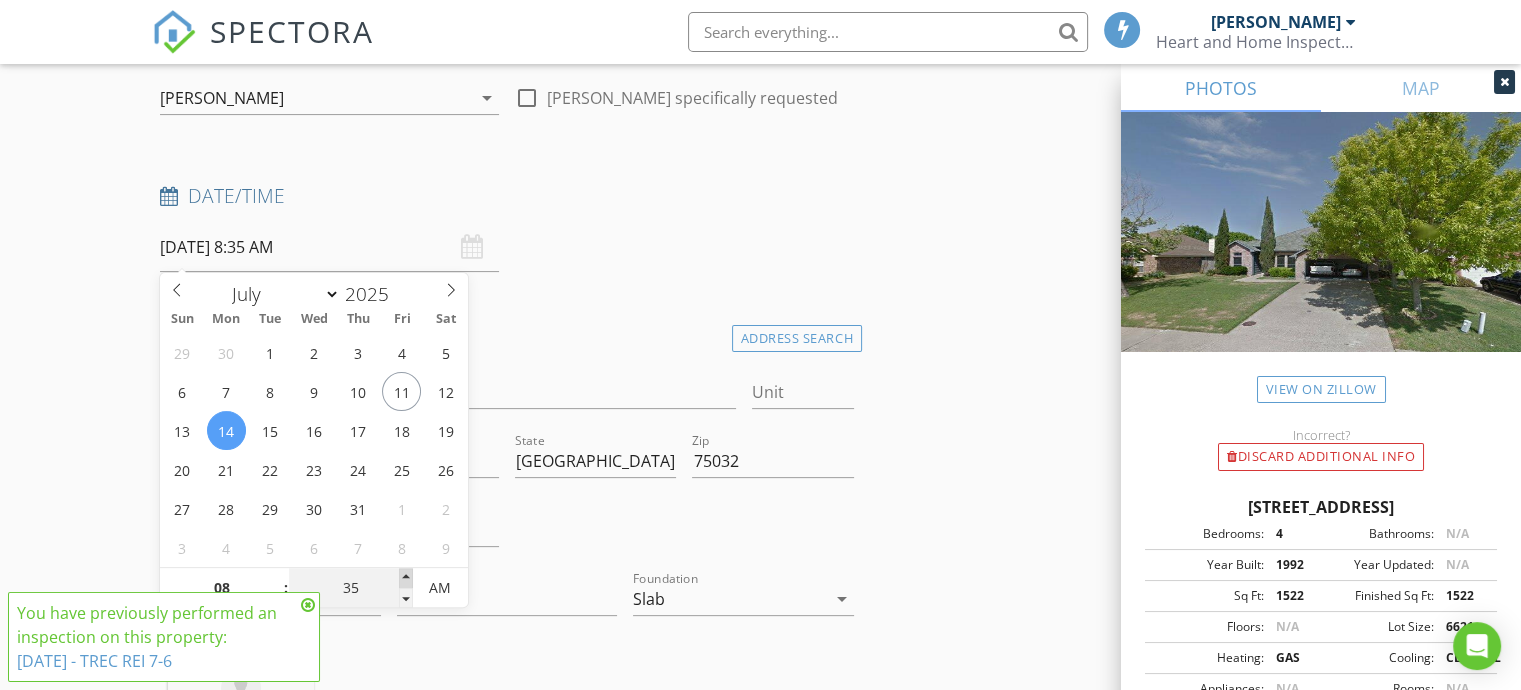 click at bounding box center [406, 578] 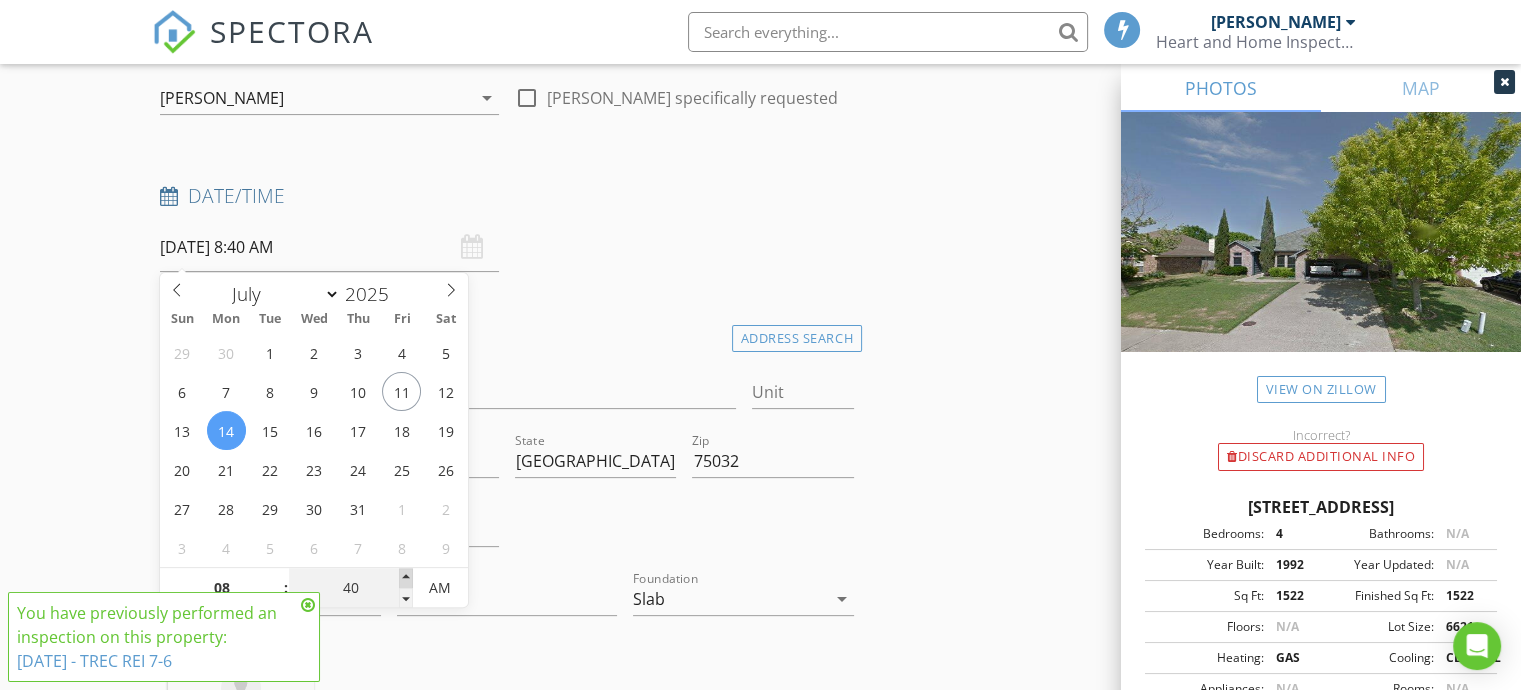 click at bounding box center (406, 578) 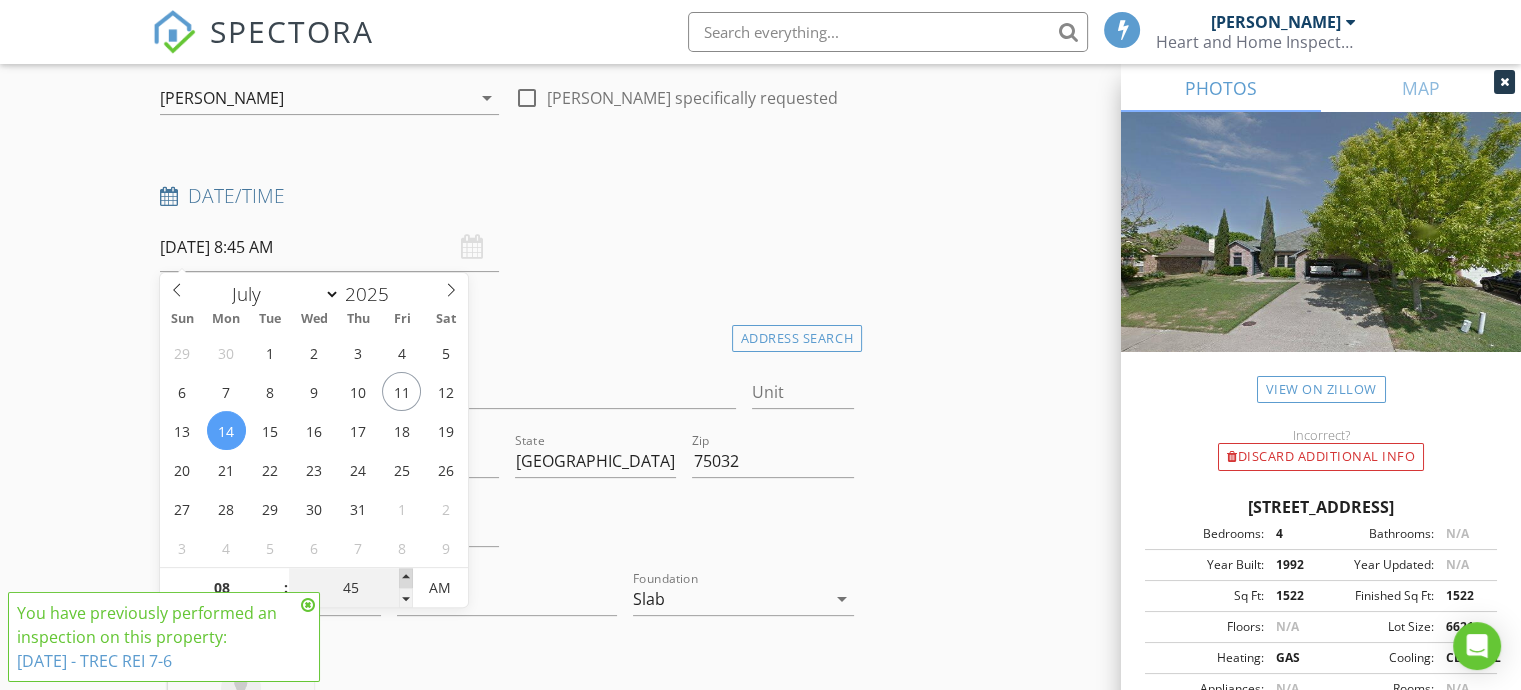 click at bounding box center [406, 578] 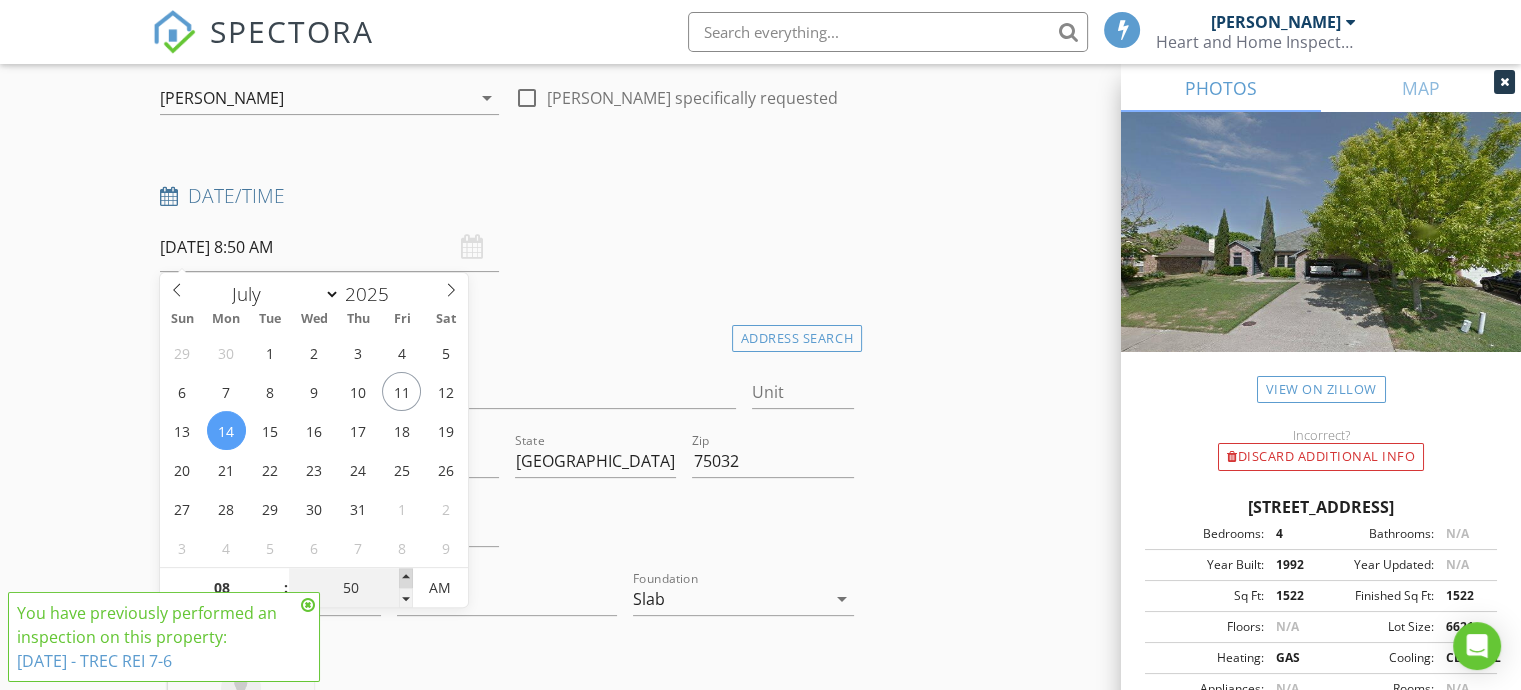click at bounding box center [406, 578] 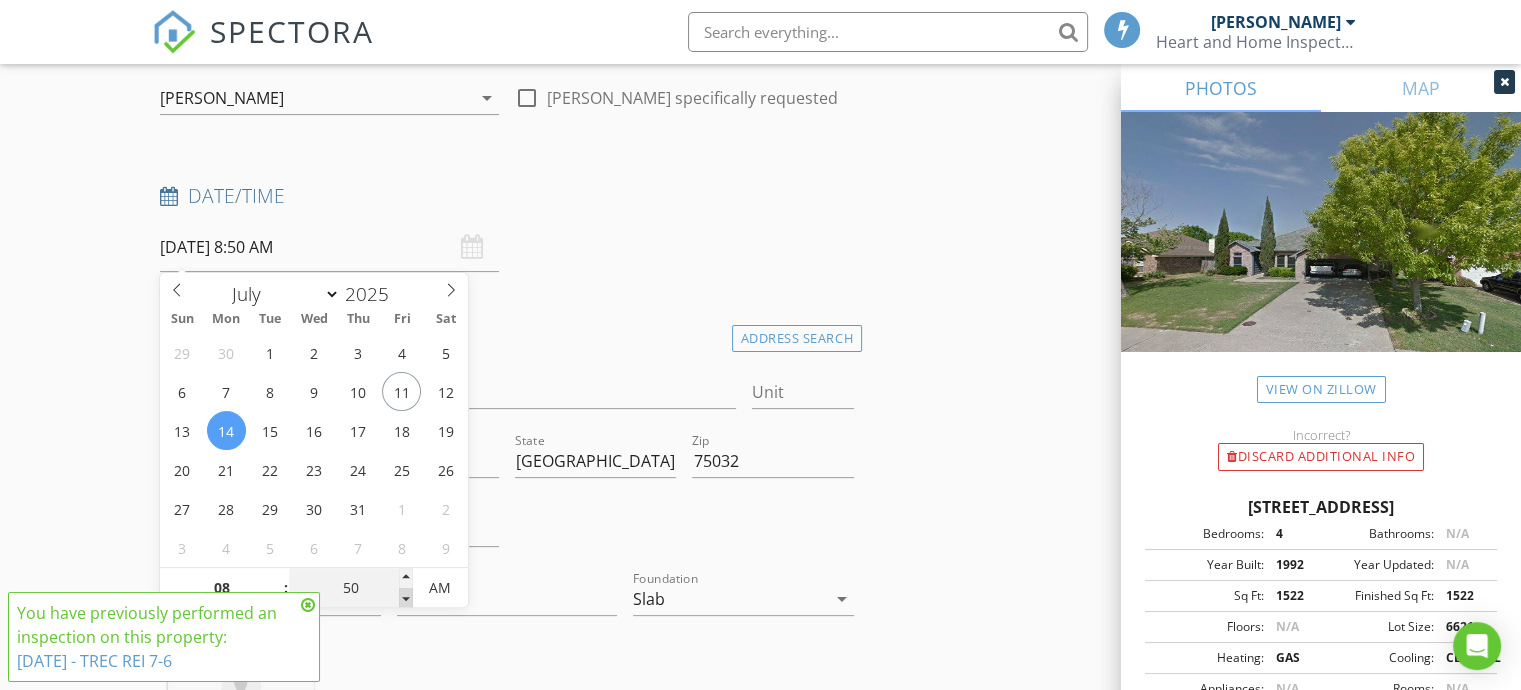 type on "45" 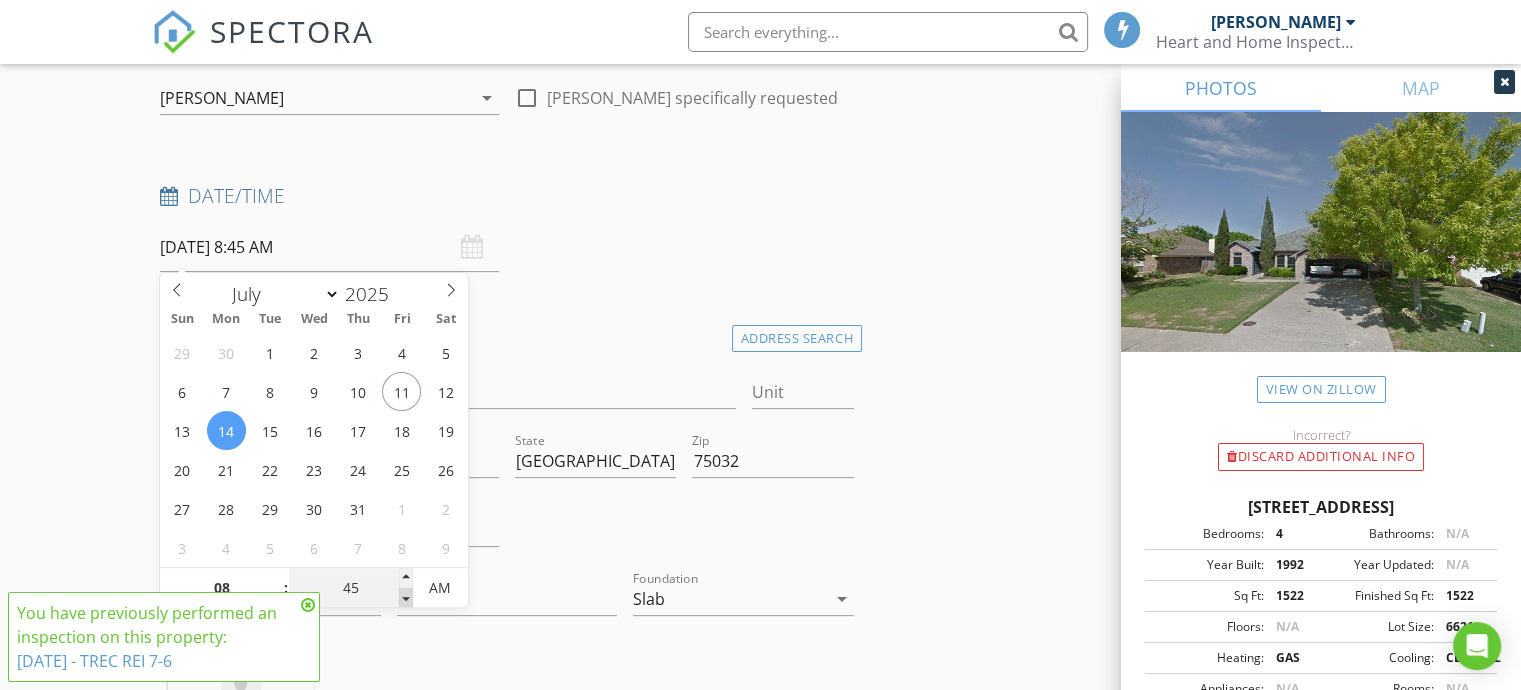 click at bounding box center (406, 598) 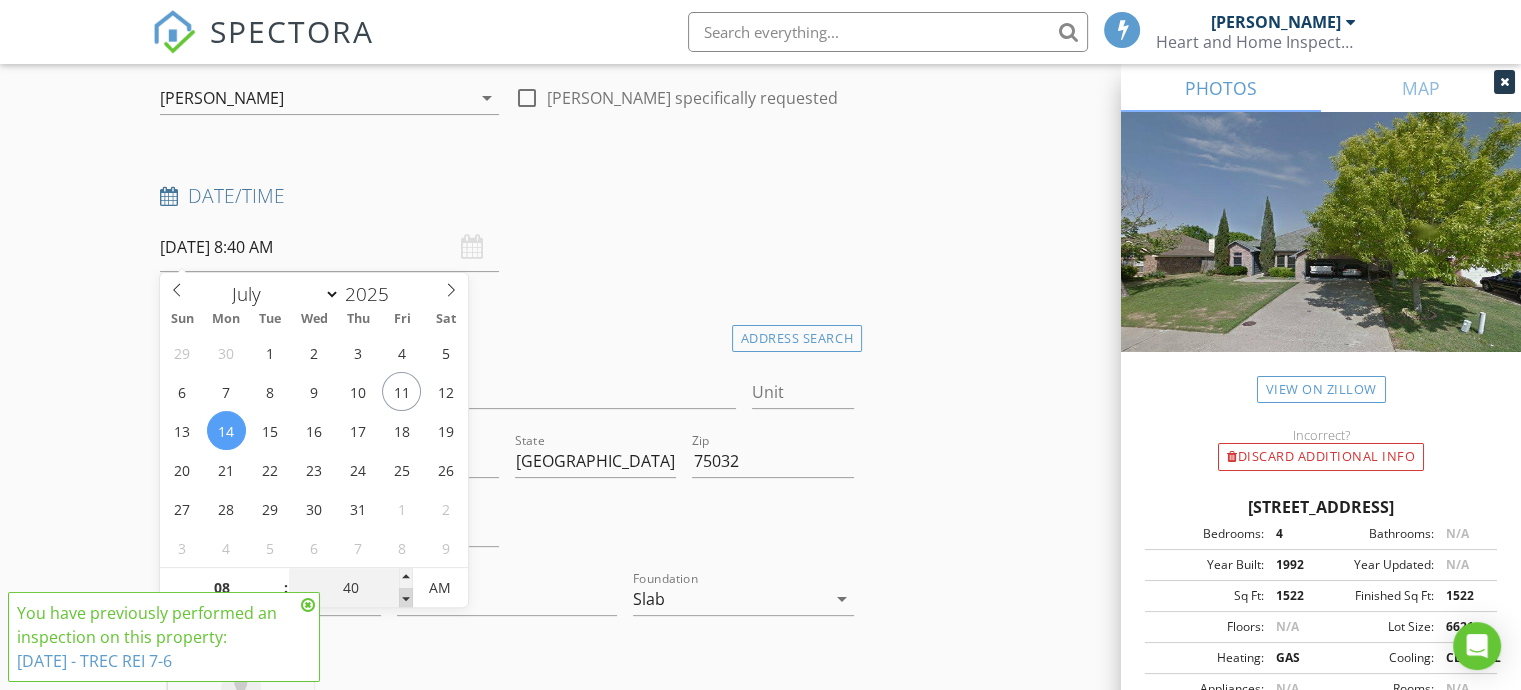 click at bounding box center (406, 598) 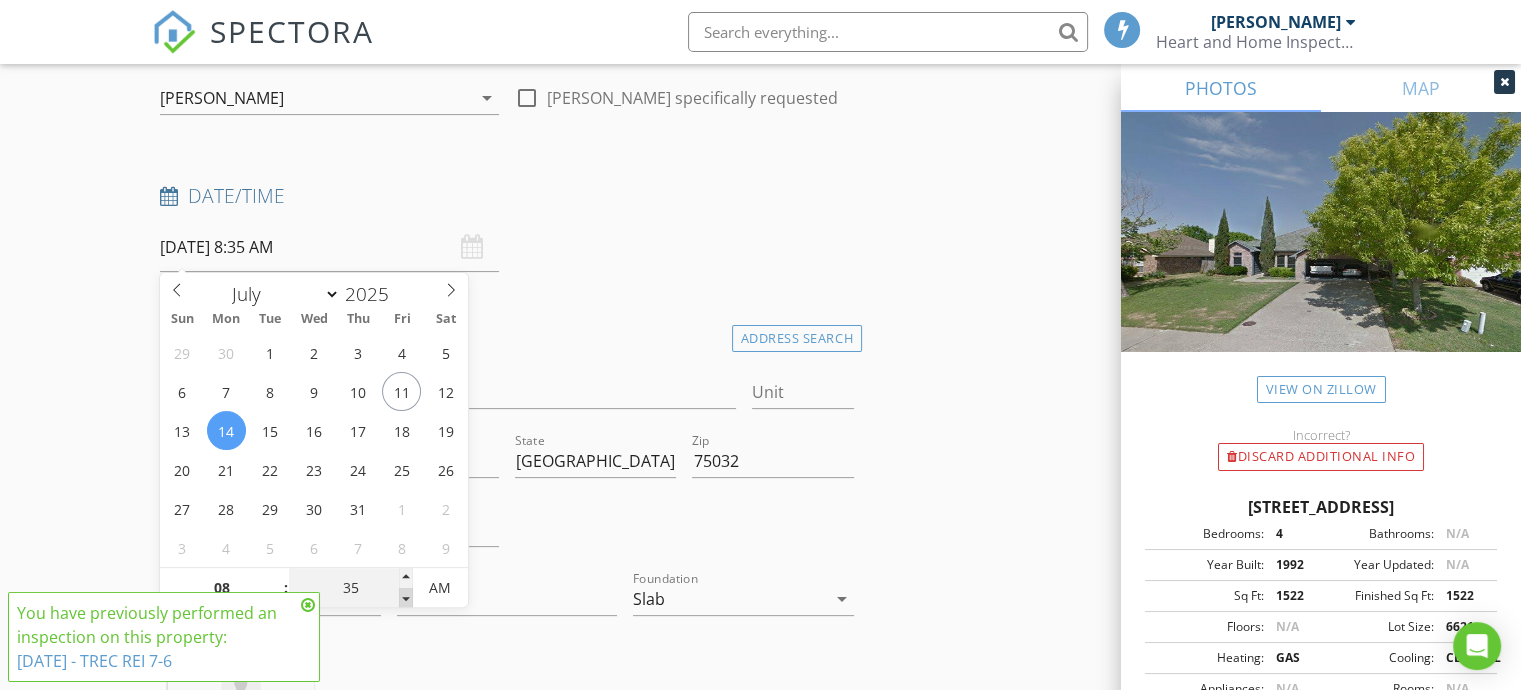 click at bounding box center [406, 598] 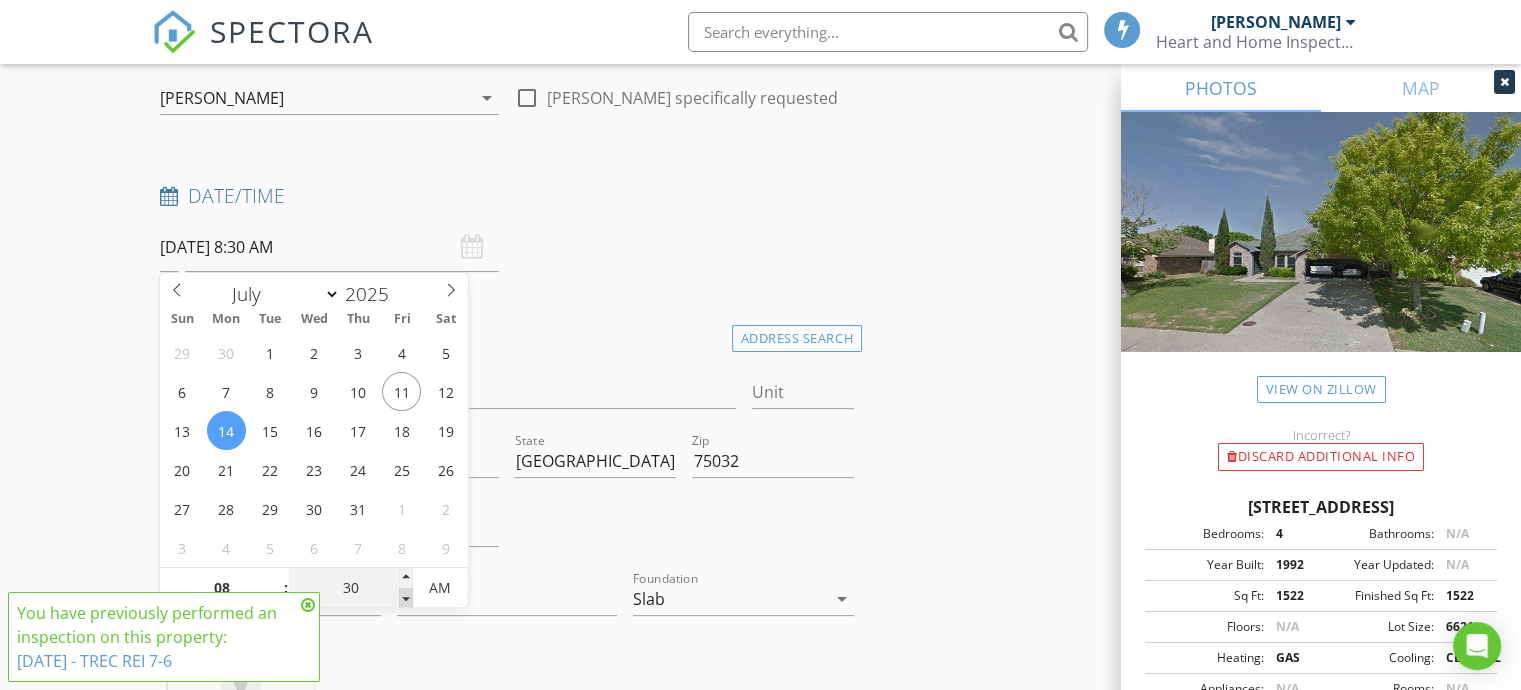 click at bounding box center [406, 598] 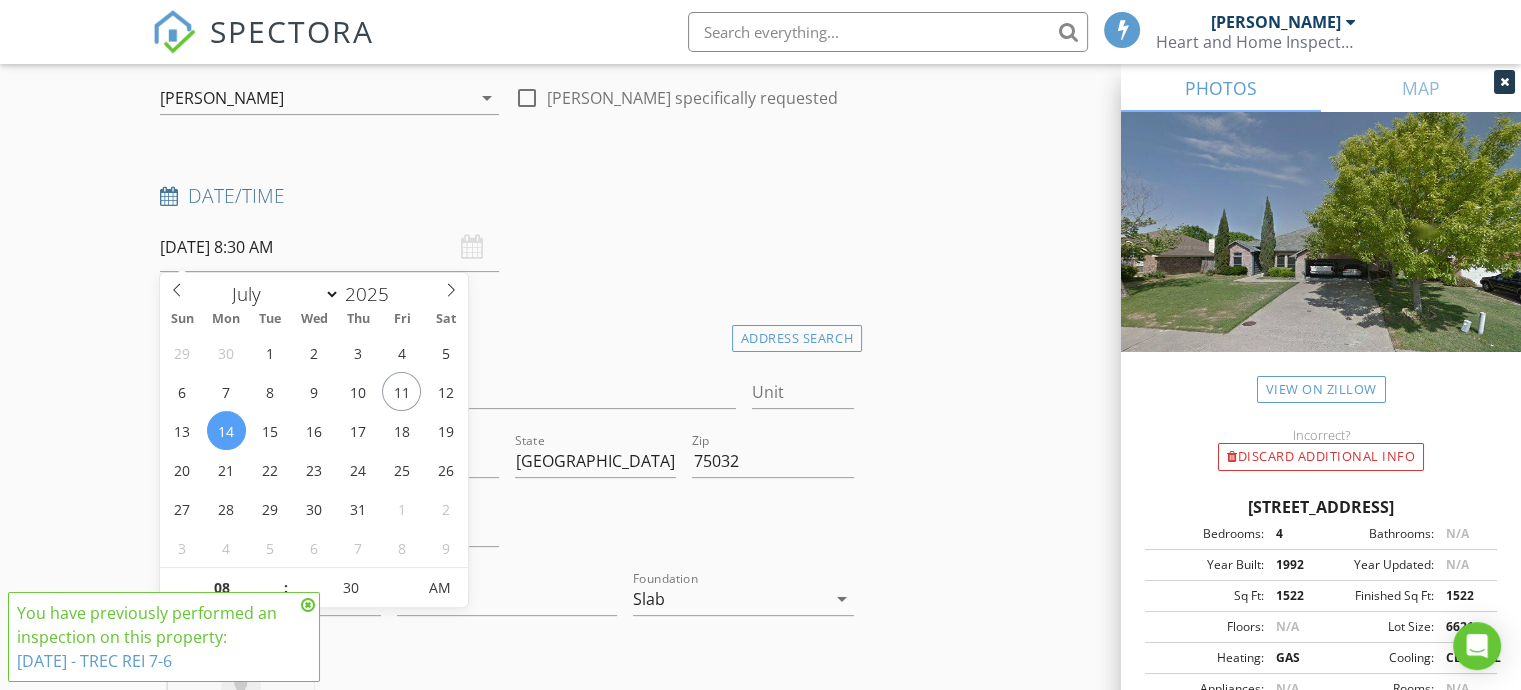 click on "INSPECTOR(S)
check_box   Adrian Gan   PRIMARY   Adrian Gan arrow_drop_down   check_box_outline_blank Adrian Gan specifically requested
Date/Time
07/14/2025 8:30 AM
Location
Address Search       Address 144 Woodcreek Dr   Unit   City Rockwall   State TX   Zip 75032   County Rockwall     Square Feet 1522   Year Built 1992   Foundation Slab arrow_drop_down     Adrian Gan     49.2 miles     (an hour)
client
check_box Enable Client CC email for this inspection   Client Search     check_box_outline_blank Client is a Company/Organization     First Name Nancy   Last Name Villarreal   Email nancyvillarr3al@gmail.com   CC Email   Phone 214-949-6303   Address   City   State   Zip       Notes   Private Notes
ADD ADDITIONAL client
SERVICES
check_box_outline_blank   Standard TREC Inspection" at bounding box center [507, 2225] 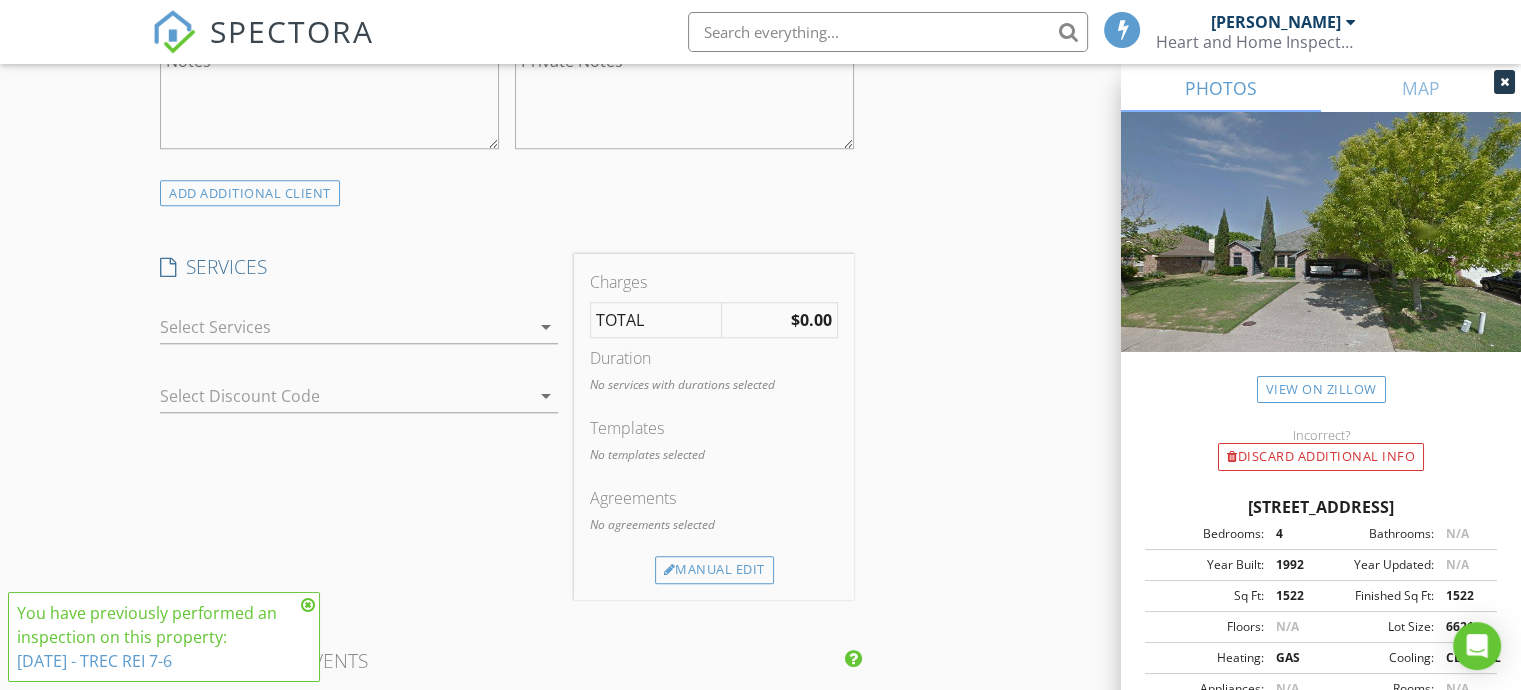 scroll, scrollTop: 1800, scrollLeft: 0, axis: vertical 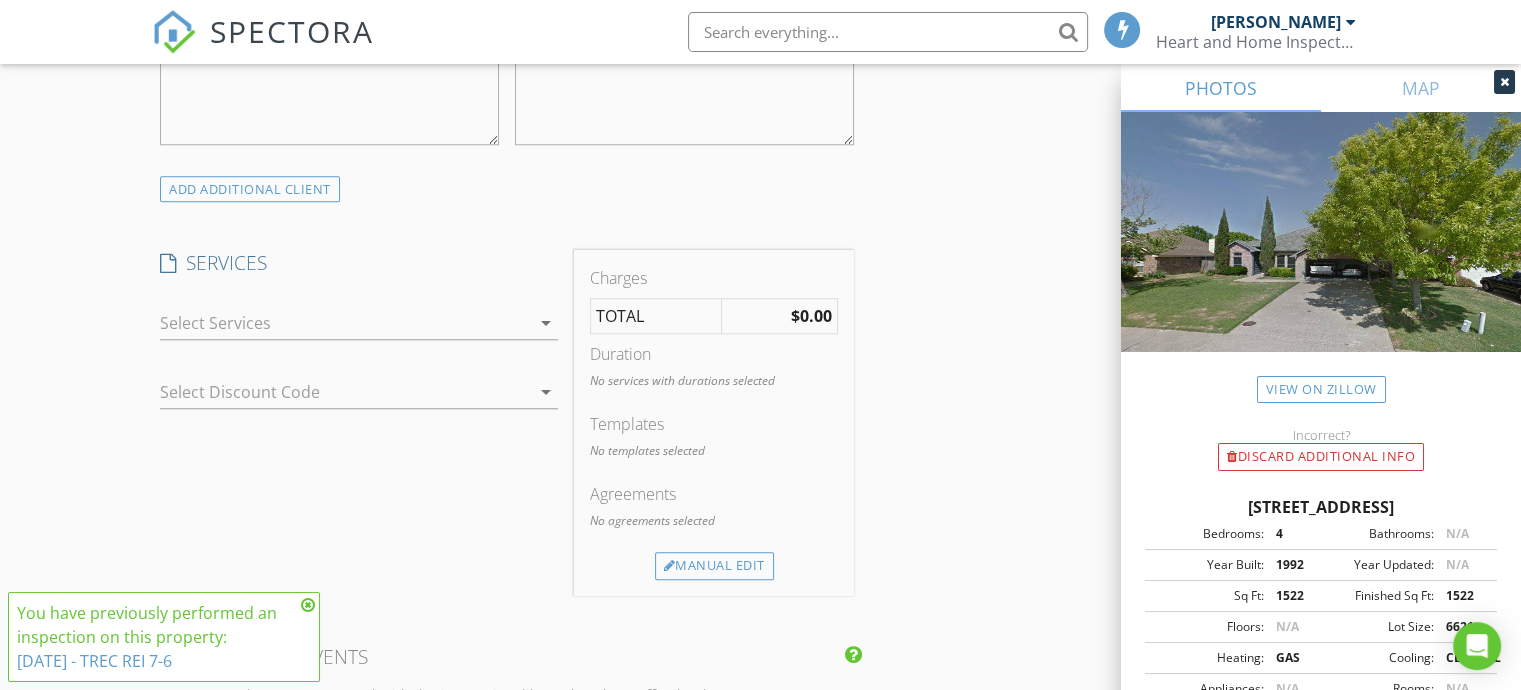 click at bounding box center (345, 323) 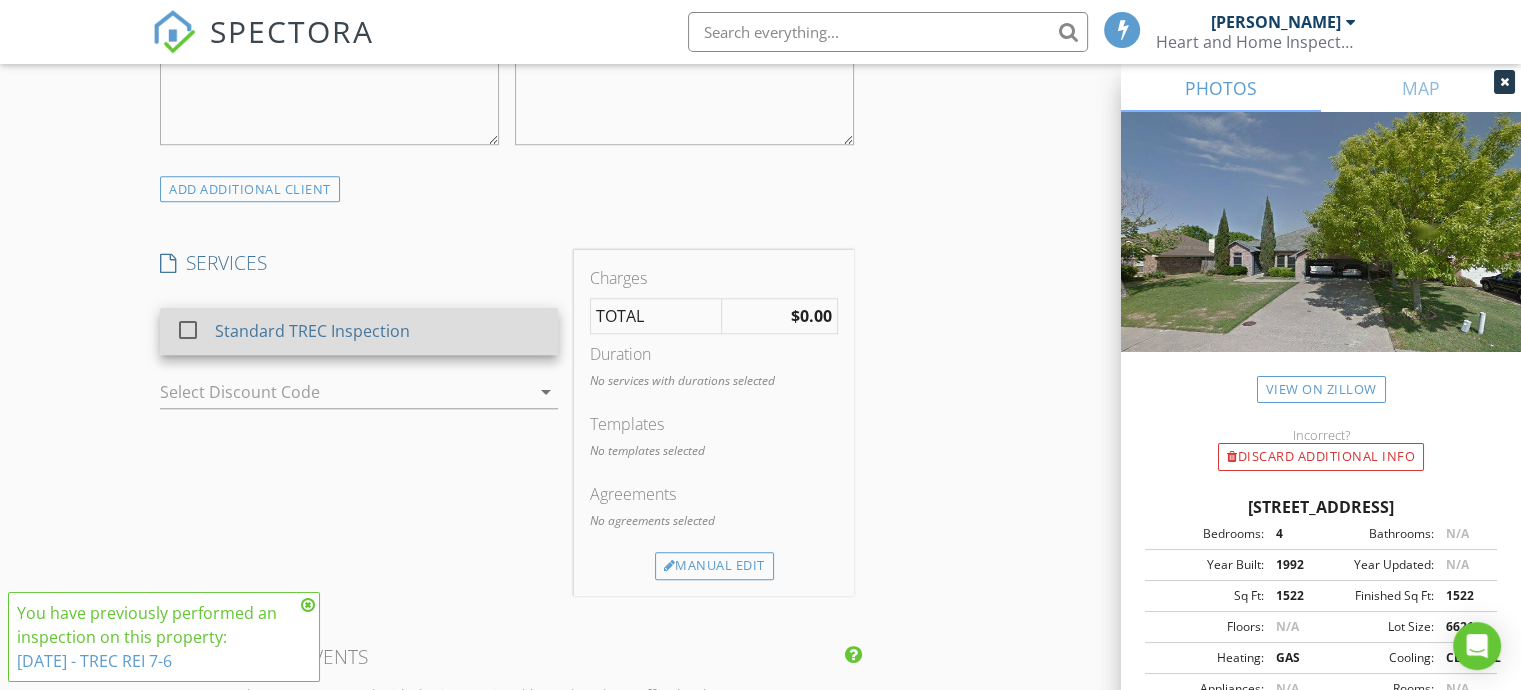 click on "Standard TREC Inspection" at bounding box center [312, 331] 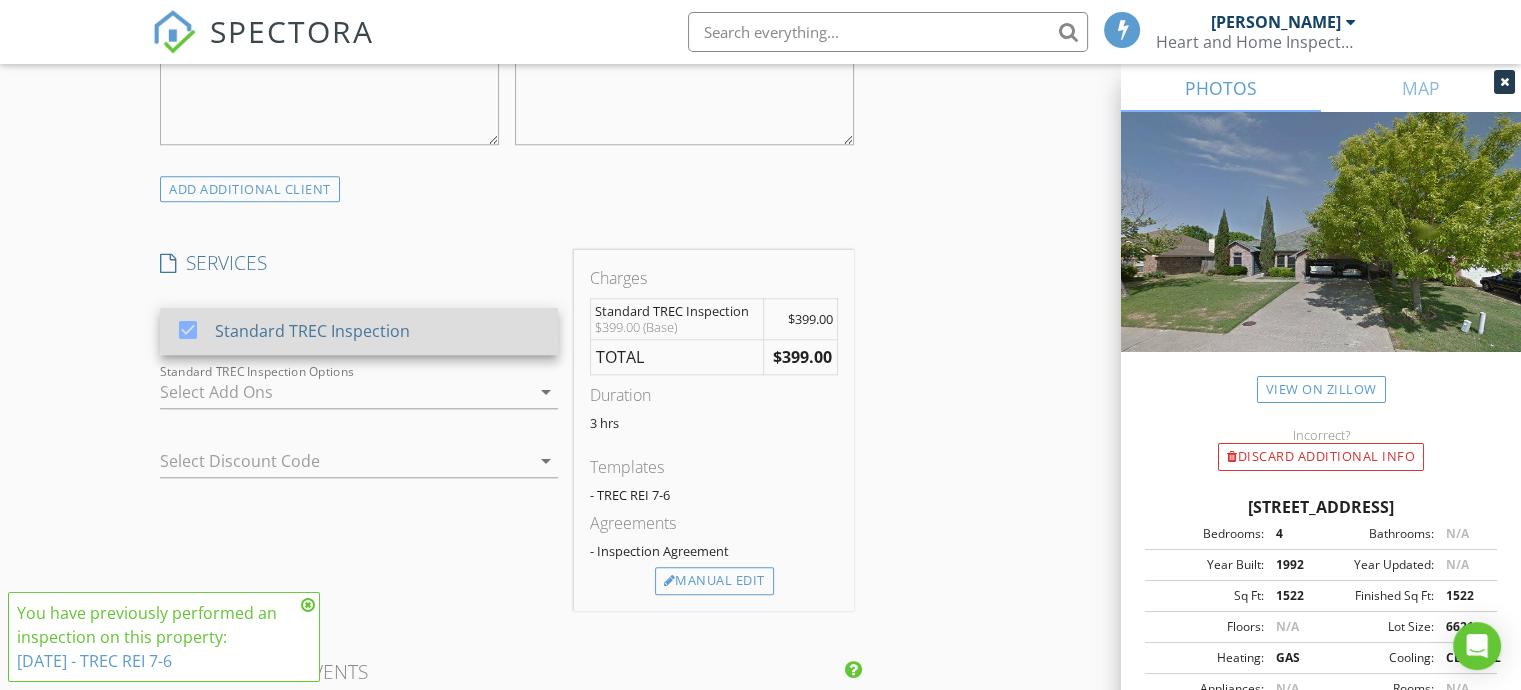 click on "Standard TREC Inspection" at bounding box center (312, 331) 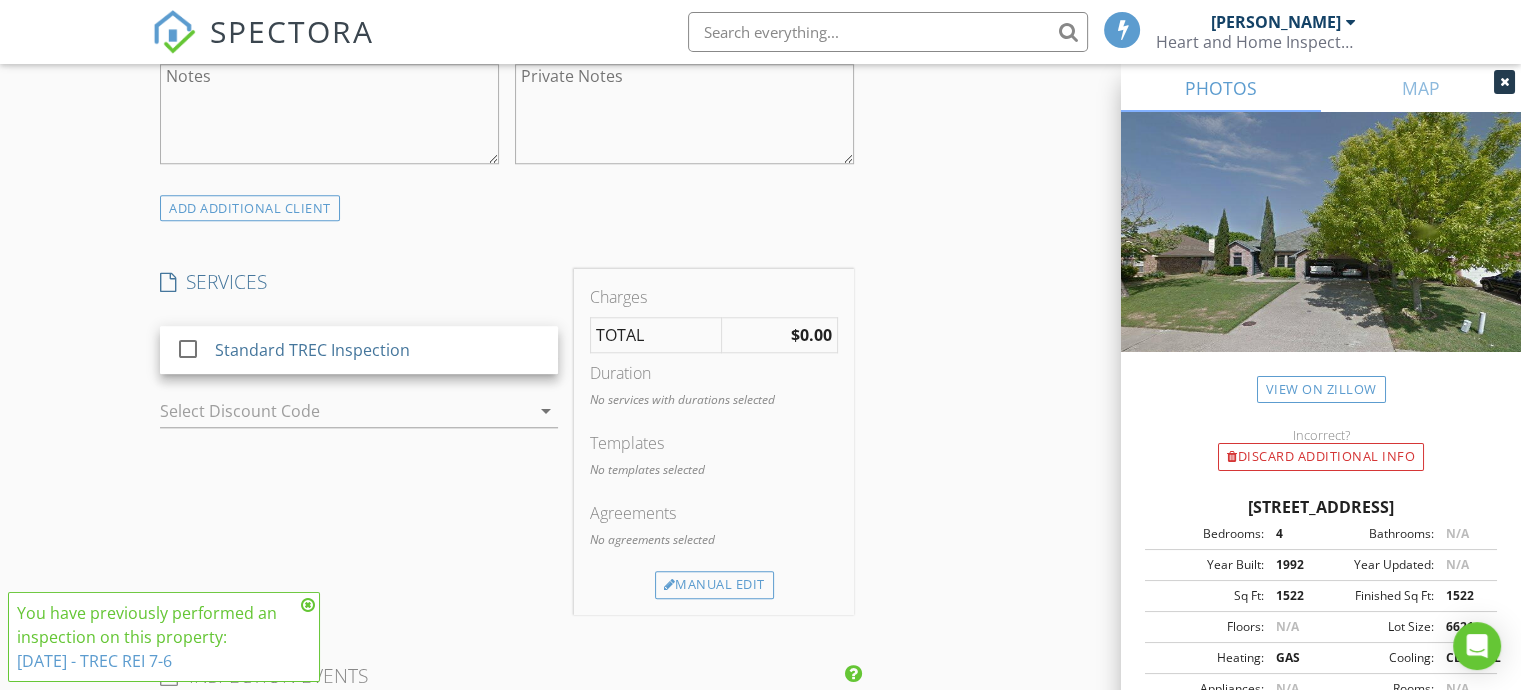 scroll, scrollTop: 1800, scrollLeft: 0, axis: vertical 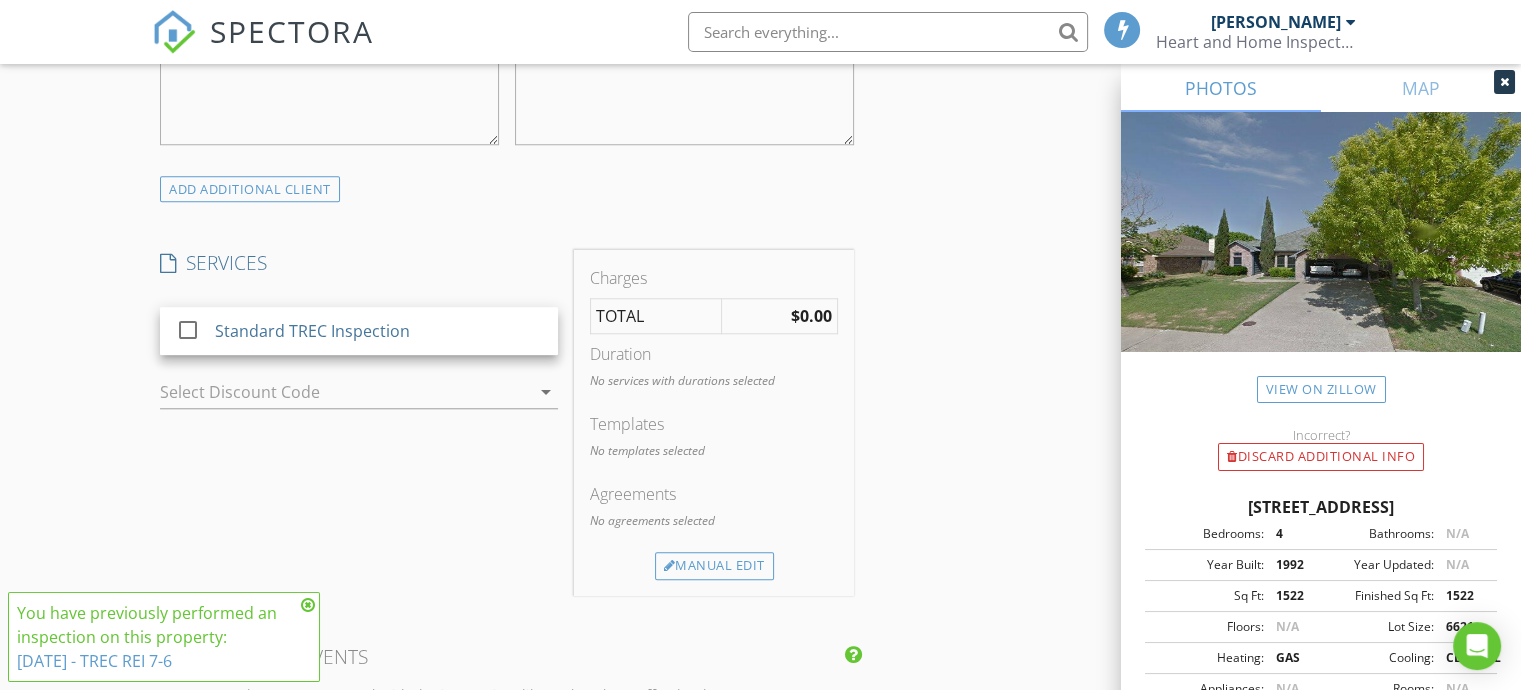 click on "SERVICES
check_box_outline_blank   Standard TREC Inspection   arrow_drop_down     Select Discount Code arrow_drop_down" at bounding box center [359, 422] 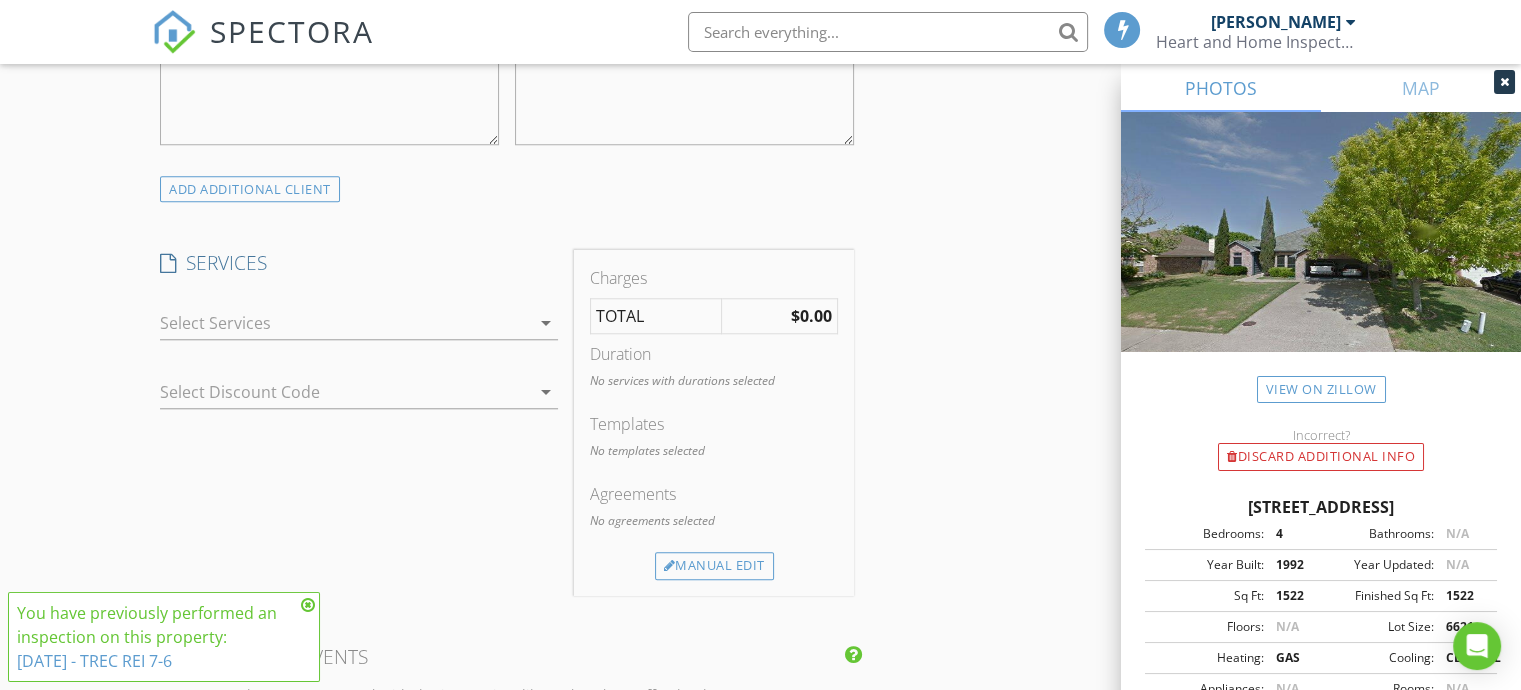 click at bounding box center [345, 323] 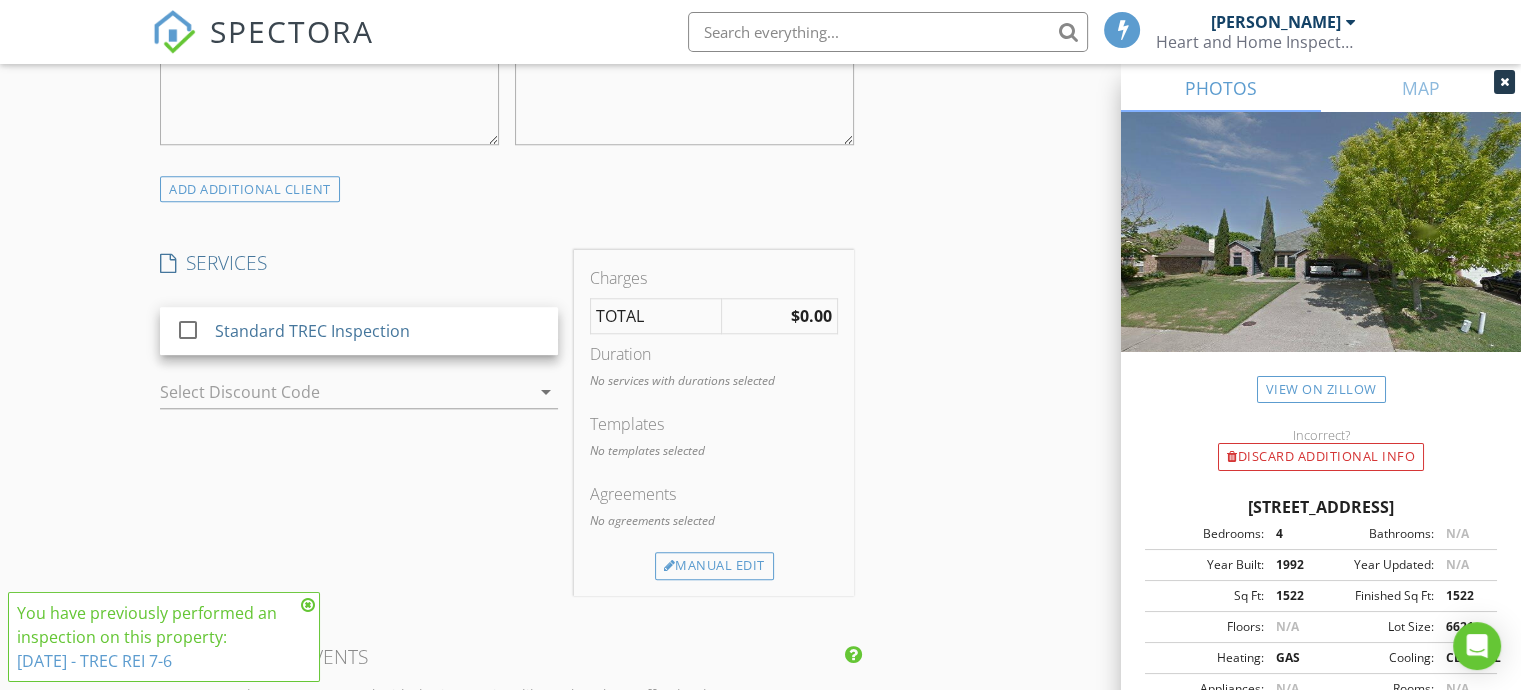 click on "SERVICES" at bounding box center (359, 263) 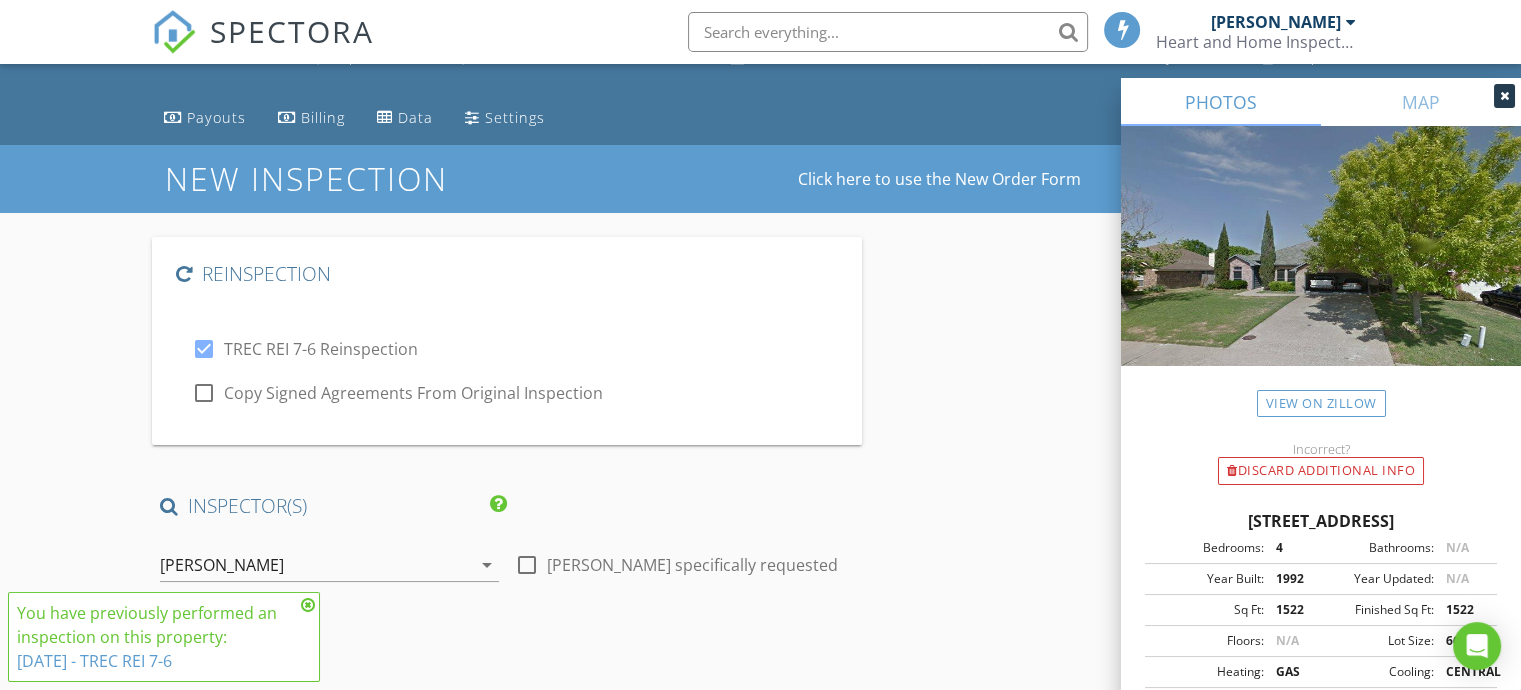 scroll, scrollTop: 0, scrollLeft: 0, axis: both 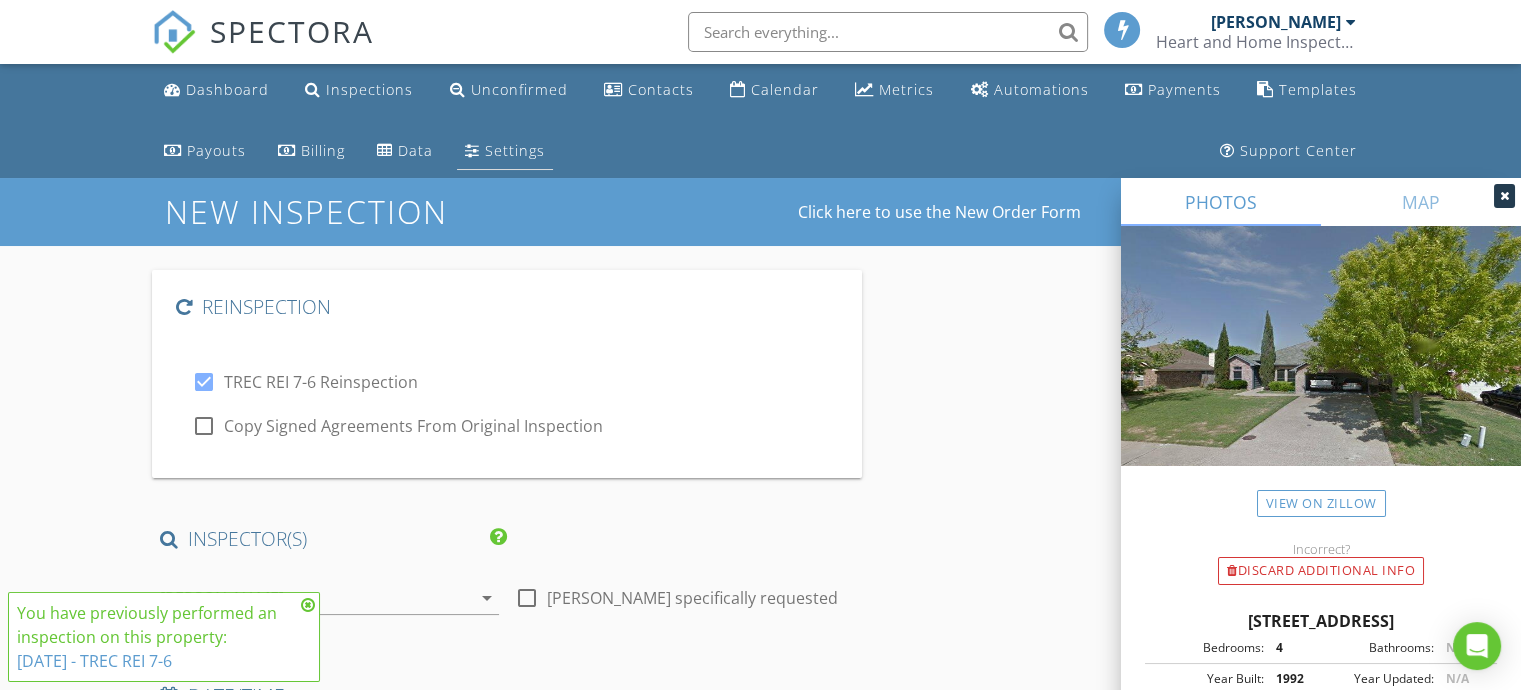click on "Settings" at bounding box center [515, 150] 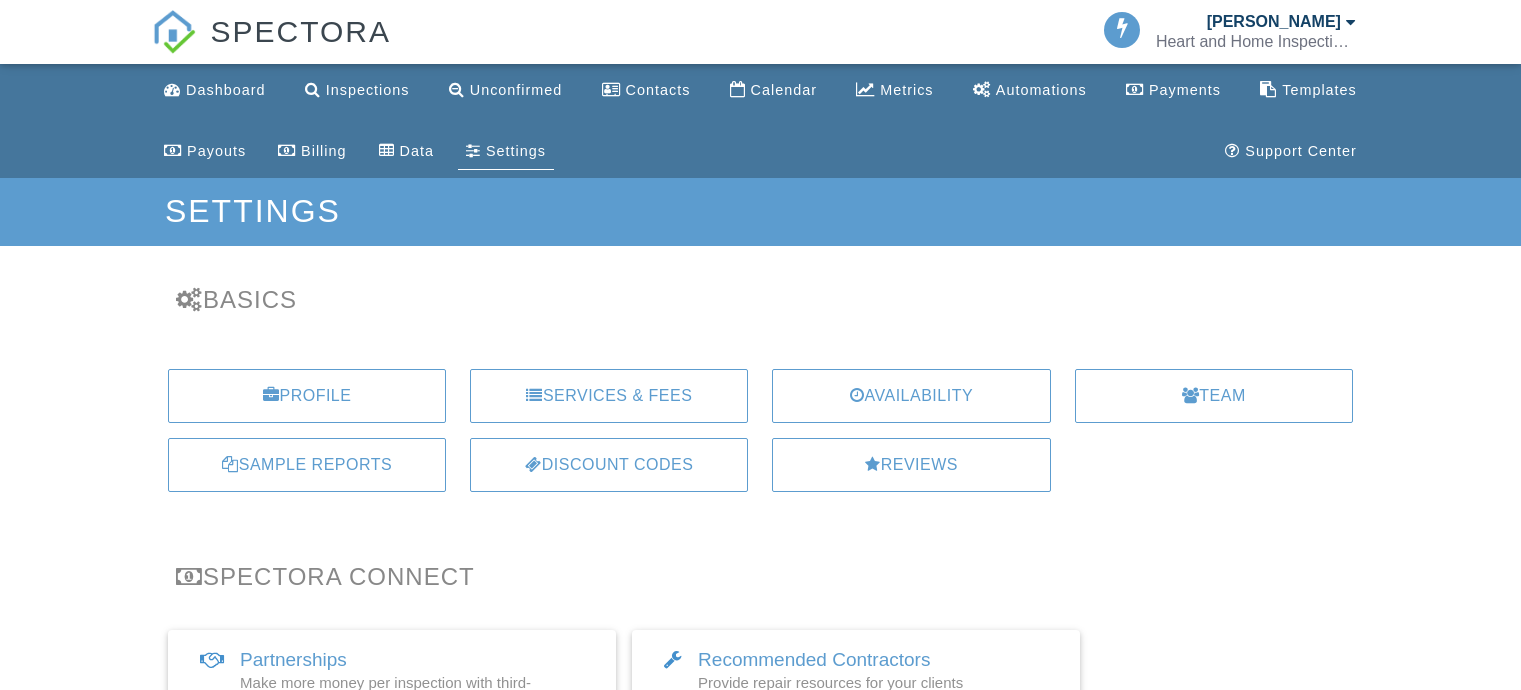 scroll, scrollTop: 0, scrollLeft: 0, axis: both 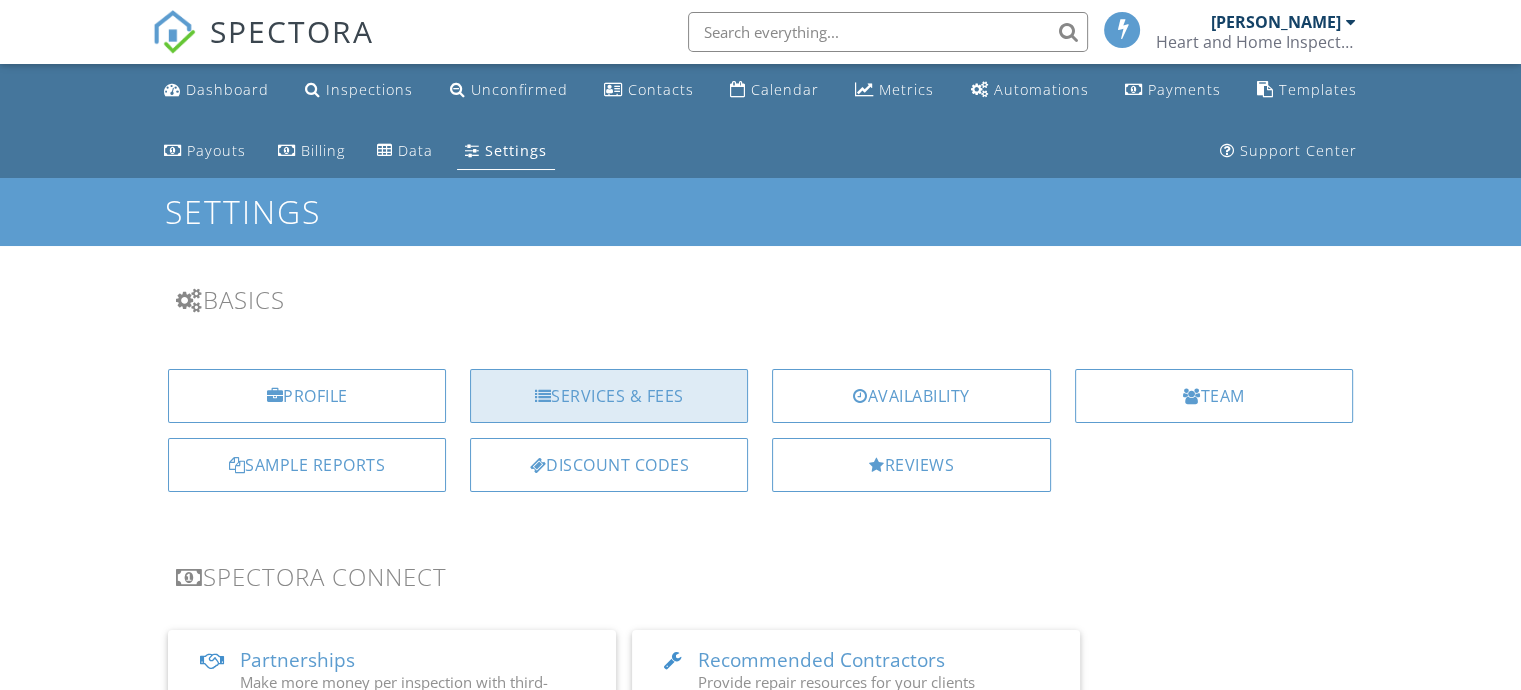 click on "Services & Fees" at bounding box center [609, 396] 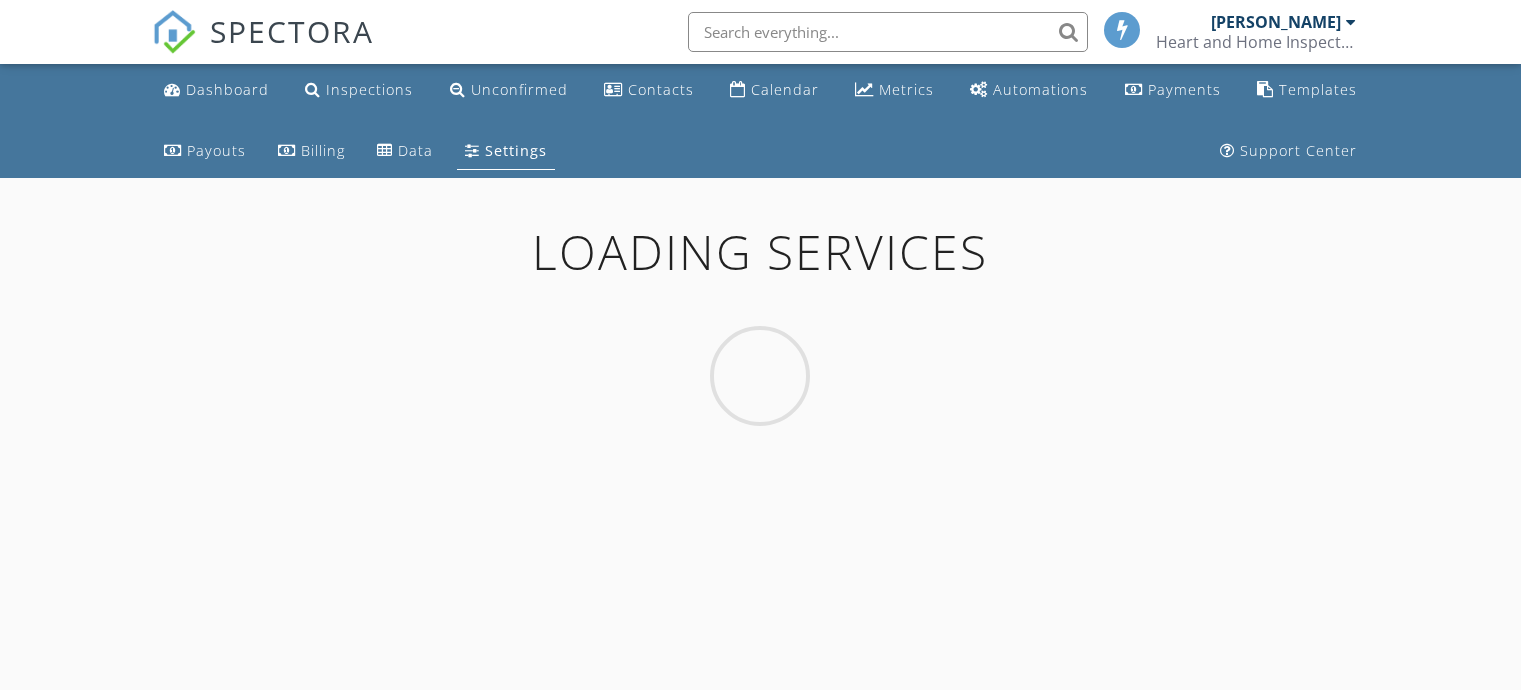 scroll, scrollTop: 0, scrollLeft: 0, axis: both 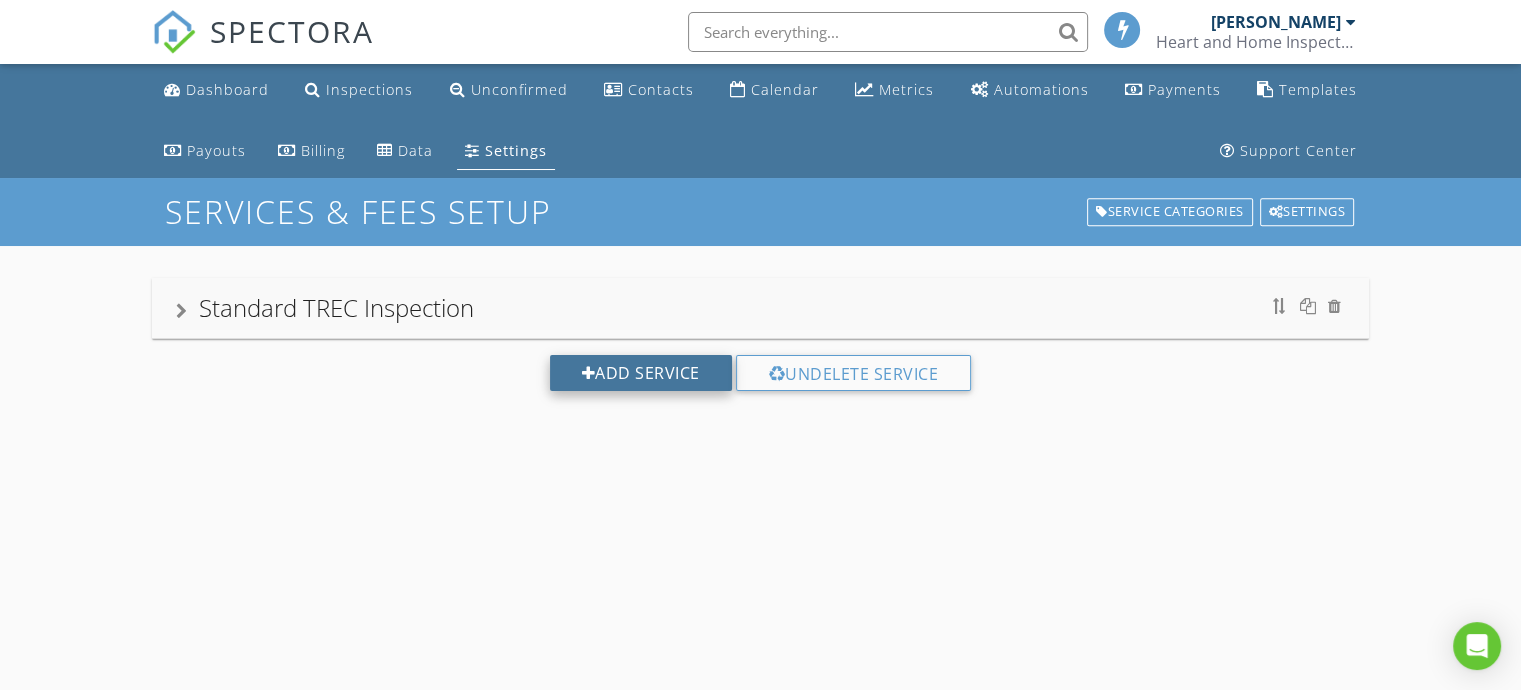 click on "Add Service" at bounding box center [641, 373] 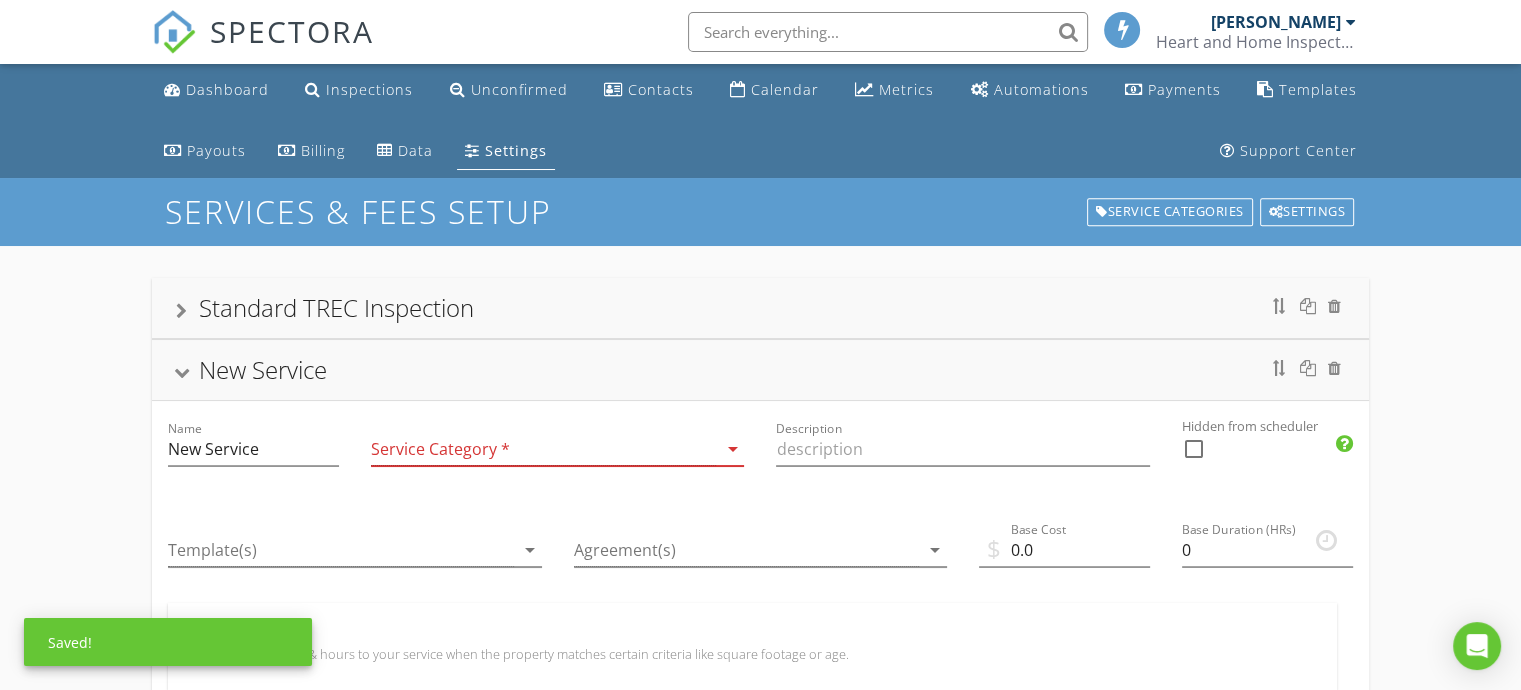 click on "New Service" at bounding box center (760, 370) 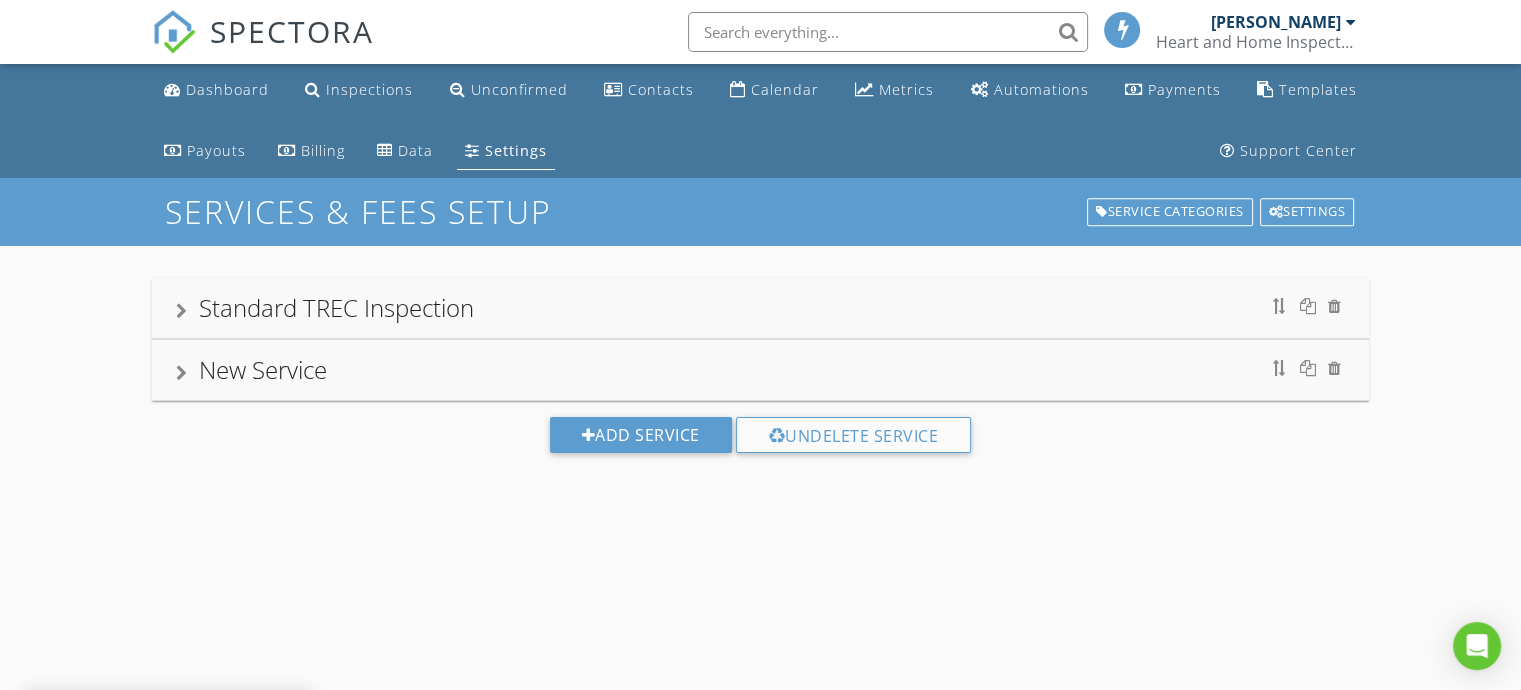 click on "New Service" at bounding box center (263, 369) 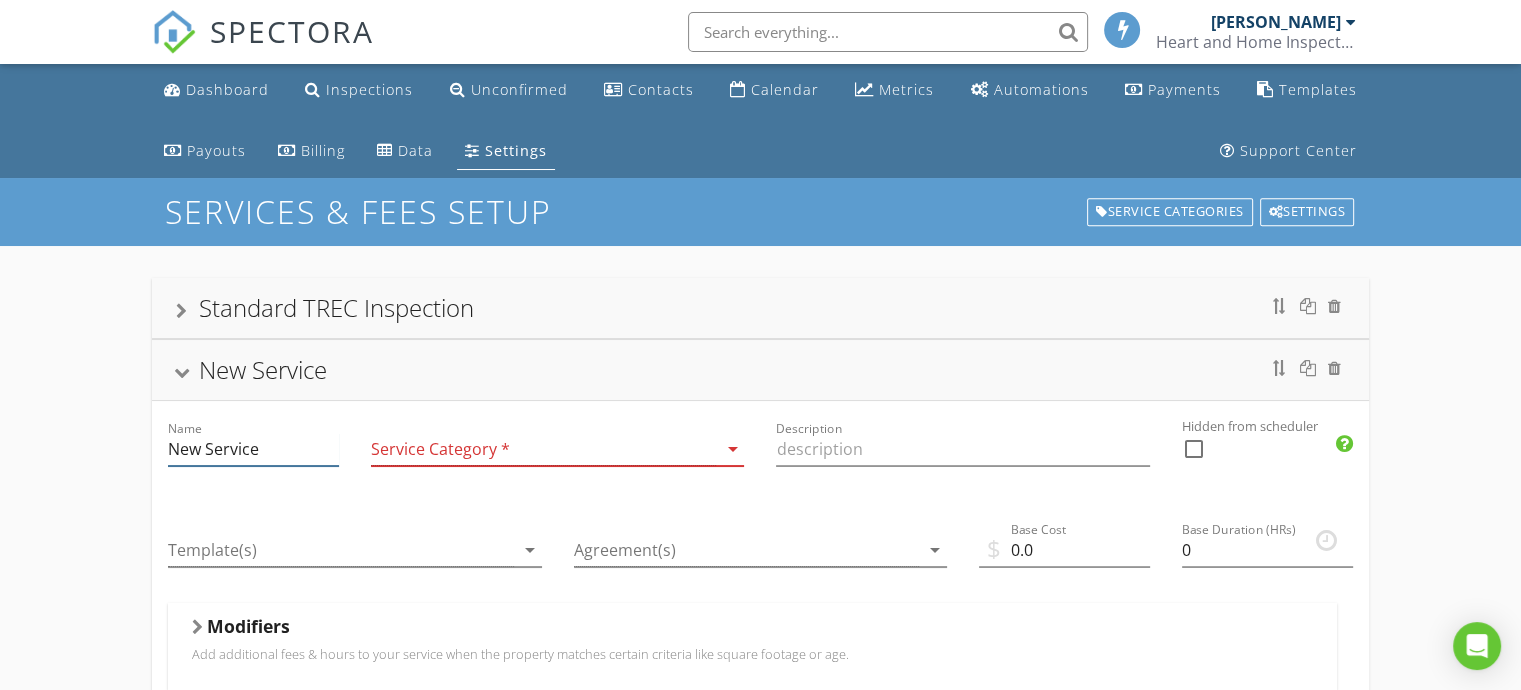 click on "New Service" at bounding box center (253, 449) 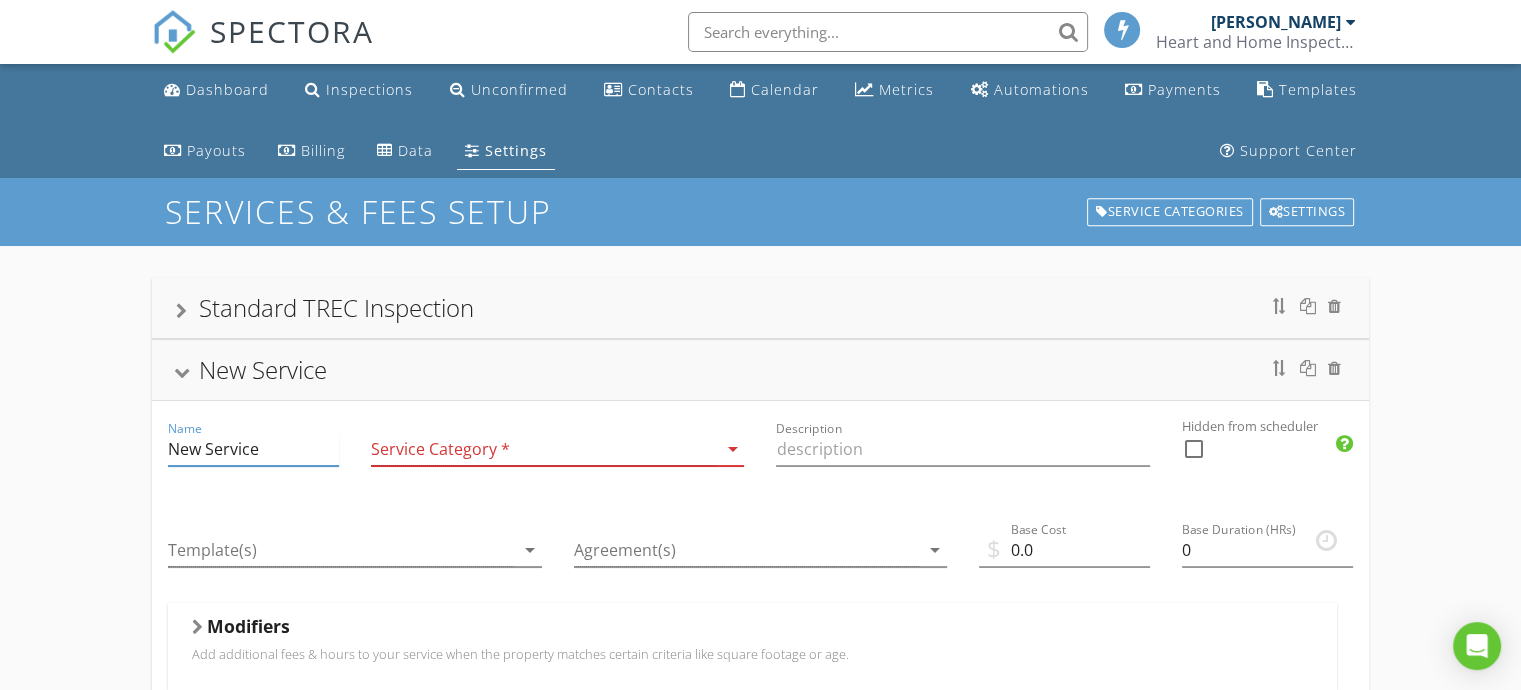 drag, startPoint x: 282, startPoint y: 445, endPoint x: 109, endPoint y: 444, distance: 173.00288 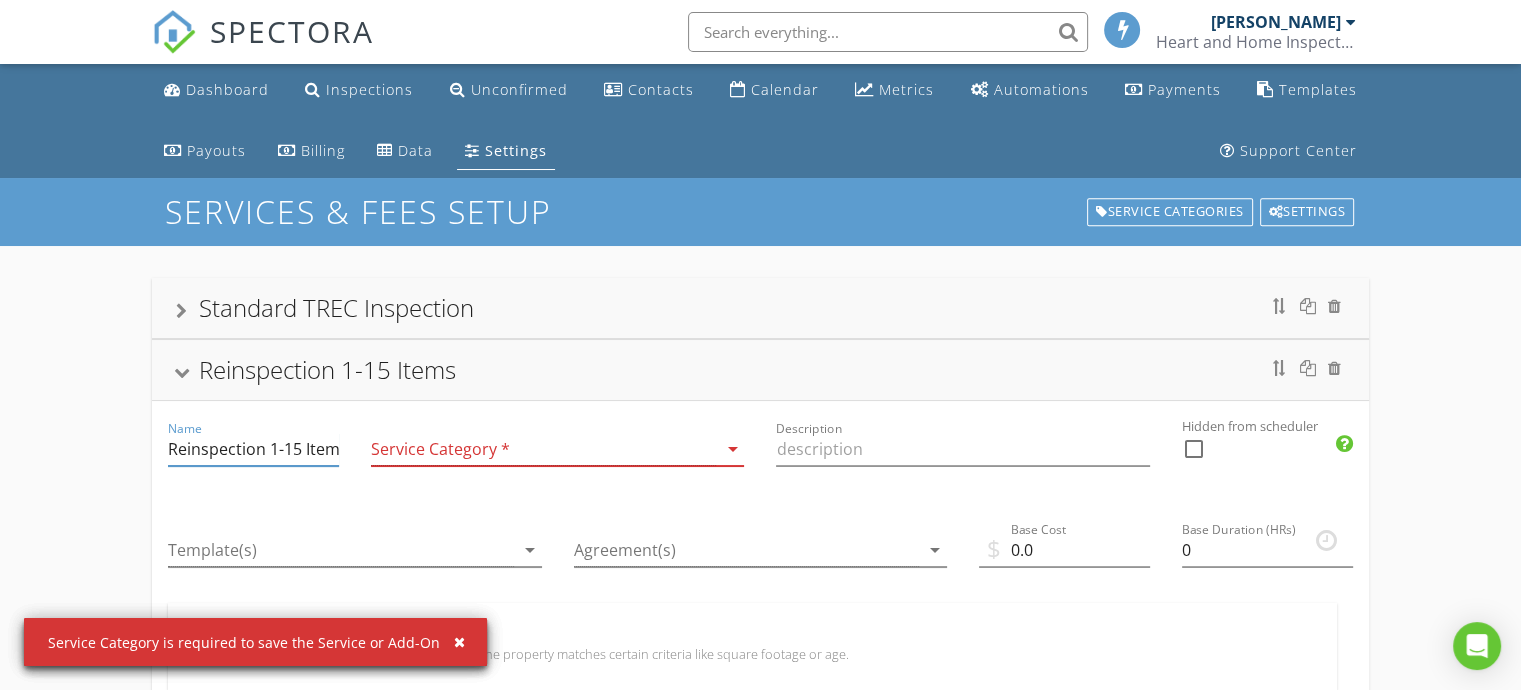 scroll, scrollTop: 0, scrollLeft: 7, axis: horizontal 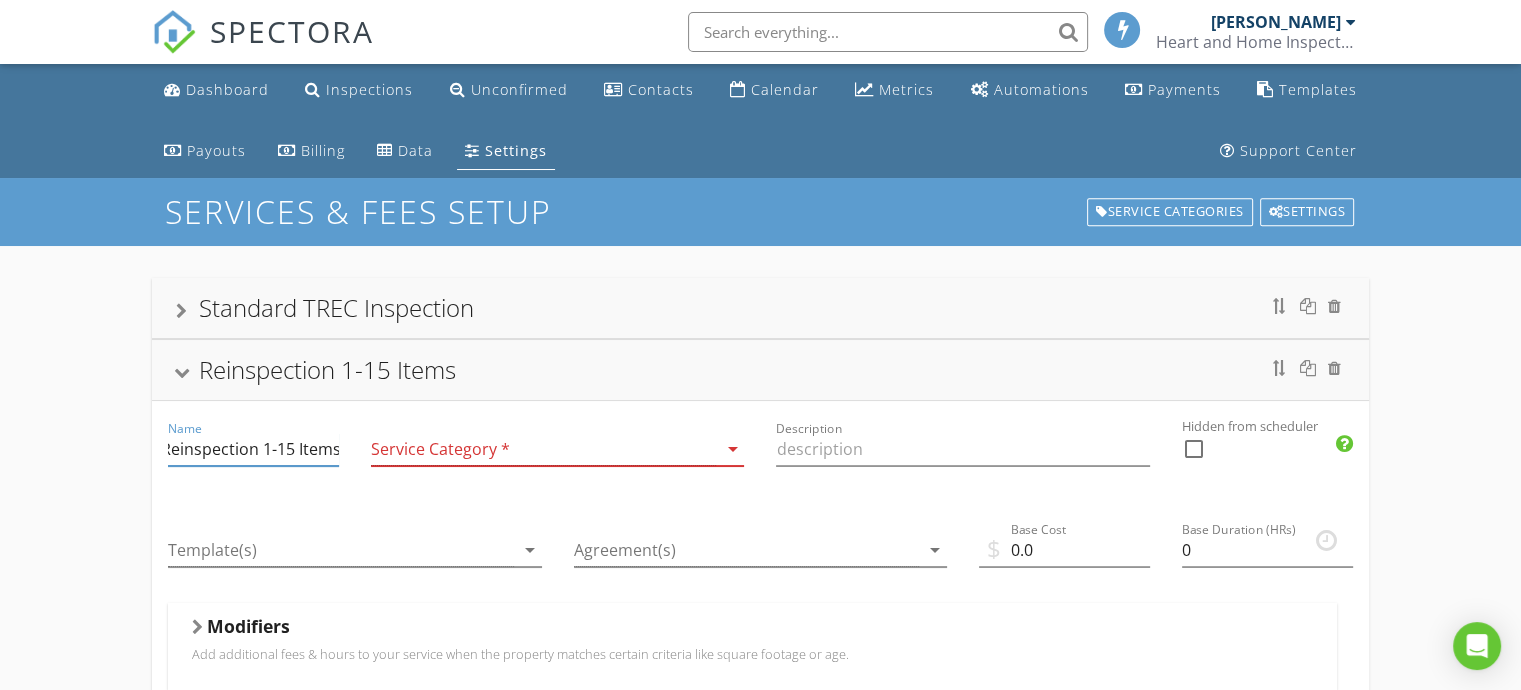 type on "Reinspection 1-15 Items" 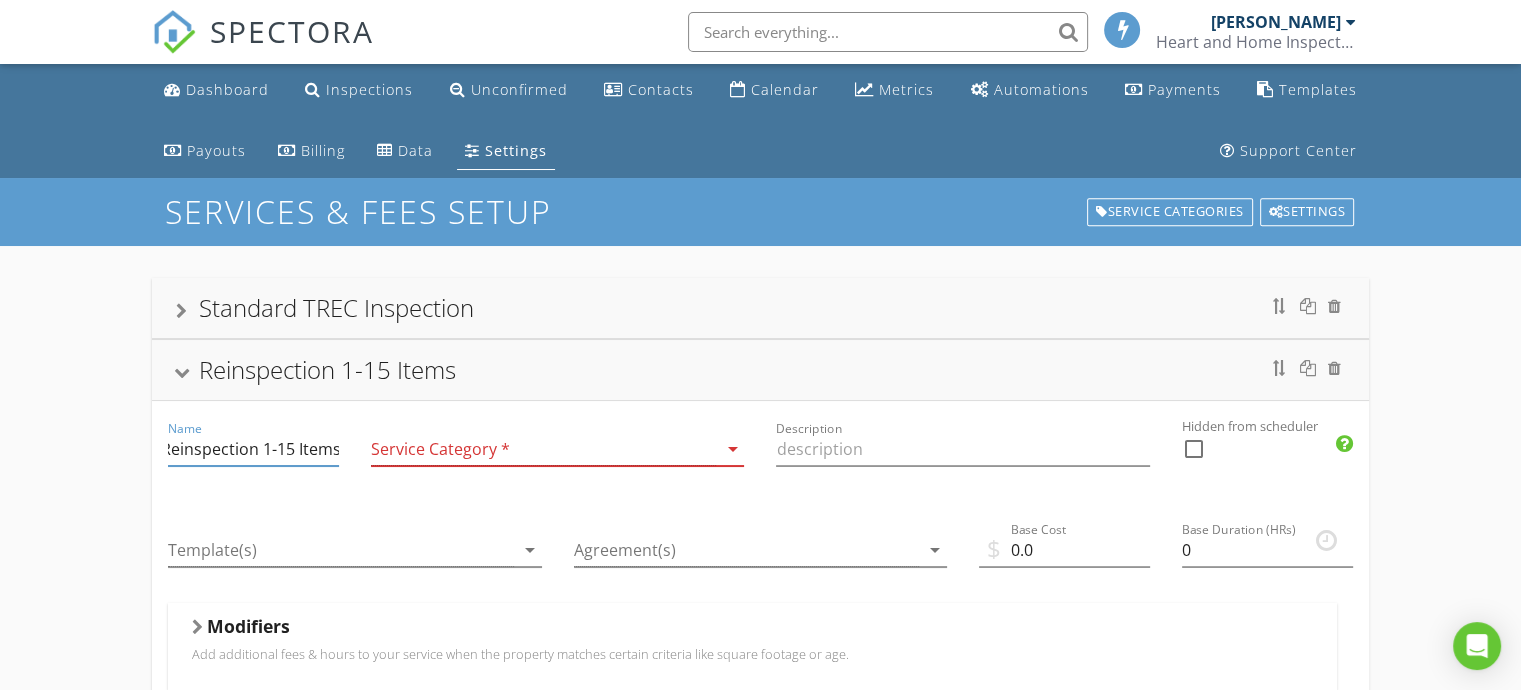 click at bounding box center (544, 449) 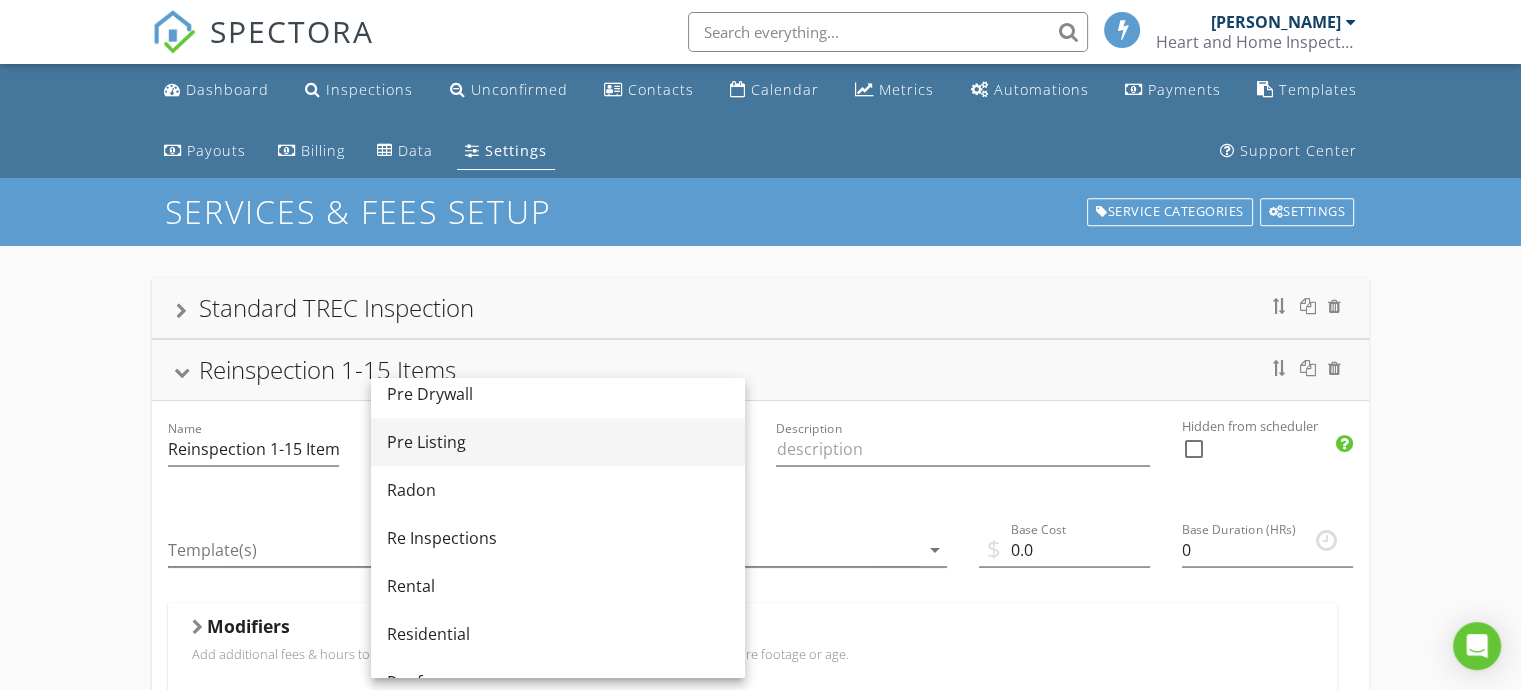 scroll, scrollTop: 900, scrollLeft: 0, axis: vertical 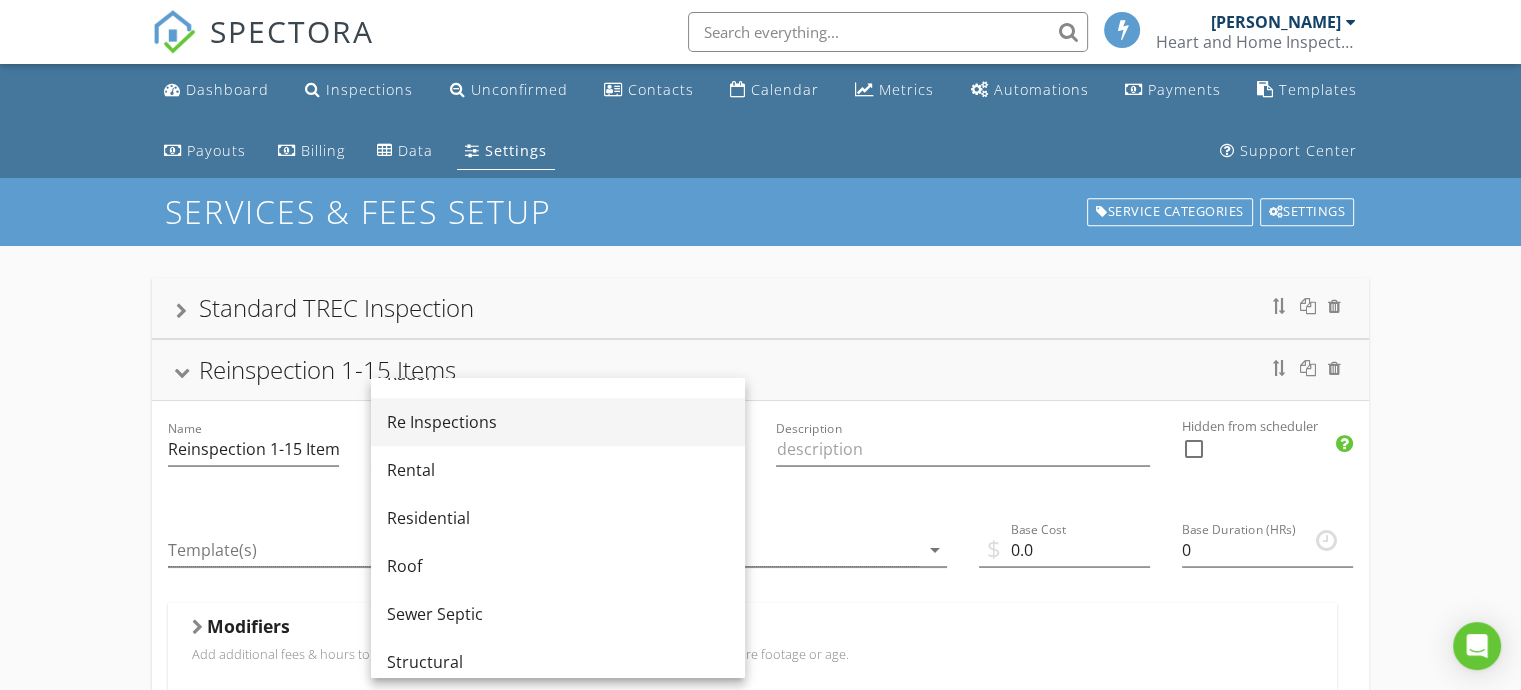 click on "Re Inspections" at bounding box center (558, 422) 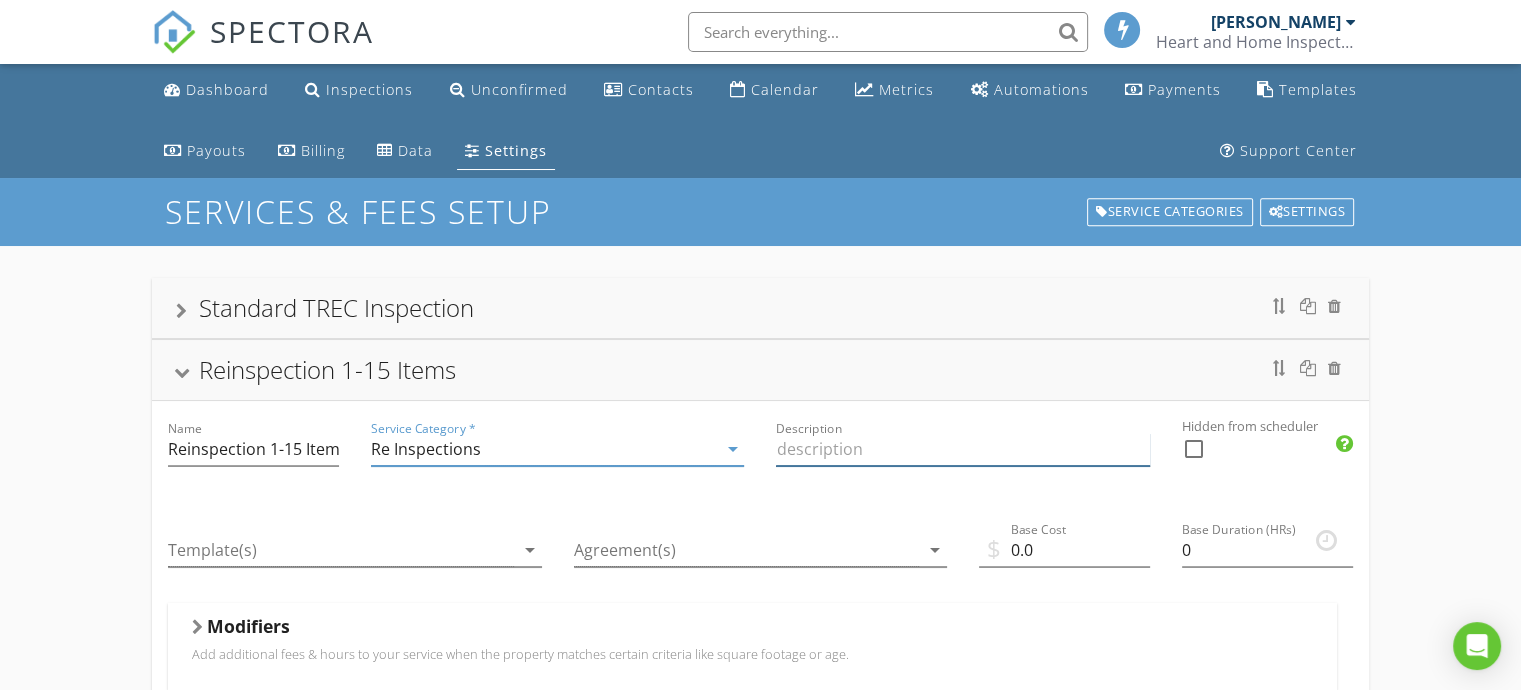 click at bounding box center [963, 449] 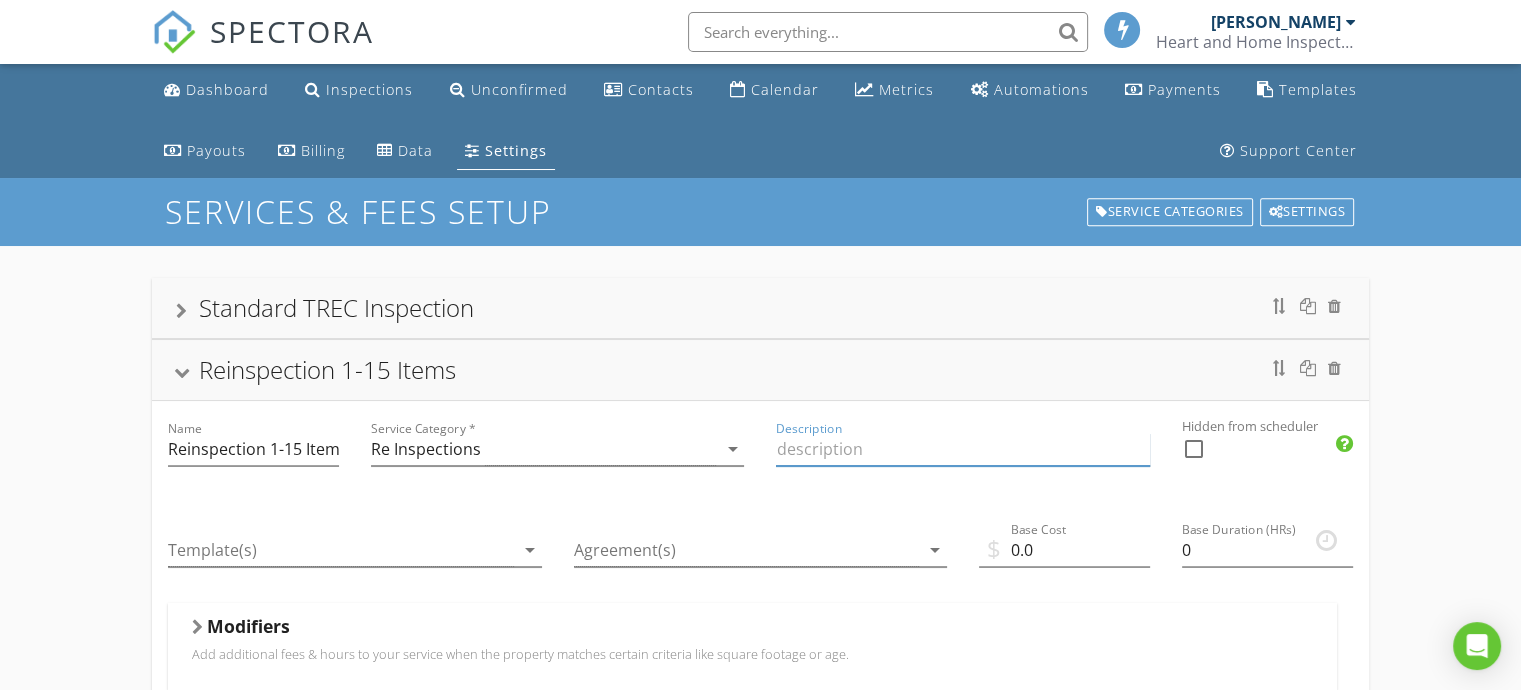 type on "TREC Reinspection" 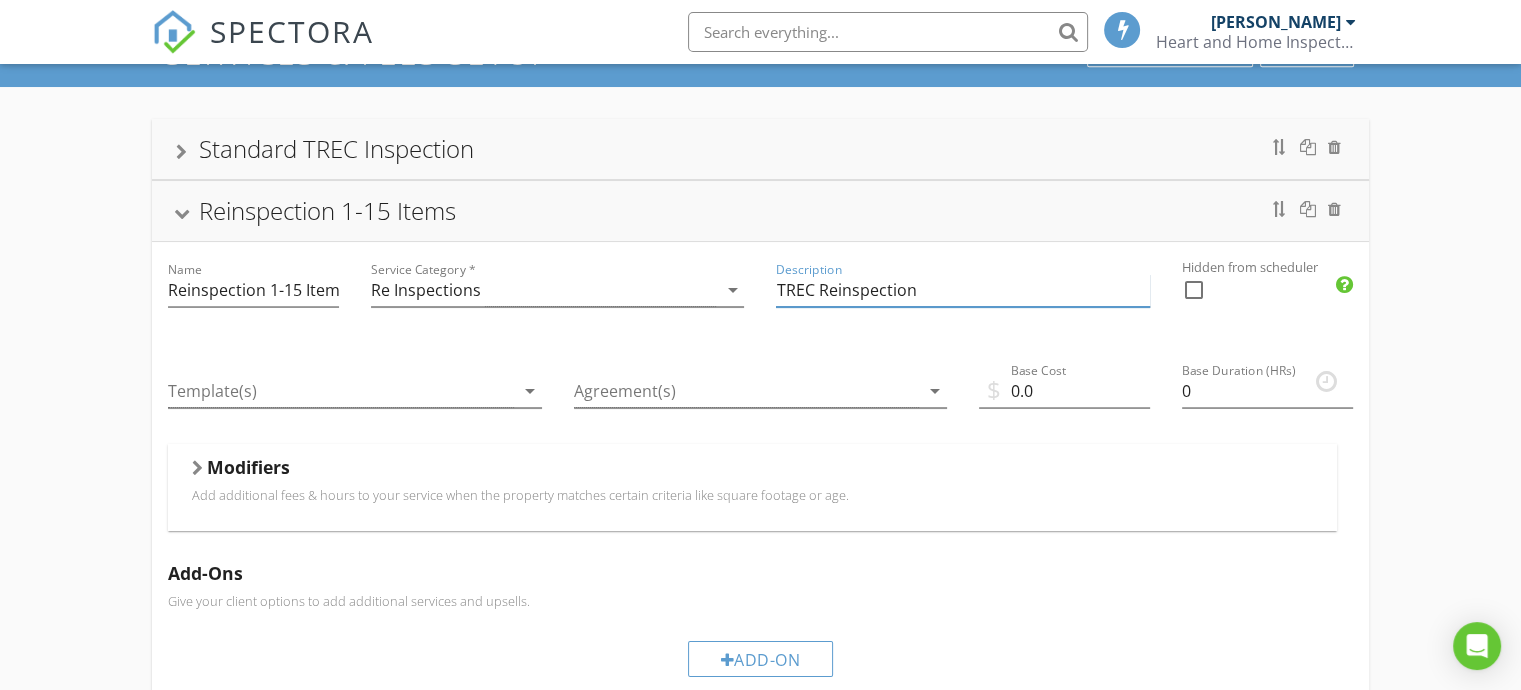 scroll, scrollTop: 200, scrollLeft: 0, axis: vertical 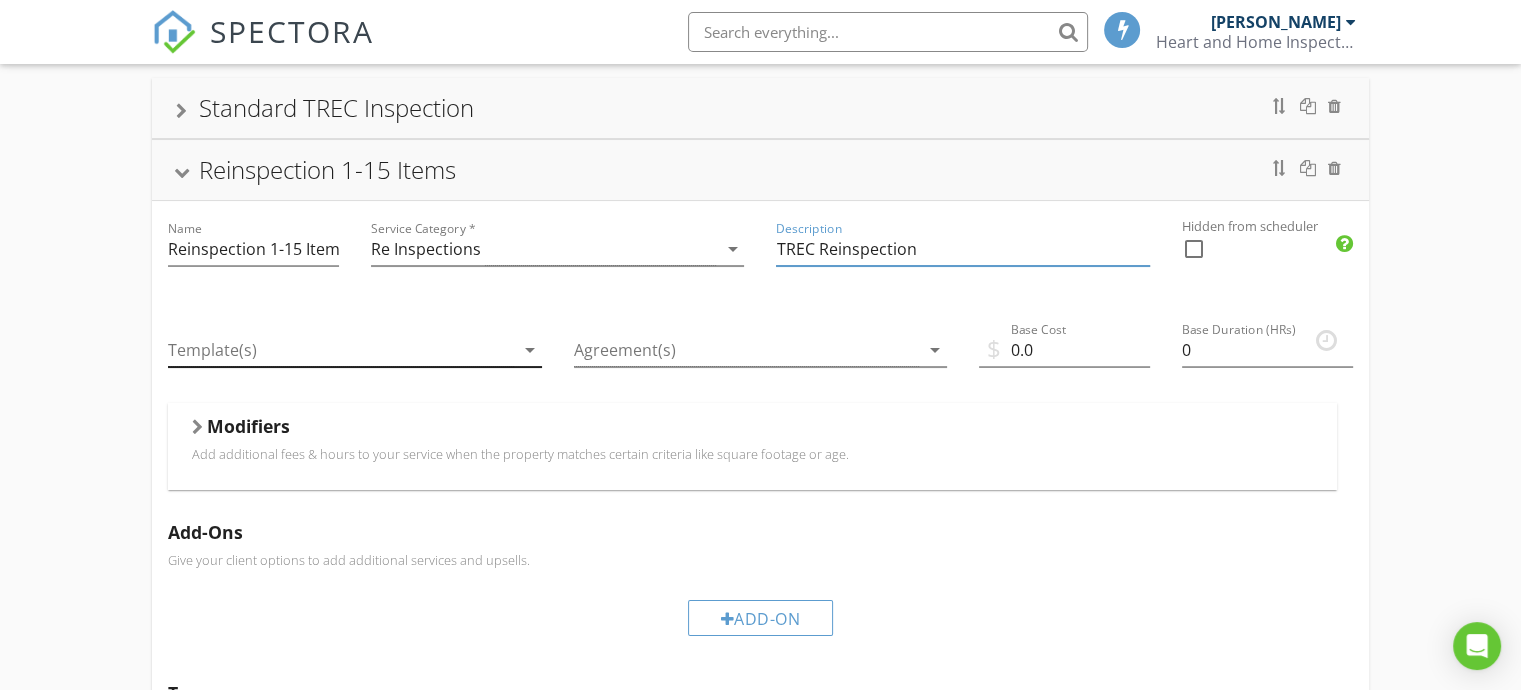 click at bounding box center [341, 350] 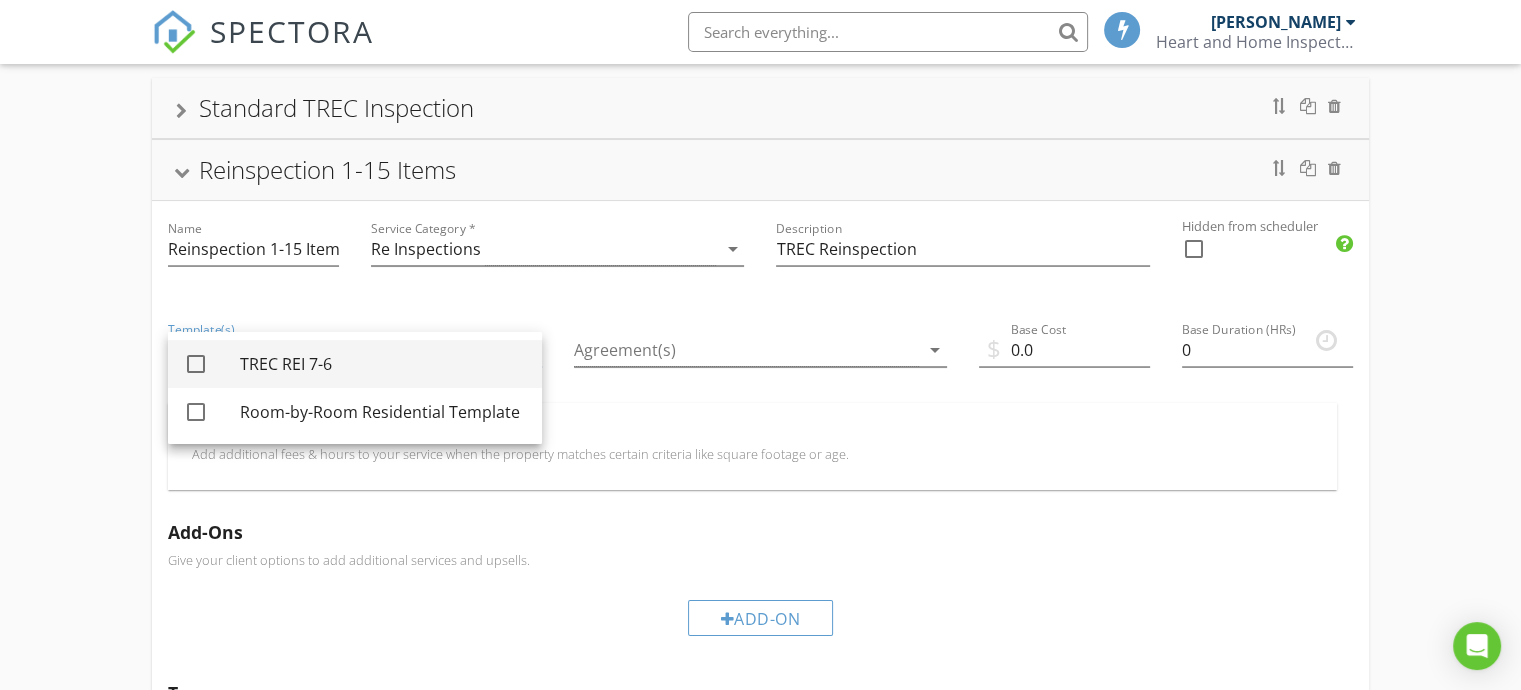 click on "TREC REI 7-6" at bounding box center (383, 364) 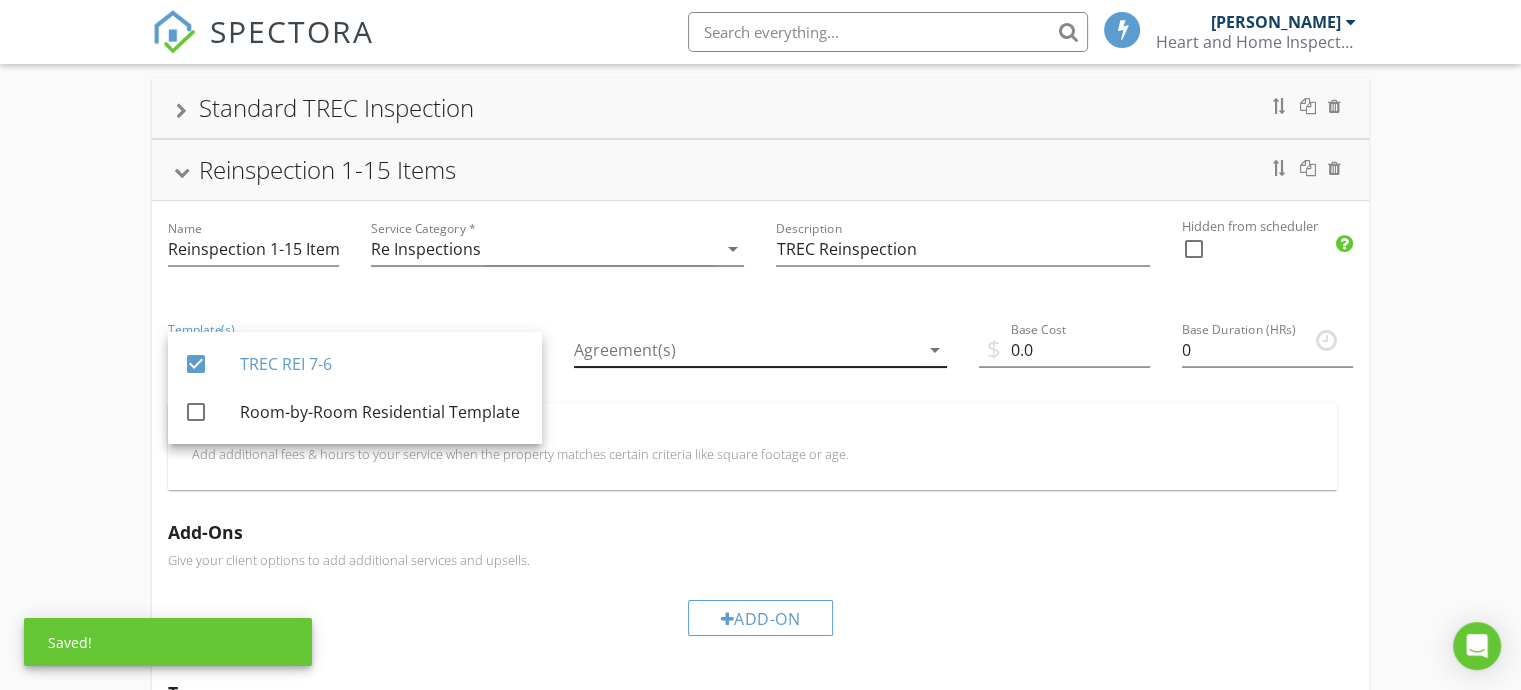 click at bounding box center [747, 350] 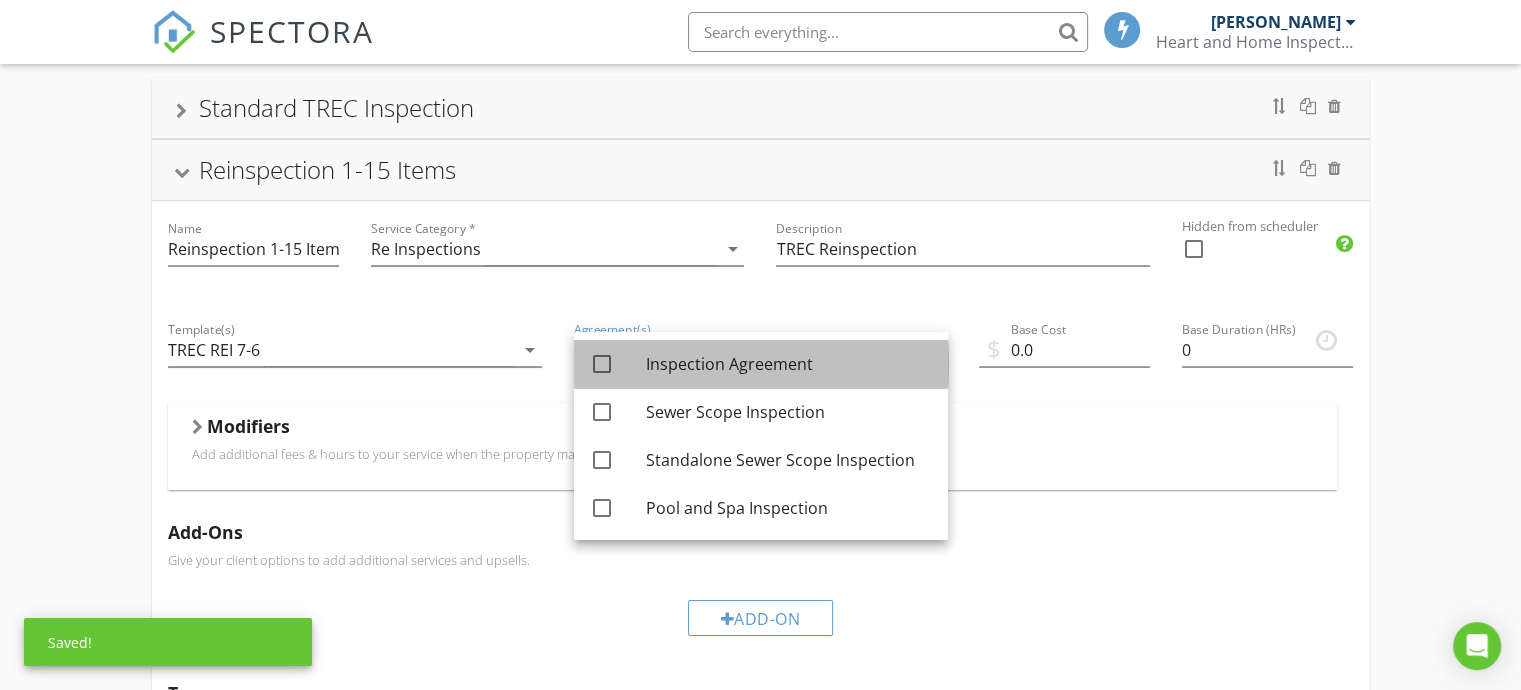 click on "Inspection Agreement" at bounding box center [789, 364] 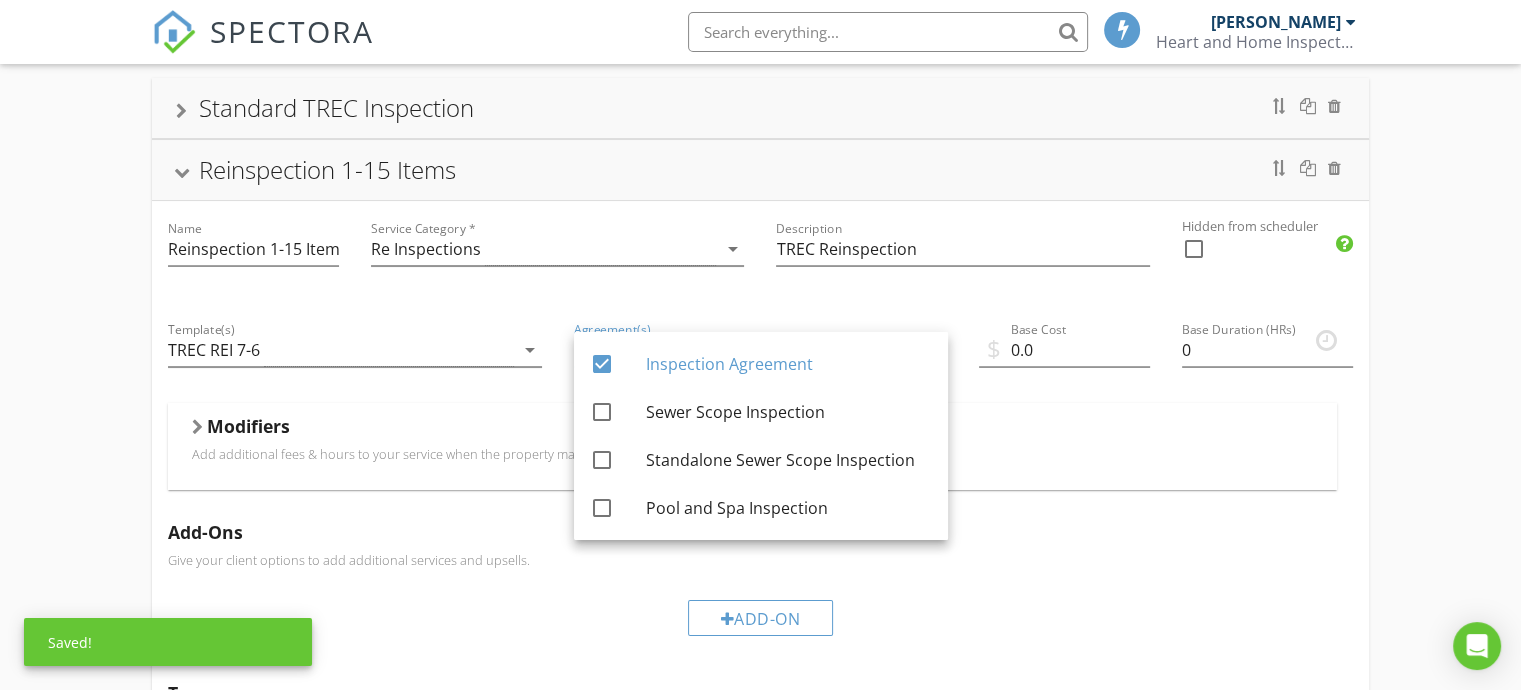 click on "Modifiers
Add additional fees & hours to your service when the
property matches certain criteria like square footage or age." at bounding box center [752, 446] 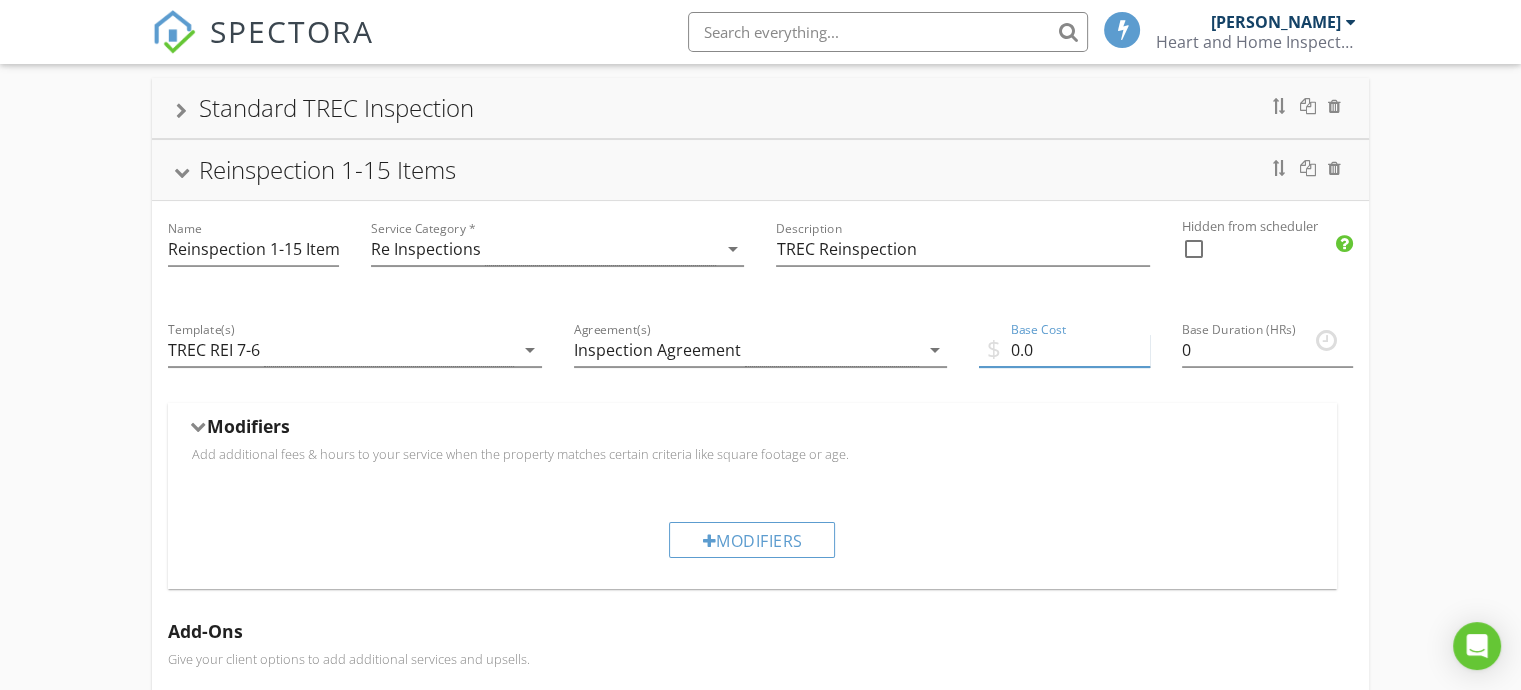 drag, startPoint x: 1070, startPoint y: 340, endPoint x: 982, endPoint y: 340, distance: 88 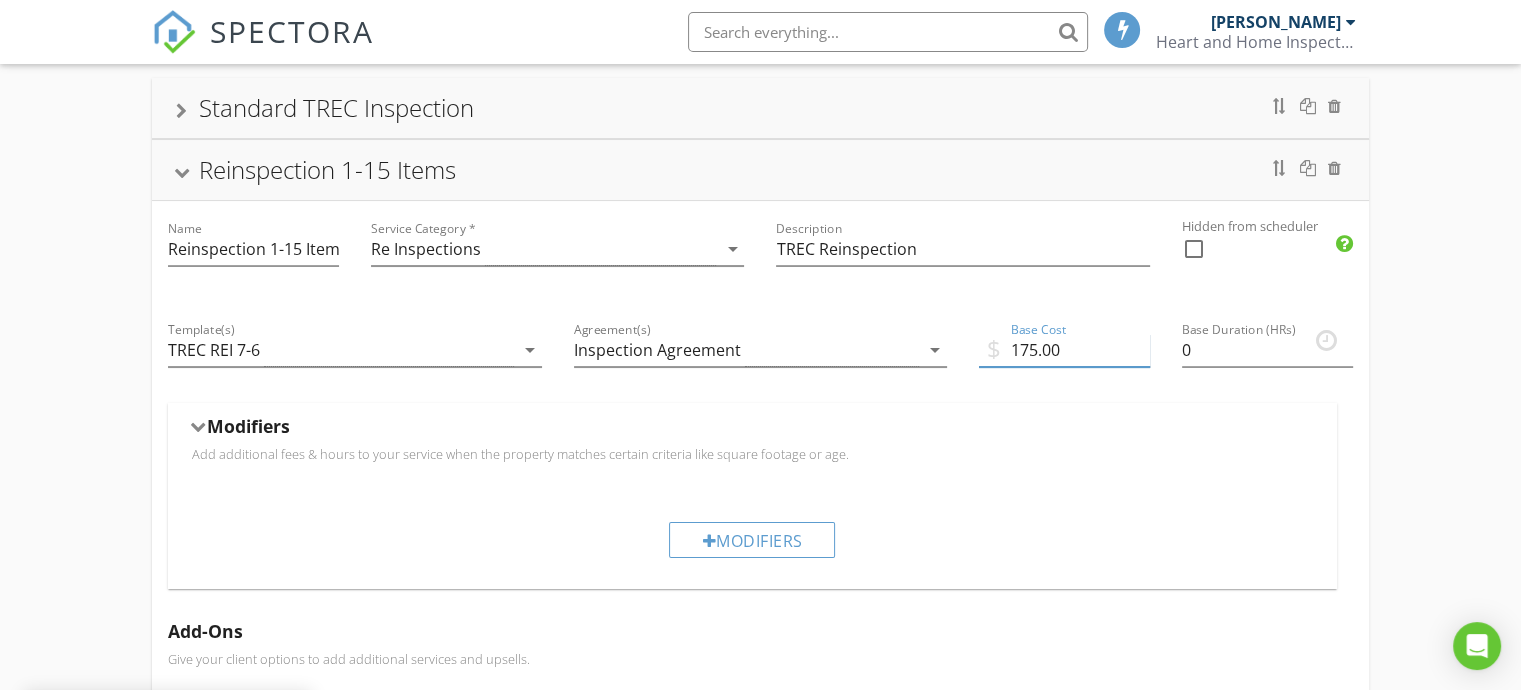 type on "175.00" 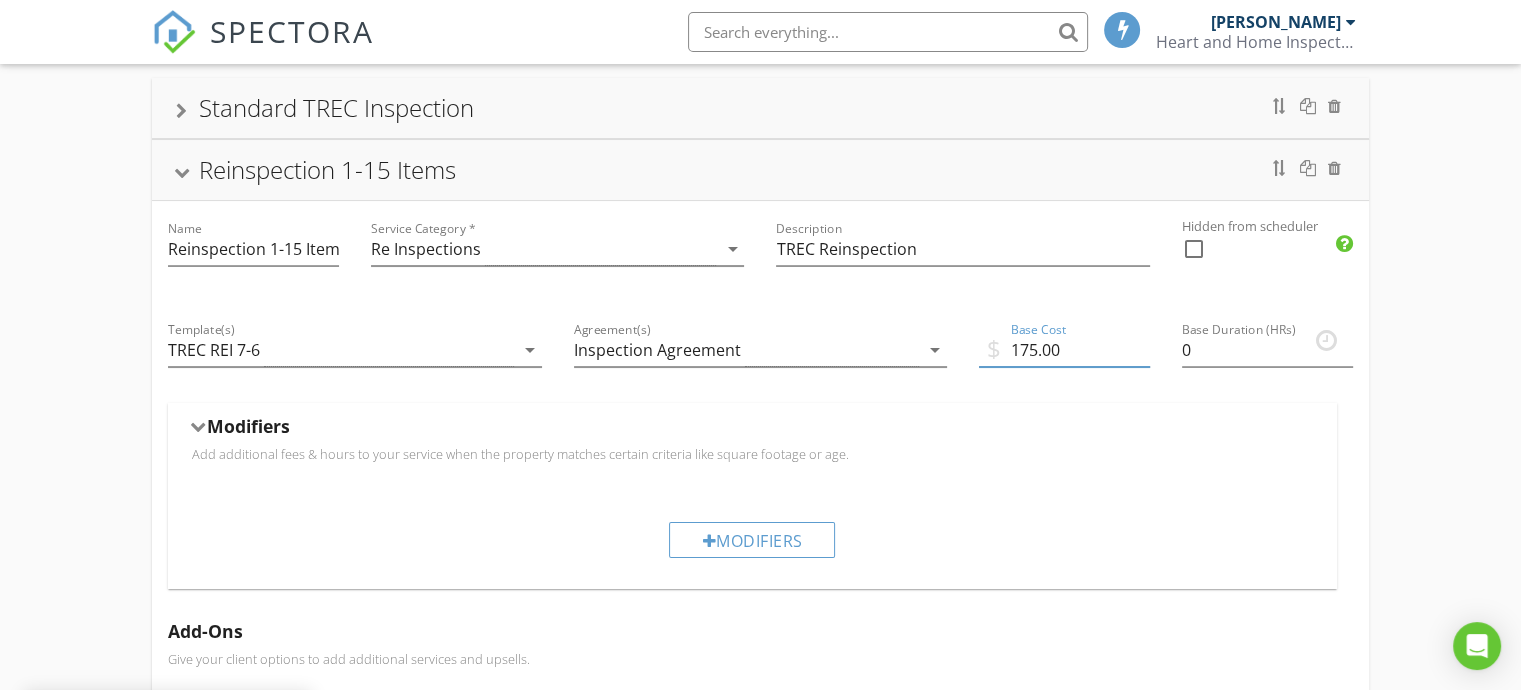 click on "Add additional fees & hours to your service when the
property matches certain criteria like square footage or age." at bounding box center [752, 454] 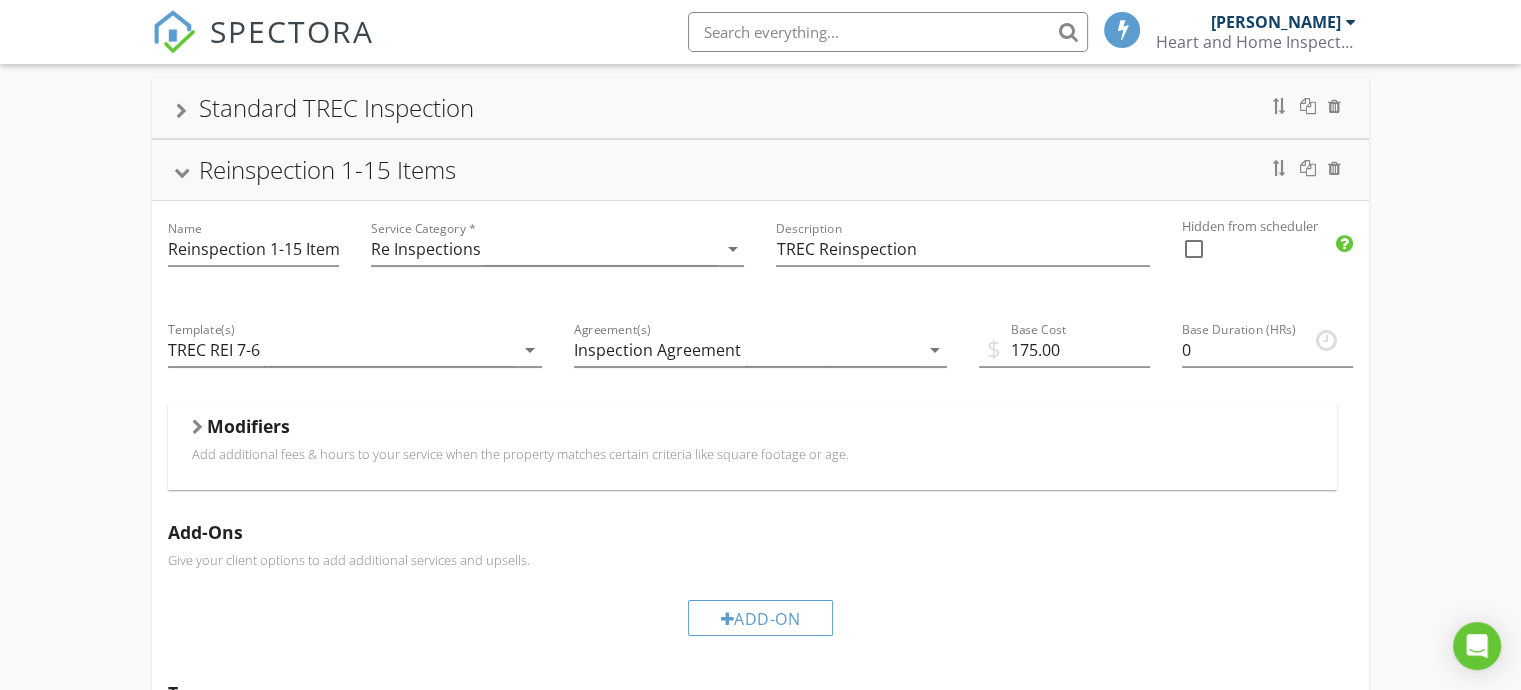 click on "Add additional fees & hours to your service when the
property matches certain criteria like square footage or age." at bounding box center [752, 454] 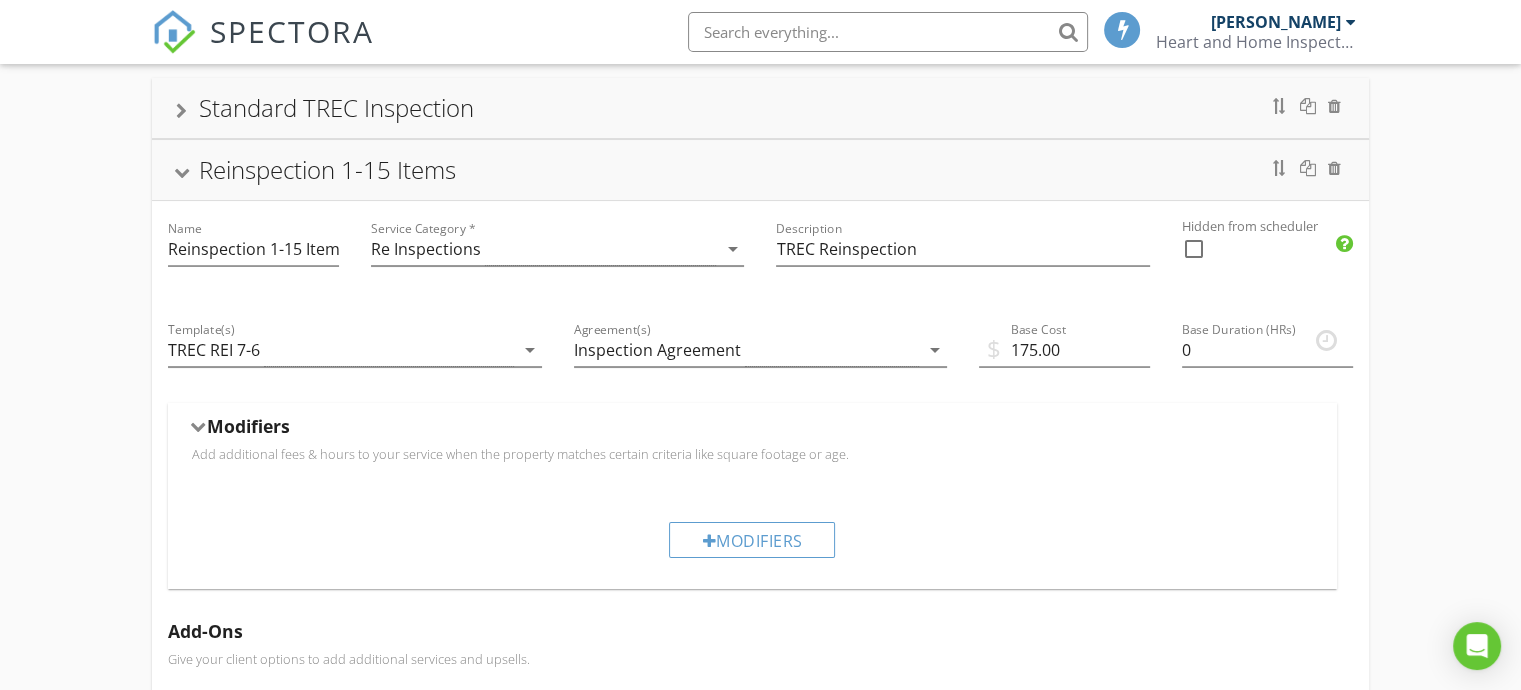 click on "Add additional fees & hours to your service when the
property matches certain criteria like square footage or age." at bounding box center (752, 454) 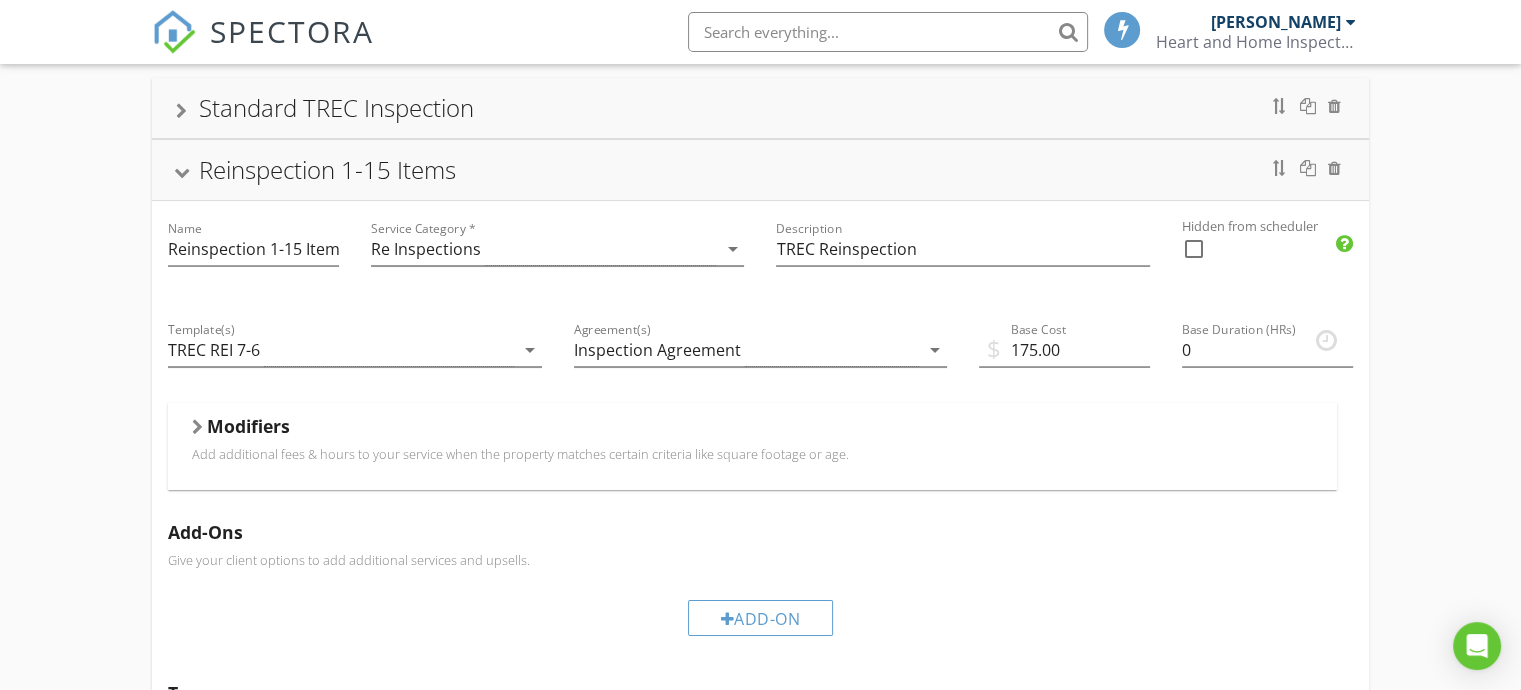click on "Modifiers" at bounding box center (752, 430) 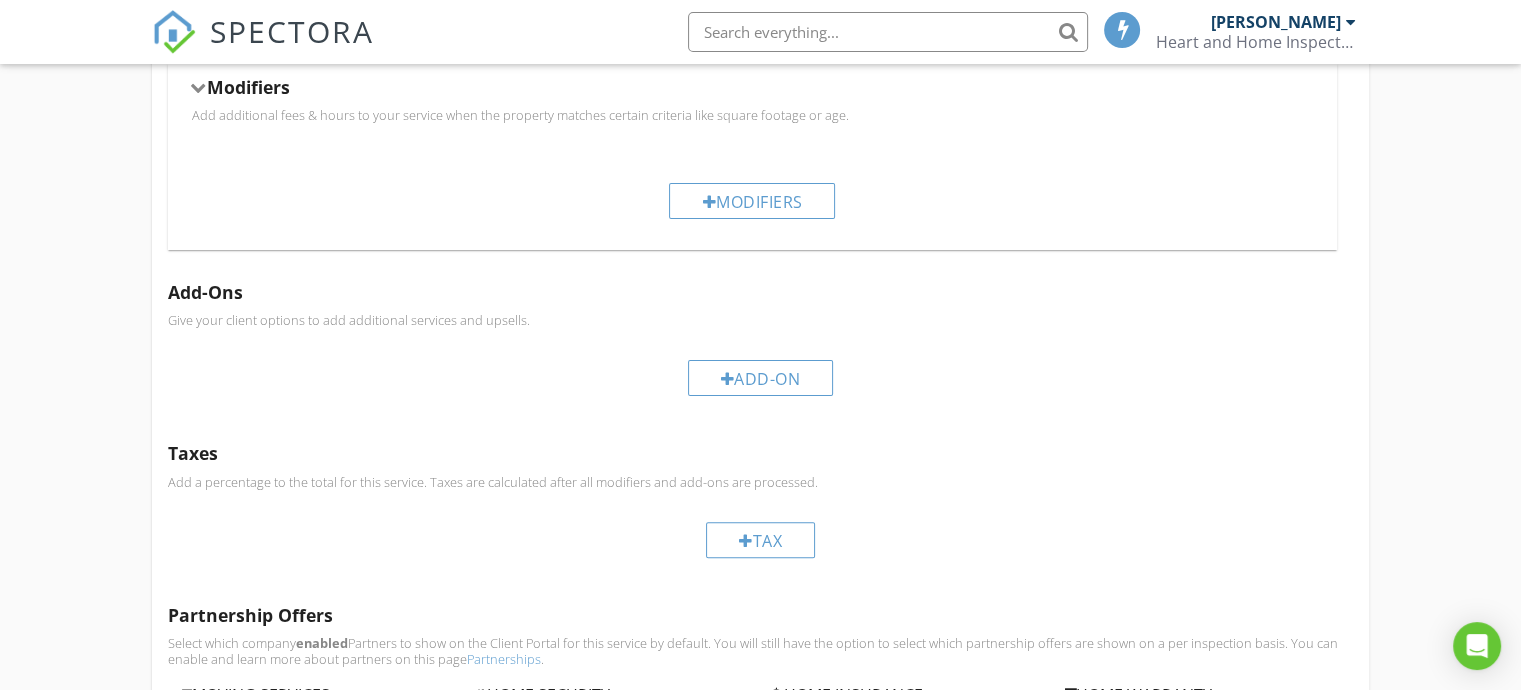 scroll, scrollTop: 754, scrollLeft: 0, axis: vertical 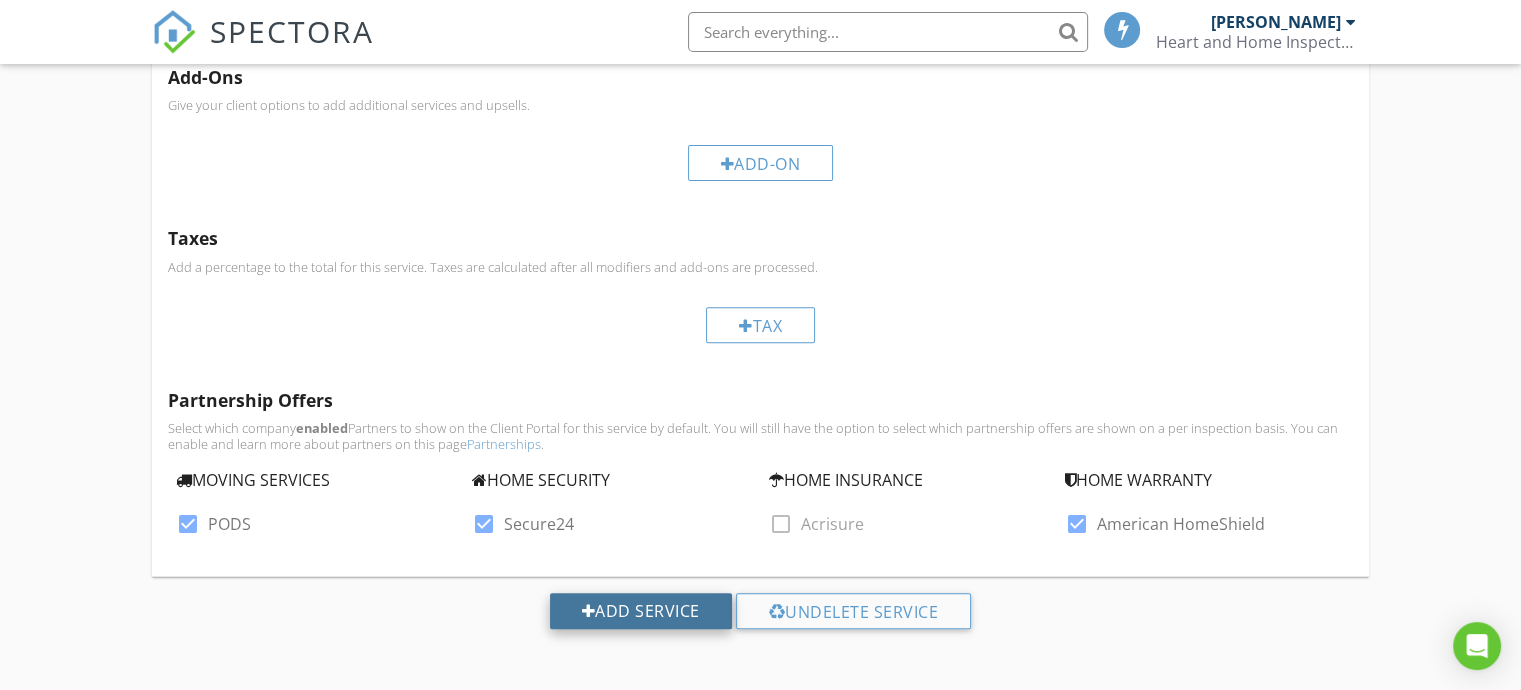 click on "Add Service" at bounding box center (641, 611) 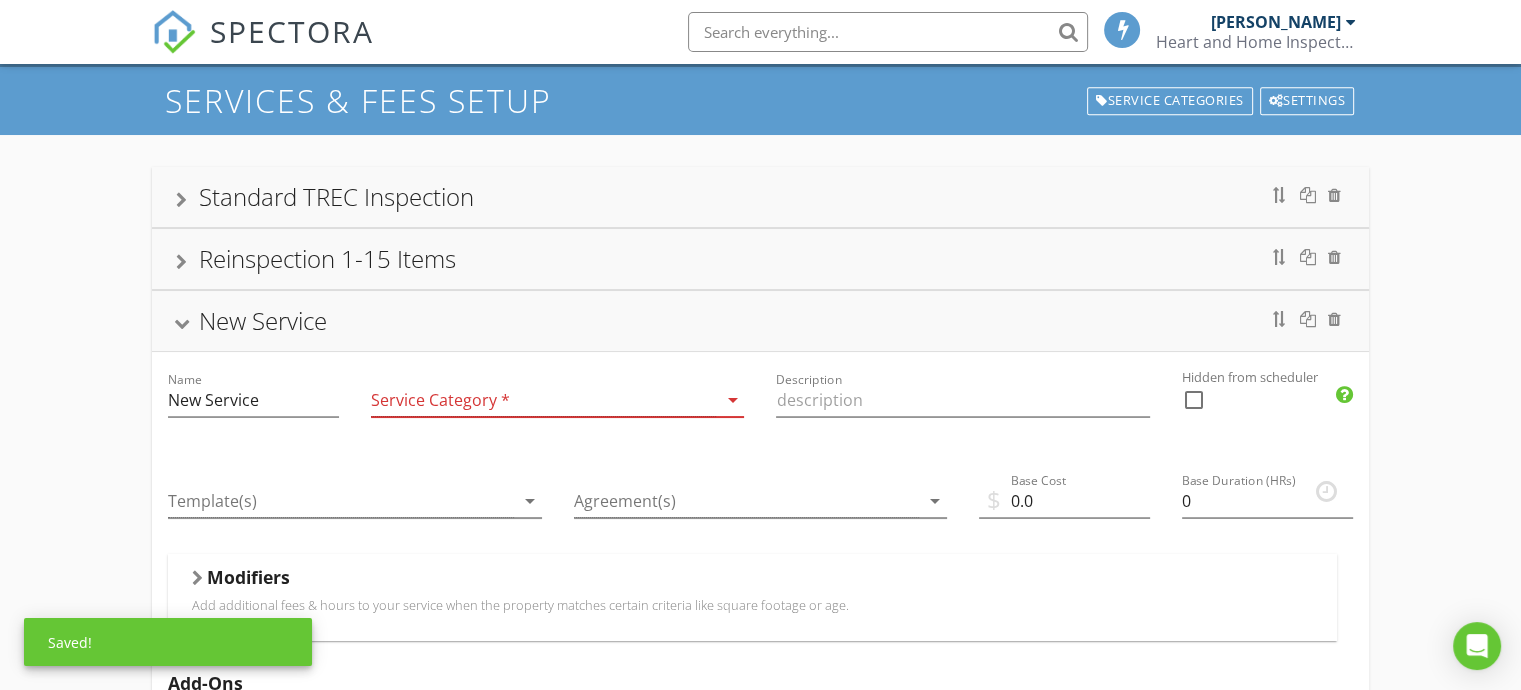 scroll, scrollTop: 59, scrollLeft: 0, axis: vertical 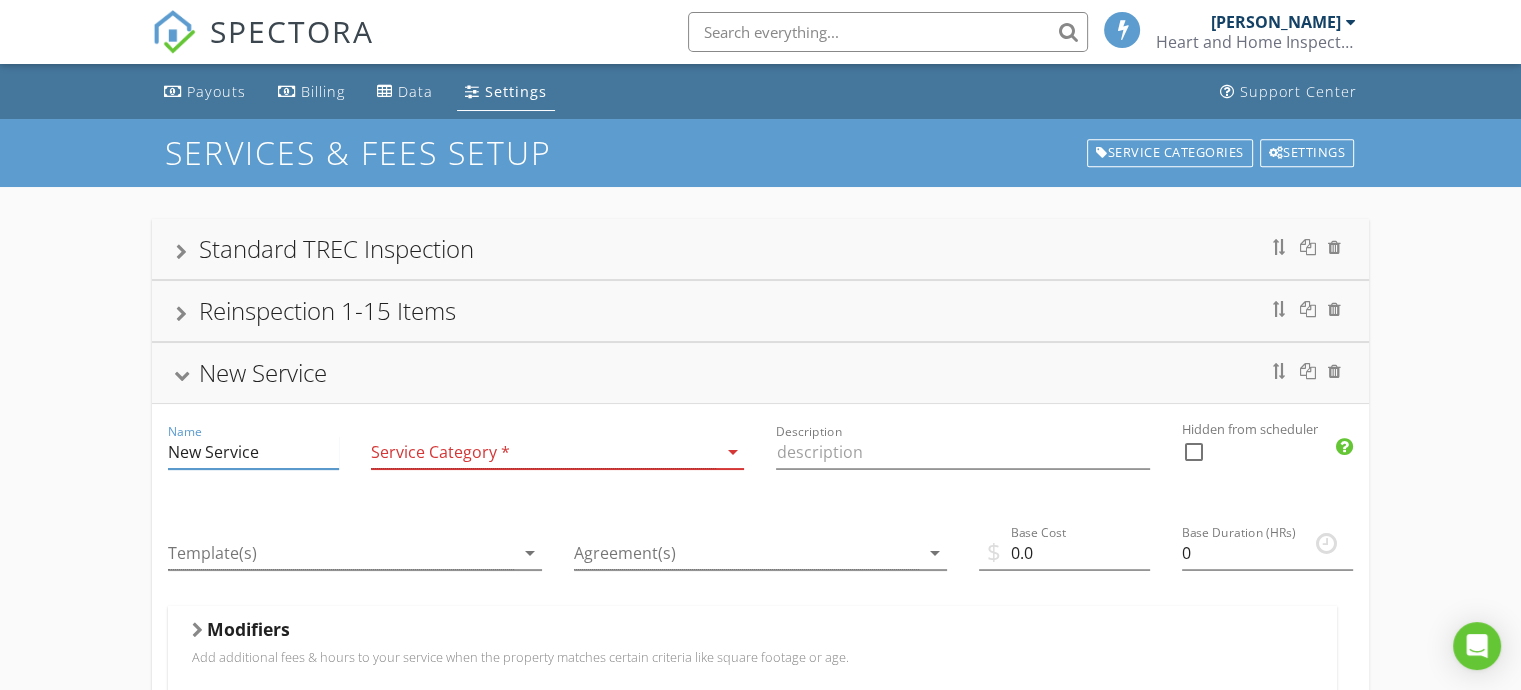 drag, startPoint x: 261, startPoint y: 454, endPoint x: 174, endPoint y: 453, distance: 87.005745 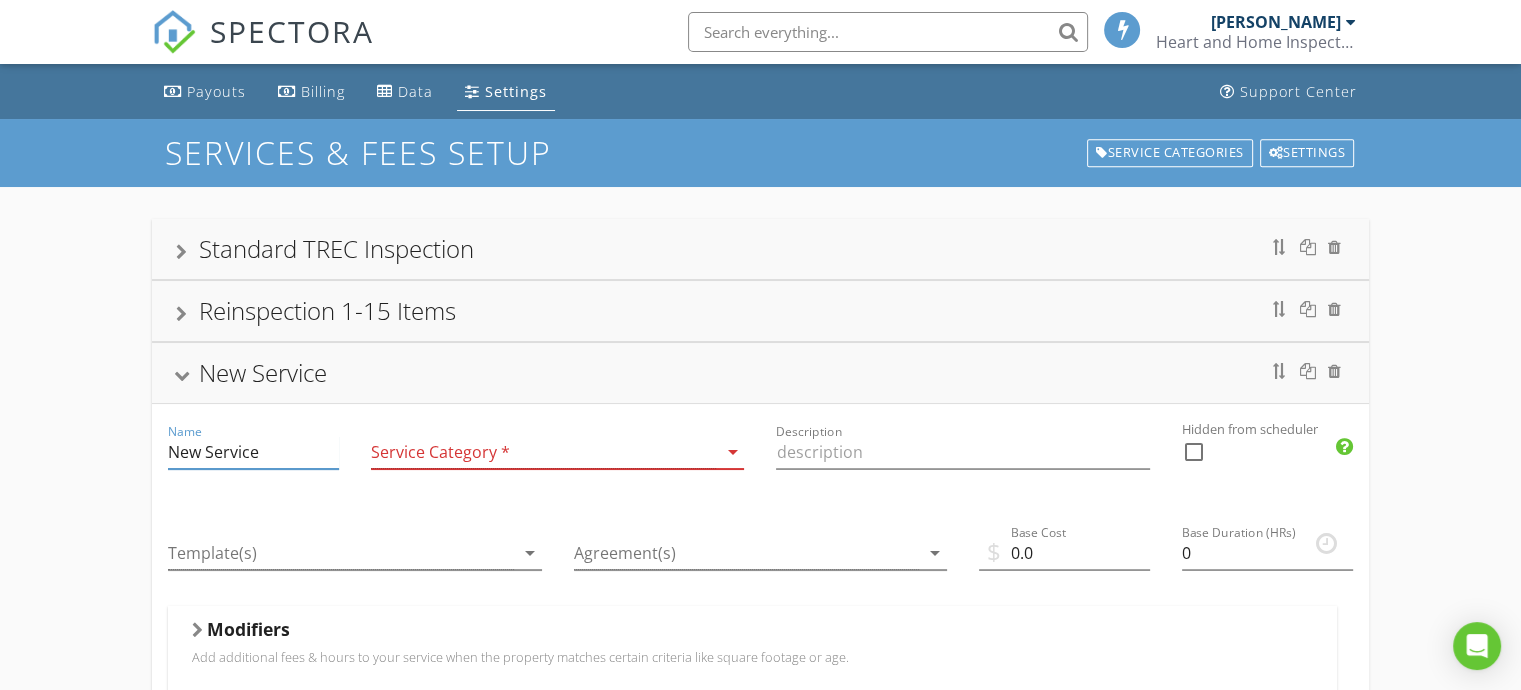 type on "N" 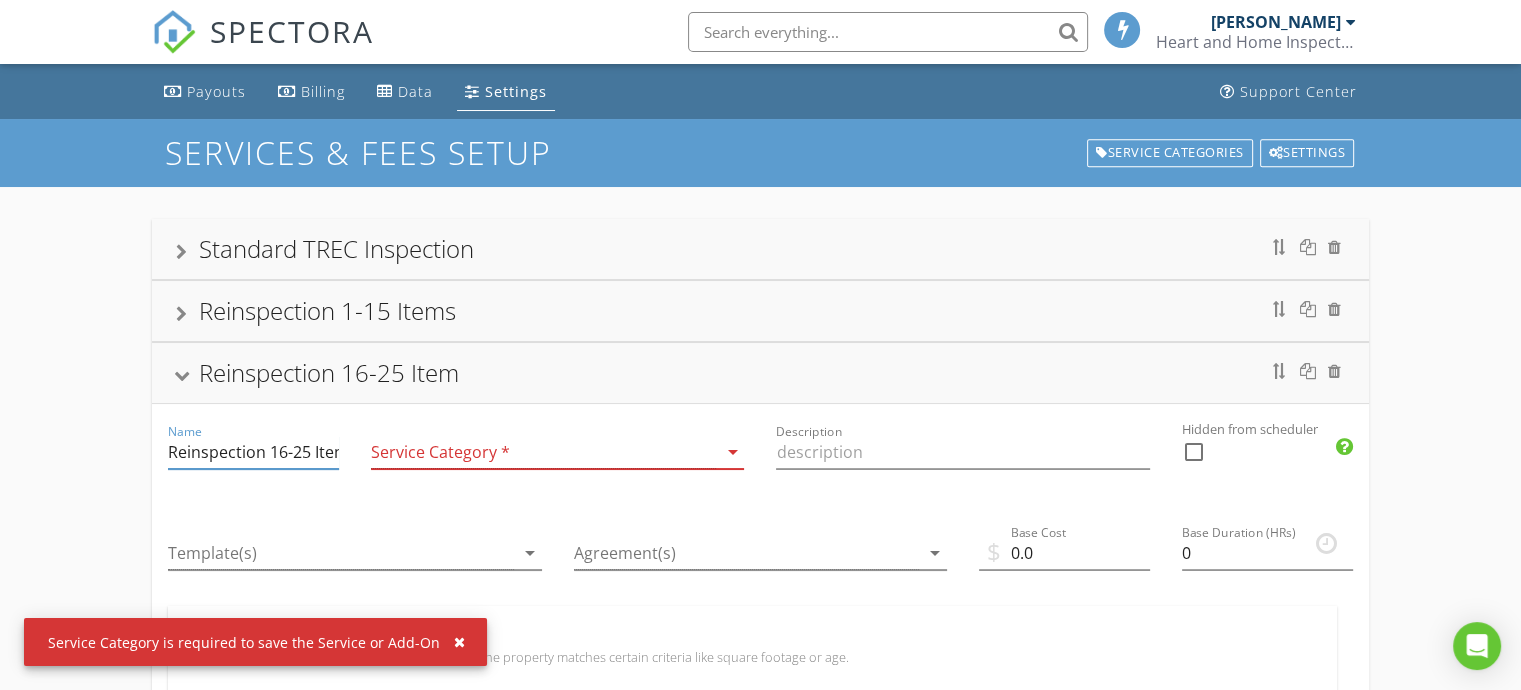 scroll, scrollTop: 0, scrollLeft: 16, axis: horizontal 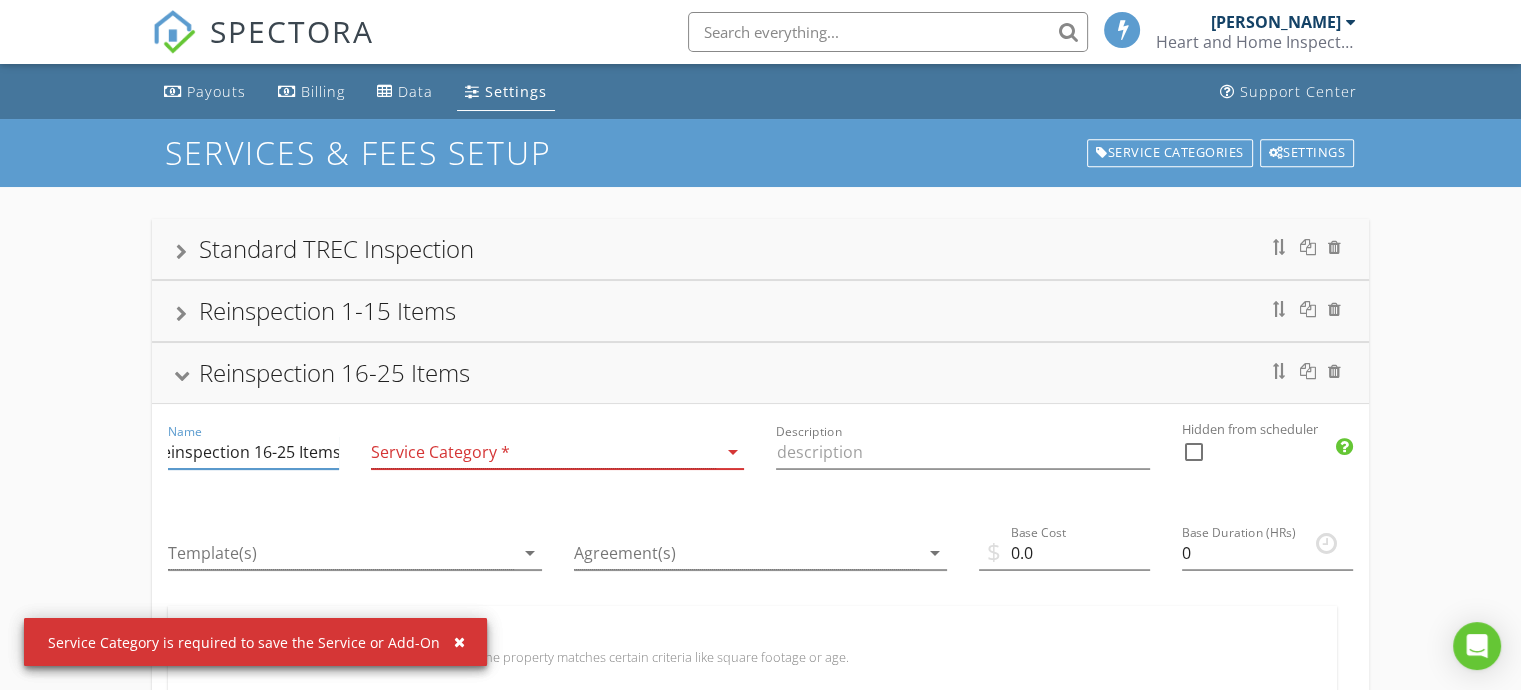 type on "Reinspection 16-25 Items" 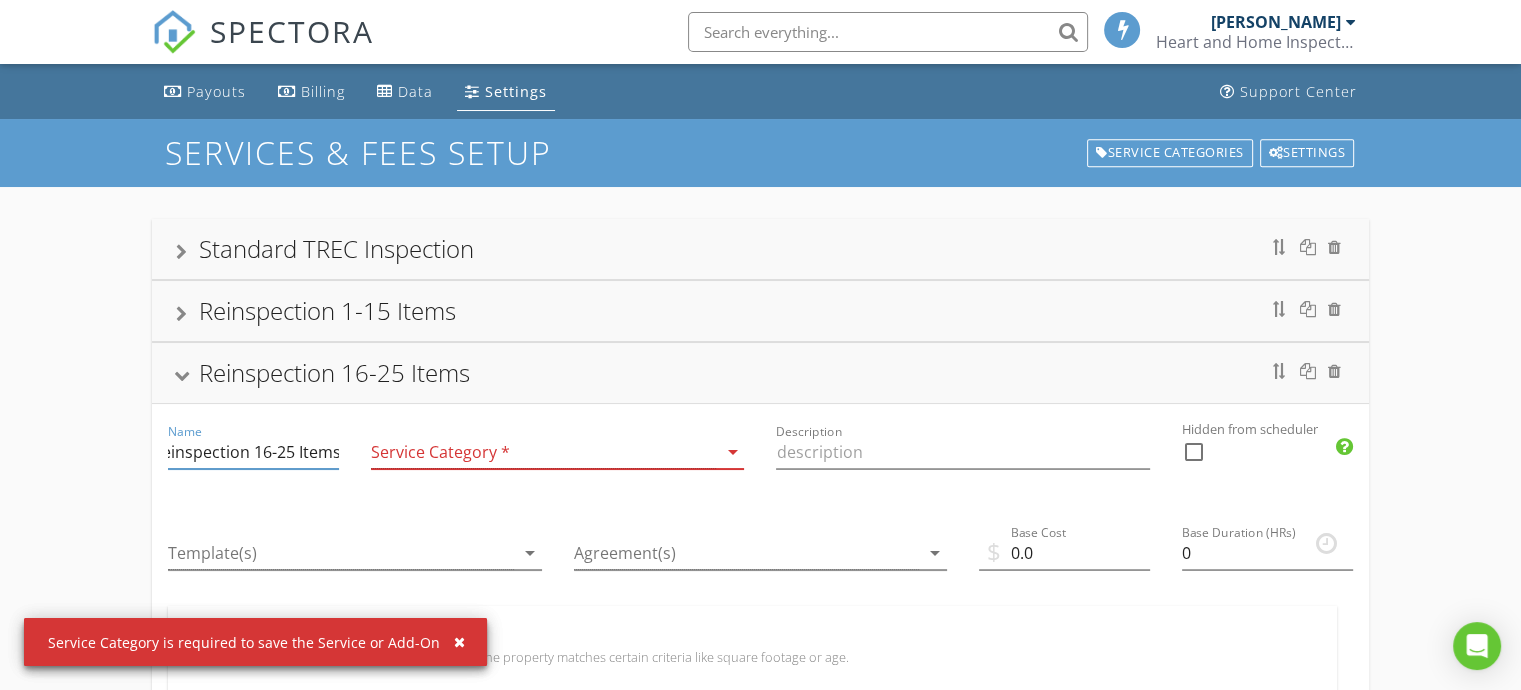 click at bounding box center [544, 452] 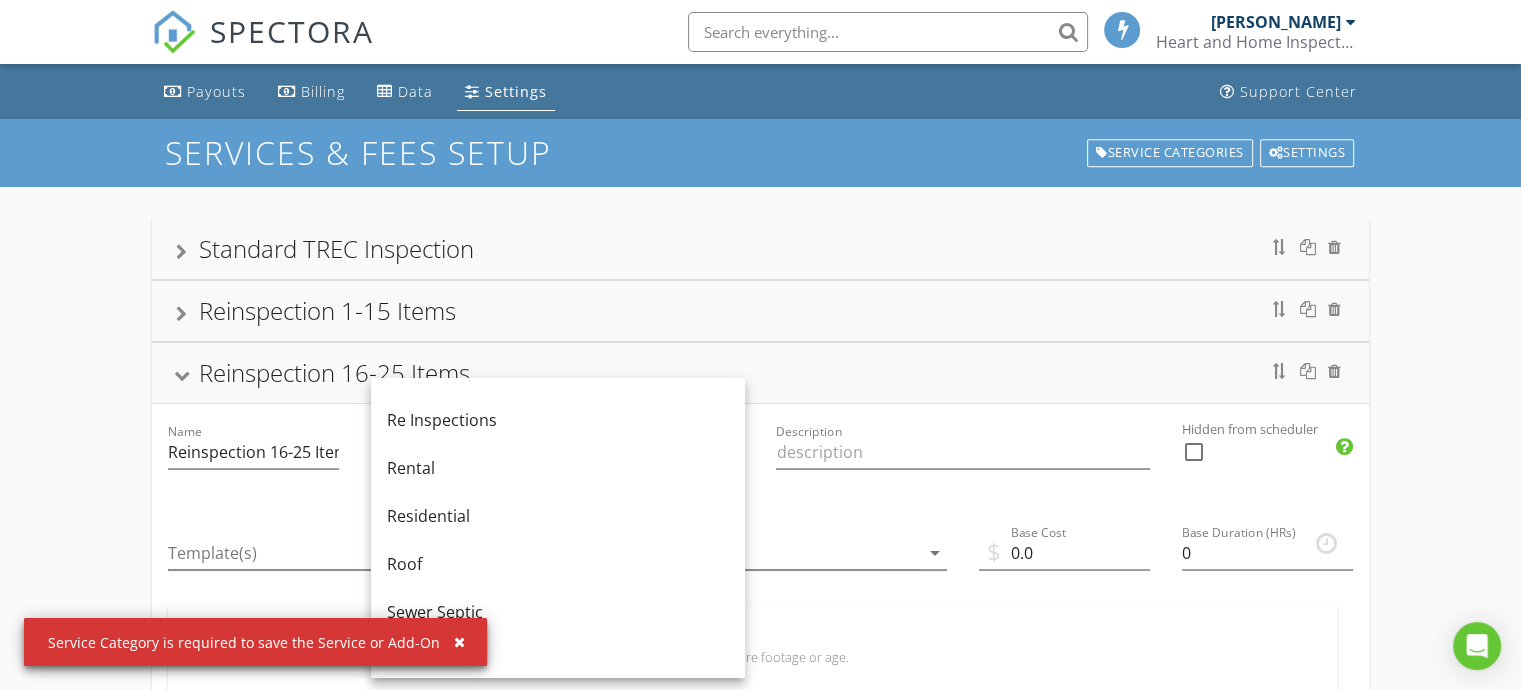 scroll, scrollTop: 900, scrollLeft: 0, axis: vertical 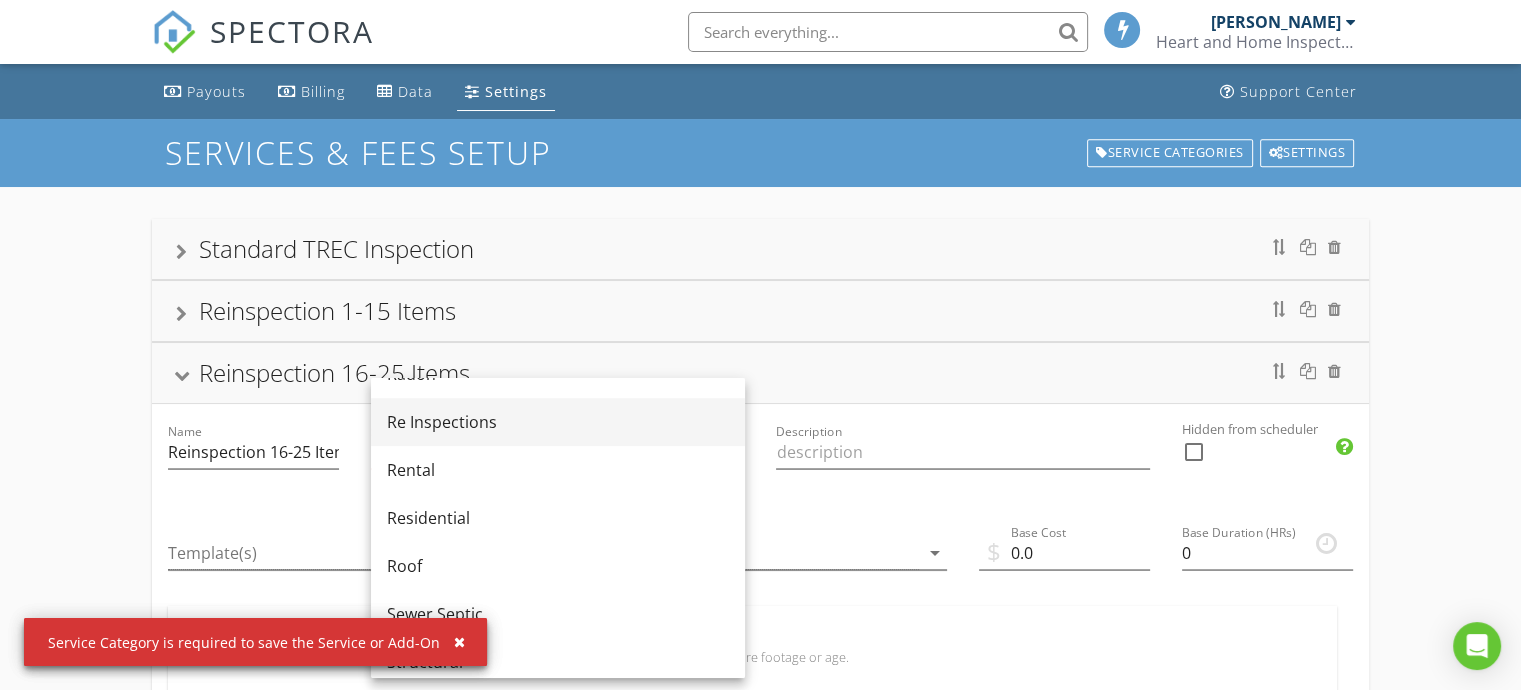 click on "Re Inspections" at bounding box center [558, 422] 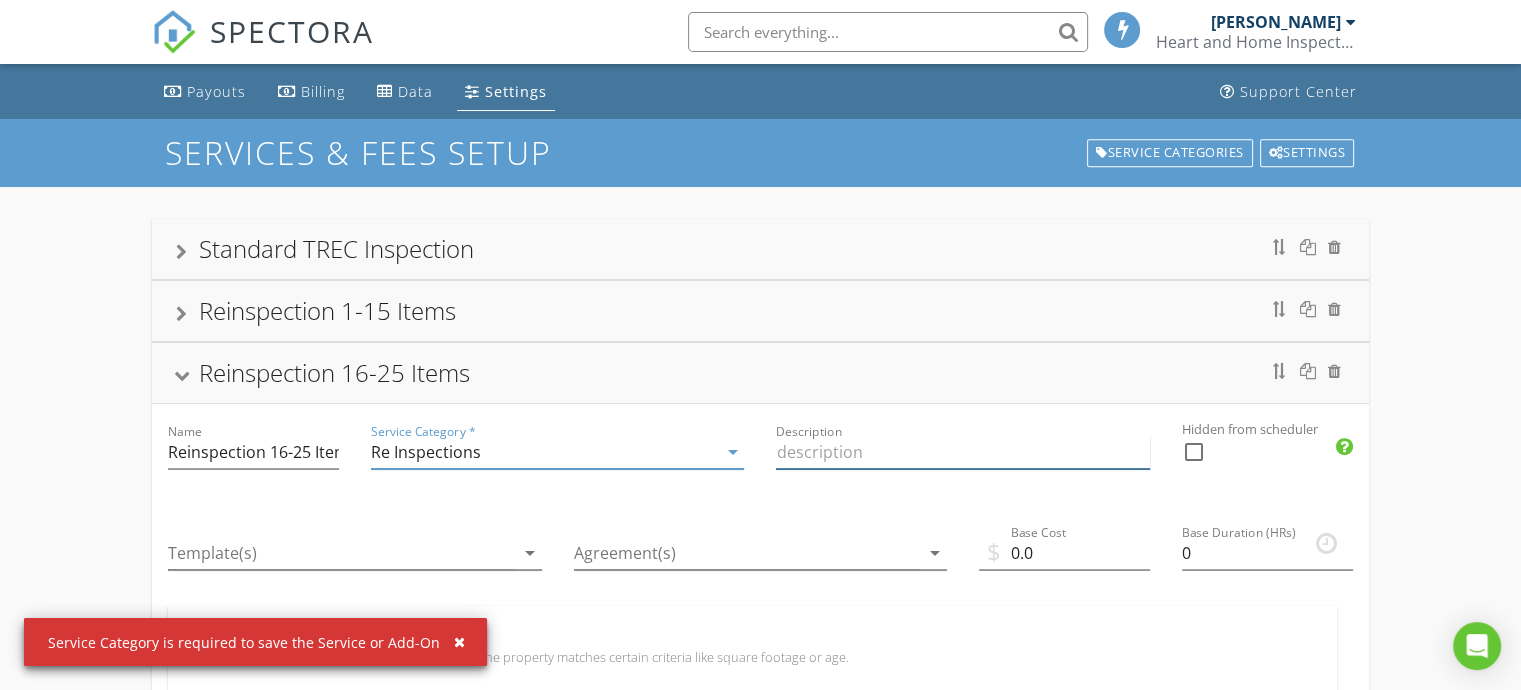 click at bounding box center (963, 452) 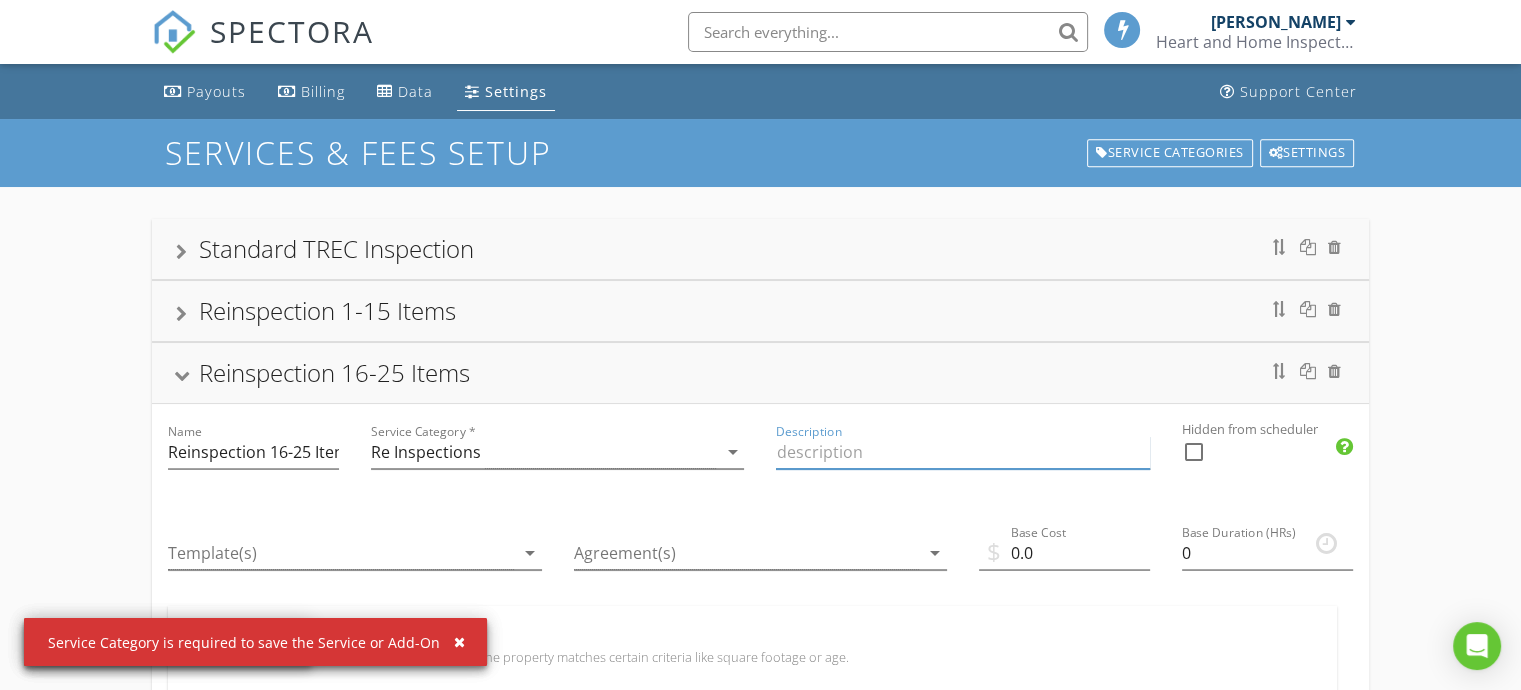 type on "TREC Reinspection" 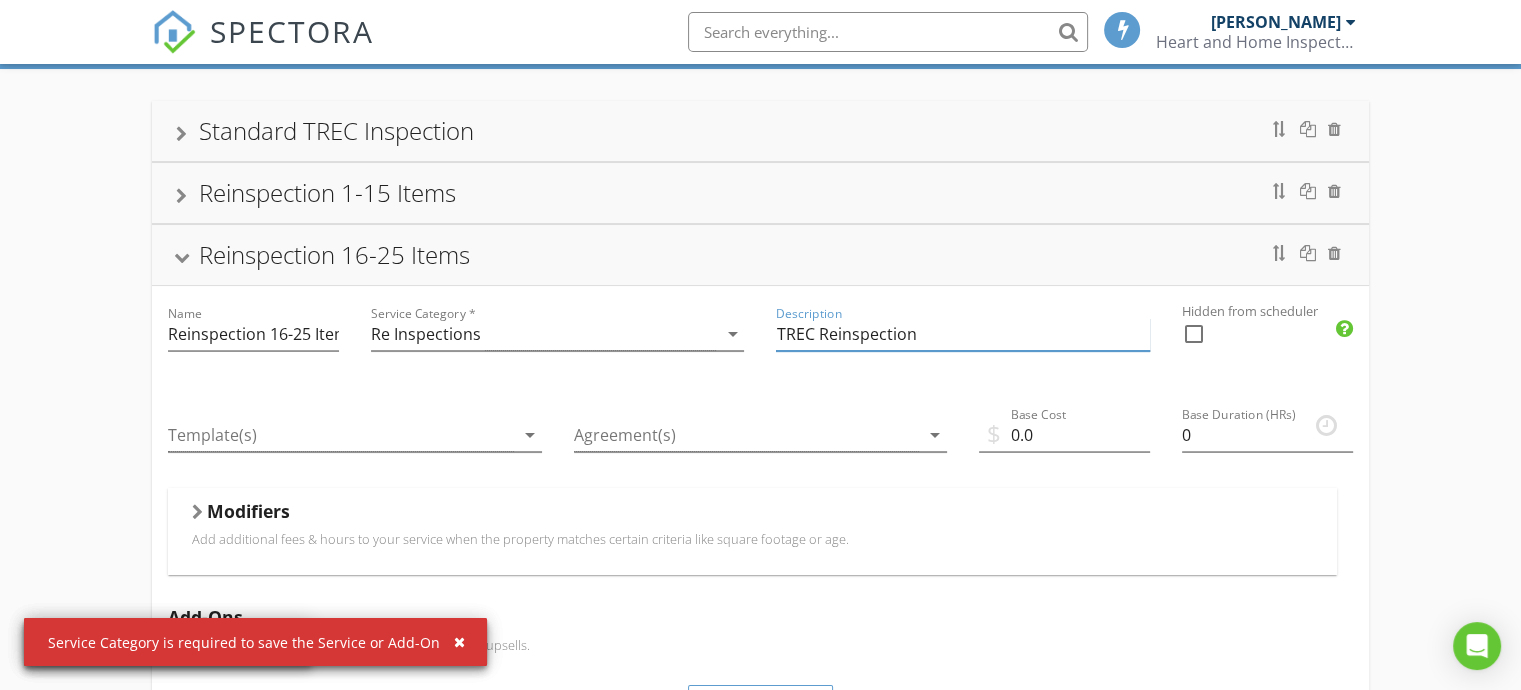 scroll, scrollTop: 259, scrollLeft: 0, axis: vertical 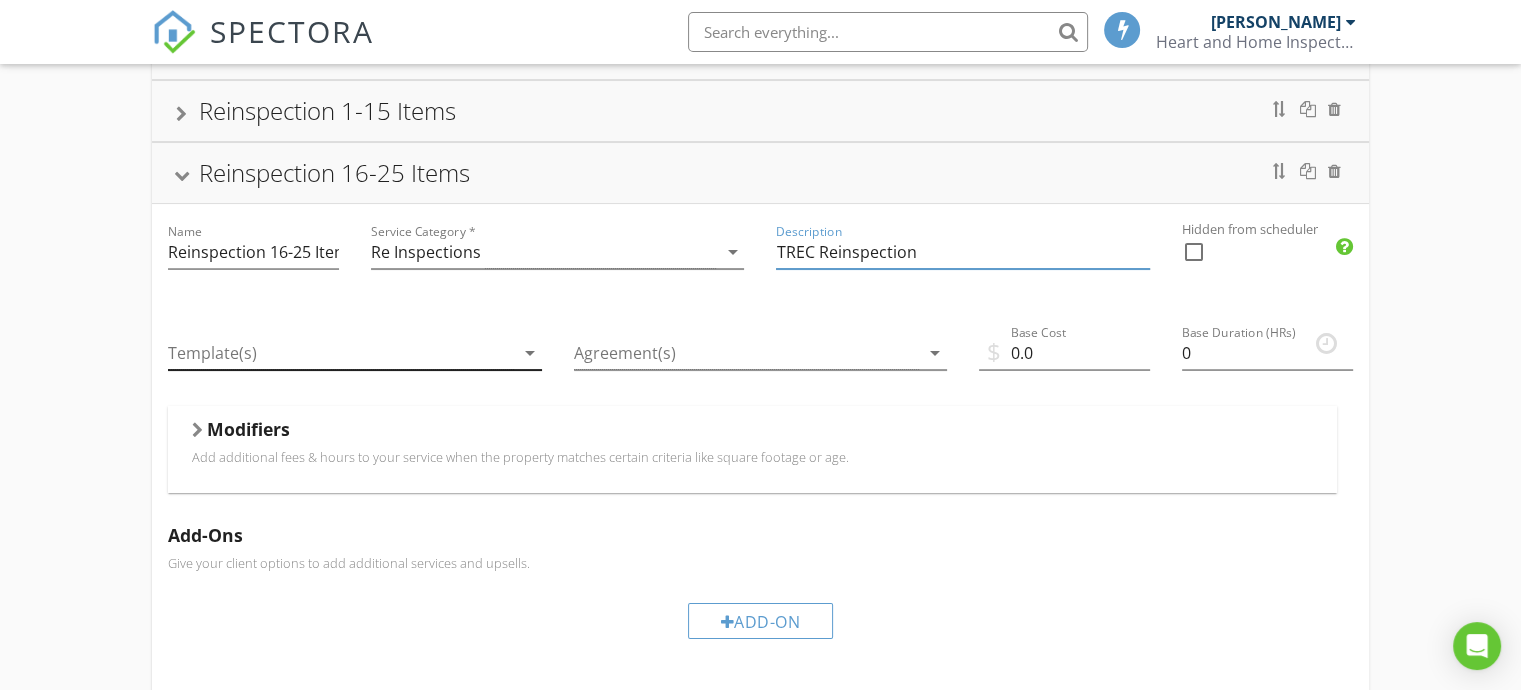 click at bounding box center [341, 353] 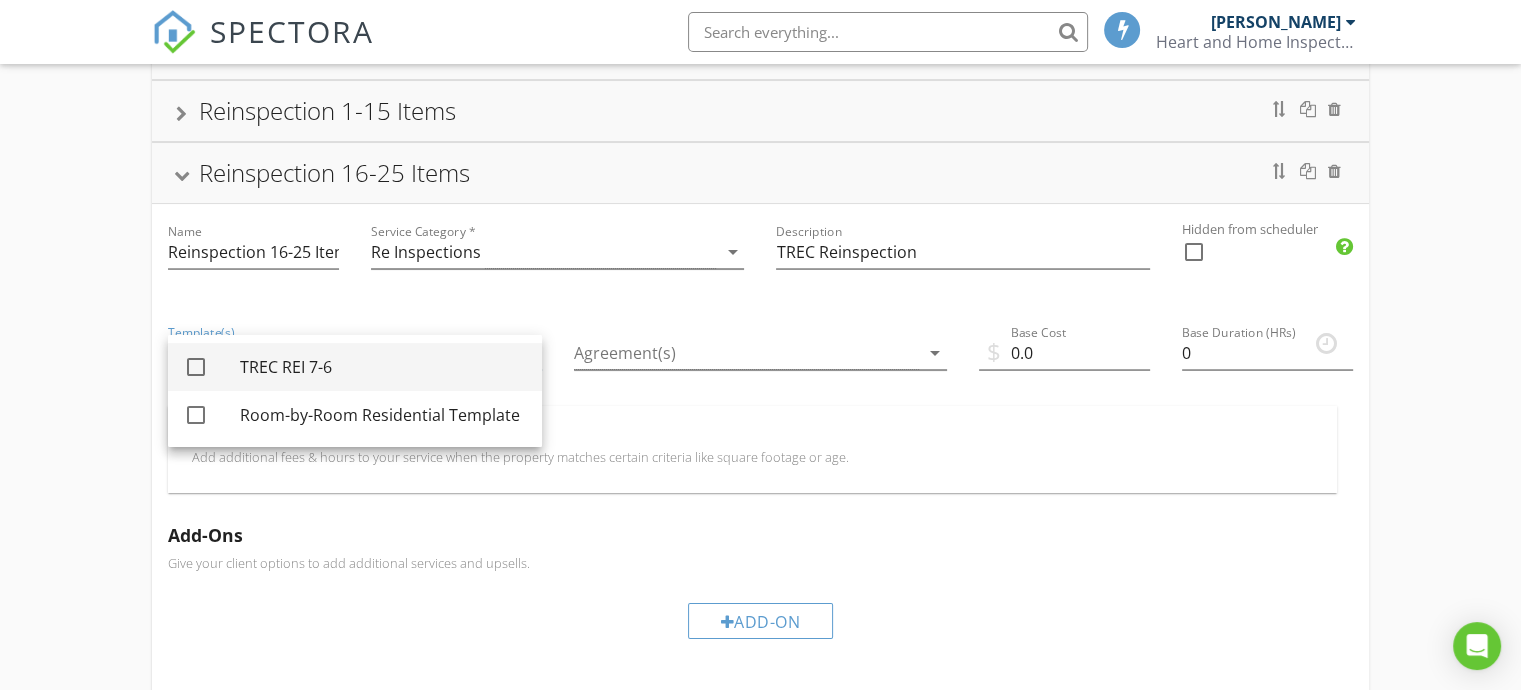 click on "TREC REI 7-6" at bounding box center (383, 367) 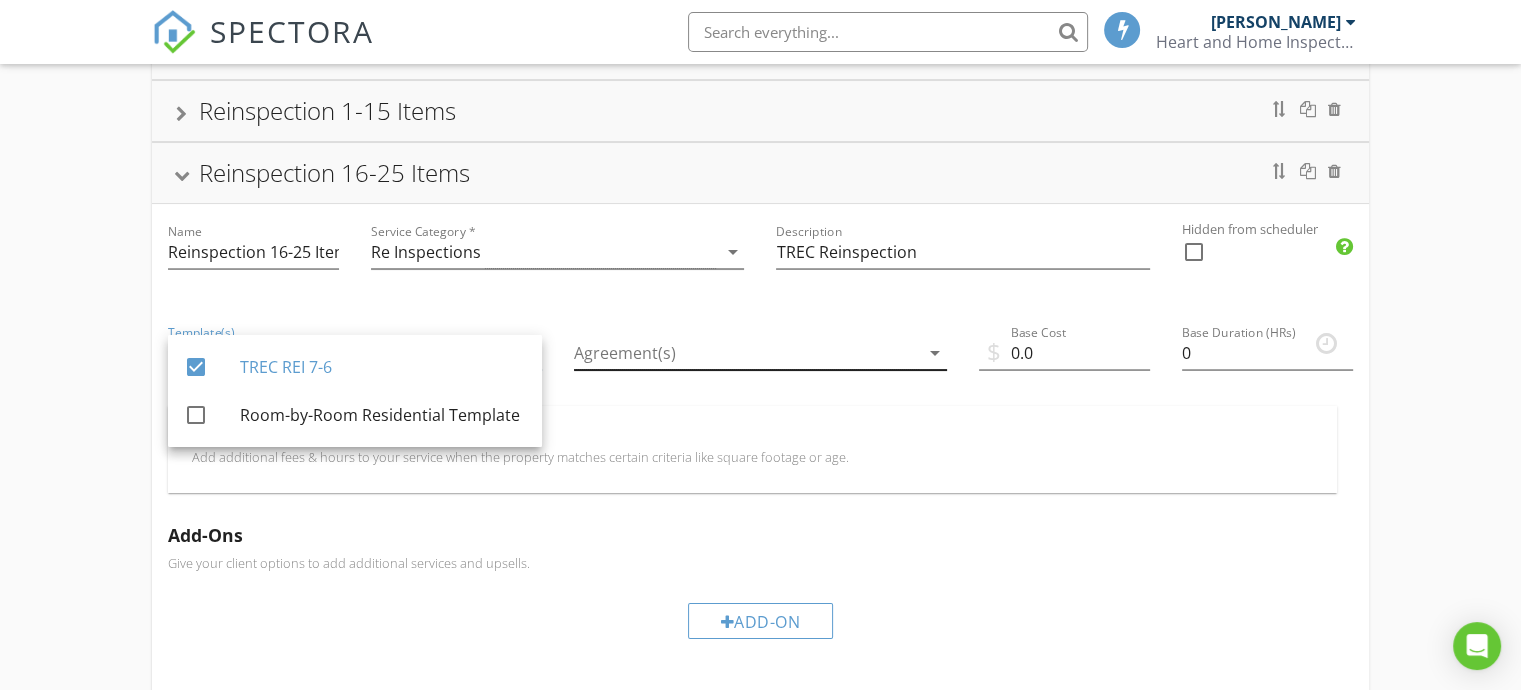 click at bounding box center [747, 353] 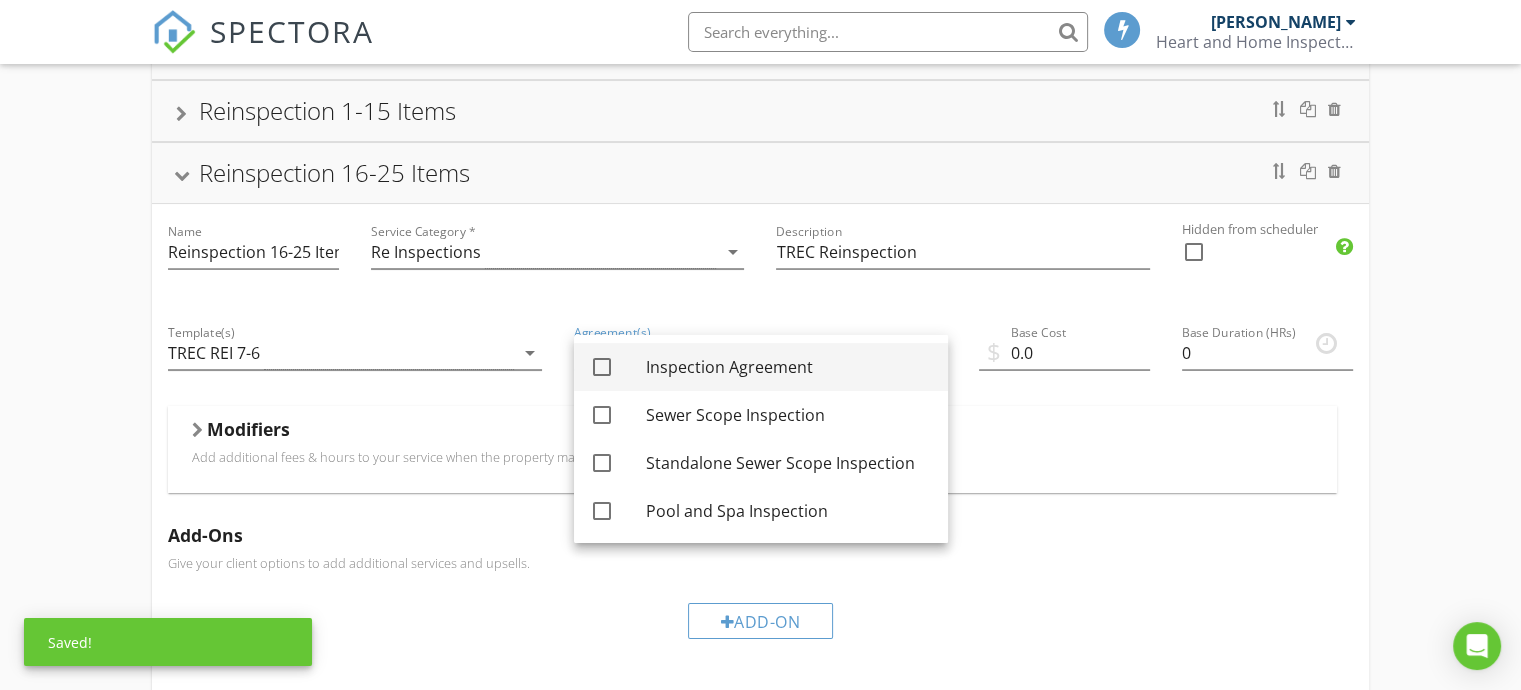 click on "Inspection Agreement" at bounding box center (789, 367) 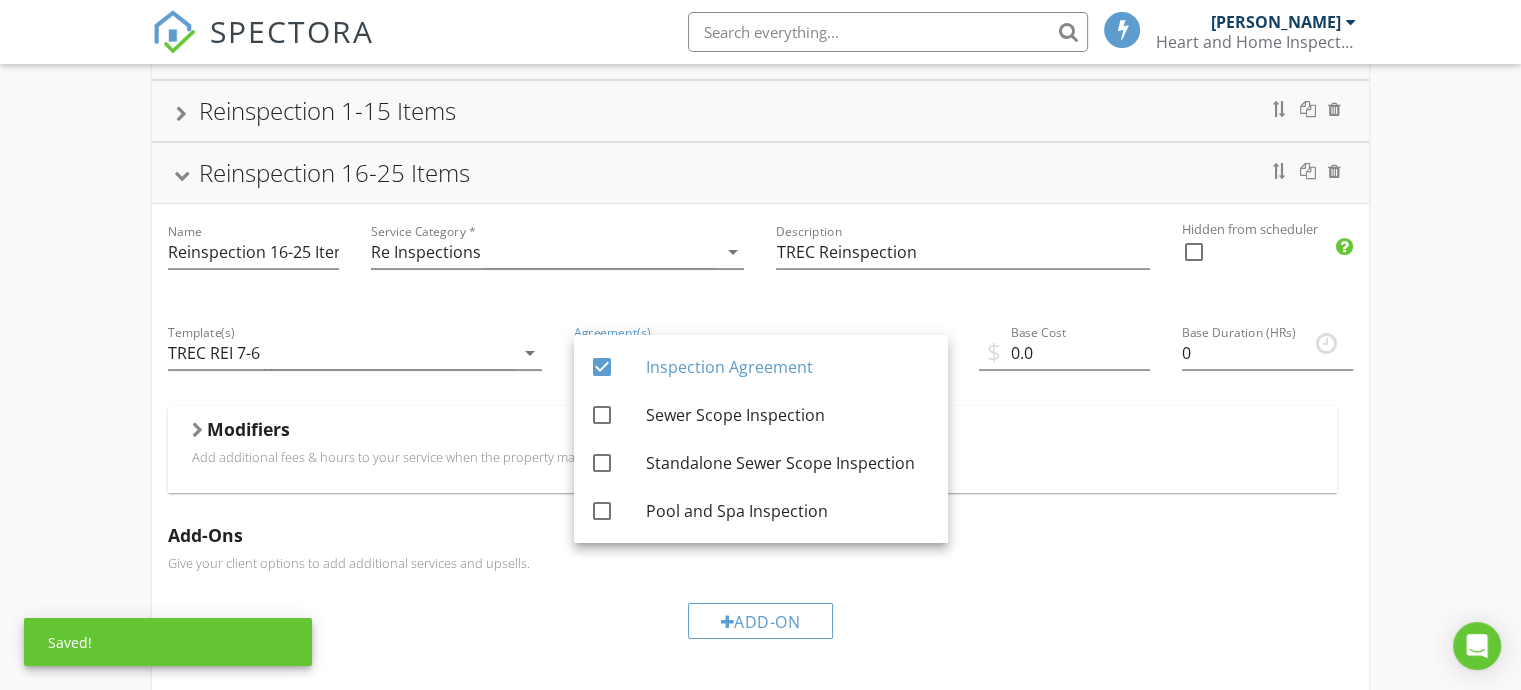 click on "Base Cost 0.0" at bounding box center [1064, 357] 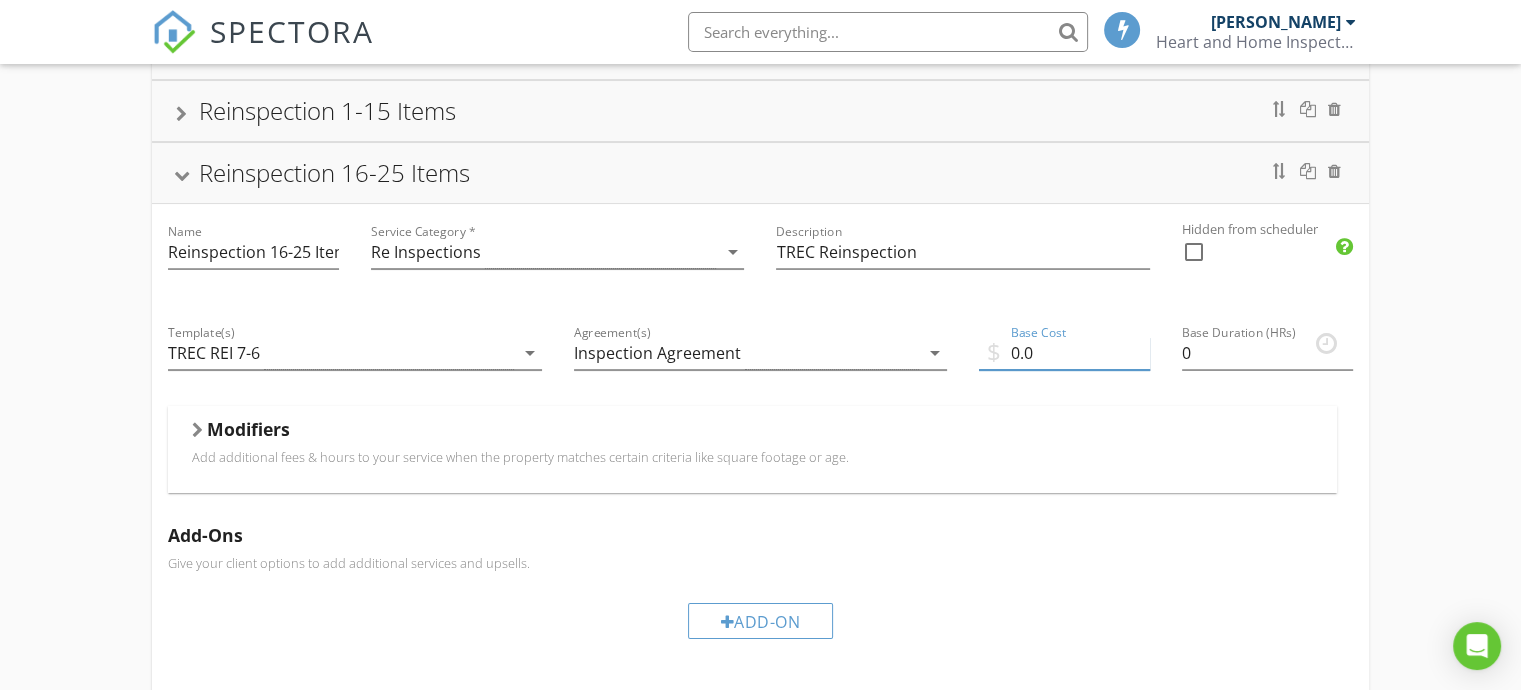 drag, startPoint x: 1056, startPoint y: 348, endPoint x: 972, endPoint y: 348, distance: 84 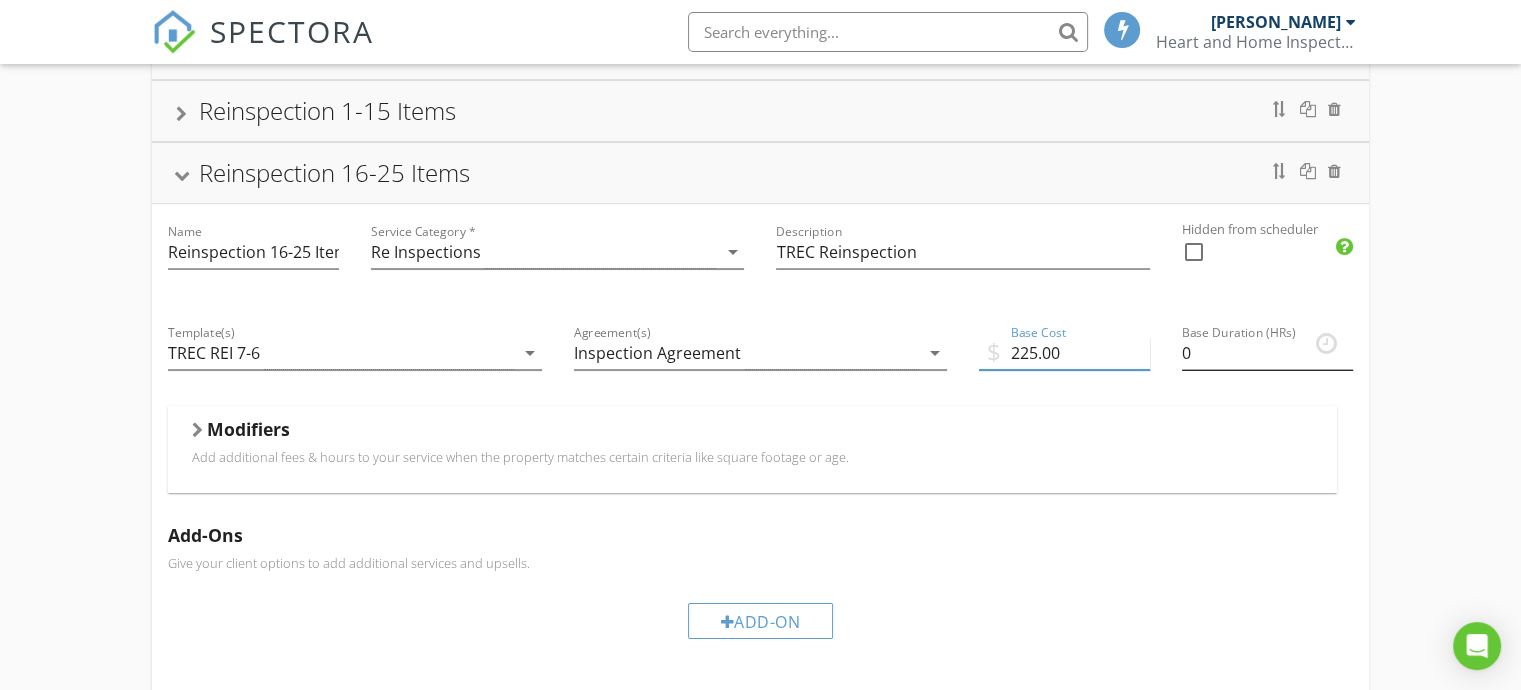 type on "225.00" 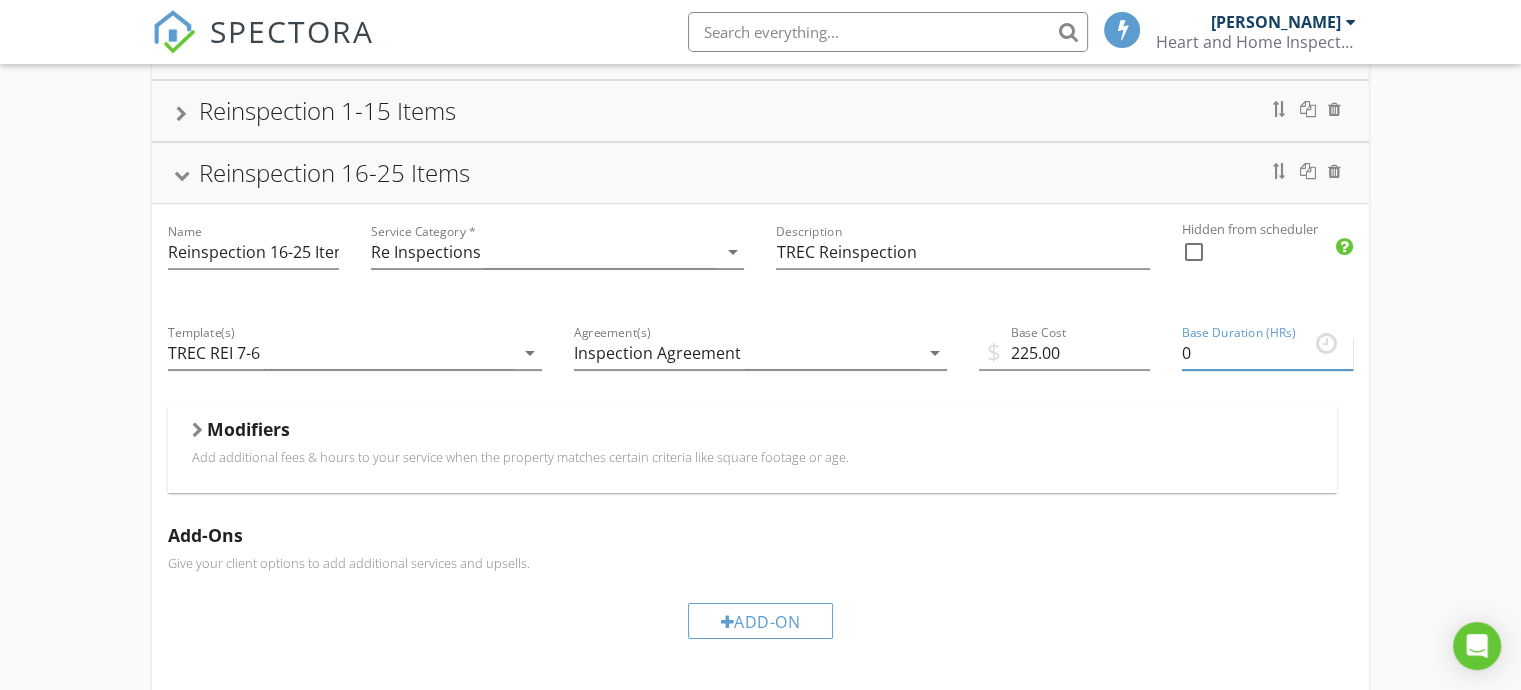drag, startPoint x: 1220, startPoint y: 346, endPoint x: 1180, endPoint y: 346, distance: 40 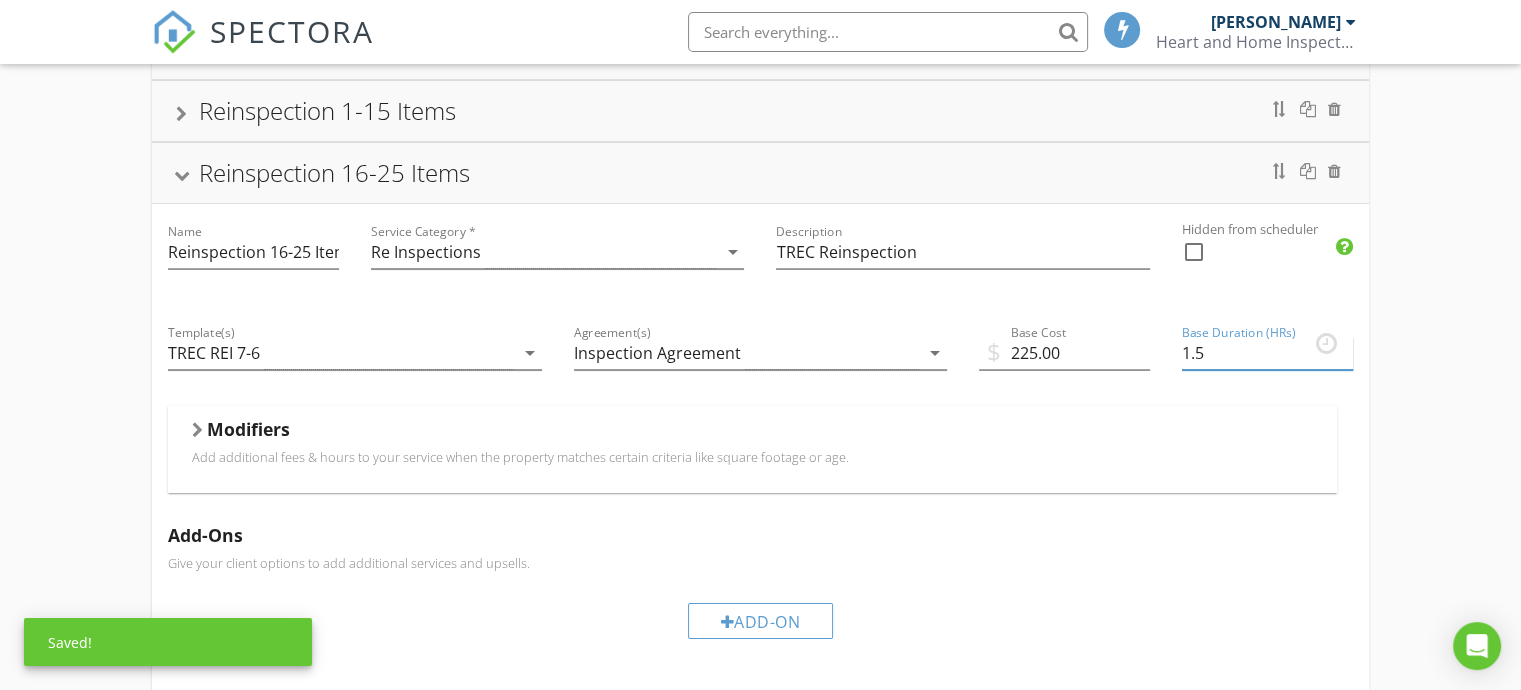 type on "1.5" 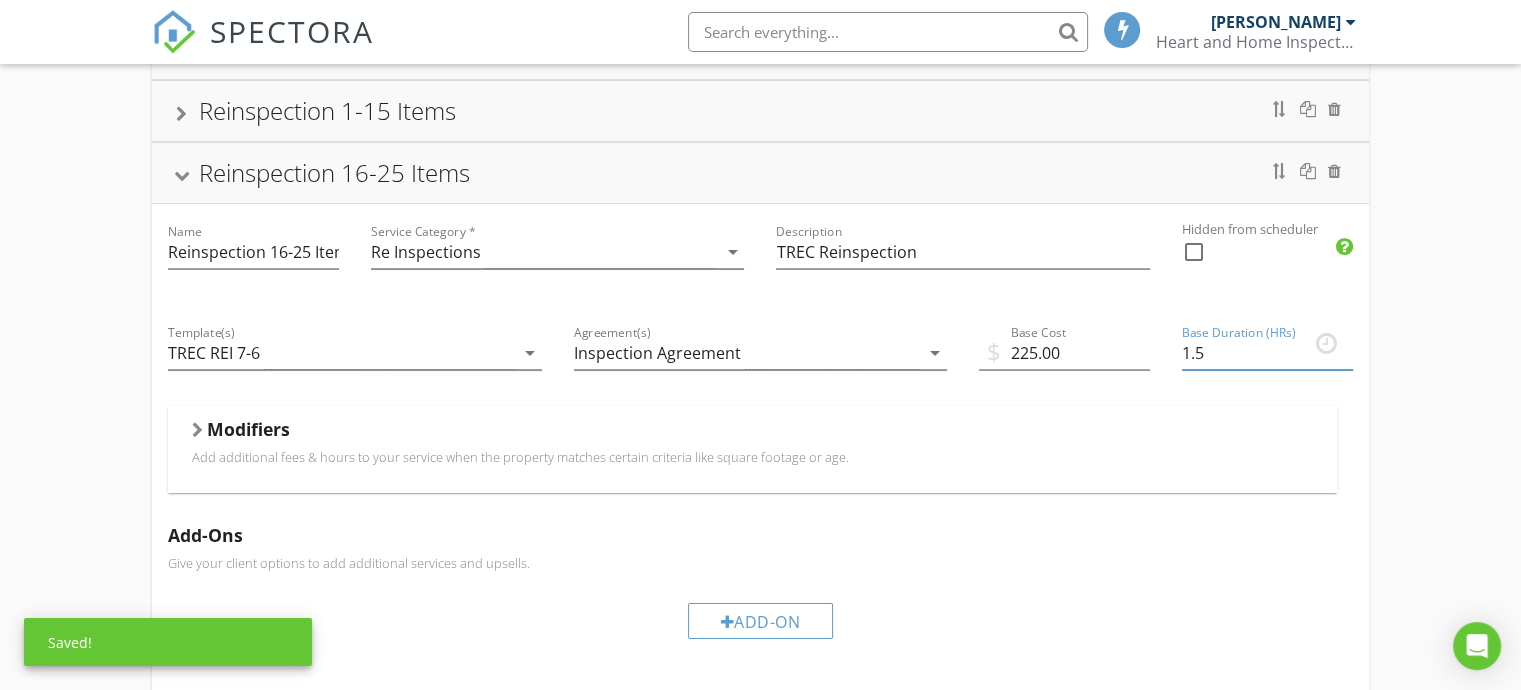 click on "Modifiers
Add additional fees & hours to your service when the
property matches certain criteria like square footage or age." at bounding box center (752, 449) 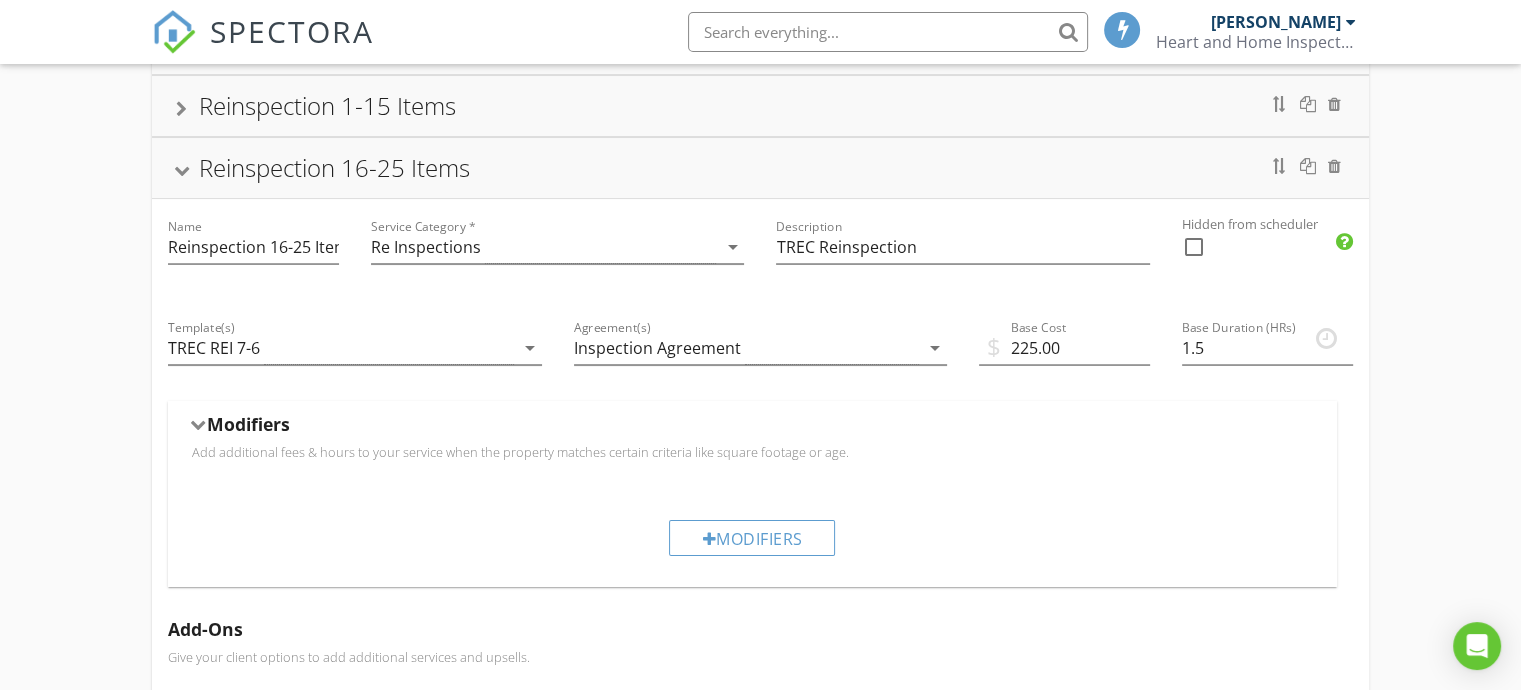 scroll, scrollTop: 259, scrollLeft: 0, axis: vertical 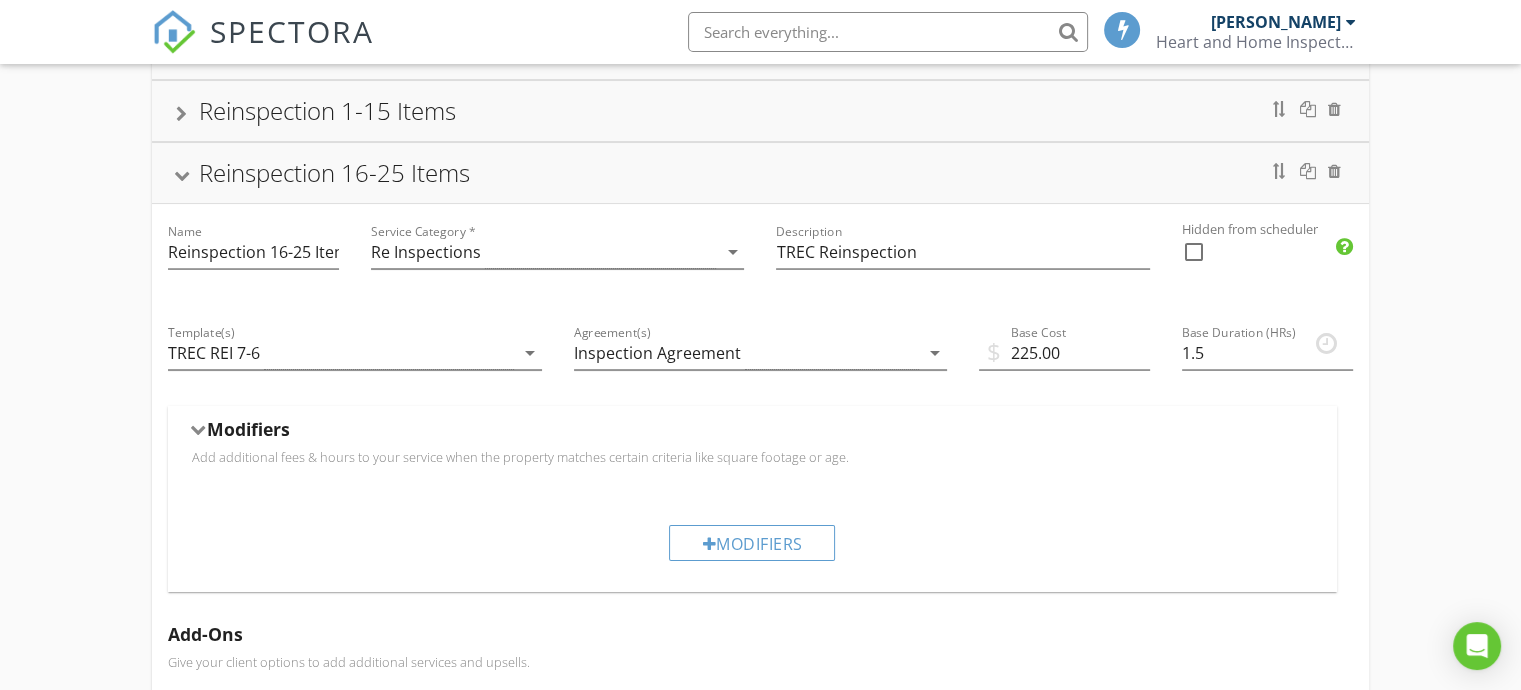 click on "Reinspection 1-15 Items" at bounding box center [760, 111] 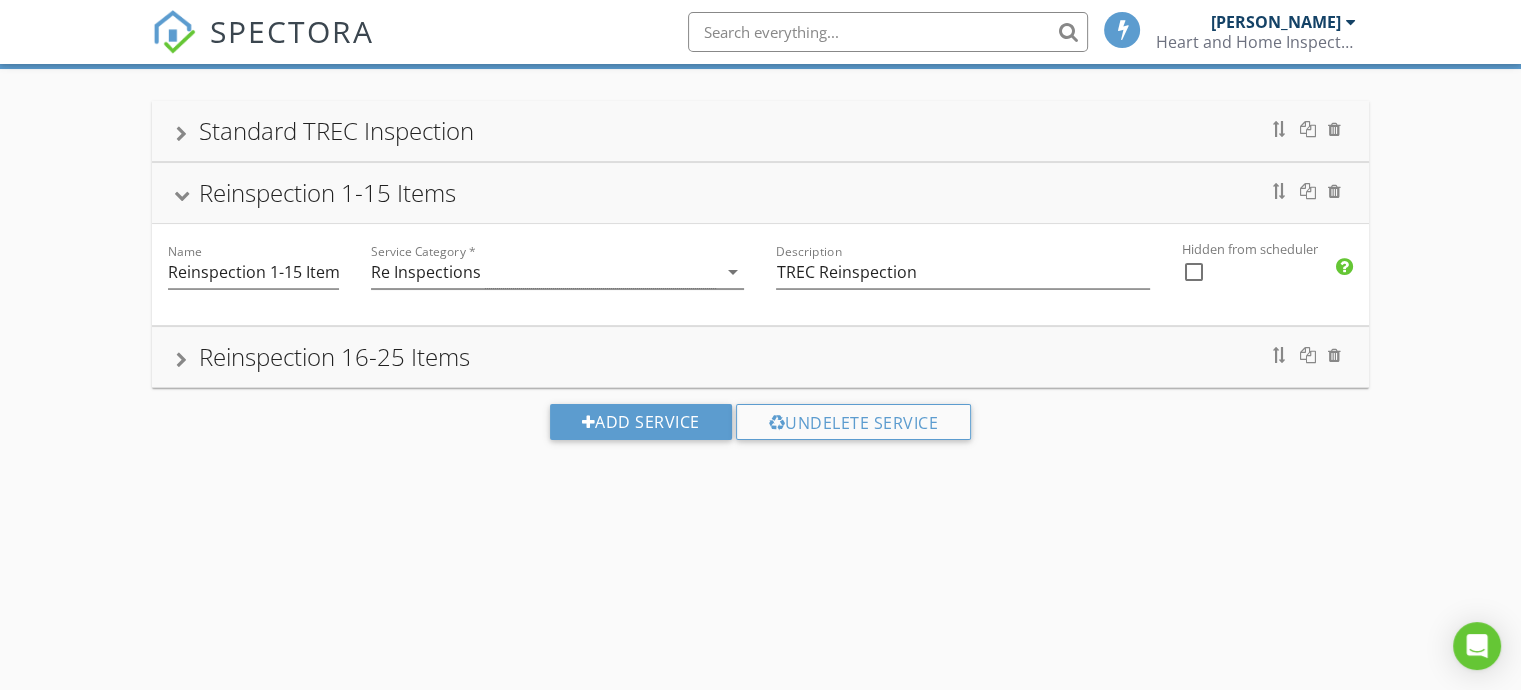 scroll, scrollTop: 259, scrollLeft: 0, axis: vertical 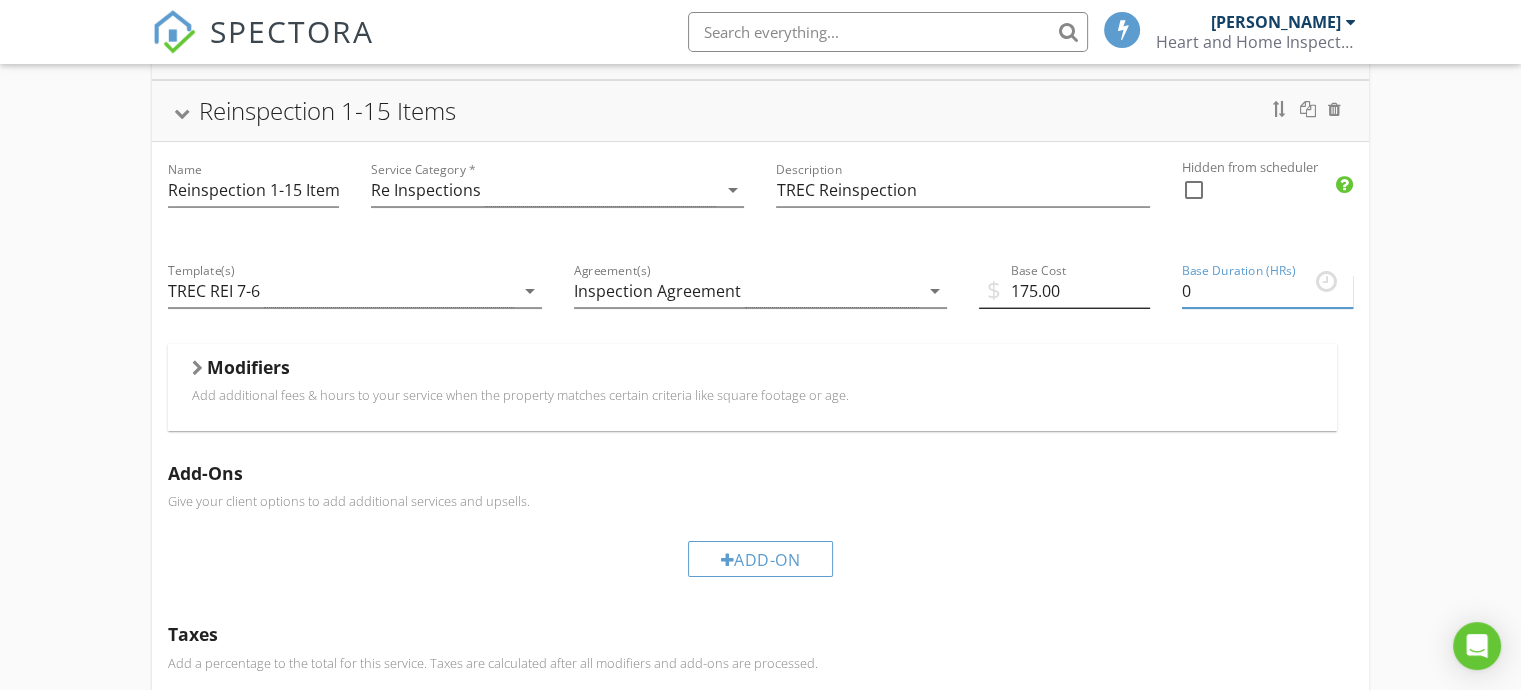 drag, startPoint x: 1212, startPoint y: 287, endPoint x: 1149, endPoint y: 288, distance: 63.007935 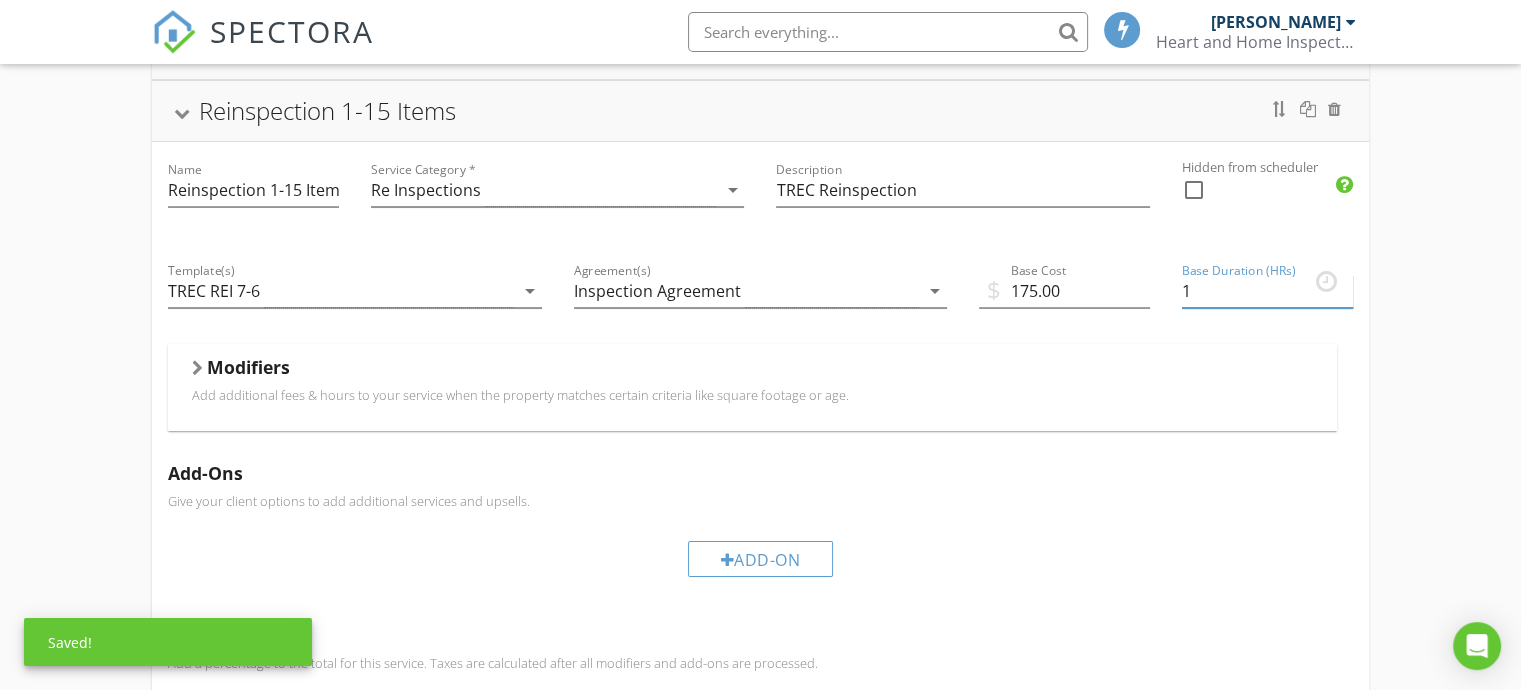 type on "1" 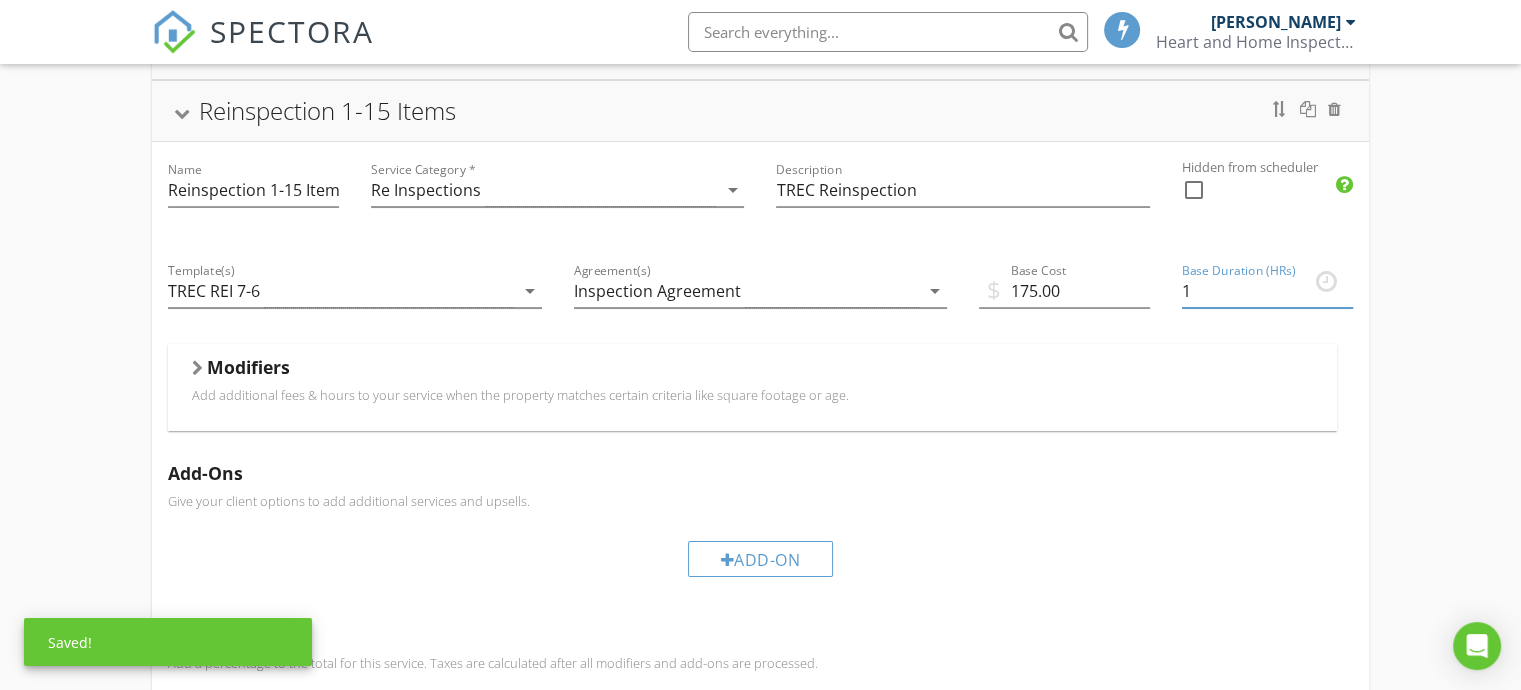 click on "Modifiers" at bounding box center (752, 371) 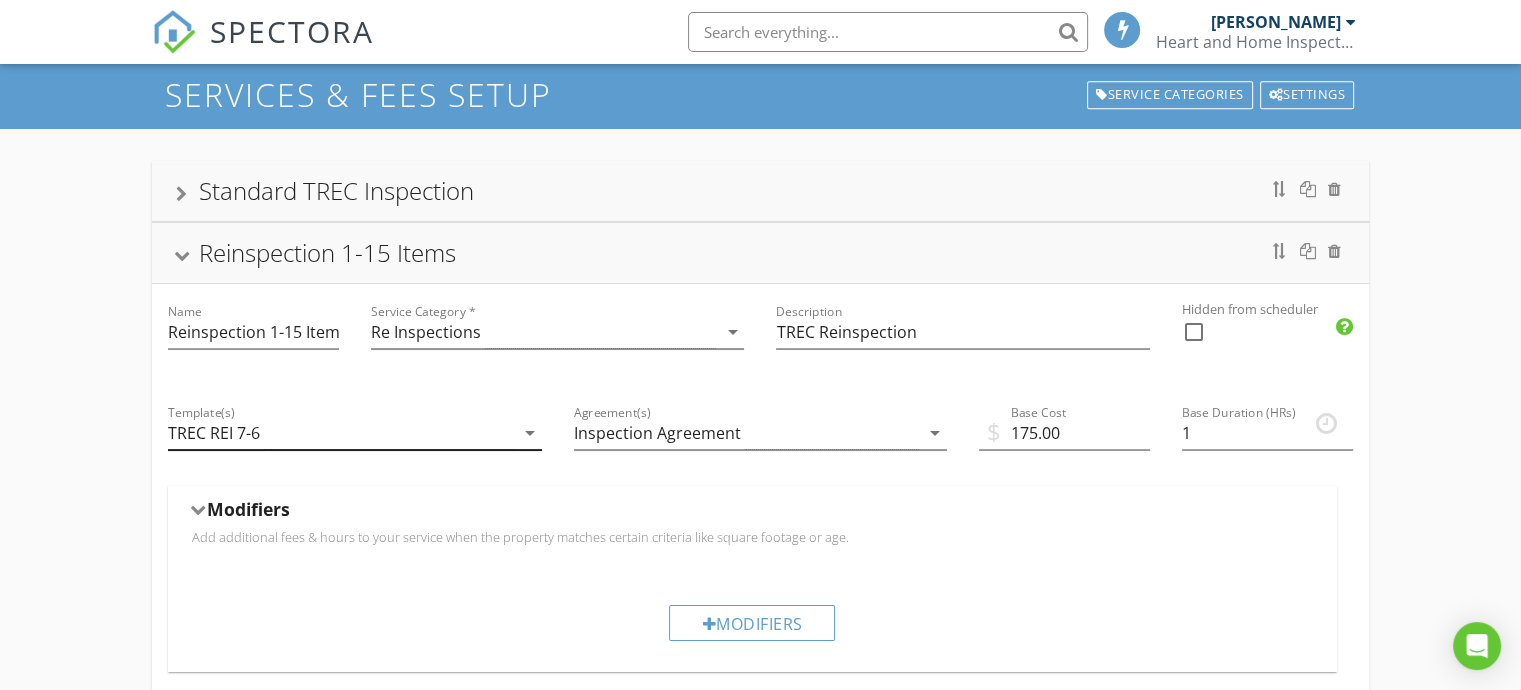 scroll, scrollTop: 116, scrollLeft: 0, axis: vertical 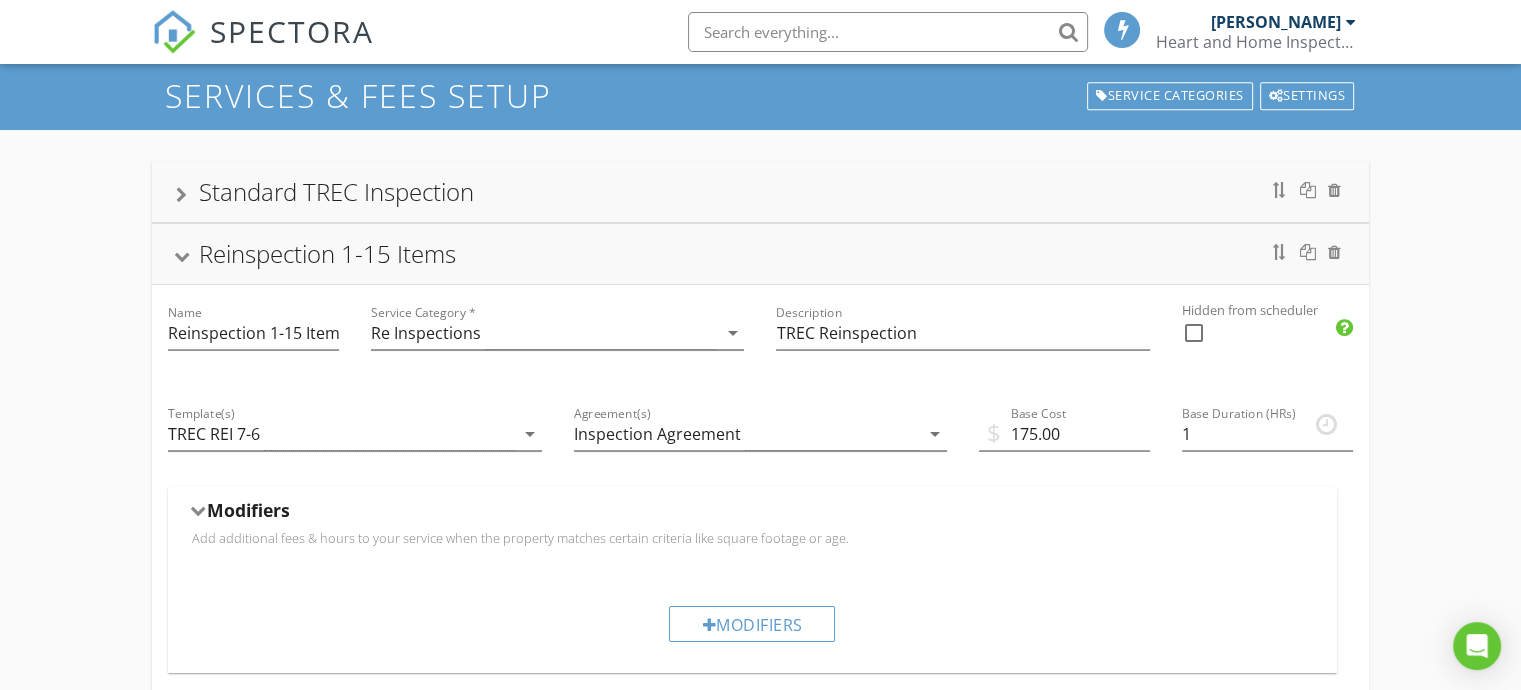 click on "Reinspection 1-15 Items" at bounding box center (760, 254) 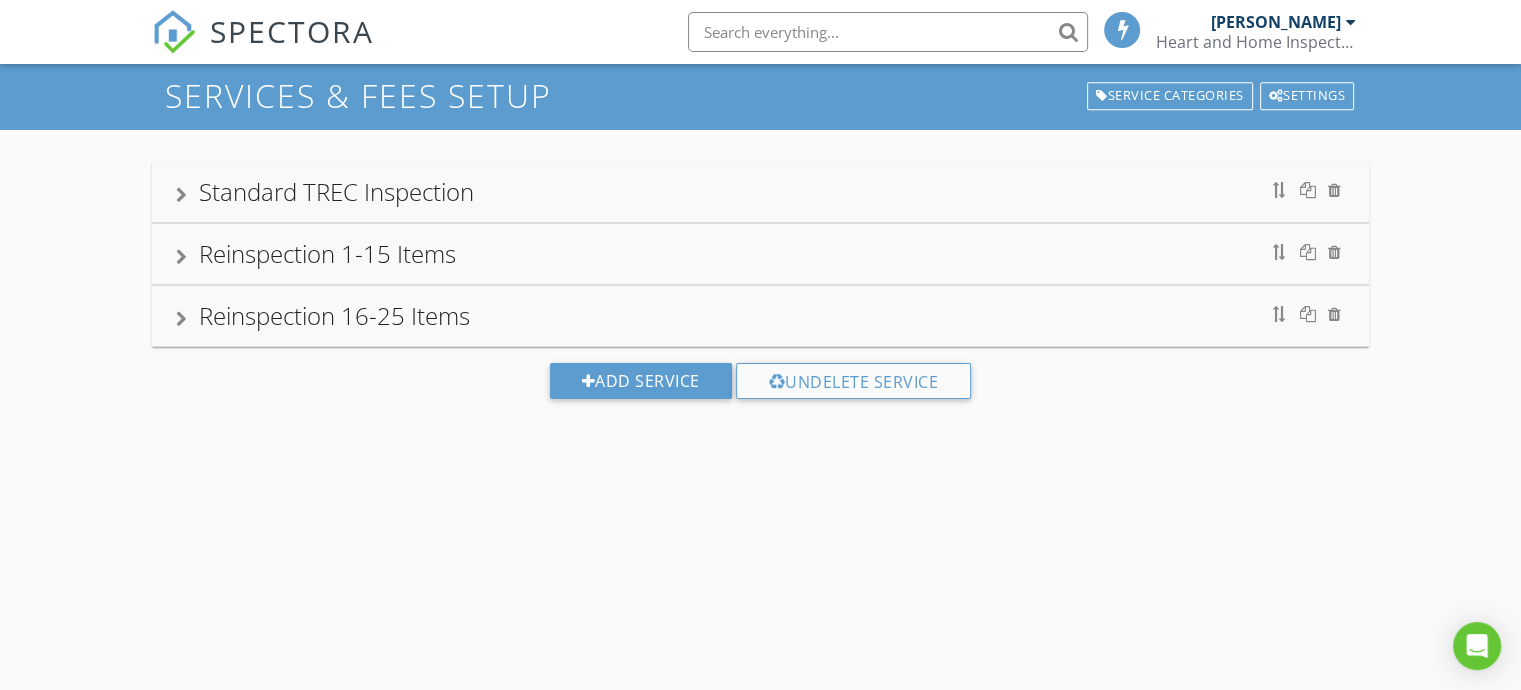 click on "Reinspection 16-25 Items" at bounding box center (760, 316) 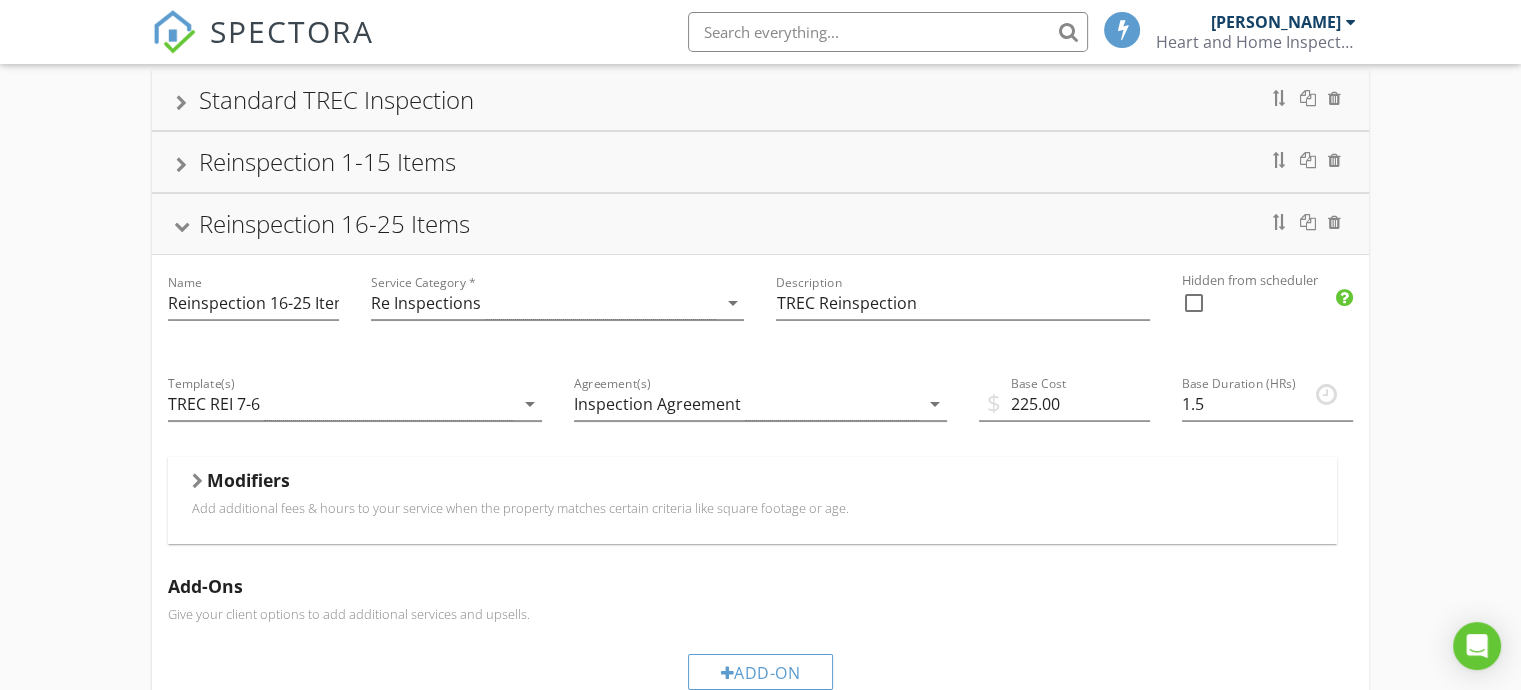 scroll, scrollTop: 216, scrollLeft: 0, axis: vertical 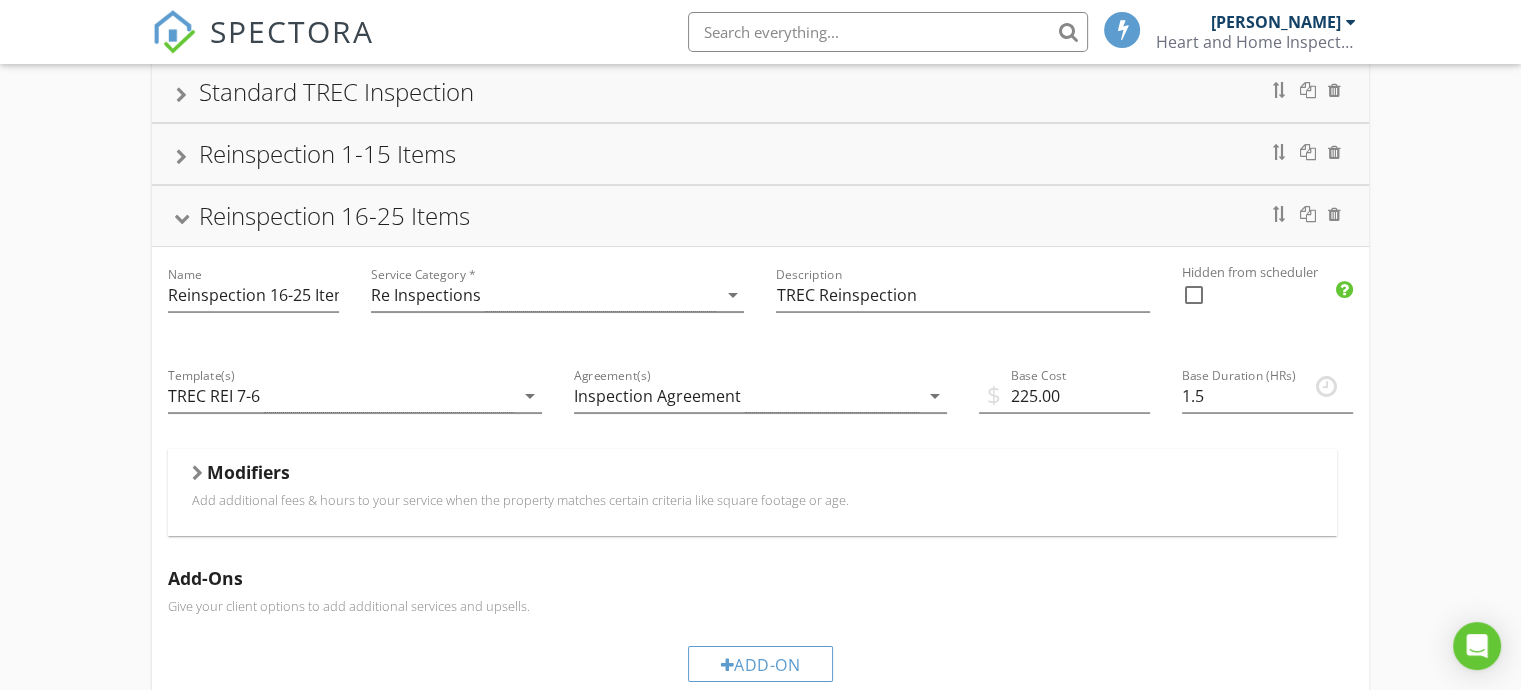 click on "Reinspection 16-25 Items" at bounding box center [760, 216] 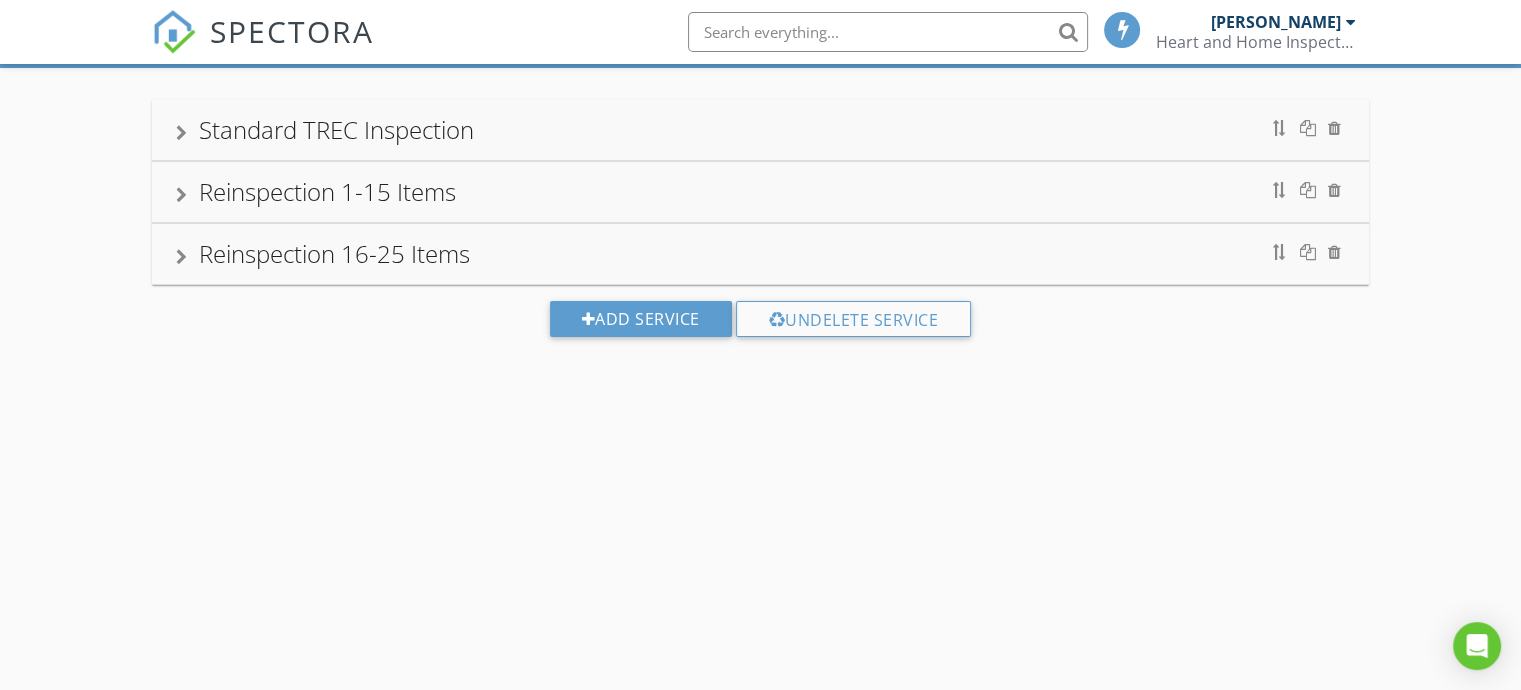scroll, scrollTop: 177, scrollLeft: 0, axis: vertical 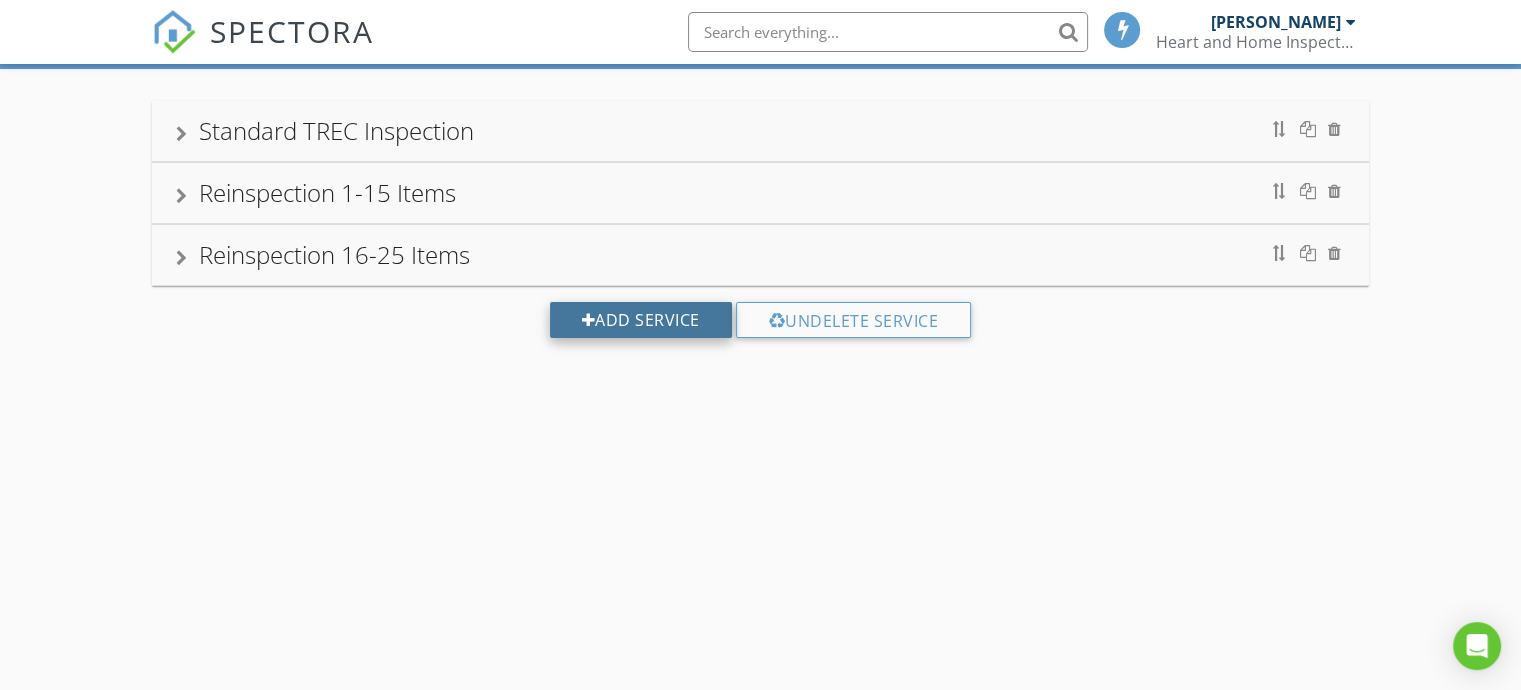 click on "Add Service" at bounding box center [641, 320] 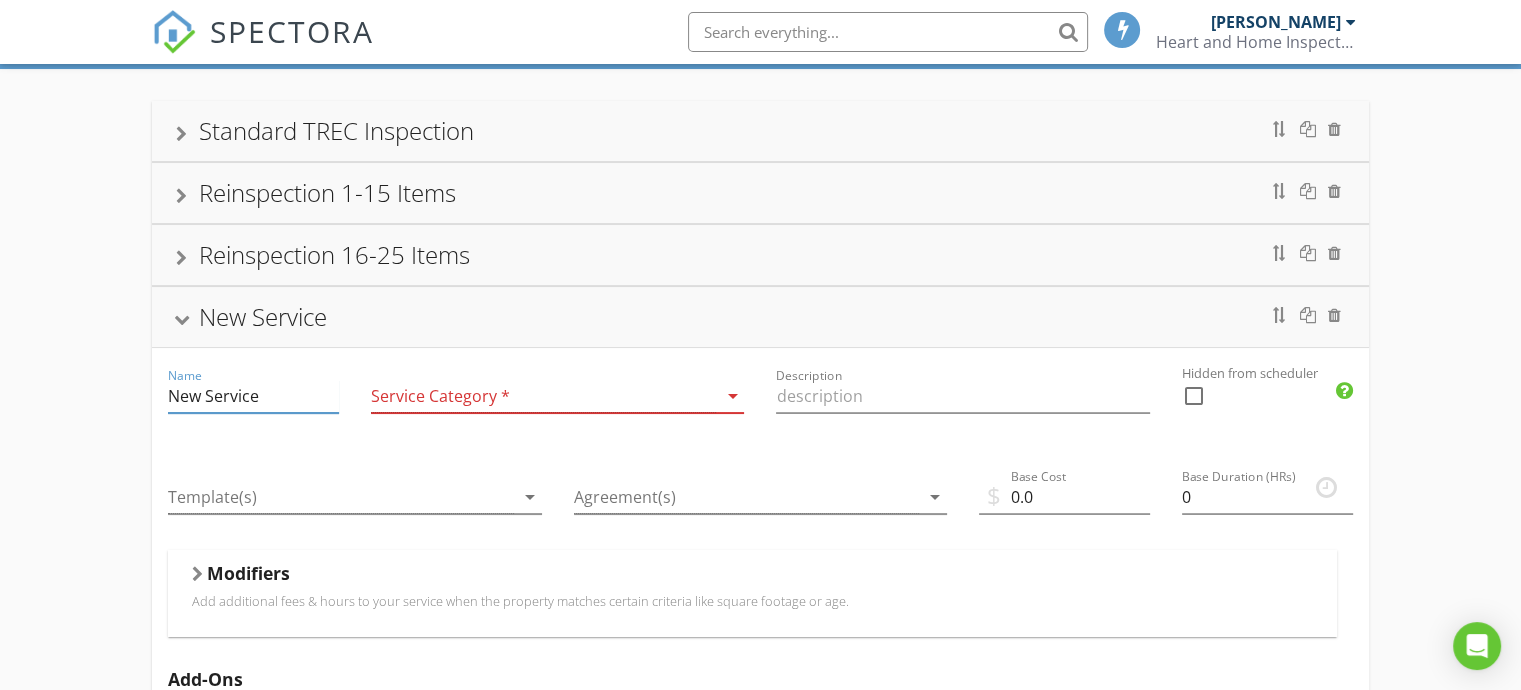 drag, startPoint x: 255, startPoint y: 386, endPoint x: 80, endPoint y: 394, distance: 175.18275 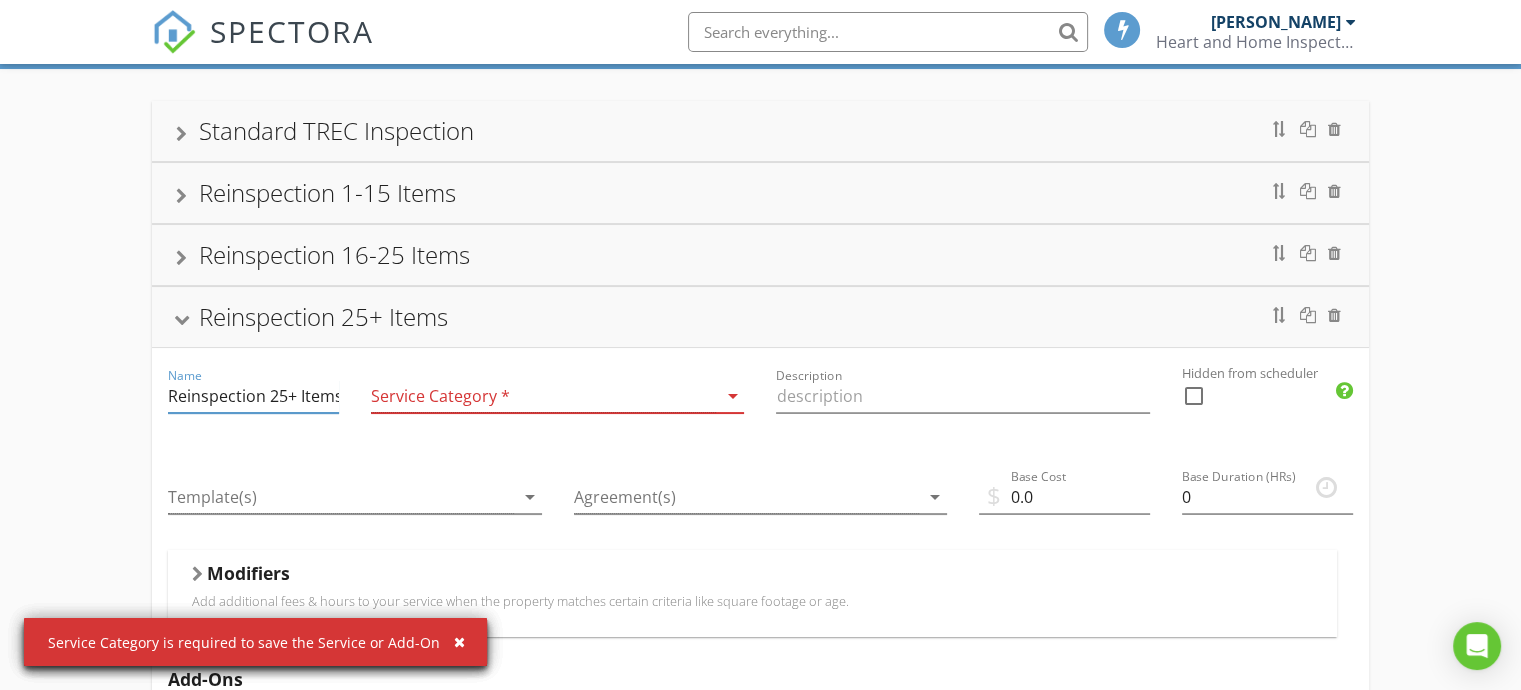 scroll, scrollTop: 0, scrollLeft: 2, axis: horizontal 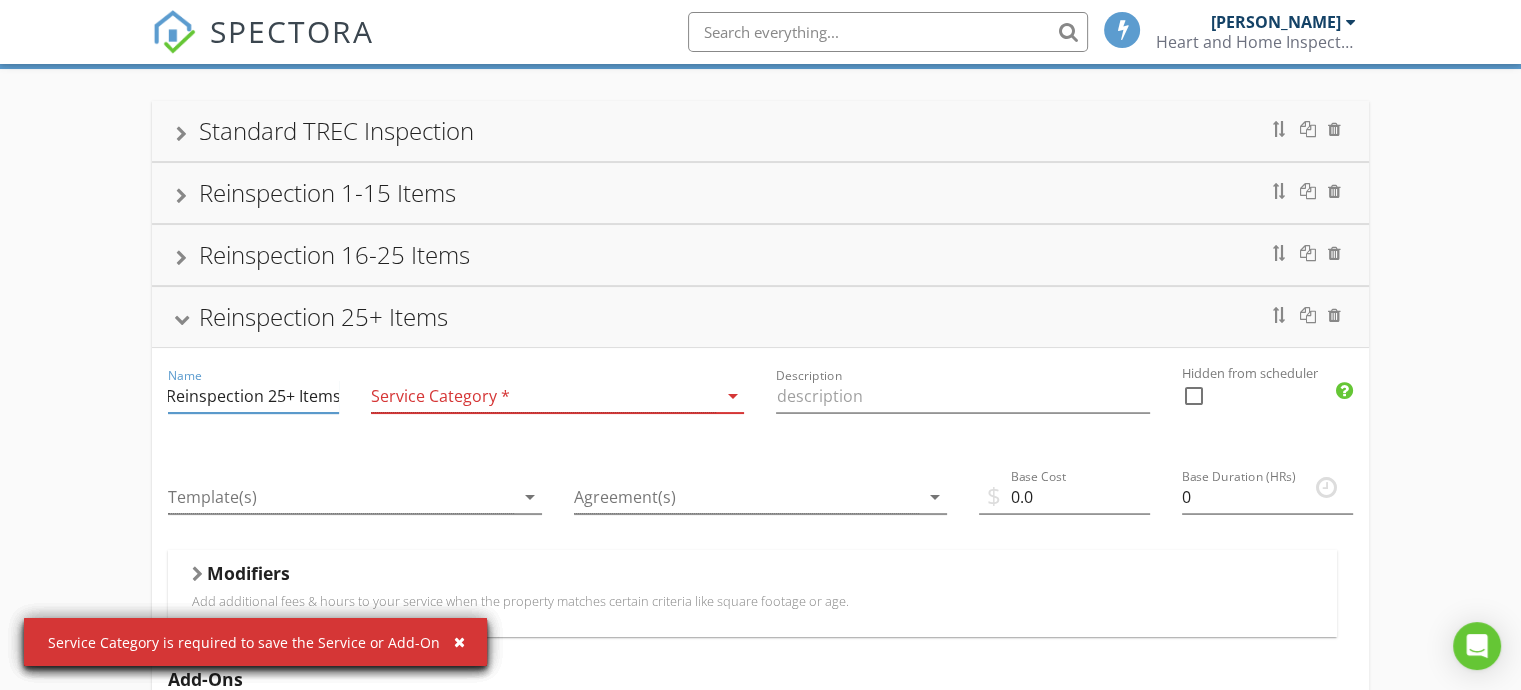 type on "Reinspection 25+ Items" 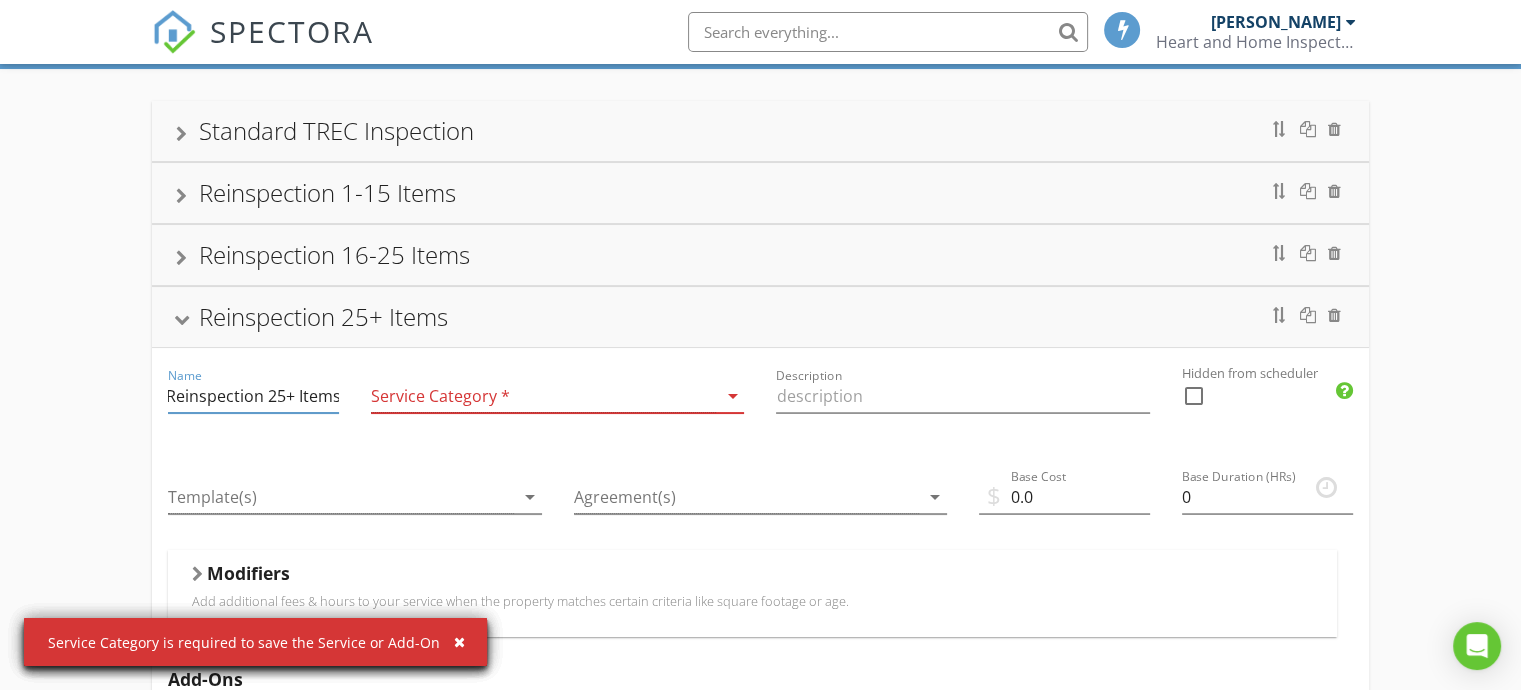 click at bounding box center [544, 396] 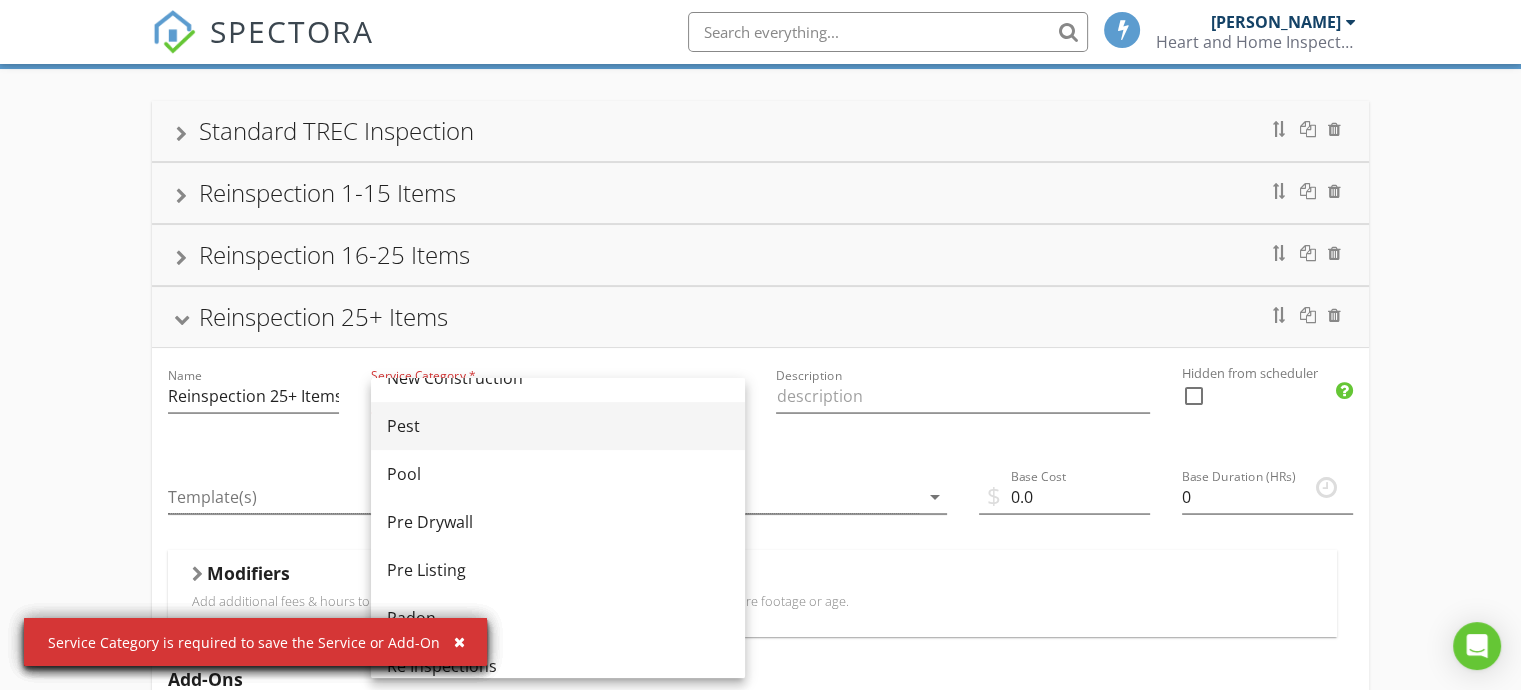 scroll, scrollTop: 900, scrollLeft: 0, axis: vertical 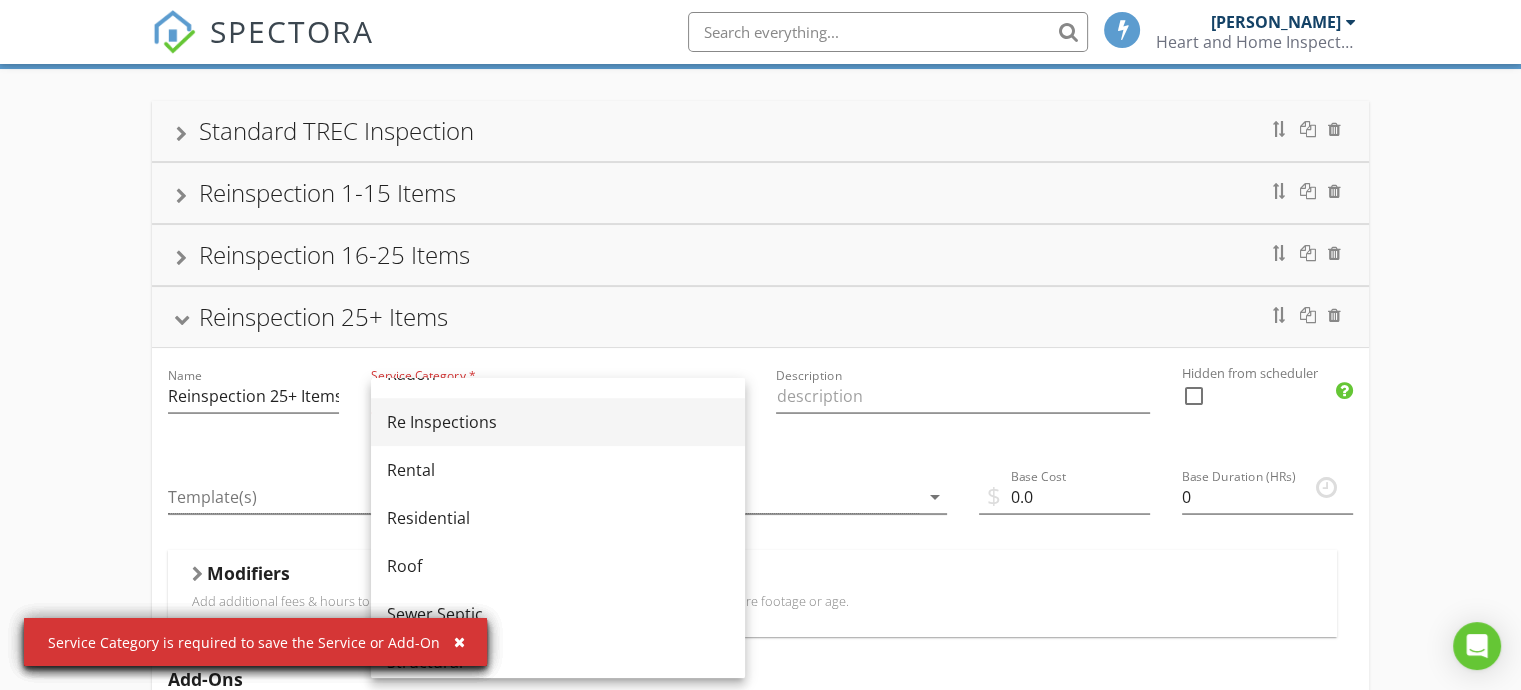 click on "Re Inspections" at bounding box center (558, 422) 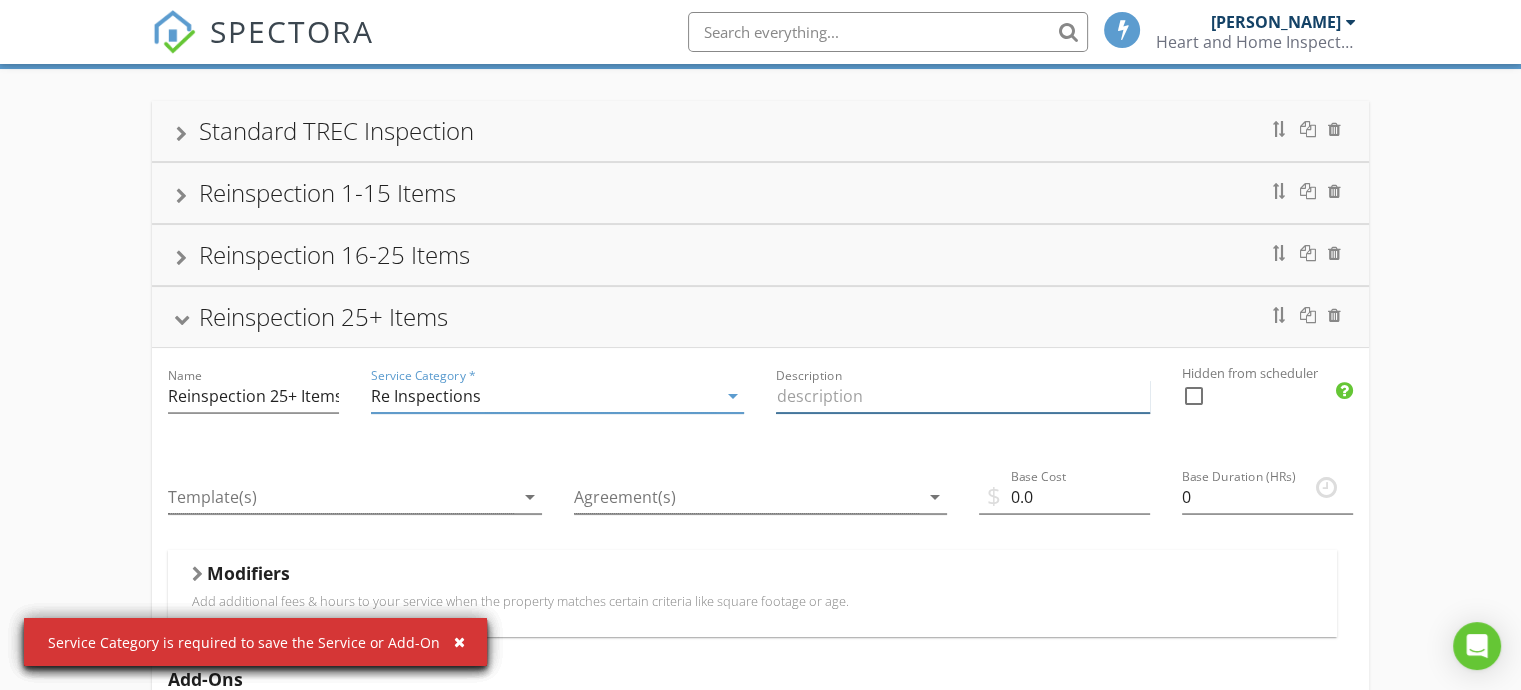 click at bounding box center (963, 396) 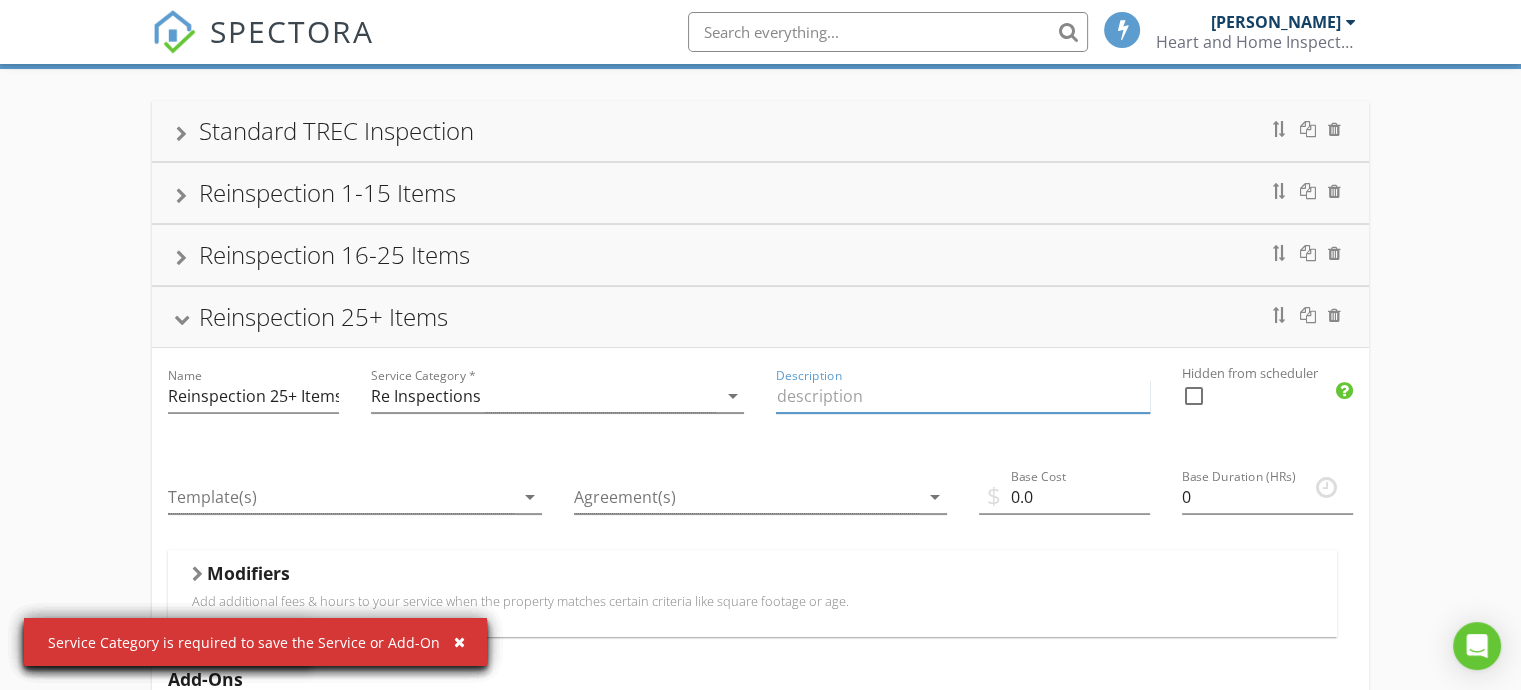 type on "TREC Reinspection" 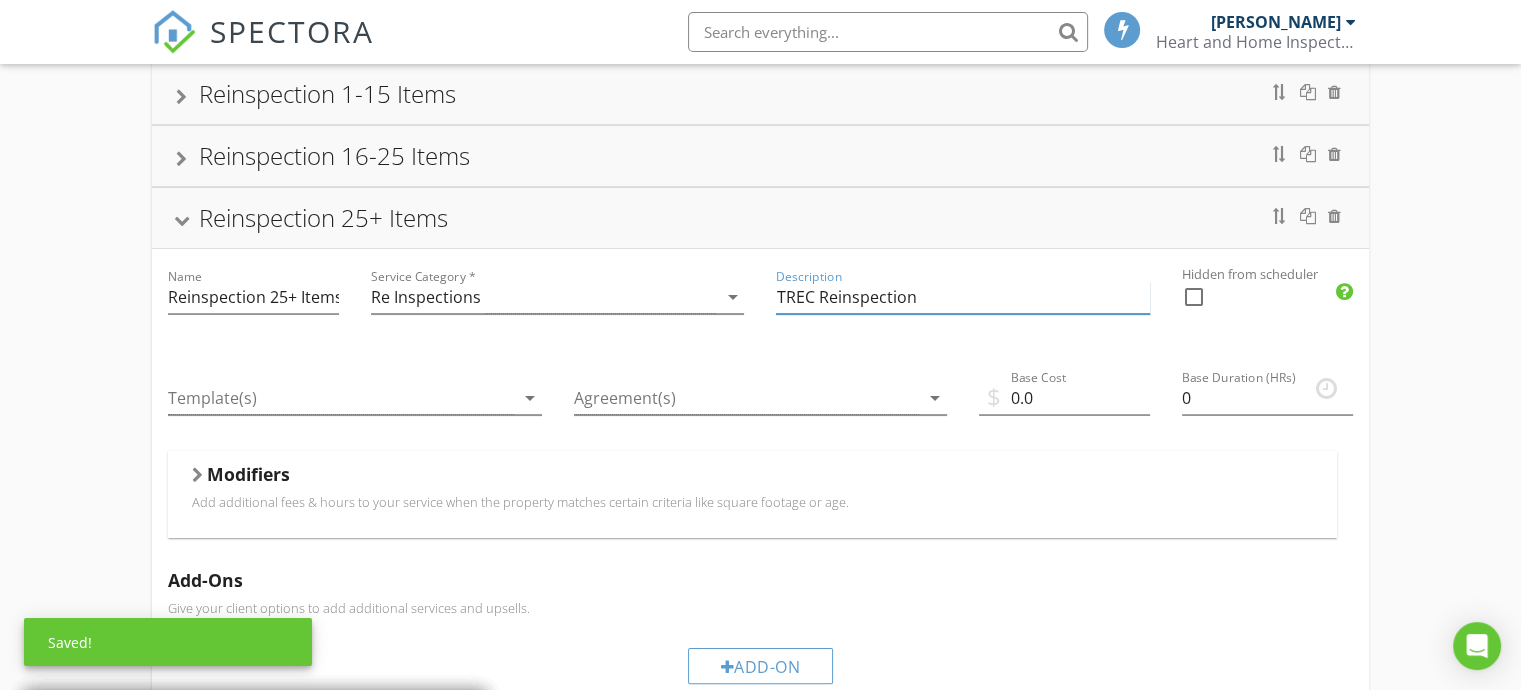 scroll, scrollTop: 277, scrollLeft: 0, axis: vertical 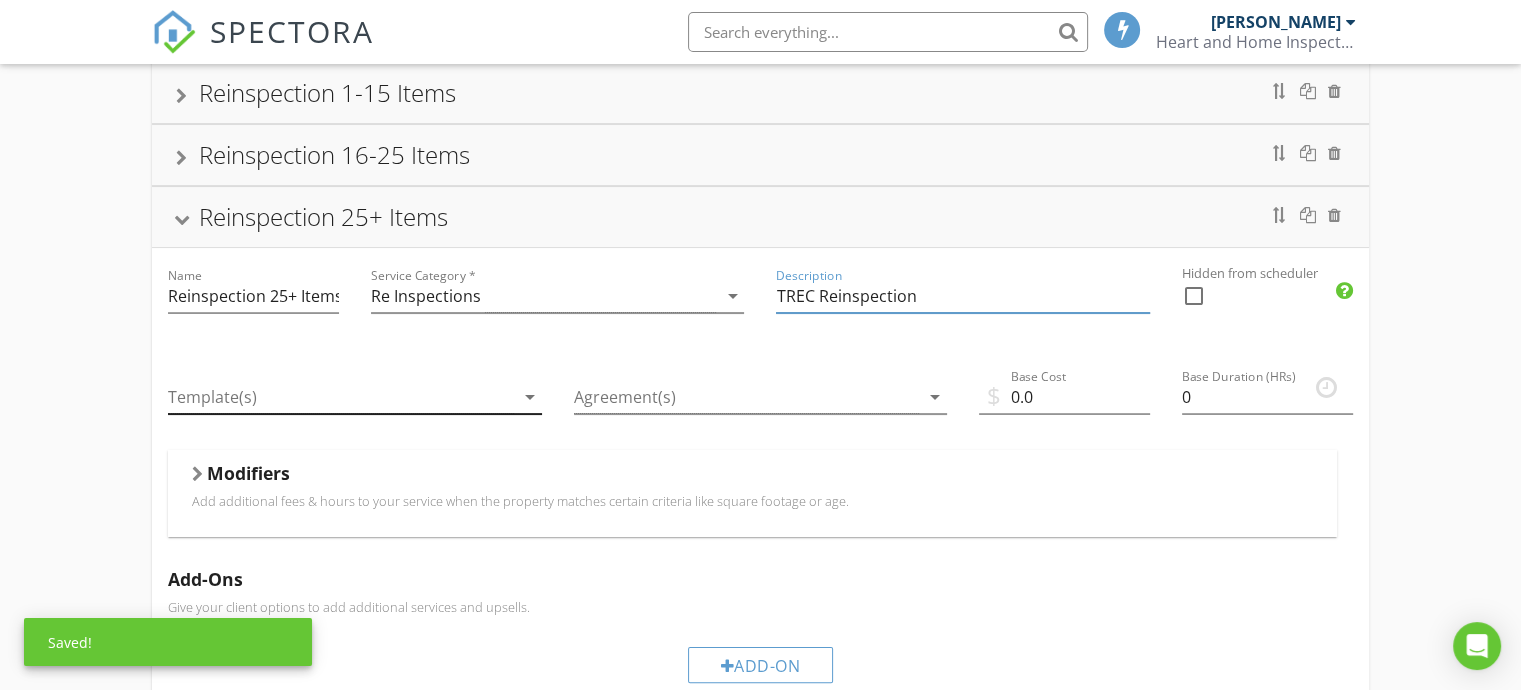 click at bounding box center [341, 397] 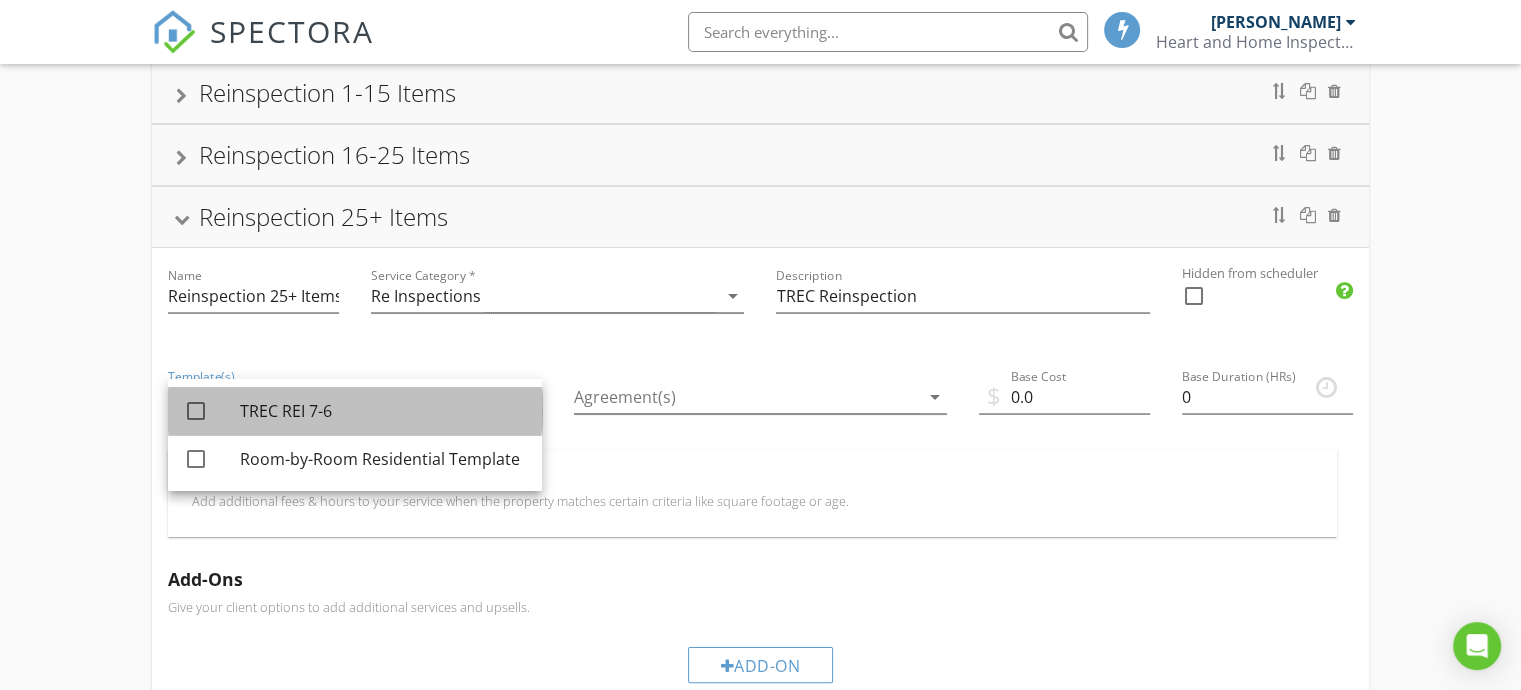 click on "TREC REI 7-6" at bounding box center (383, 411) 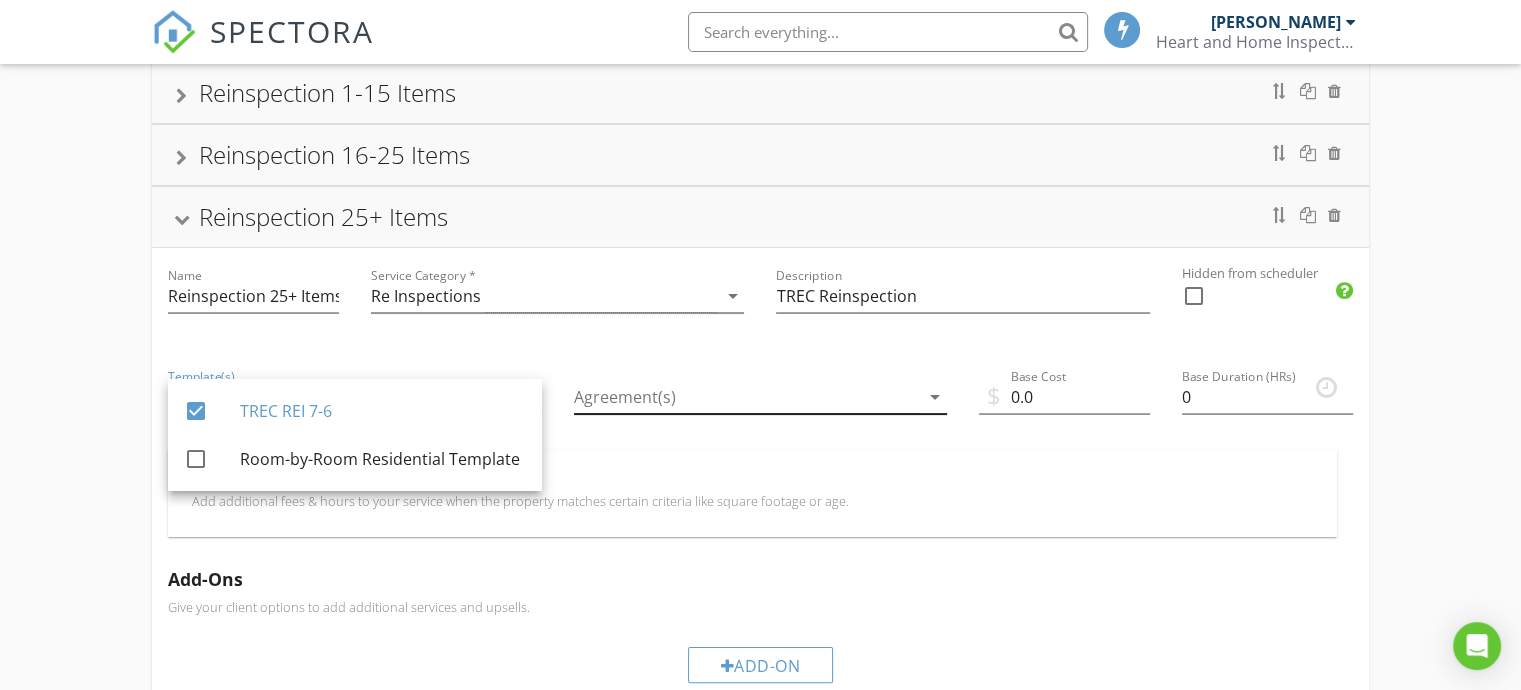 click at bounding box center (747, 397) 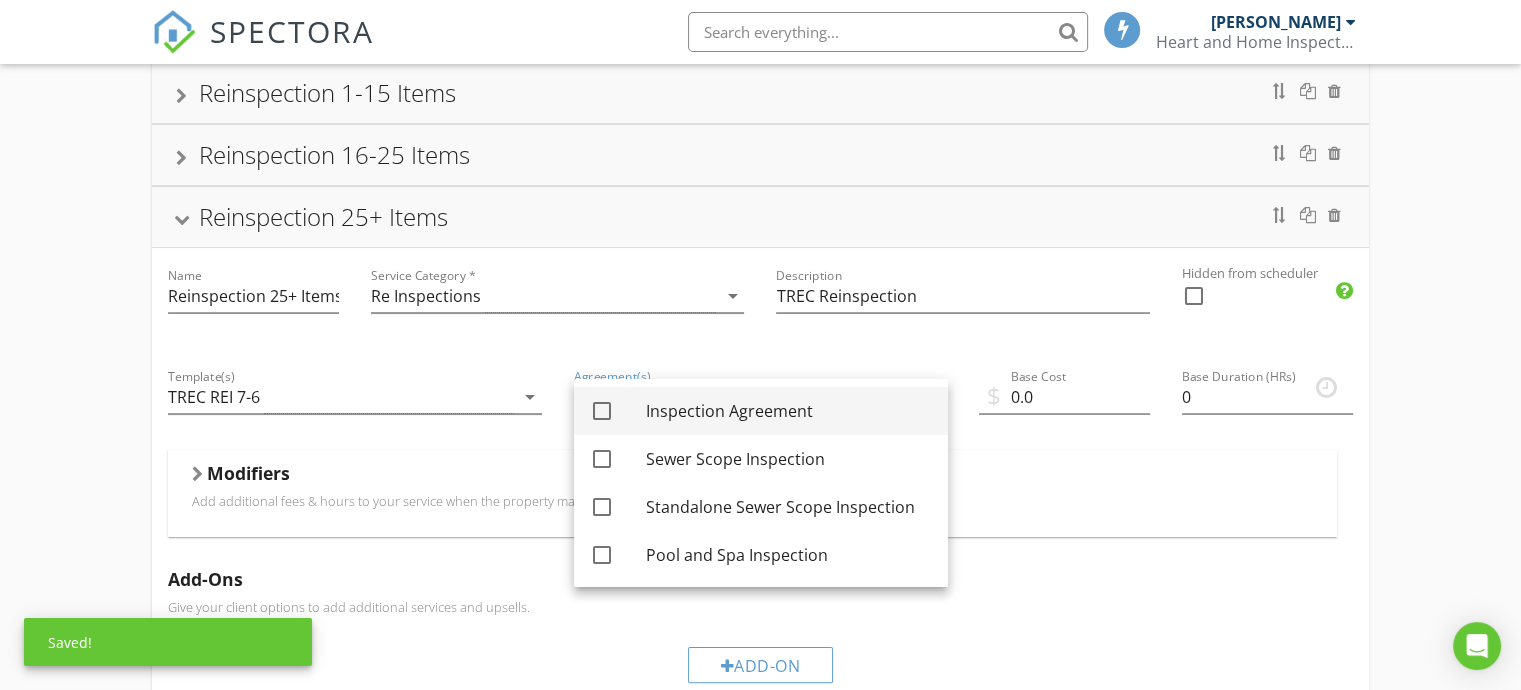 click on "Inspection Agreement" at bounding box center (789, 411) 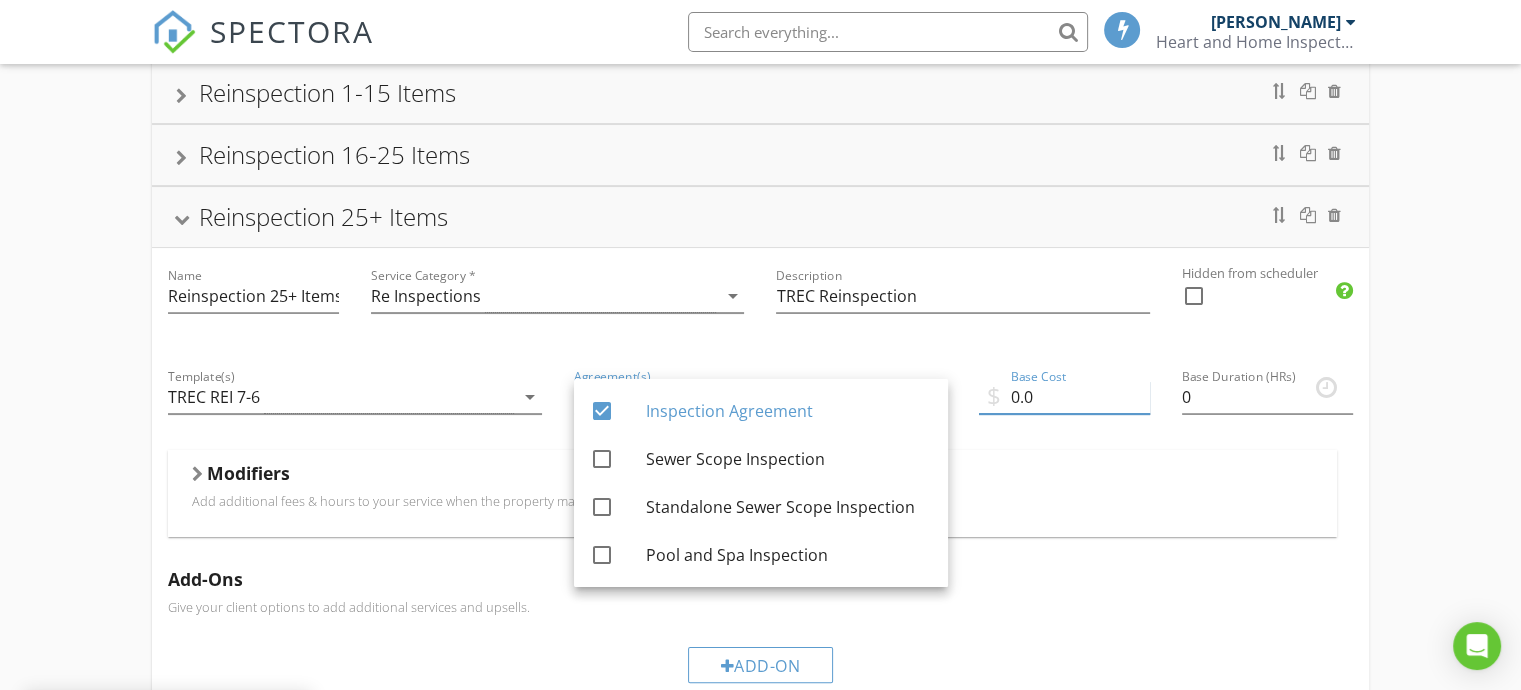 drag, startPoint x: 1031, startPoint y: 402, endPoint x: 971, endPoint y: 399, distance: 60.074955 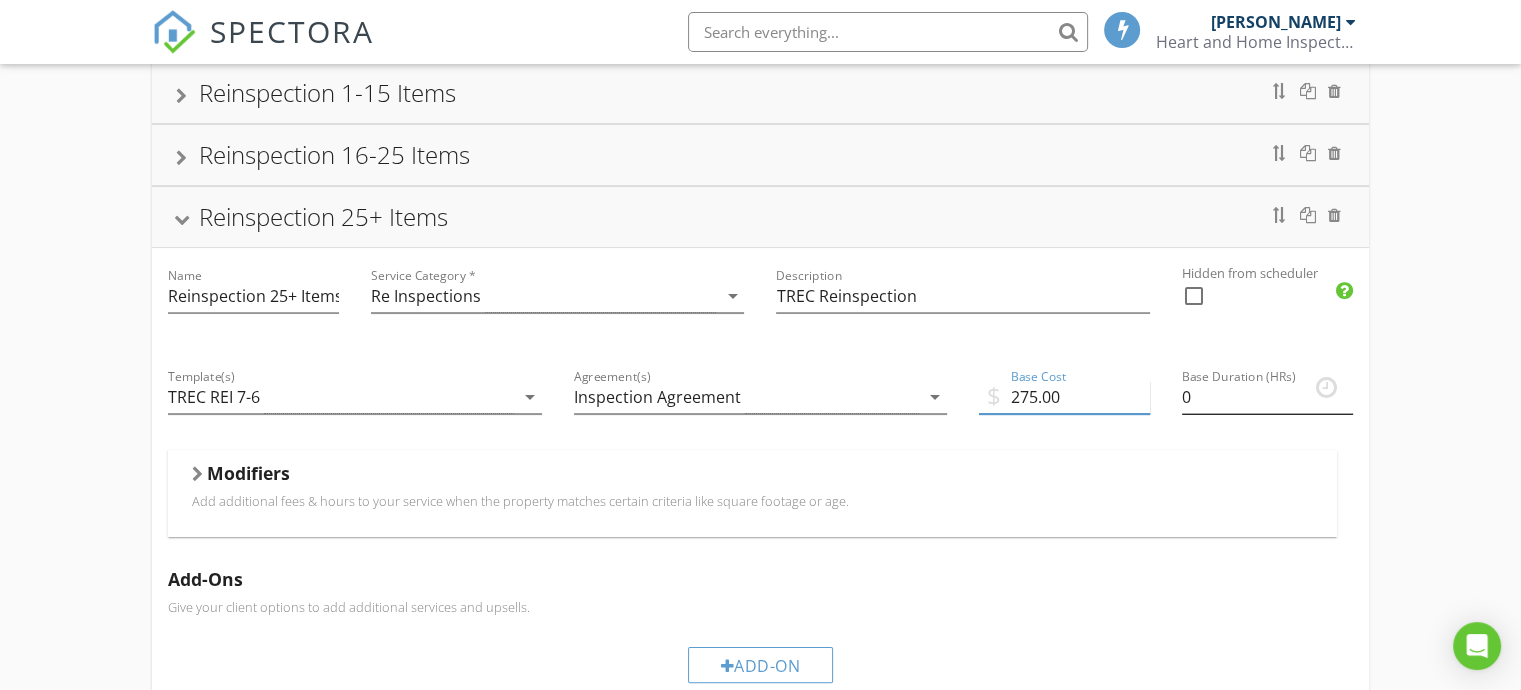 type on "275.00" 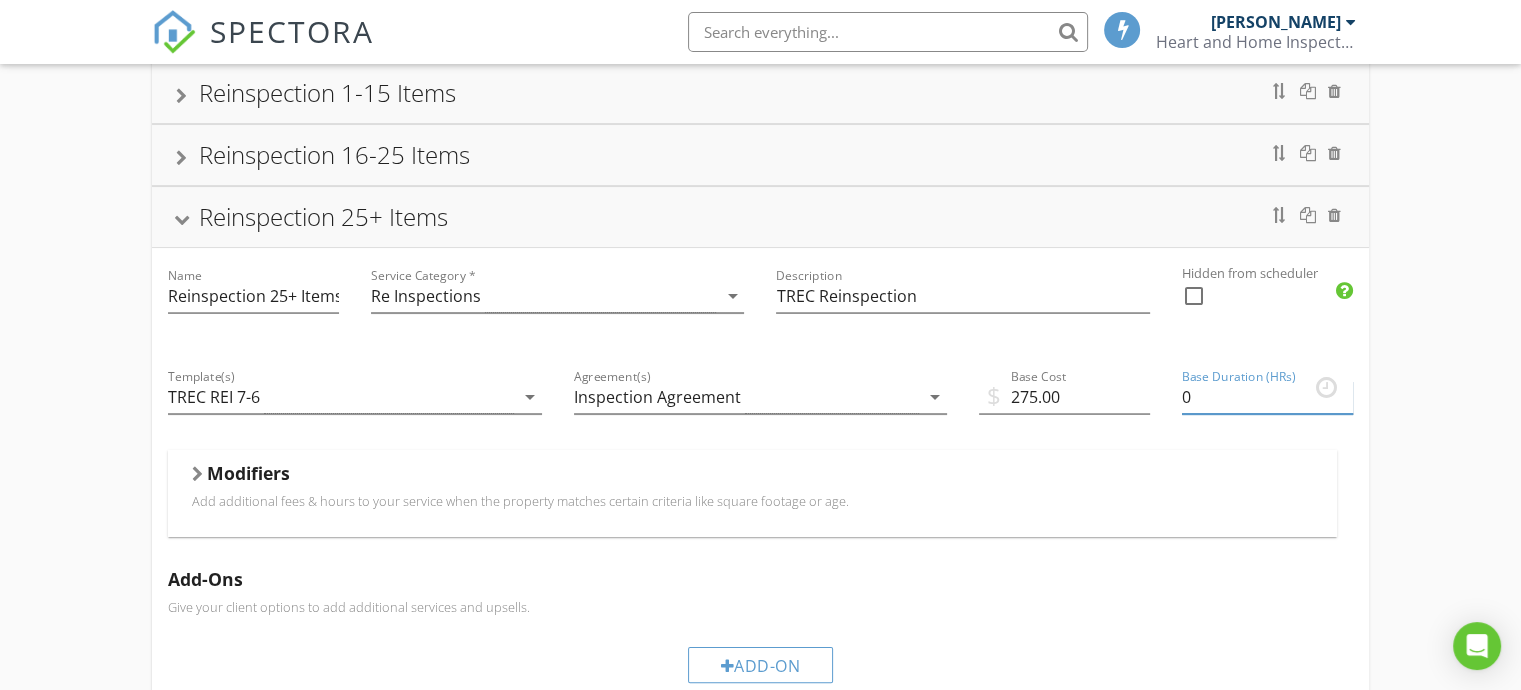 drag, startPoint x: 1235, startPoint y: 391, endPoint x: 1169, endPoint y: 399, distance: 66.48308 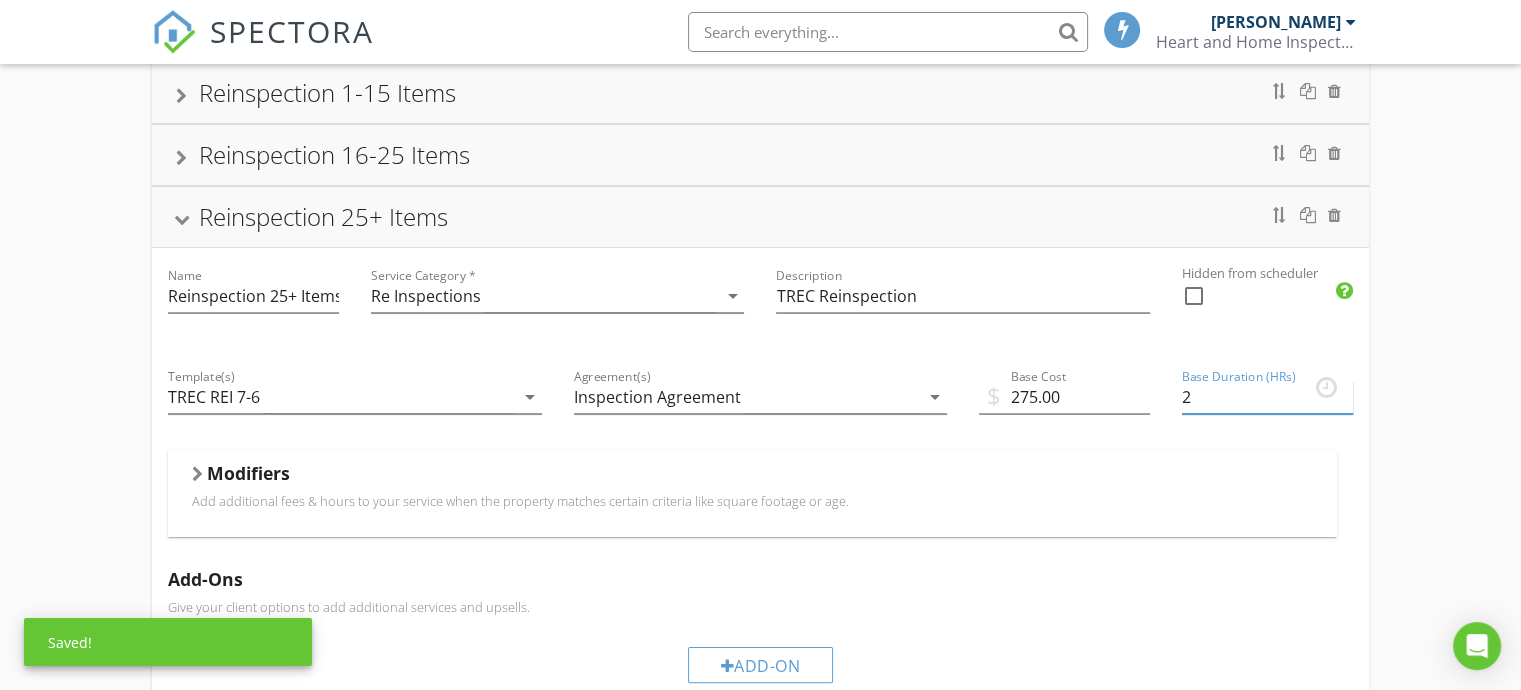 type on "2" 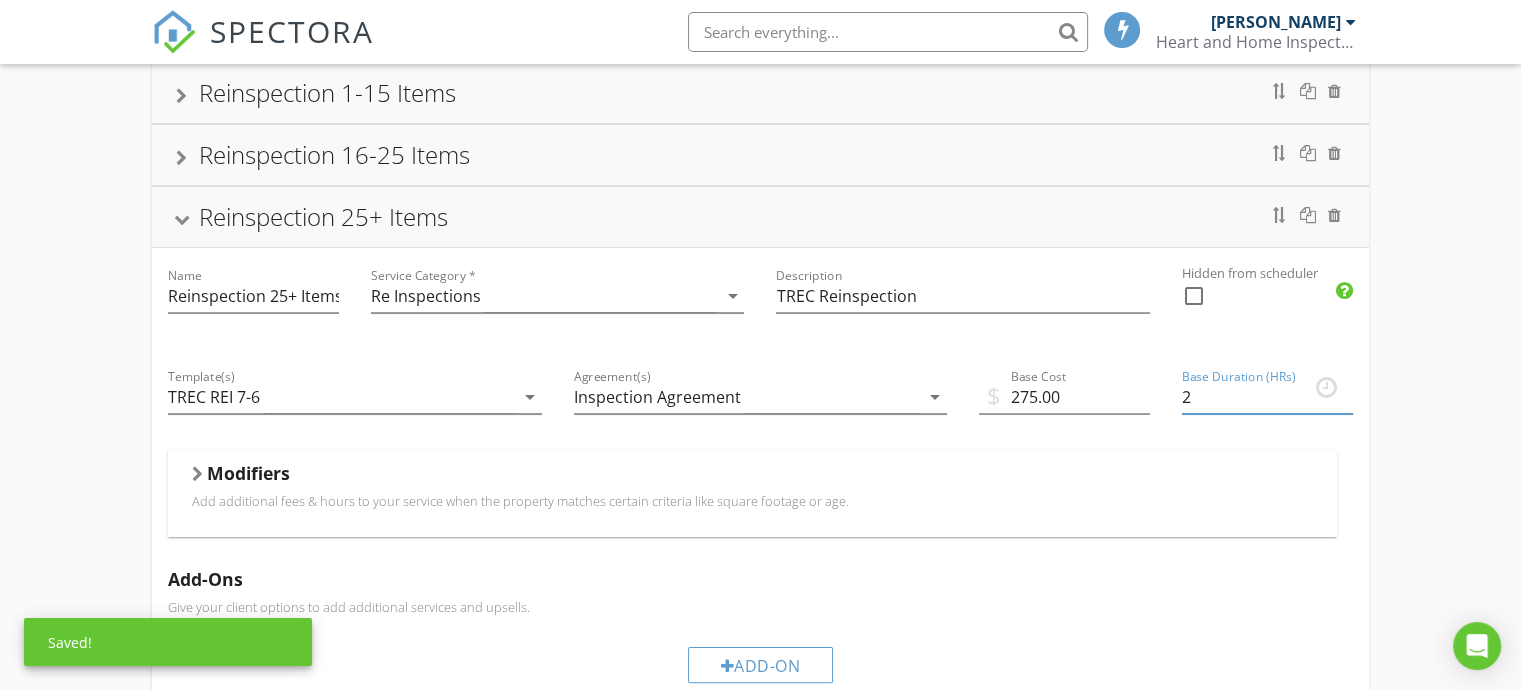 click on "Modifiers
Add additional fees & hours to your service when the
property matches certain criteria like square footage or age." at bounding box center (752, 493) 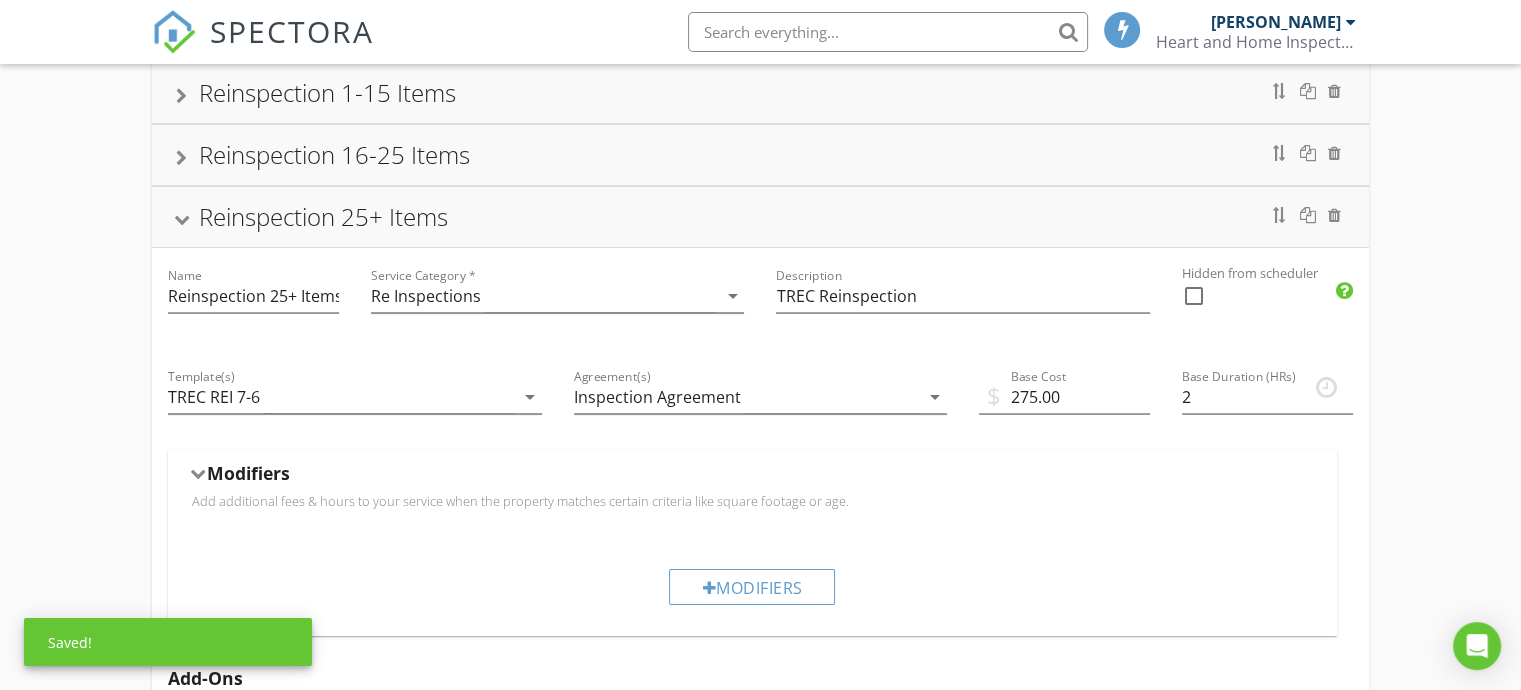 click on "Add additional fees & hours to your service when the
property matches certain criteria like square footage or age." at bounding box center [752, 501] 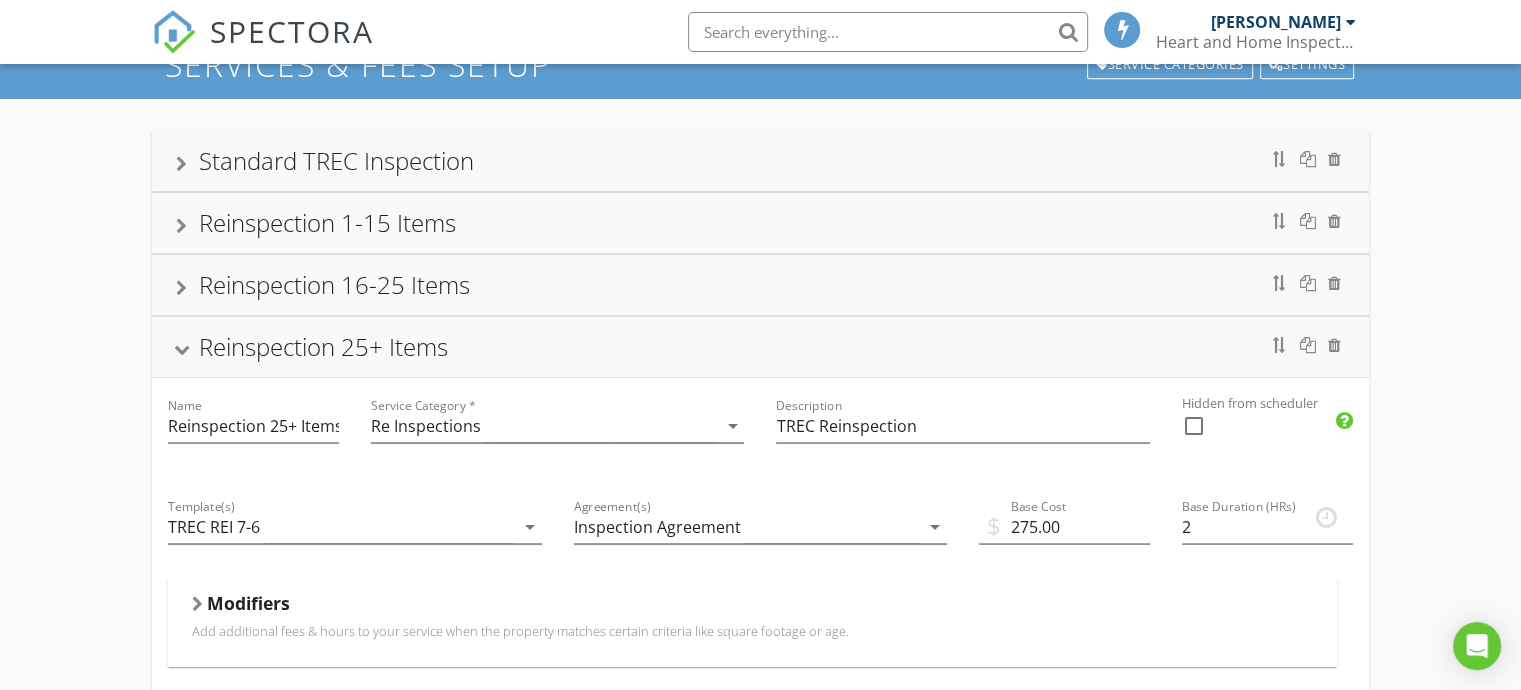 scroll, scrollTop: 0, scrollLeft: 0, axis: both 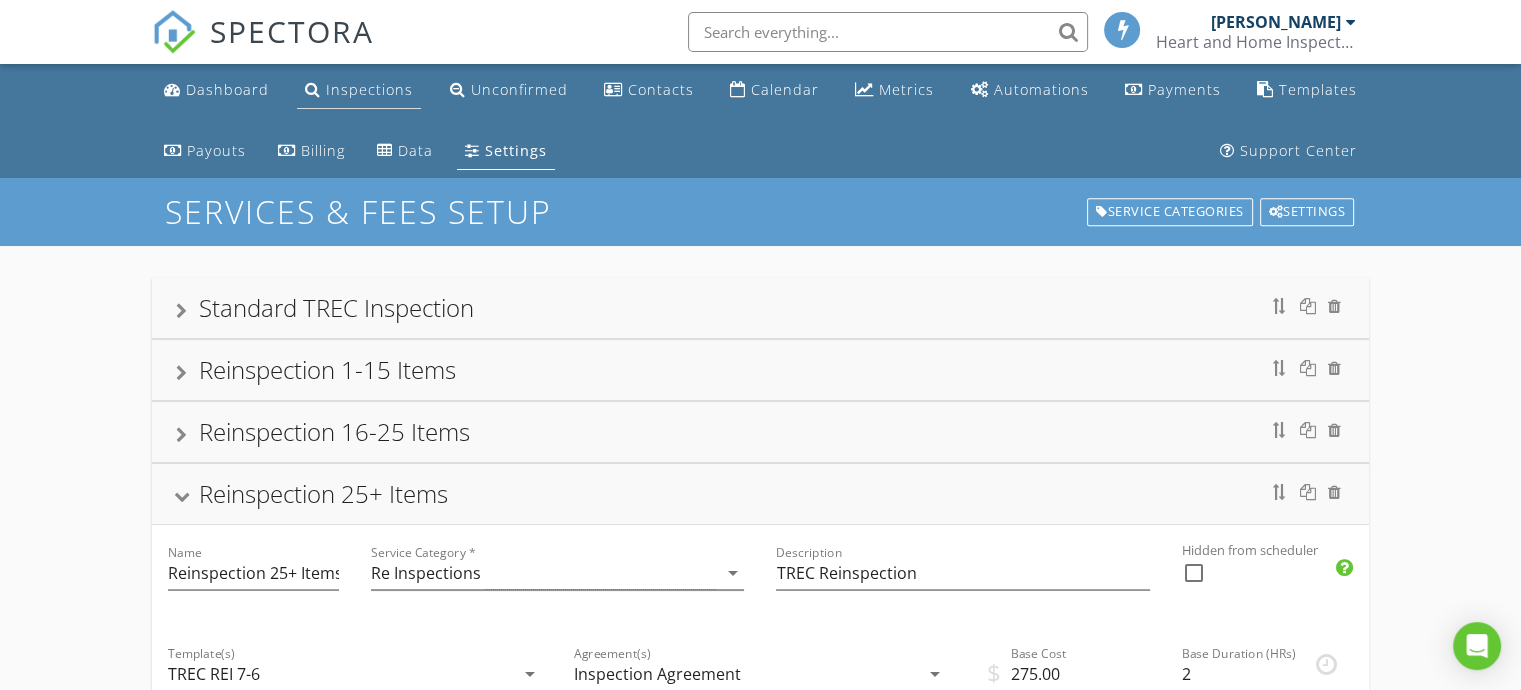 click on "Inspections" at bounding box center (369, 89) 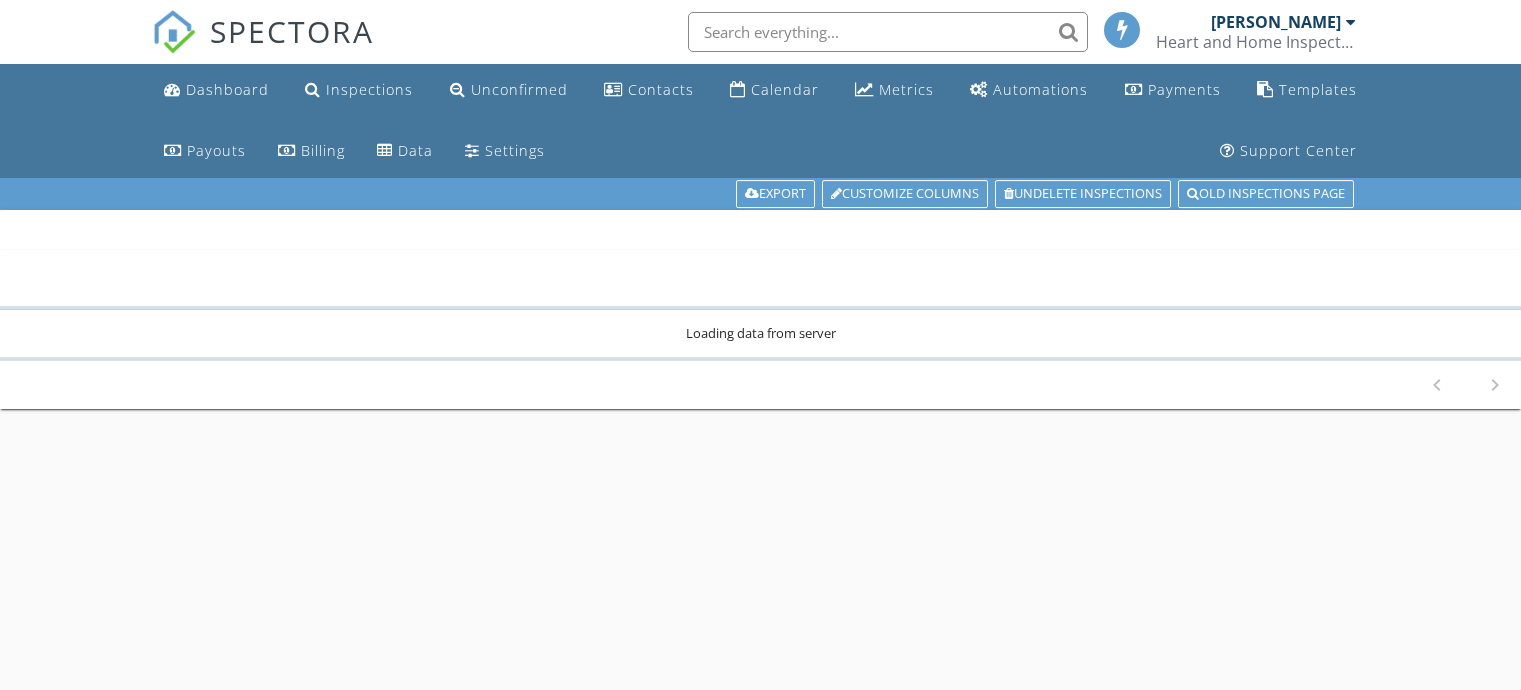 scroll, scrollTop: 0, scrollLeft: 0, axis: both 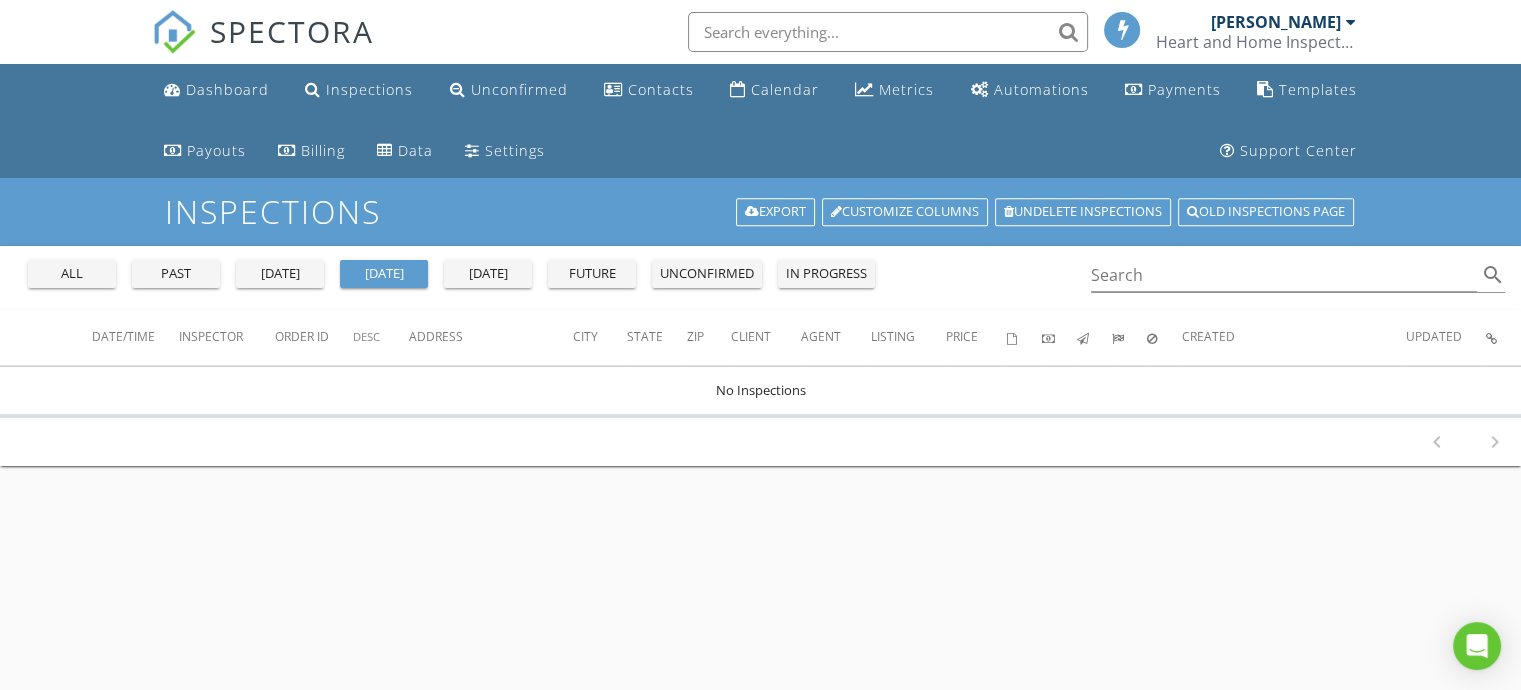 click on "future" at bounding box center (592, 274) 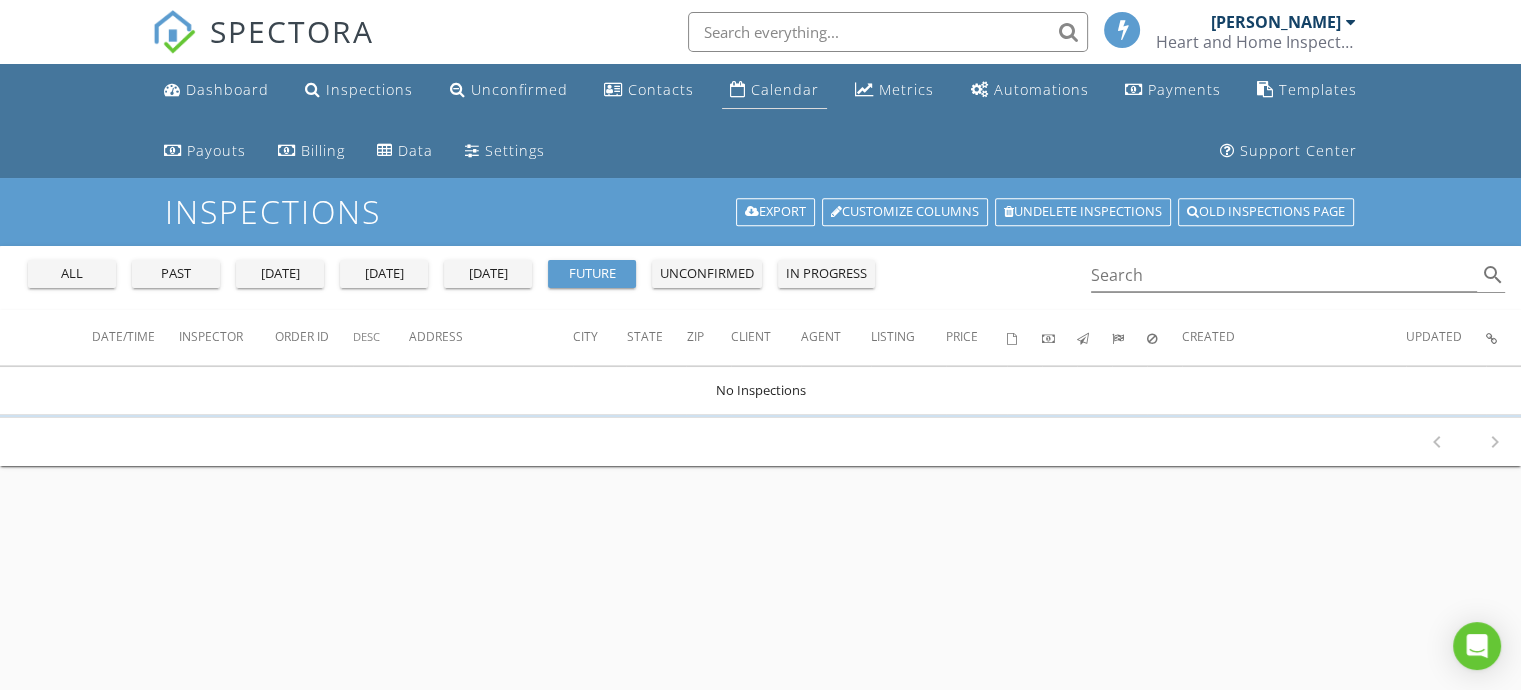 click on "Calendar" at bounding box center (785, 89) 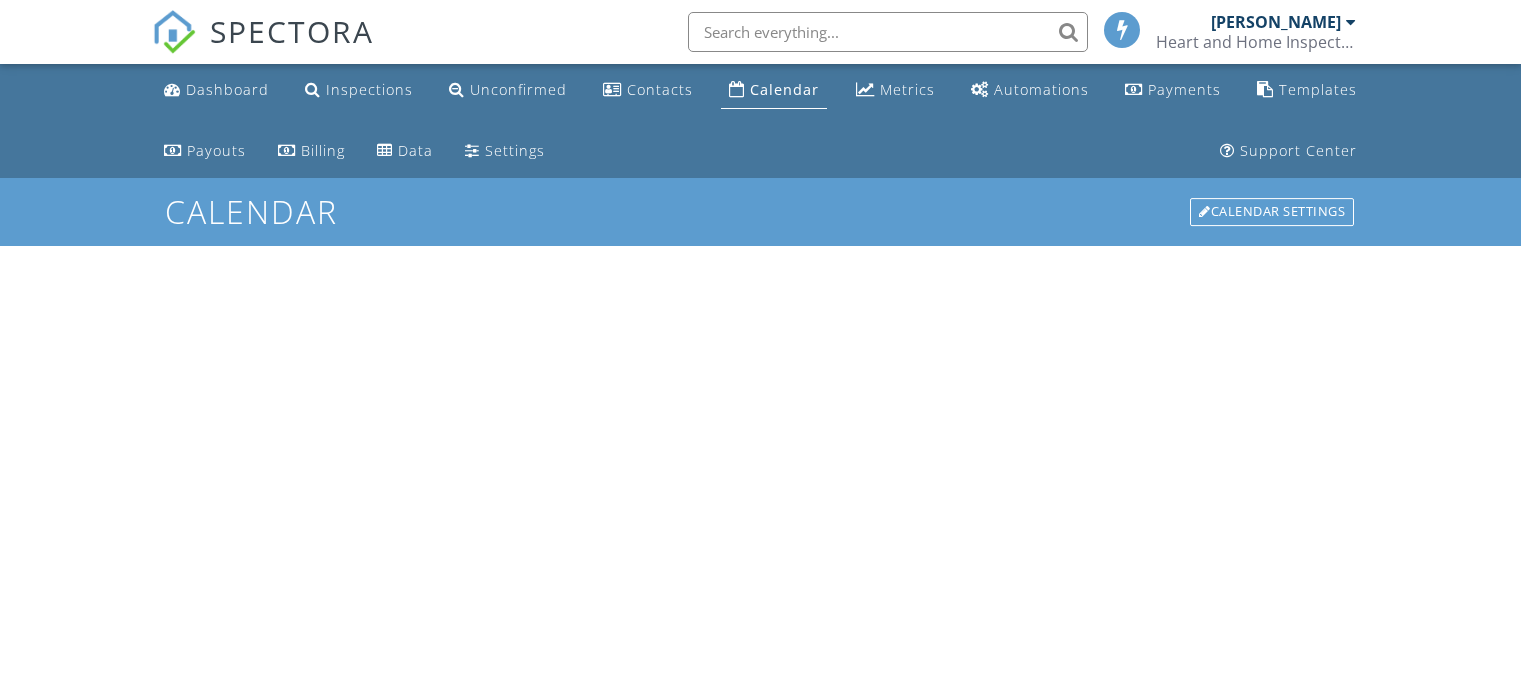 scroll, scrollTop: 0, scrollLeft: 0, axis: both 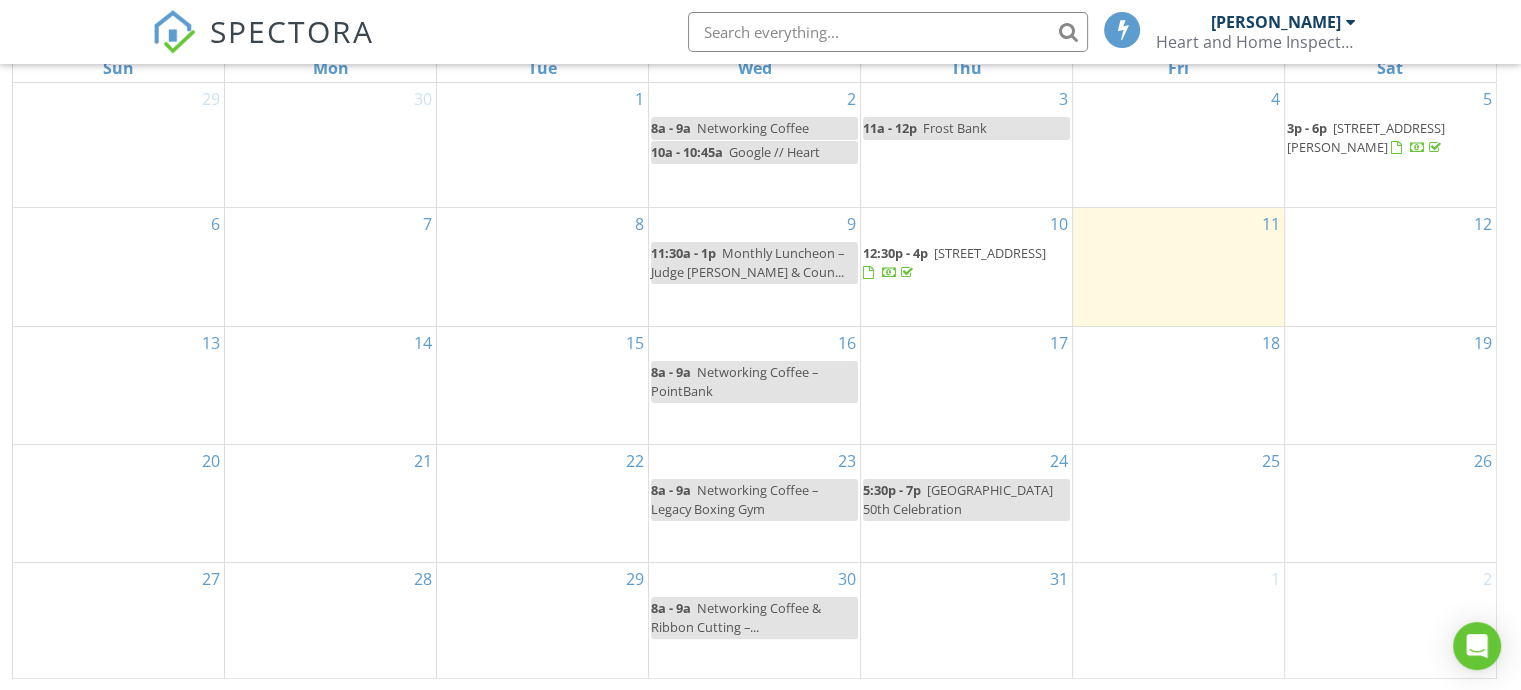 click on "14" at bounding box center (330, 385) 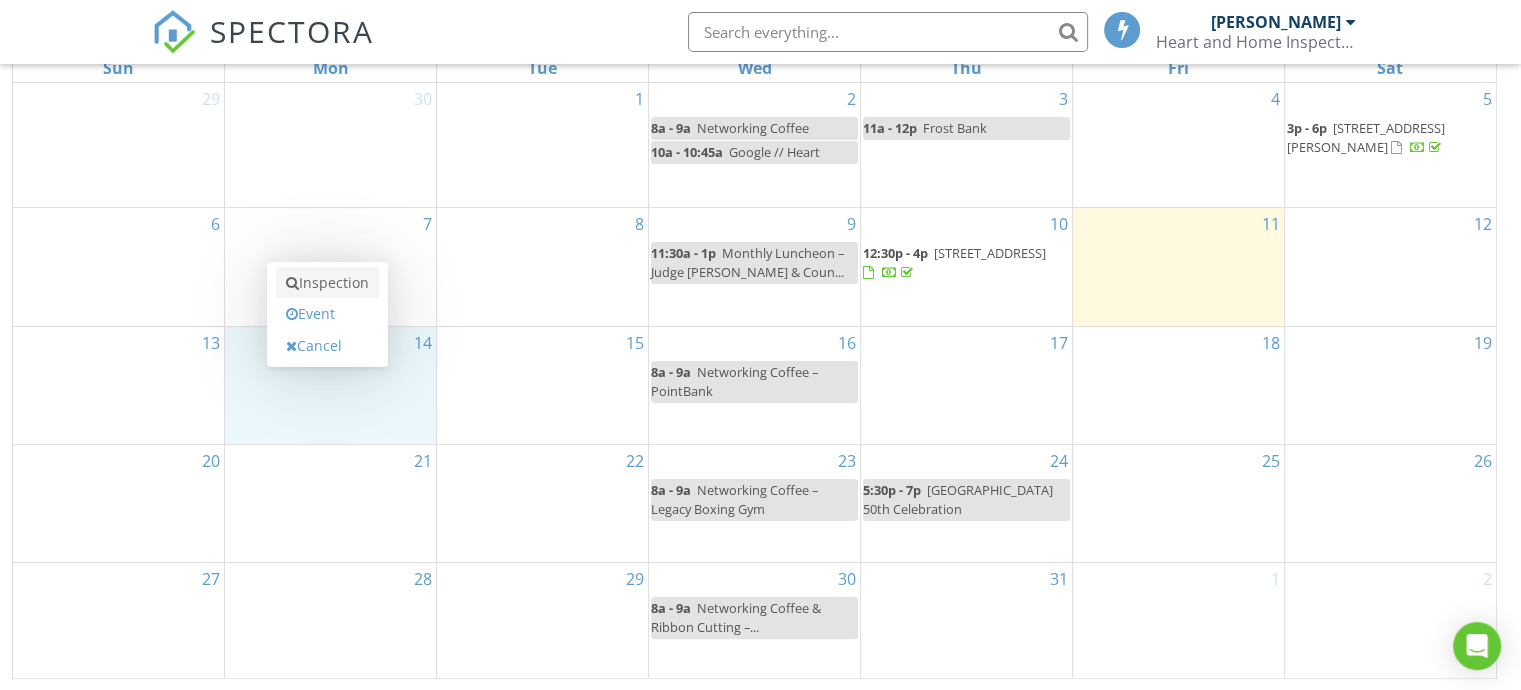 click on "Inspection" at bounding box center [327, 283] 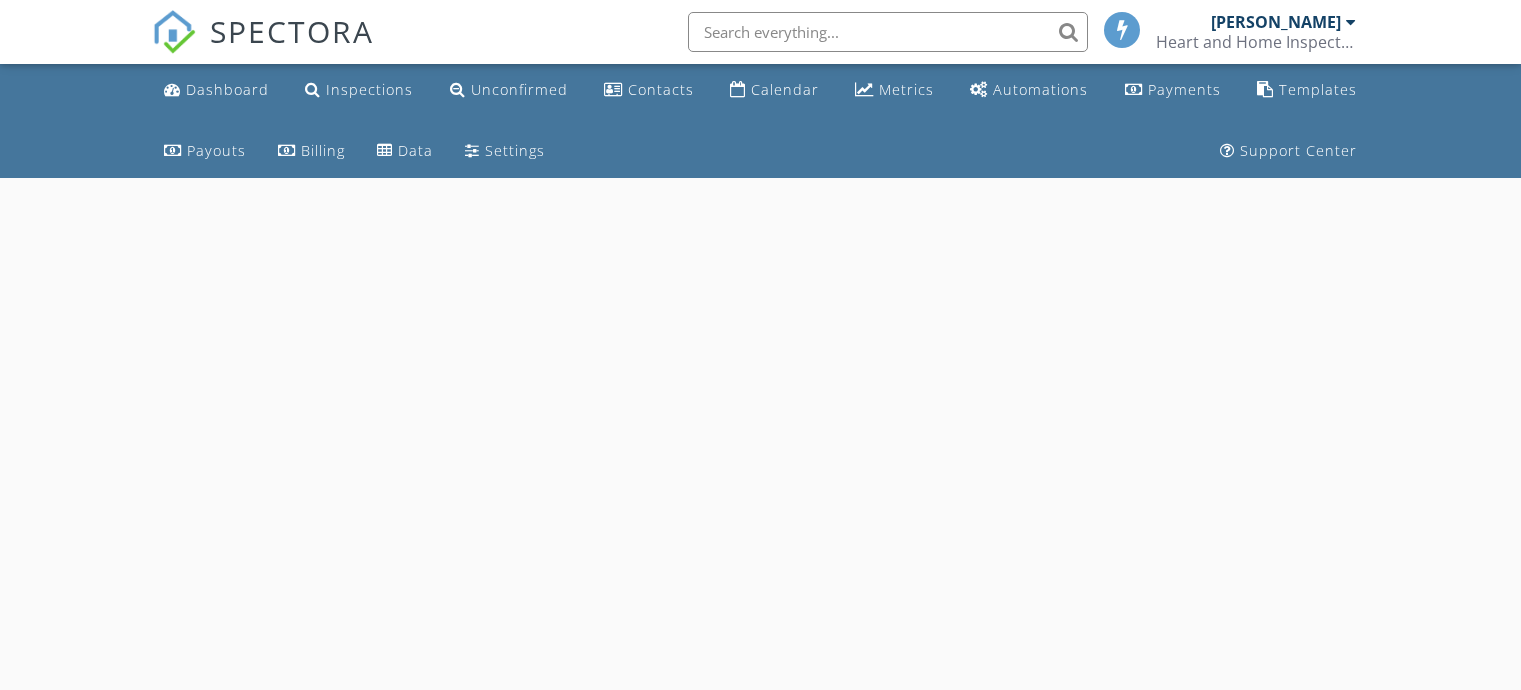 scroll, scrollTop: 0, scrollLeft: 0, axis: both 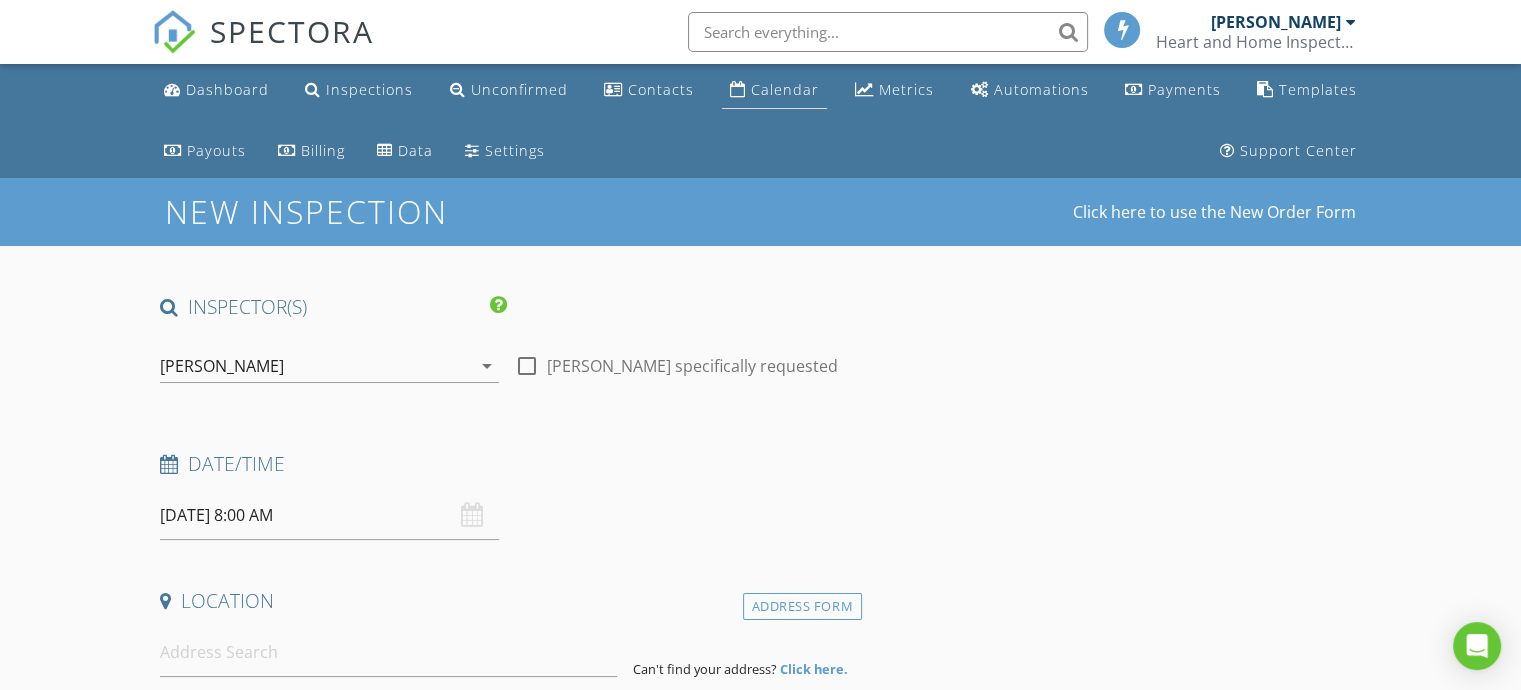 click on "Calendar" at bounding box center (785, 89) 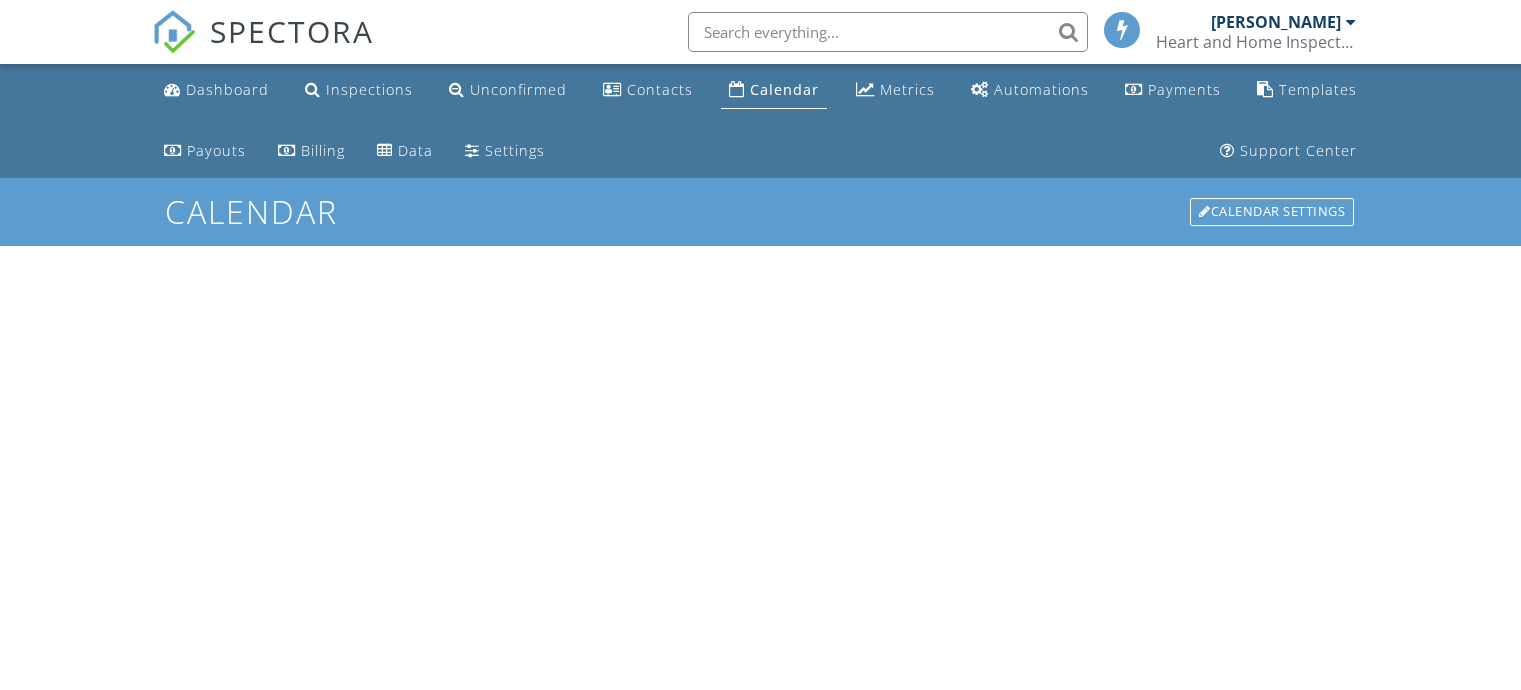 scroll, scrollTop: 0, scrollLeft: 0, axis: both 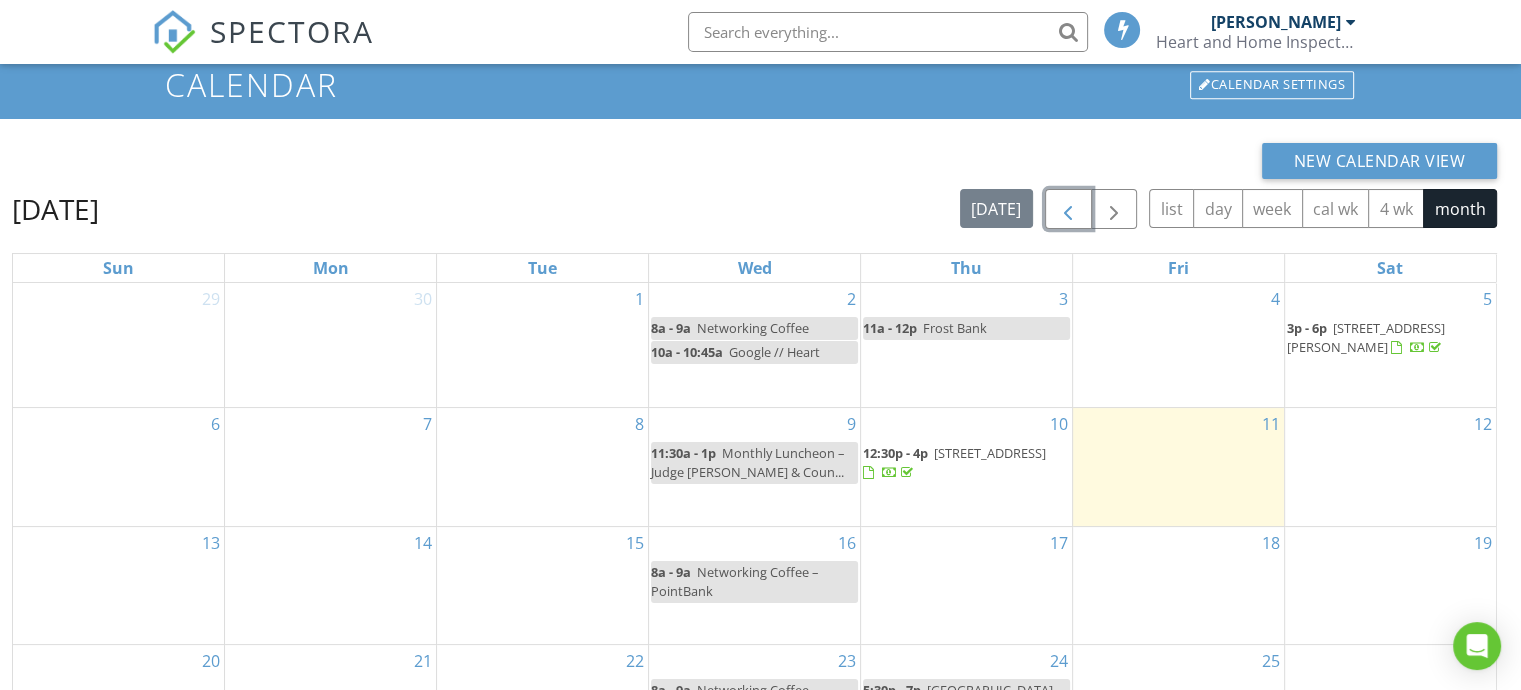 click at bounding box center (1068, 210) 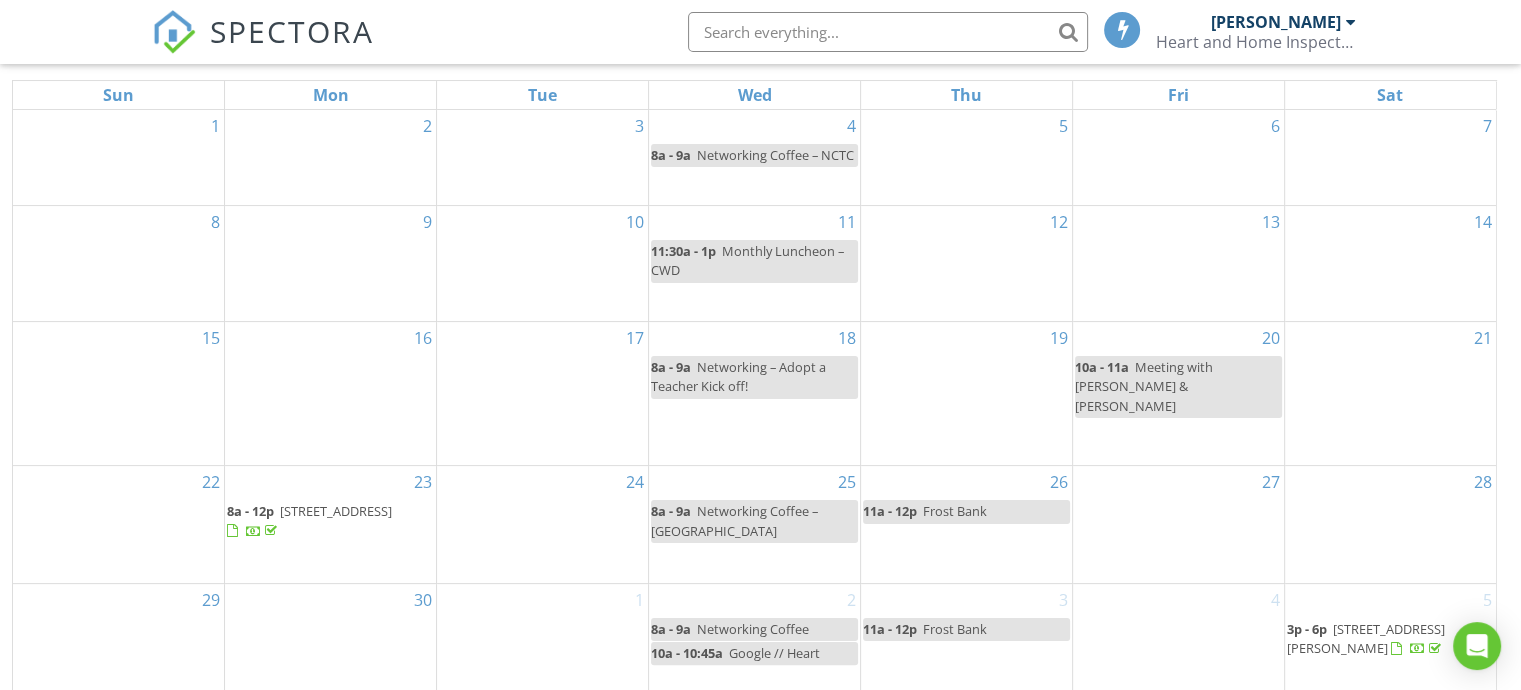 scroll, scrollTop: 327, scrollLeft: 0, axis: vertical 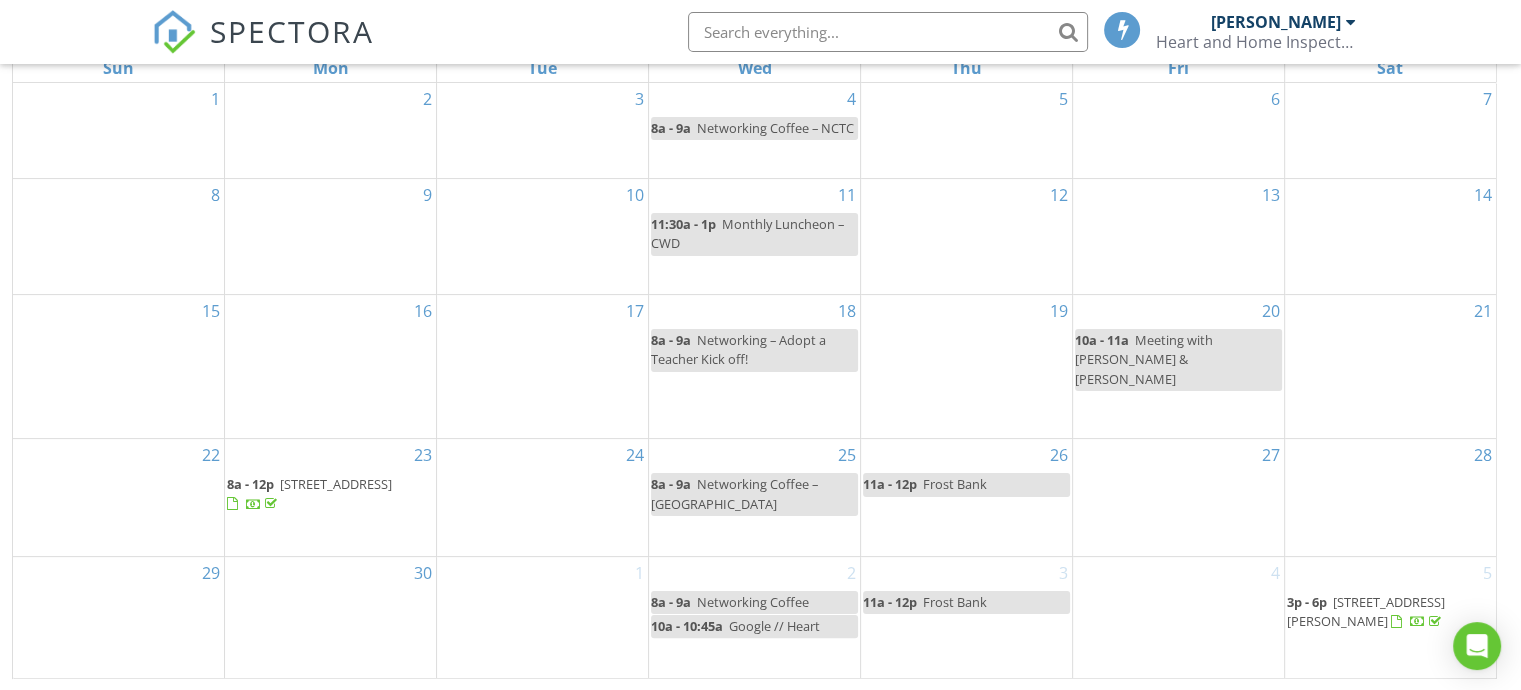 click on "[STREET_ADDRESS]" at bounding box center [336, 484] 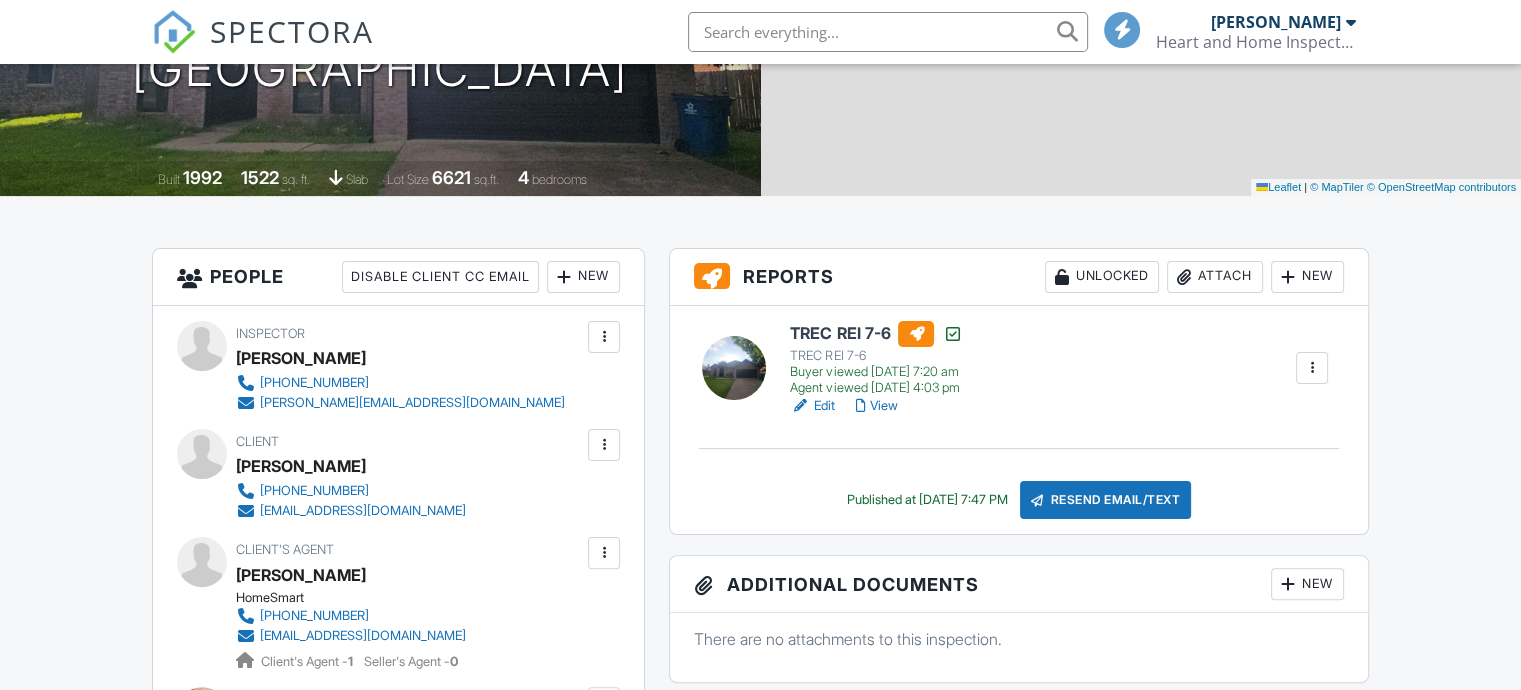 scroll, scrollTop: 400, scrollLeft: 0, axis: vertical 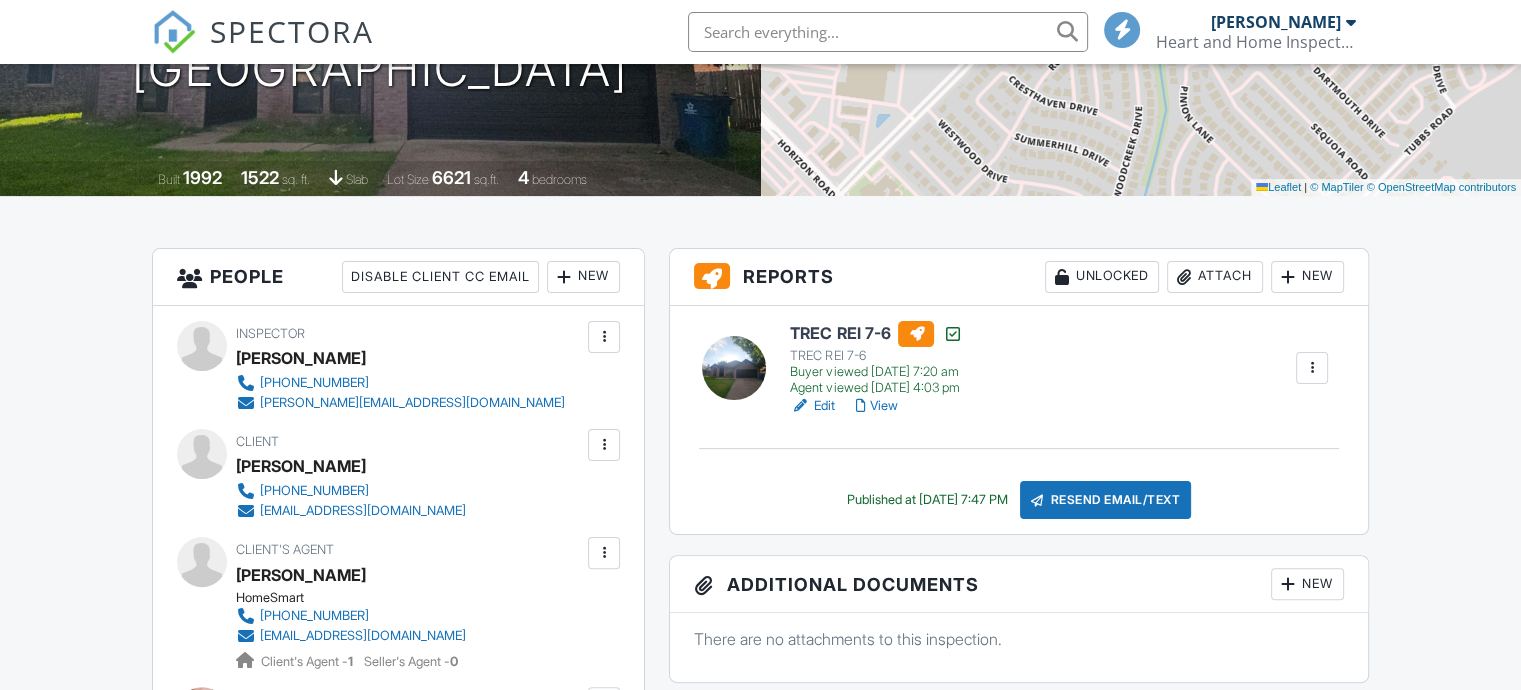 click at bounding box center (1312, 368) 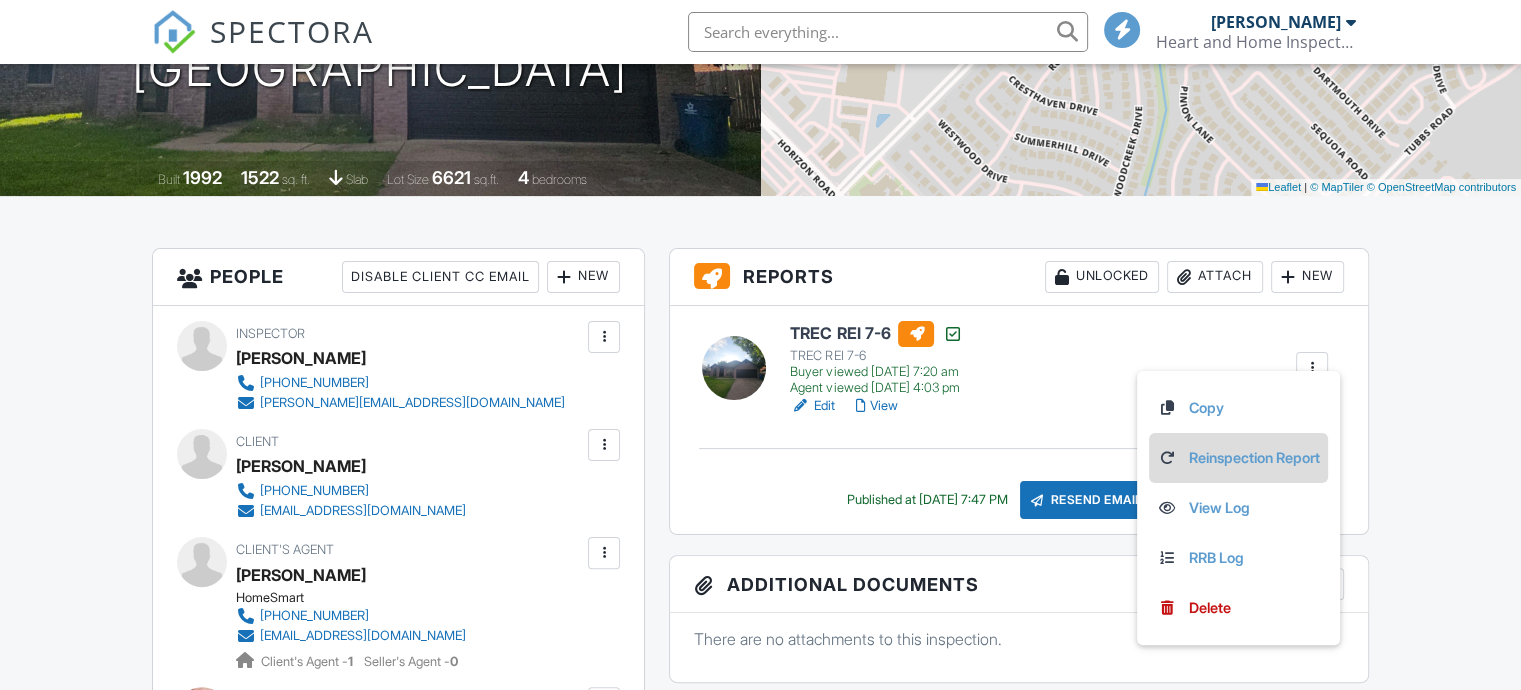 click on "Reinspection Report" at bounding box center [1238, 458] 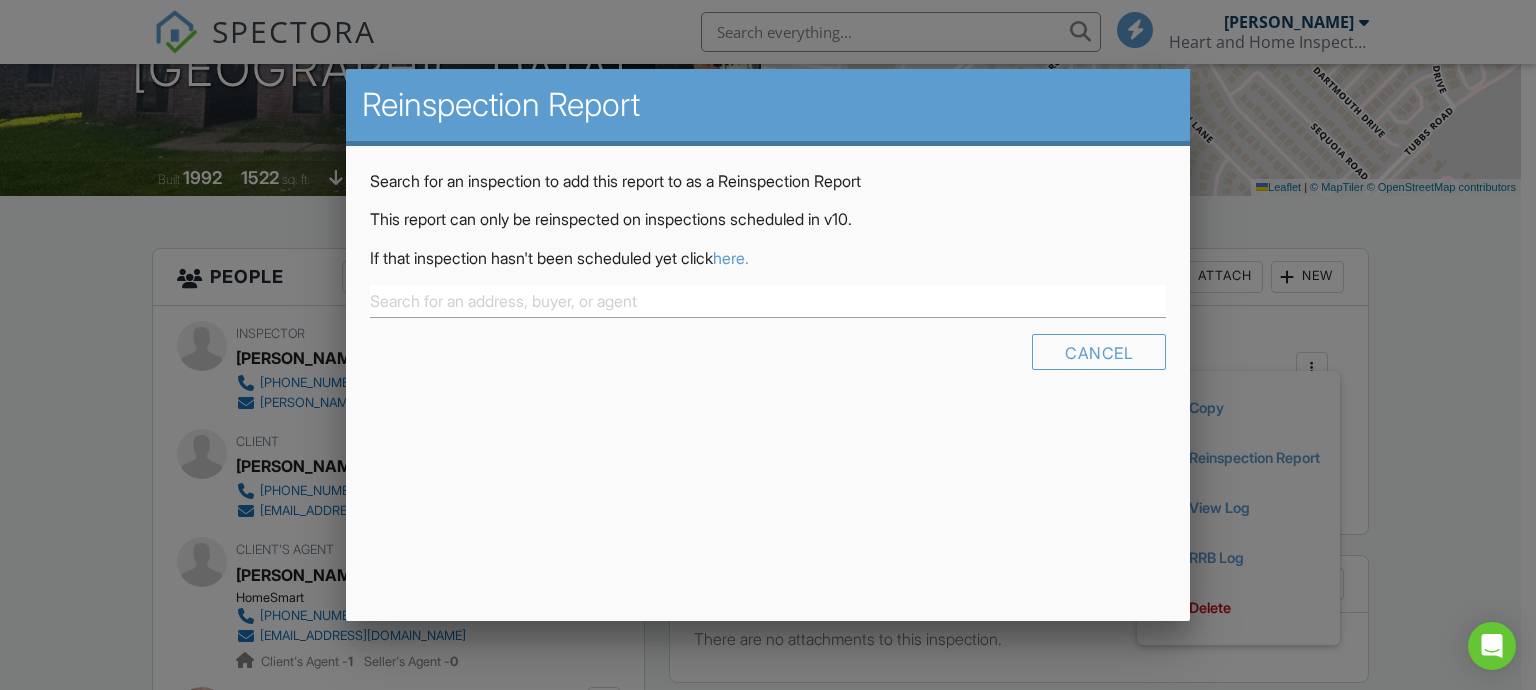 click on "here." at bounding box center (731, 258) 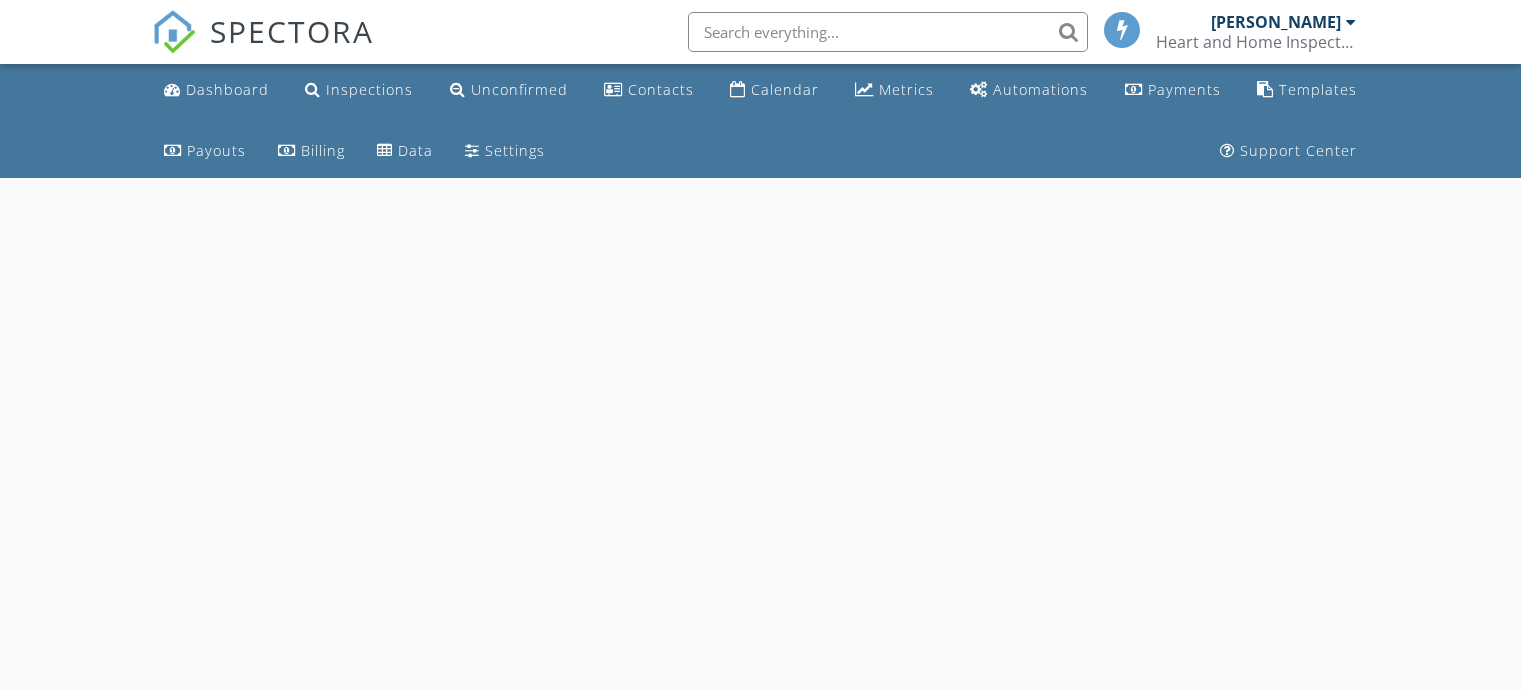 scroll, scrollTop: 0, scrollLeft: 0, axis: both 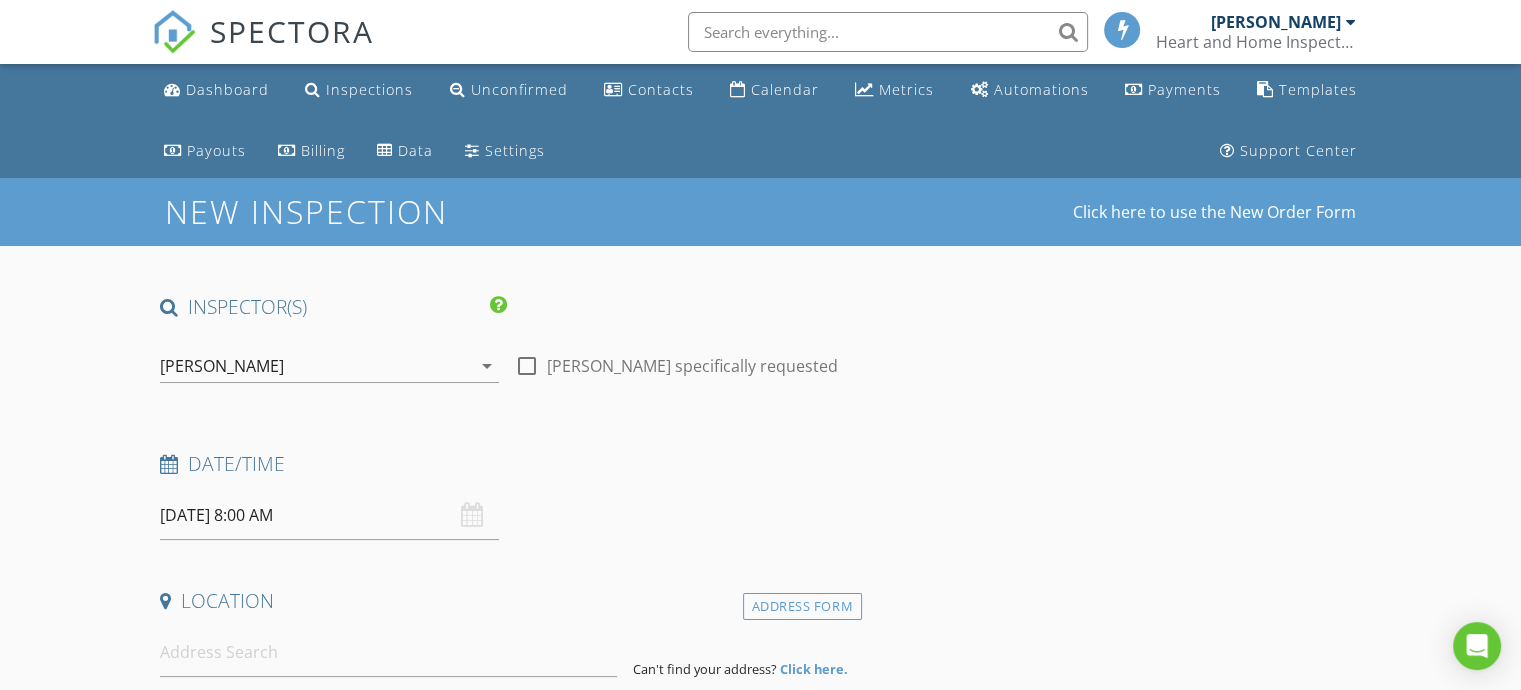 type on "[PERSON_NAME]" 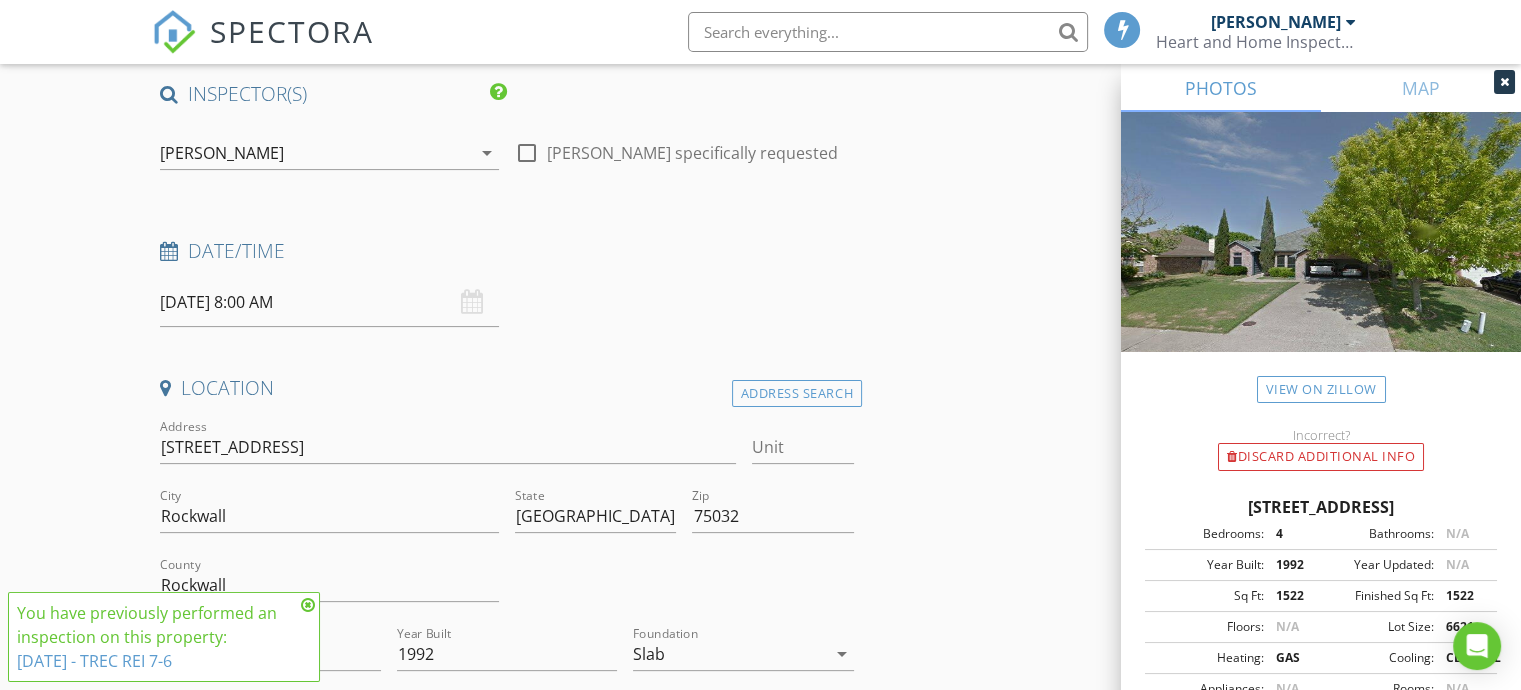 scroll, scrollTop: 500, scrollLeft: 0, axis: vertical 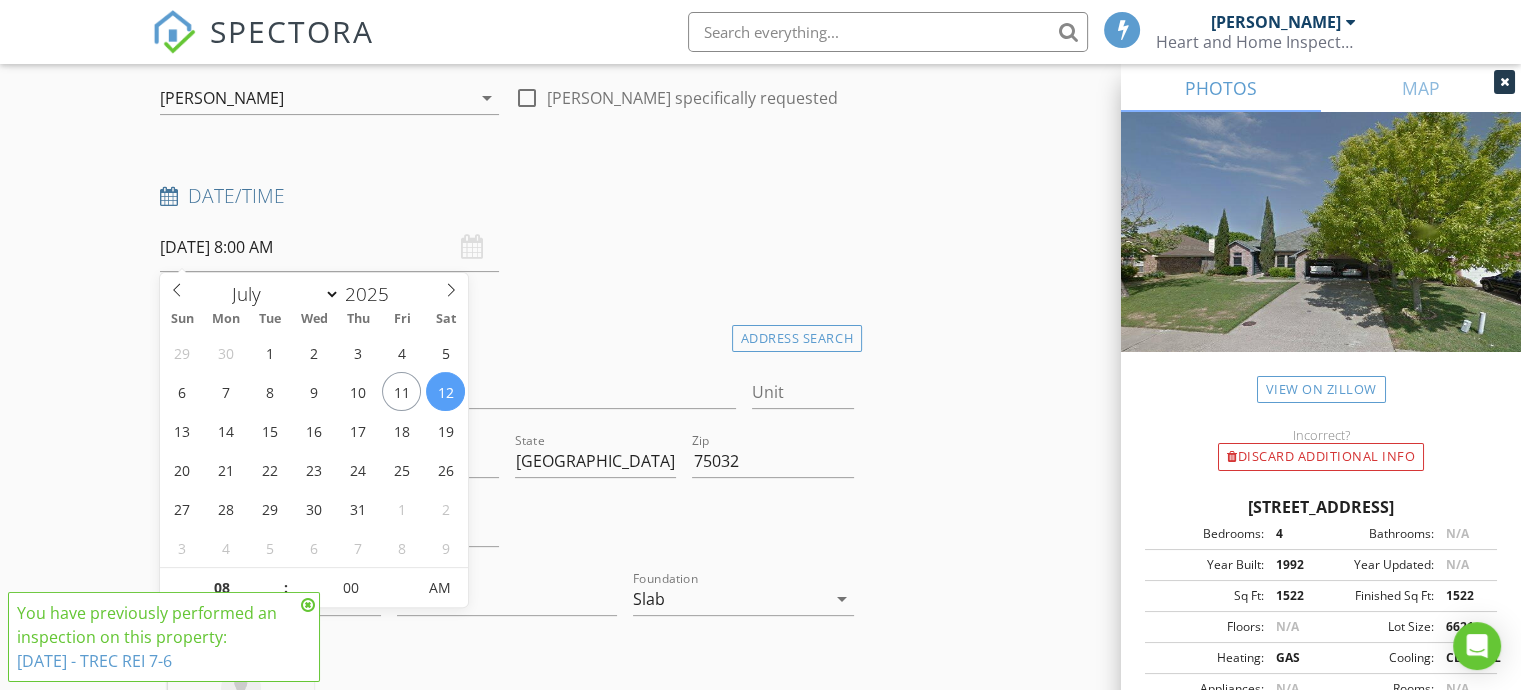 click on "07/12/2025 8:00 AM" at bounding box center [329, 247] 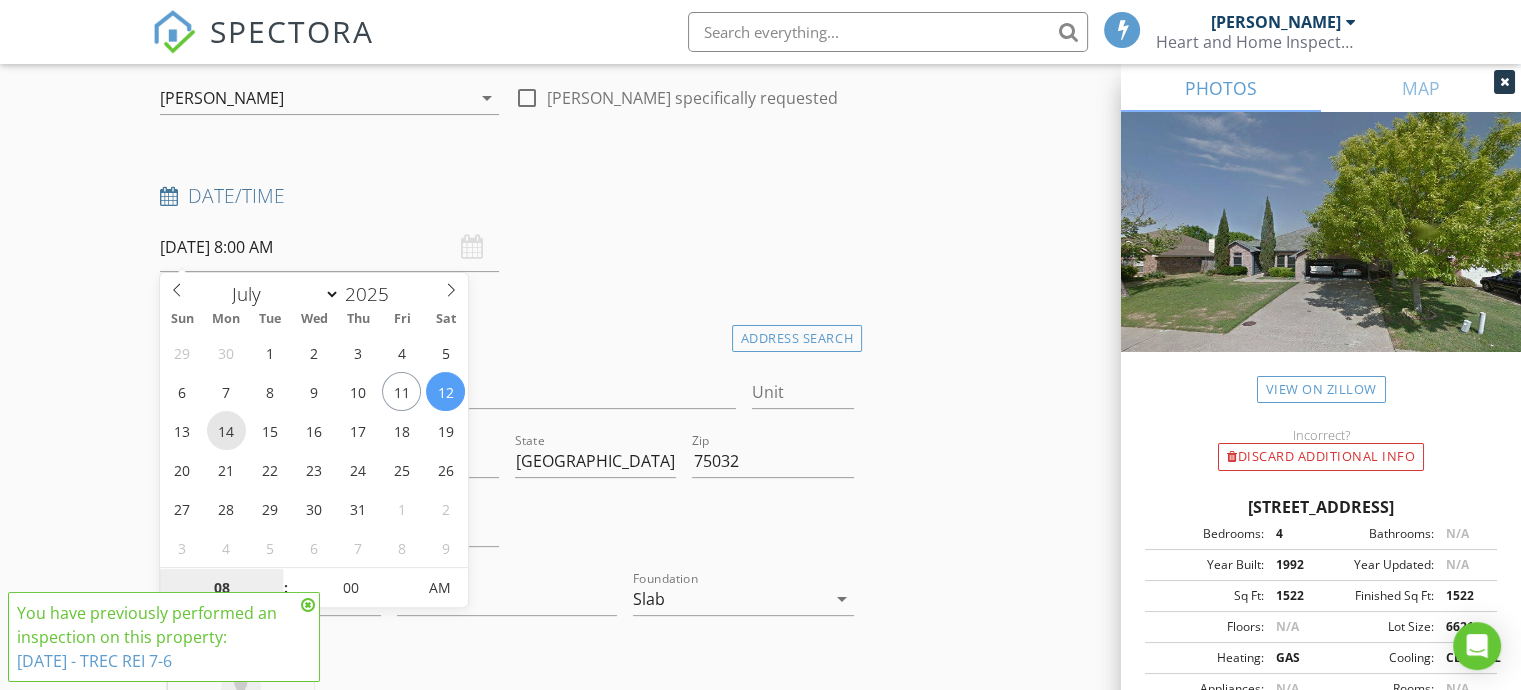 type on "07/14/2025 8:00 AM" 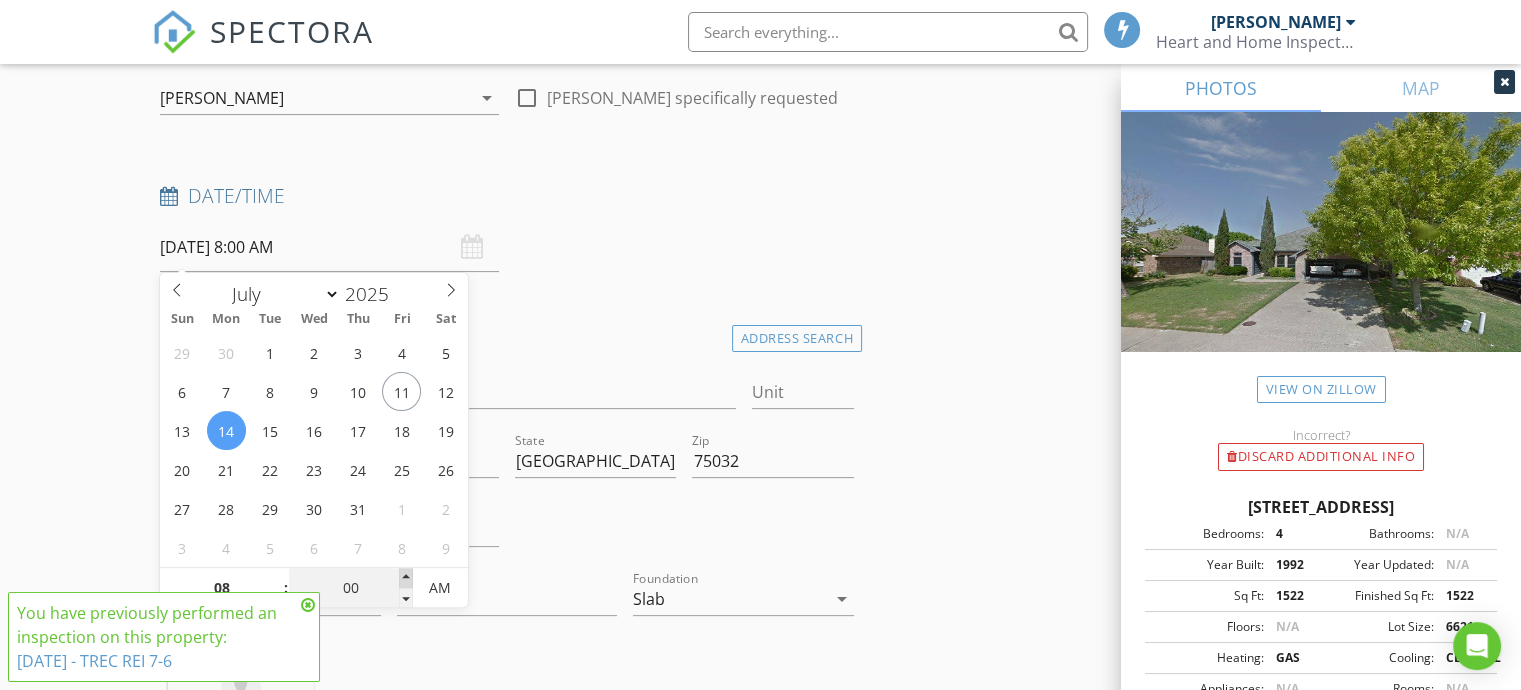 type on "05" 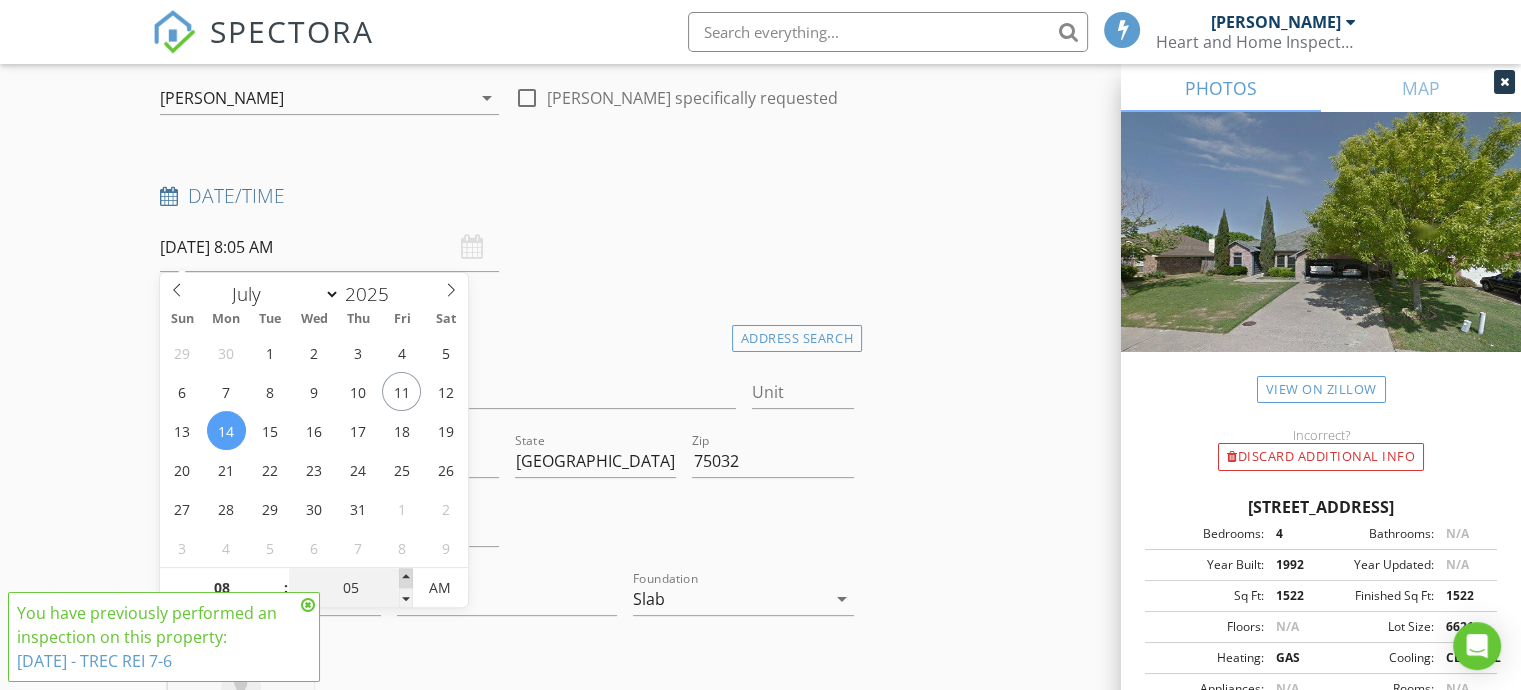 click at bounding box center [406, 578] 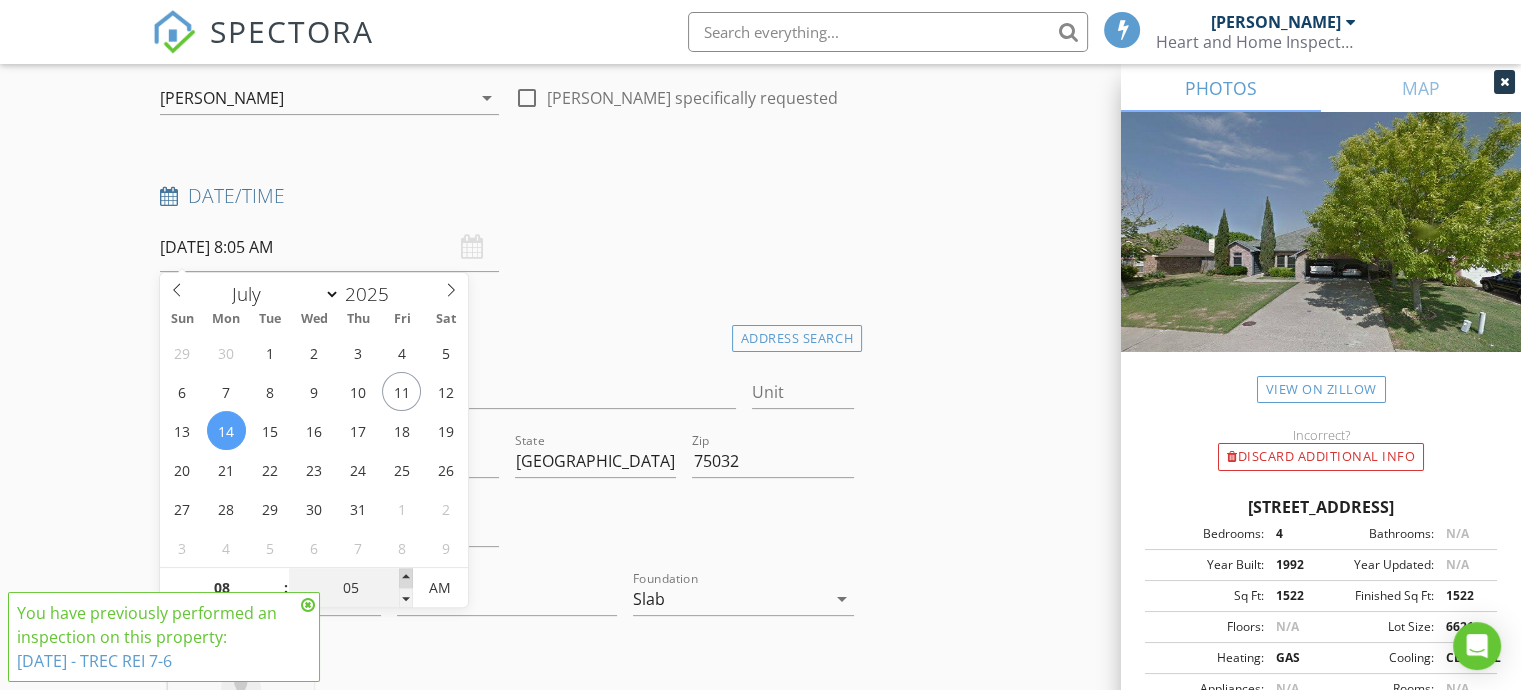 type on "10" 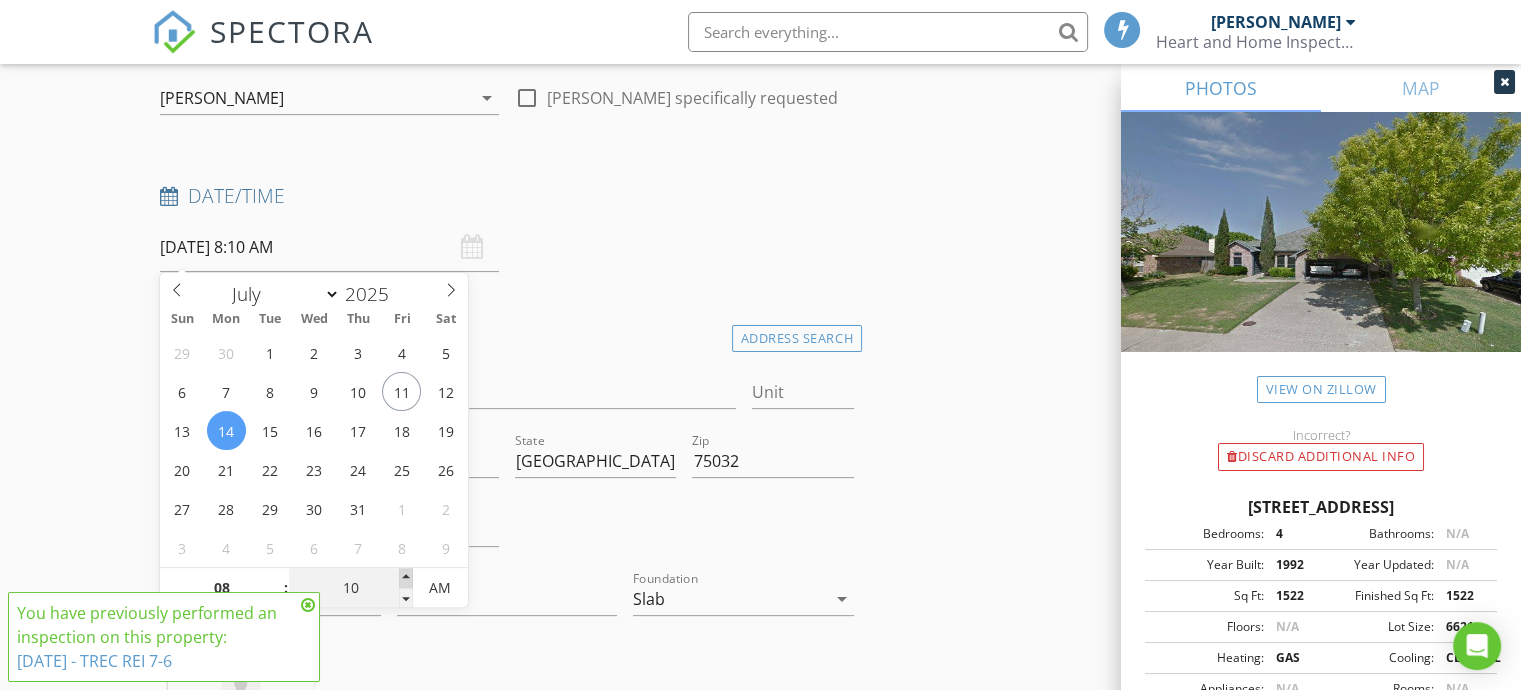 click at bounding box center [406, 578] 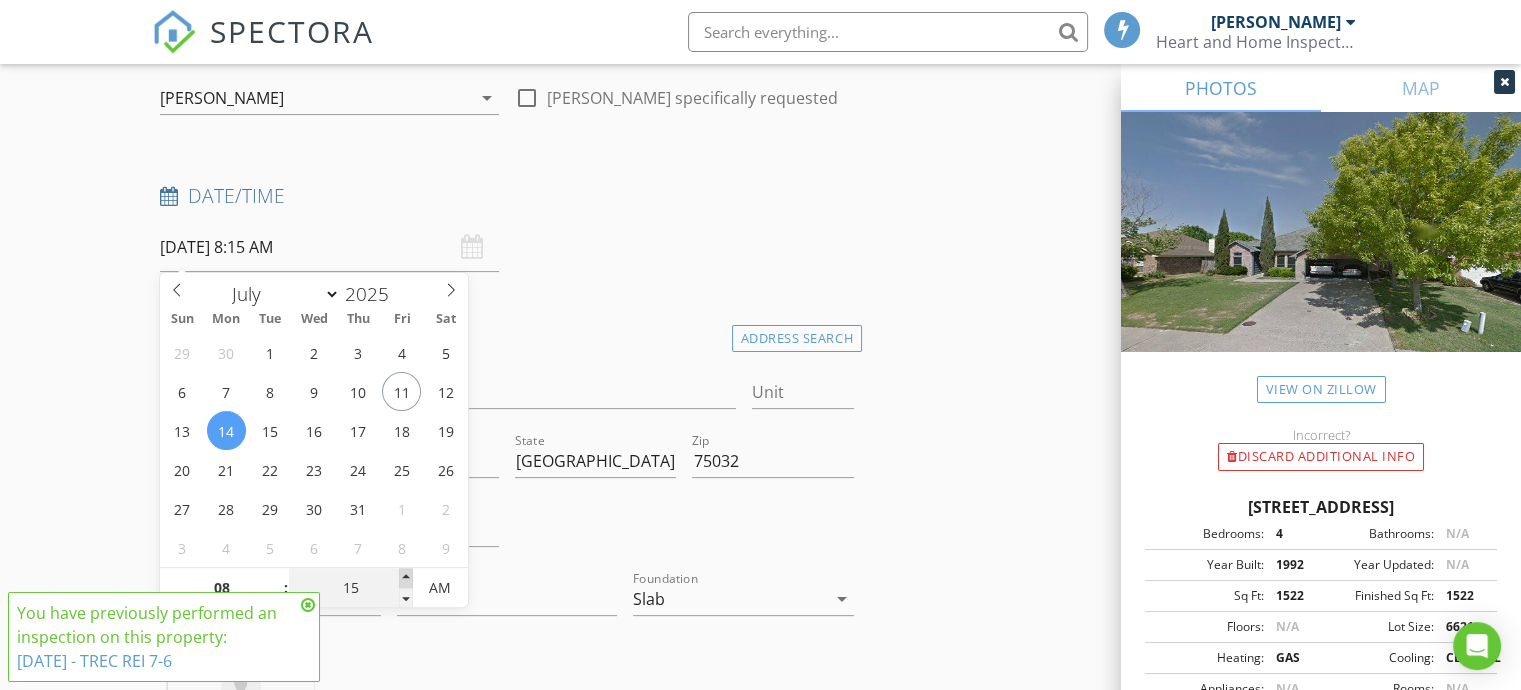 click at bounding box center (406, 578) 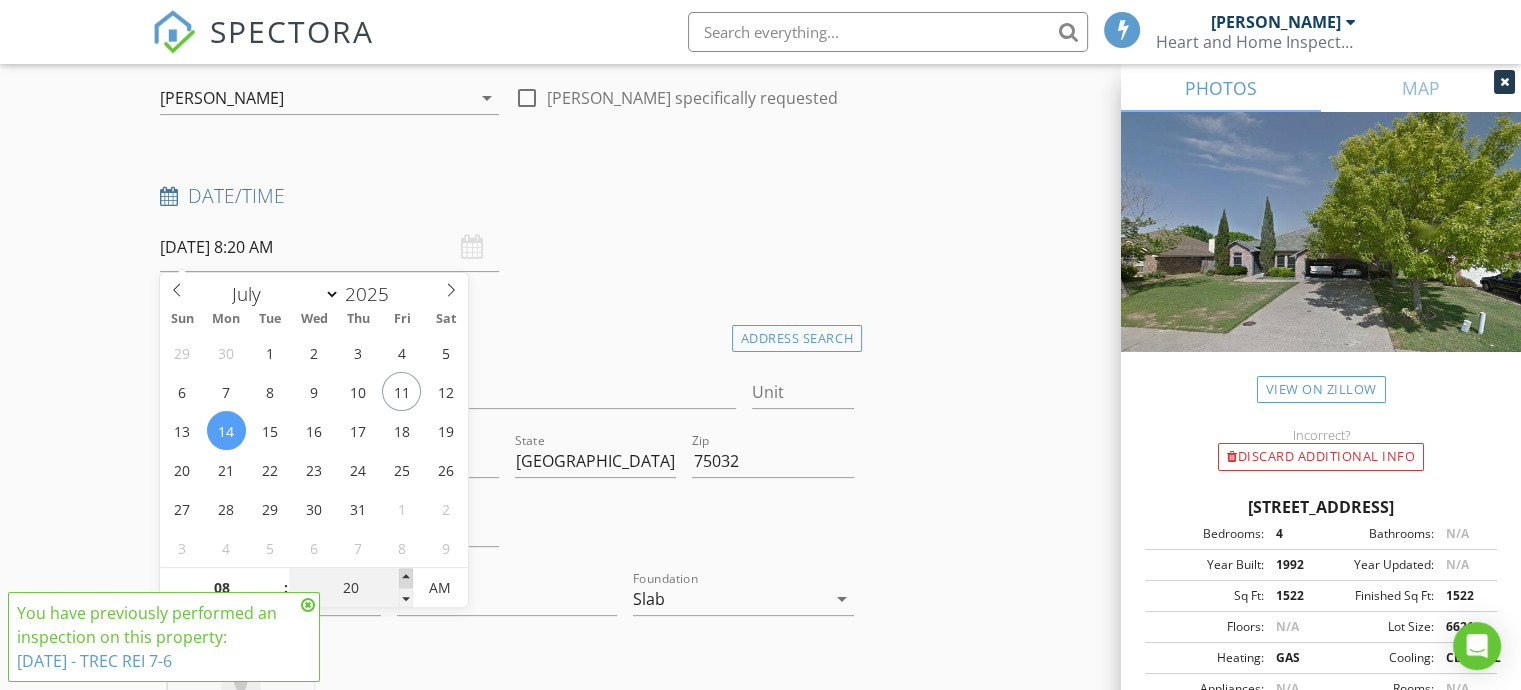 click at bounding box center (406, 578) 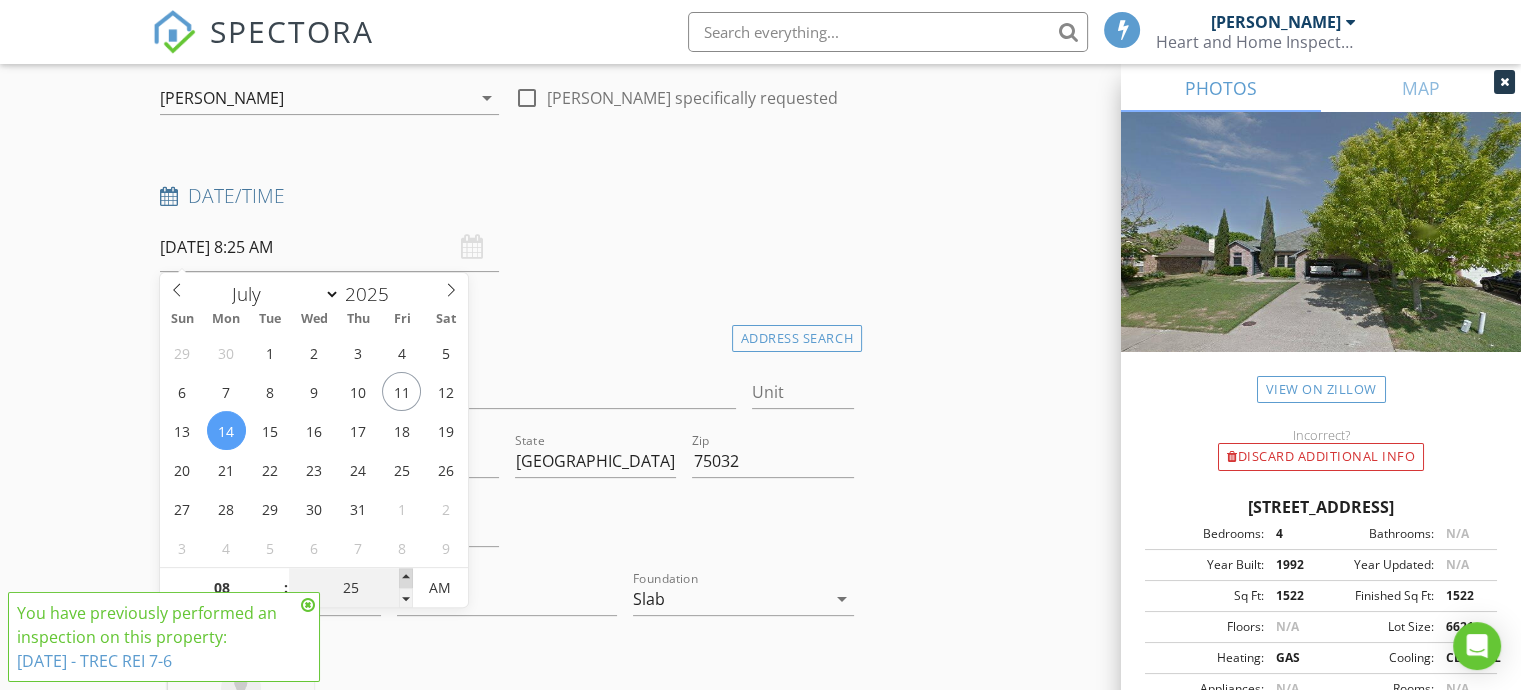 click at bounding box center [406, 578] 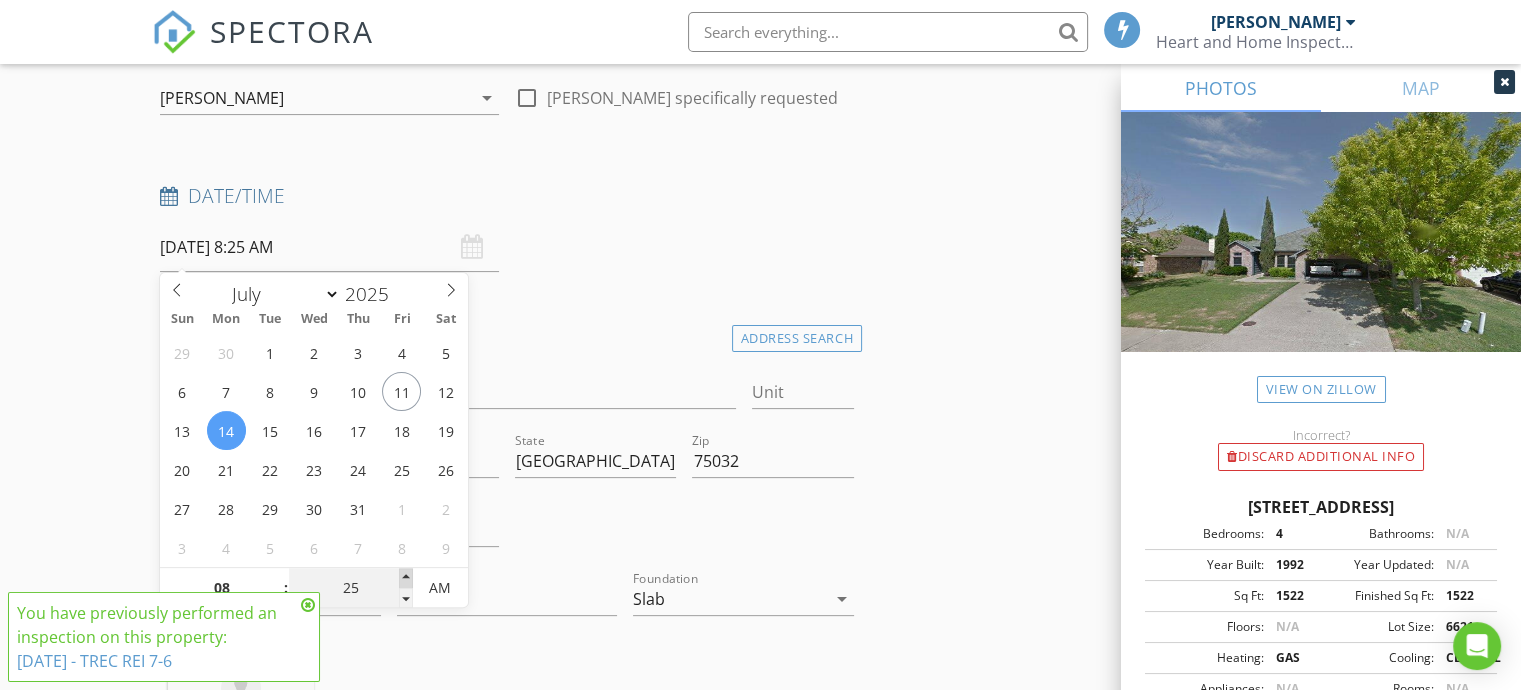 type on "30" 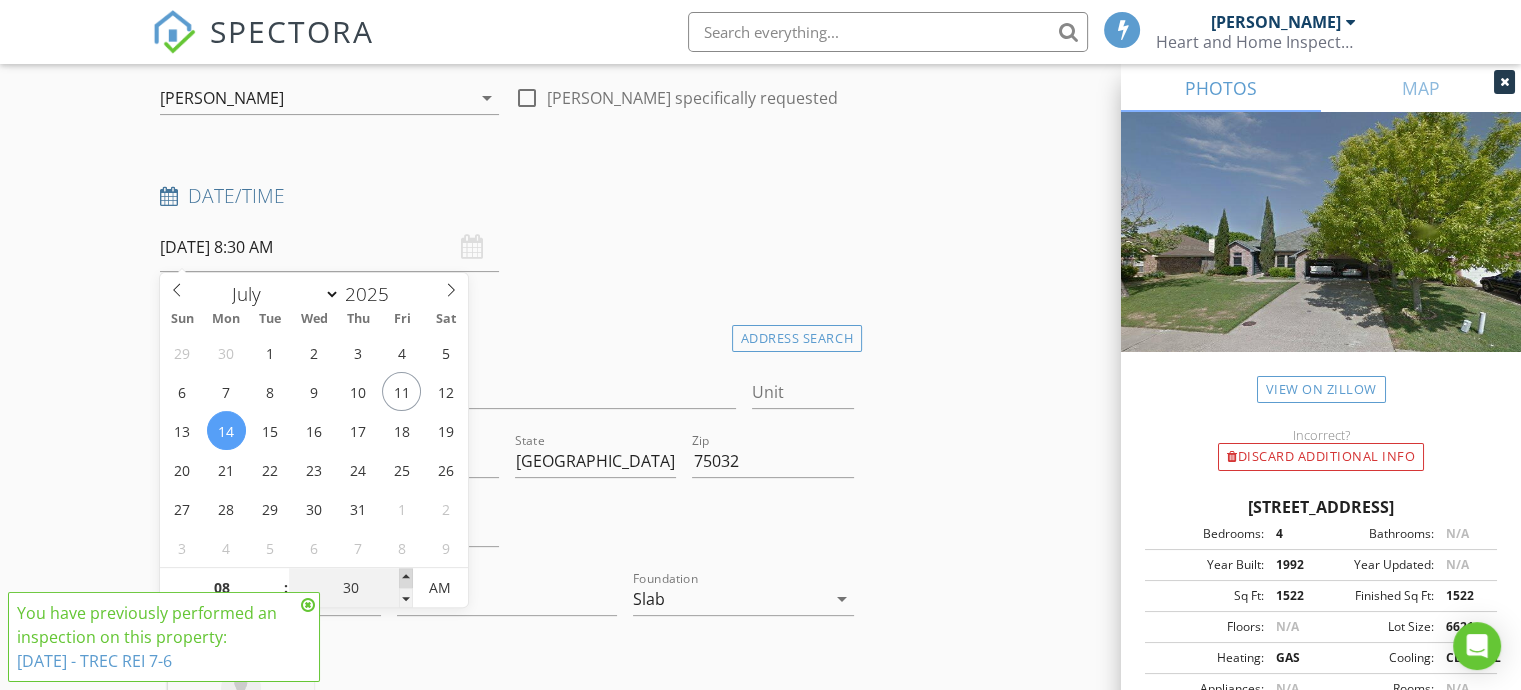 click at bounding box center (406, 578) 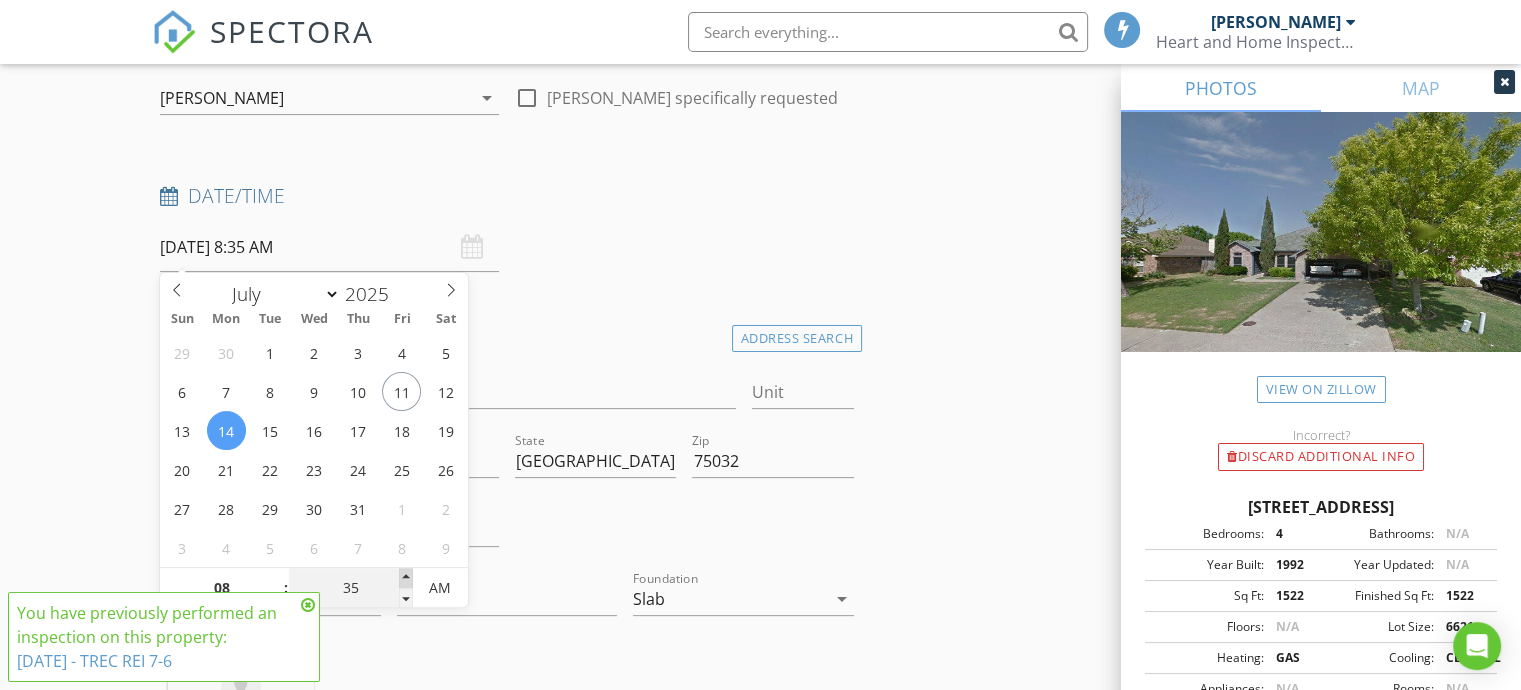 click at bounding box center [406, 578] 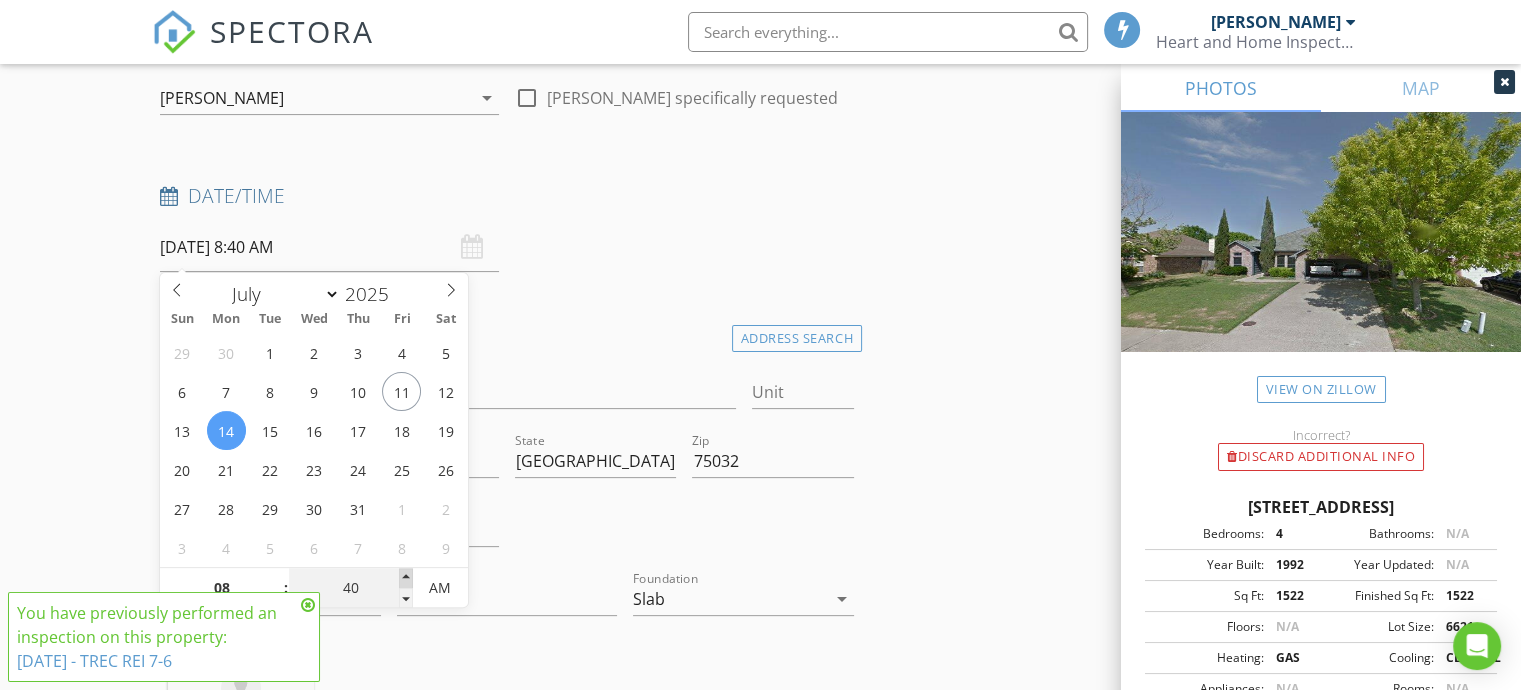 click at bounding box center [406, 578] 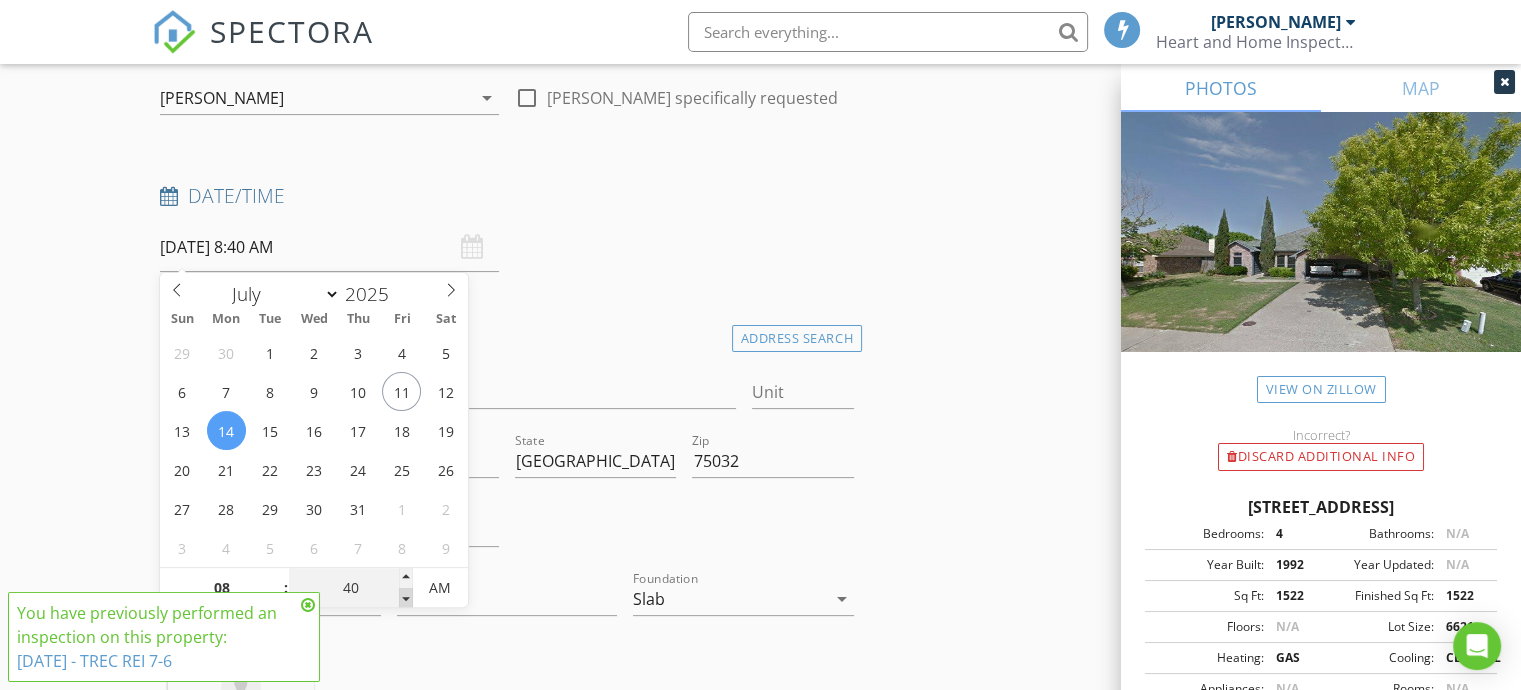 type on "35" 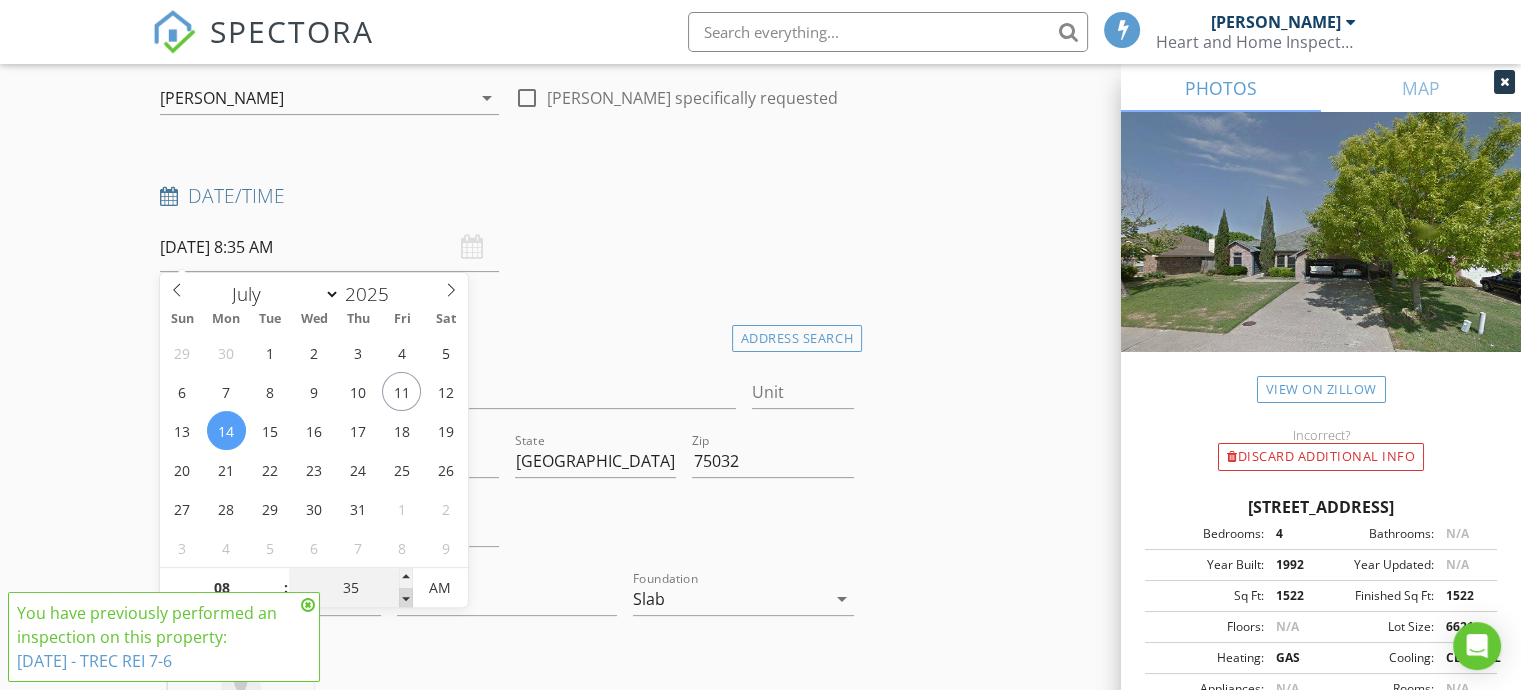 click at bounding box center [406, 598] 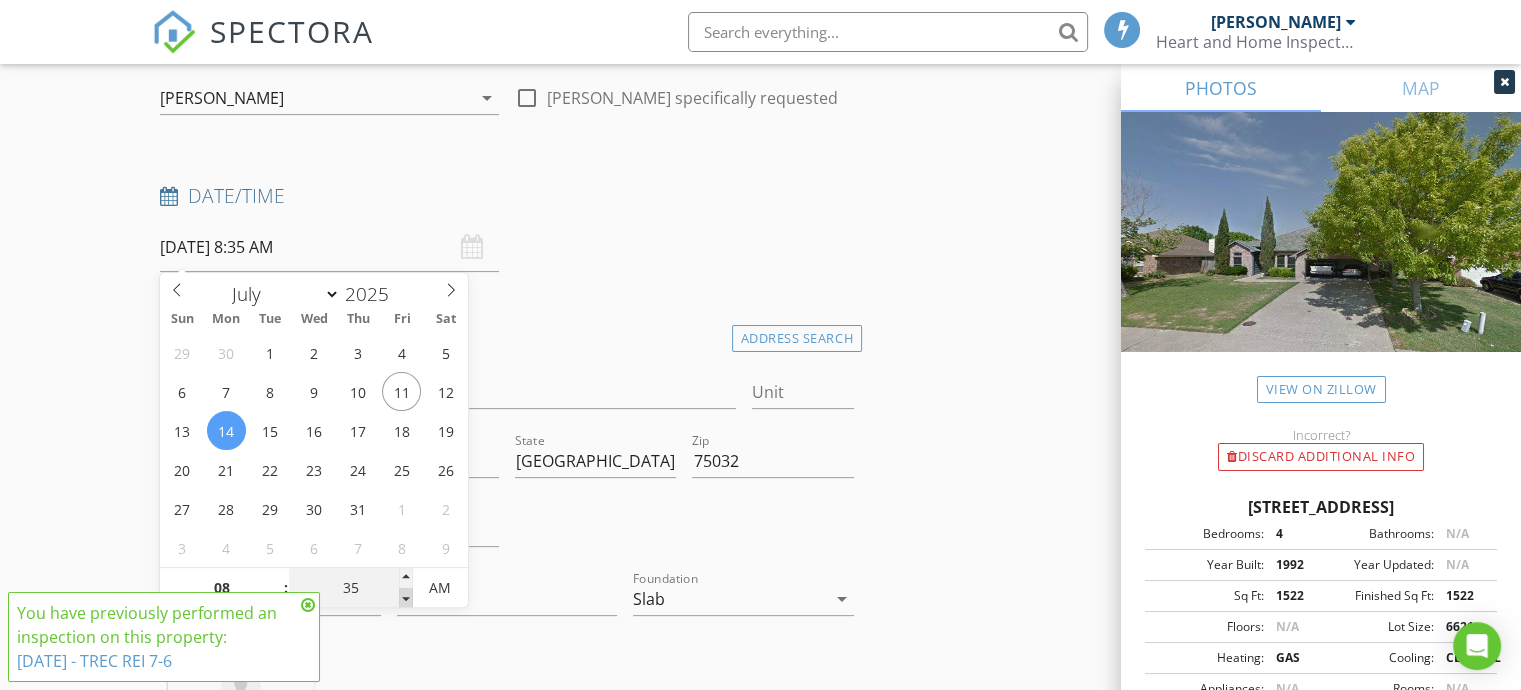 type on "30" 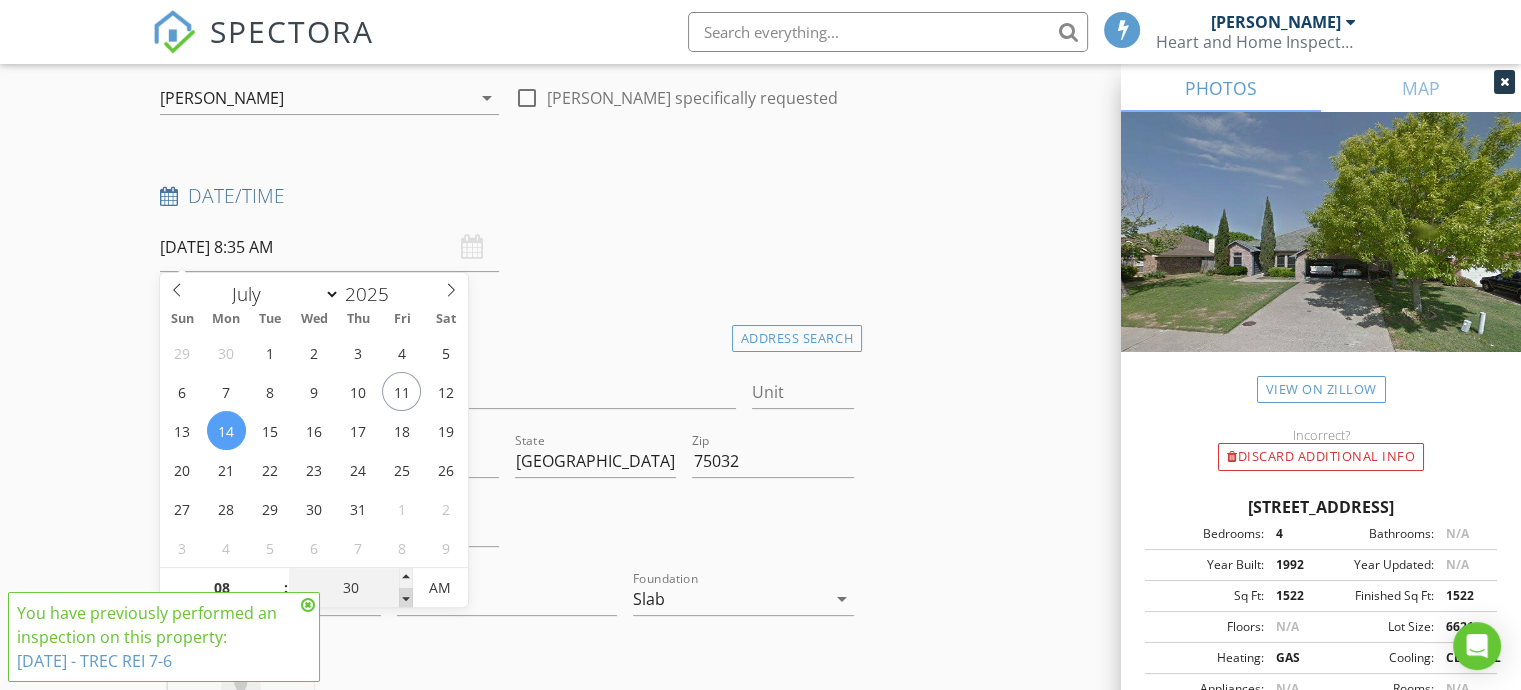 type on "07/14/2025 8:30 AM" 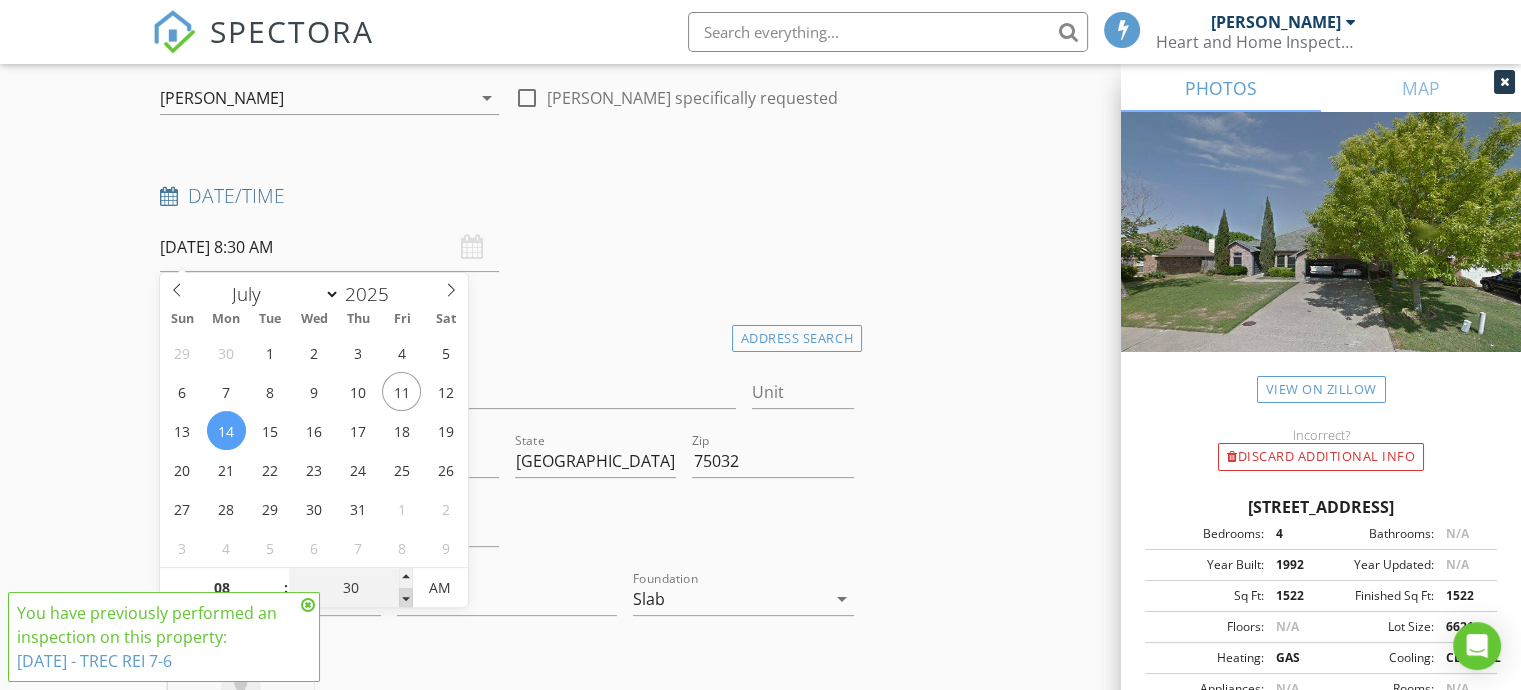 click at bounding box center [406, 598] 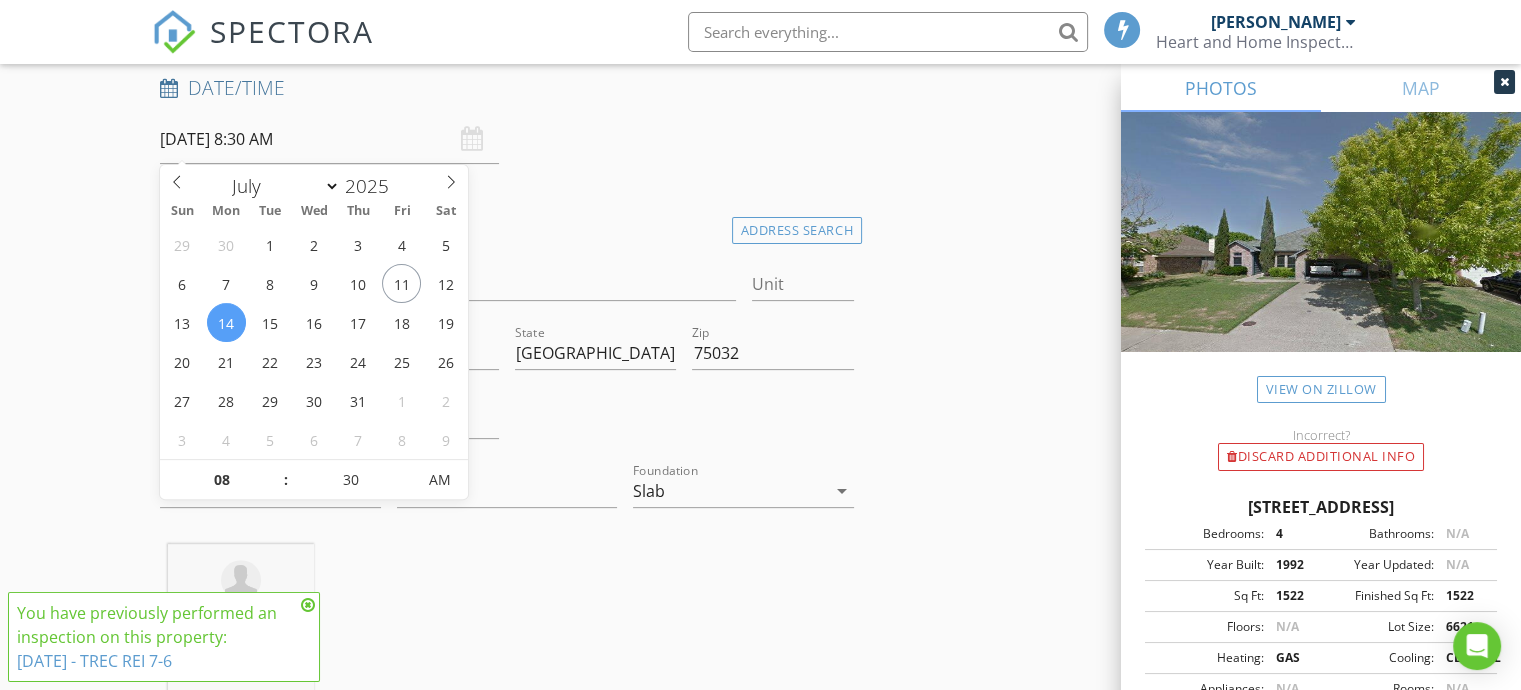 scroll, scrollTop: 600, scrollLeft: 0, axis: vertical 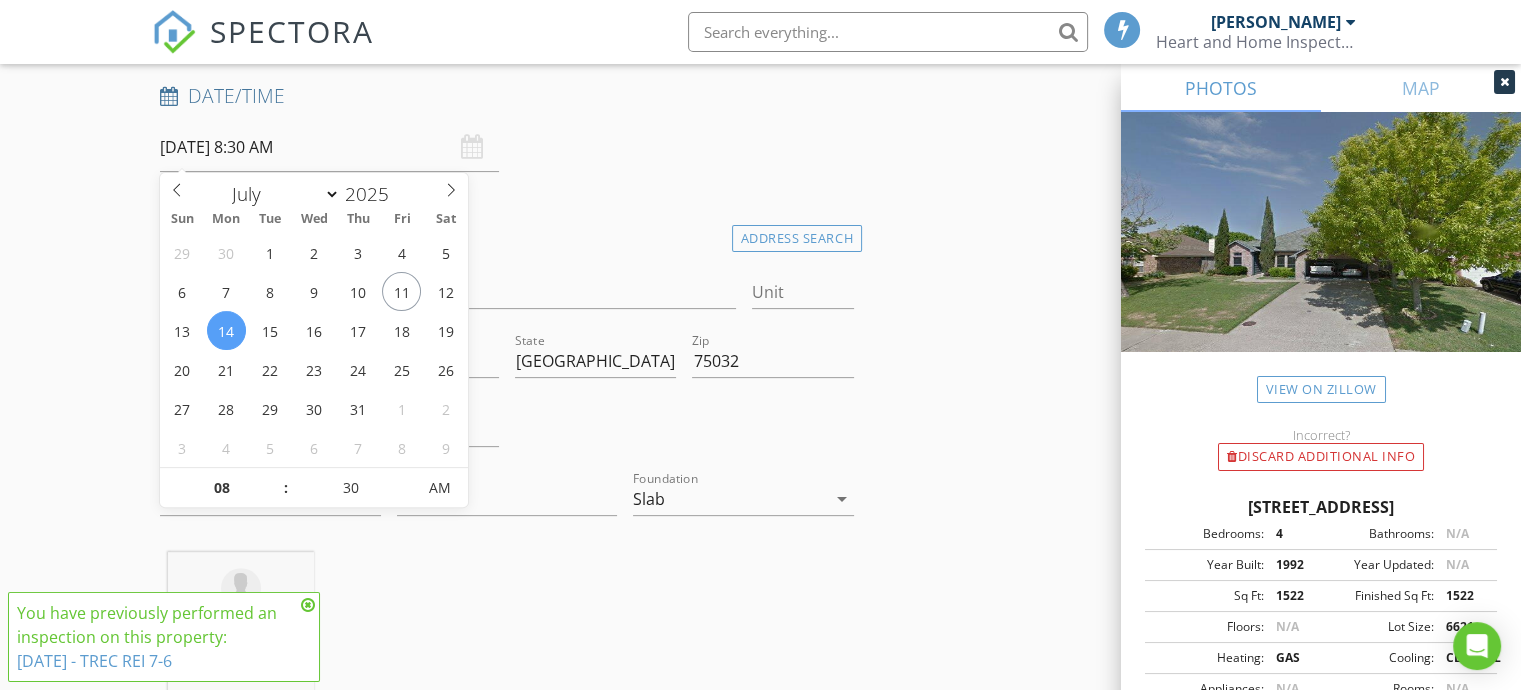 click on "INSPECTOR(S)
check_box   Adrian Gan   PRIMARY   Adrian Gan arrow_drop_down   check_box_outline_blank Adrian Gan specifically requested
Date/Time
07/14/2025 8:30 AM
Location
Address Search       Address 144 Woodcreek Dr   Unit   City Rockwall   State TX   Zip 75032   County Rockwall     Square Feet 1522   Year Built 1992   Foundation Slab arrow_drop_down     Adrian Gan     49.2 miles     (an hour)
client
check_box Enable Client CC email for this inspection   Client Search     check_box_outline_blank Client is a Company/Organization     First Name Nancy   Last Name Villarreal   Email nancyvillarr3al@gmail.com   CC Email   Phone 214-949-6303   Address   City   State   Zip       Notes   Private Notes
ADD ADDITIONAL client
SERVICES
check_box_outline_blank   Reinspection 1-15 Items" at bounding box center [507, 2125] 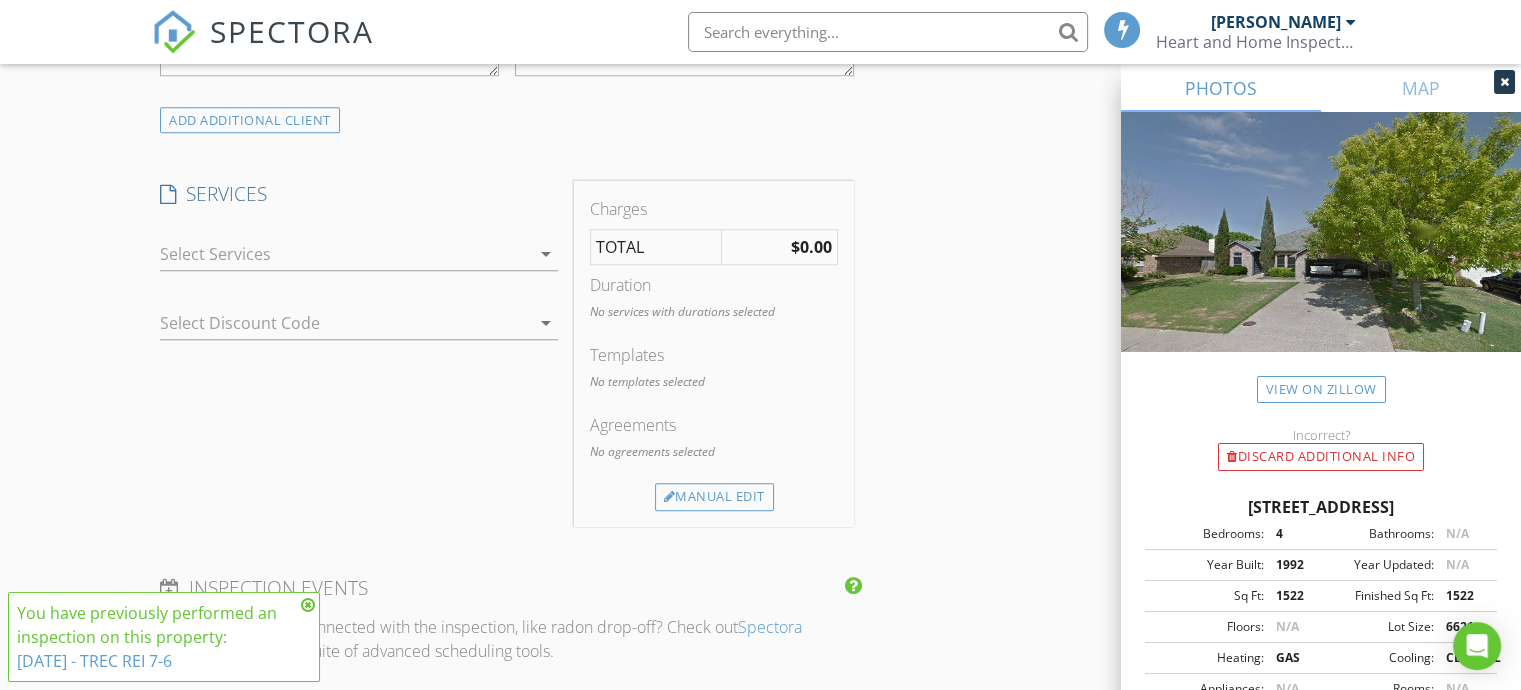 scroll, scrollTop: 1900, scrollLeft: 0, axis: vertical 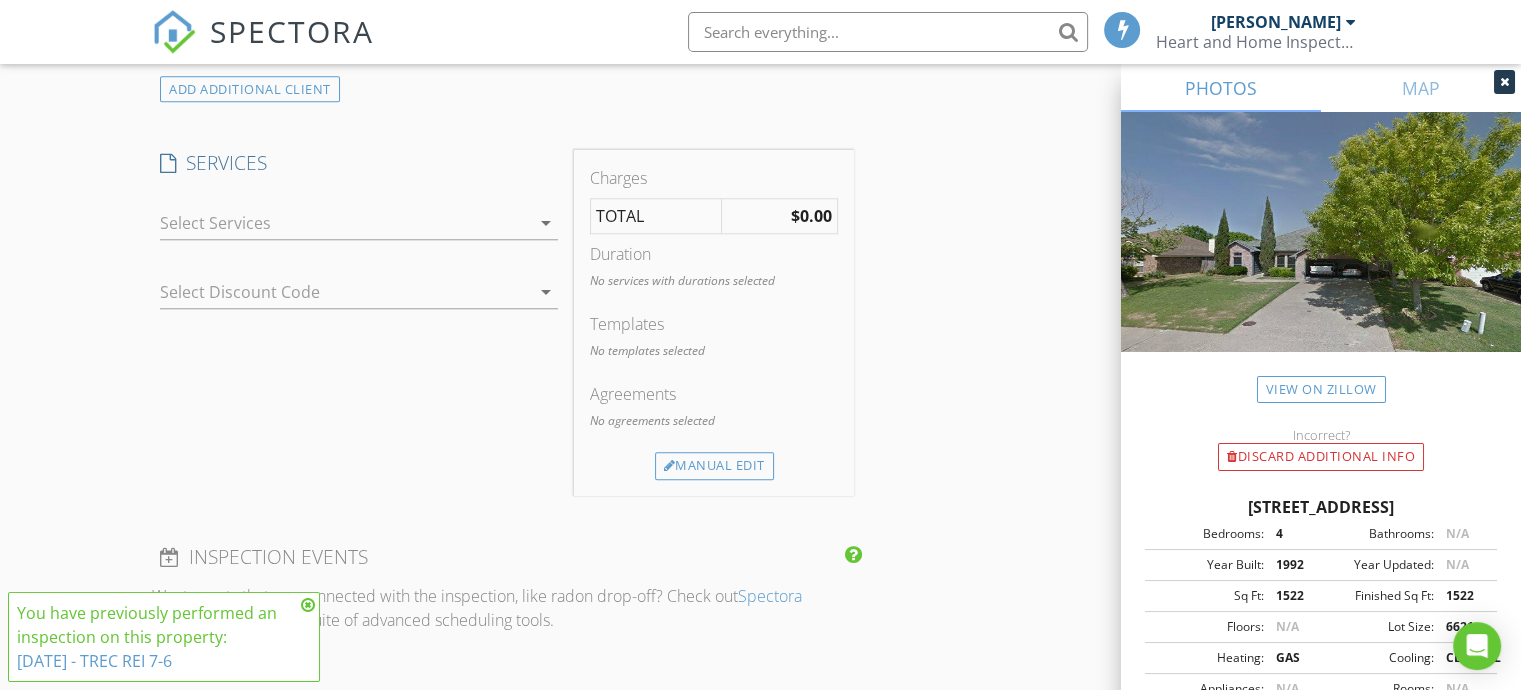 click at bounding box center [345, 223] 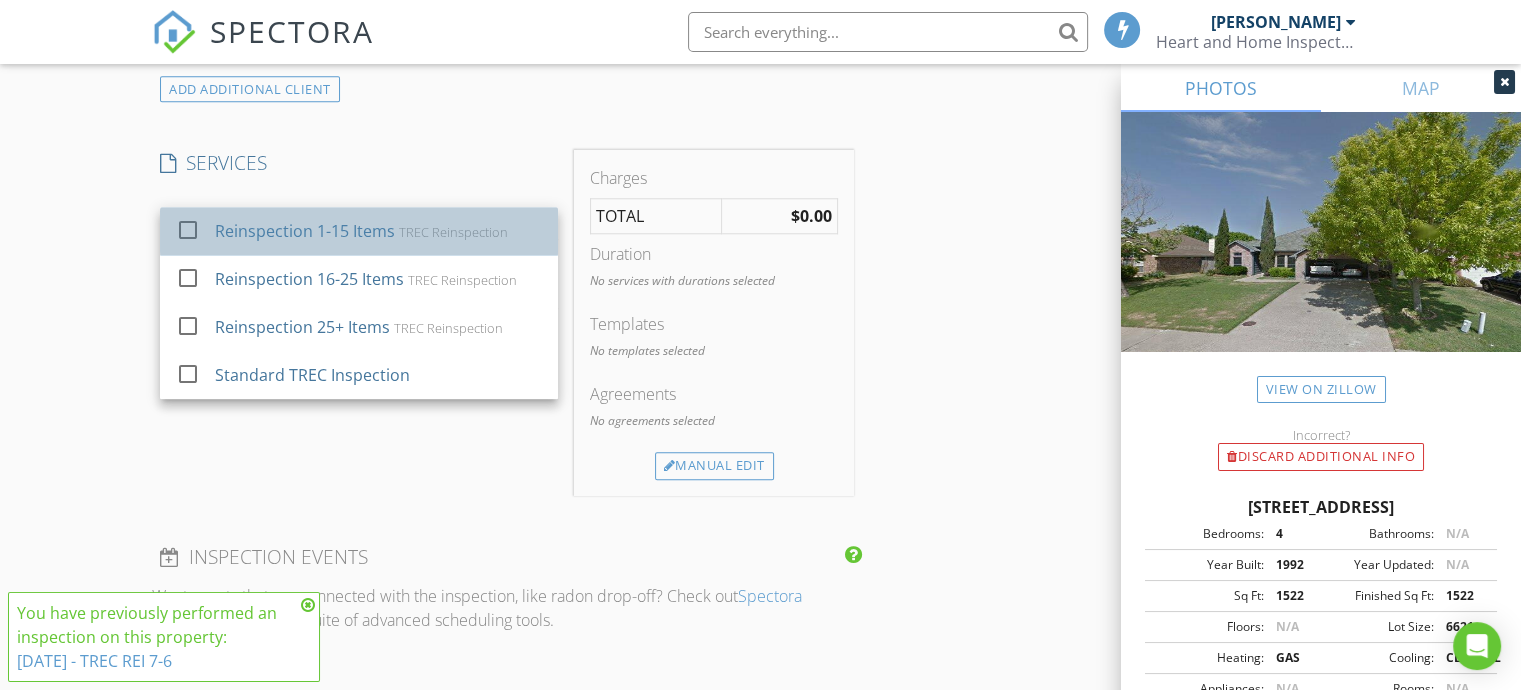 click on "Reinspection 1-15 Items" at bounding box center [305, 231] 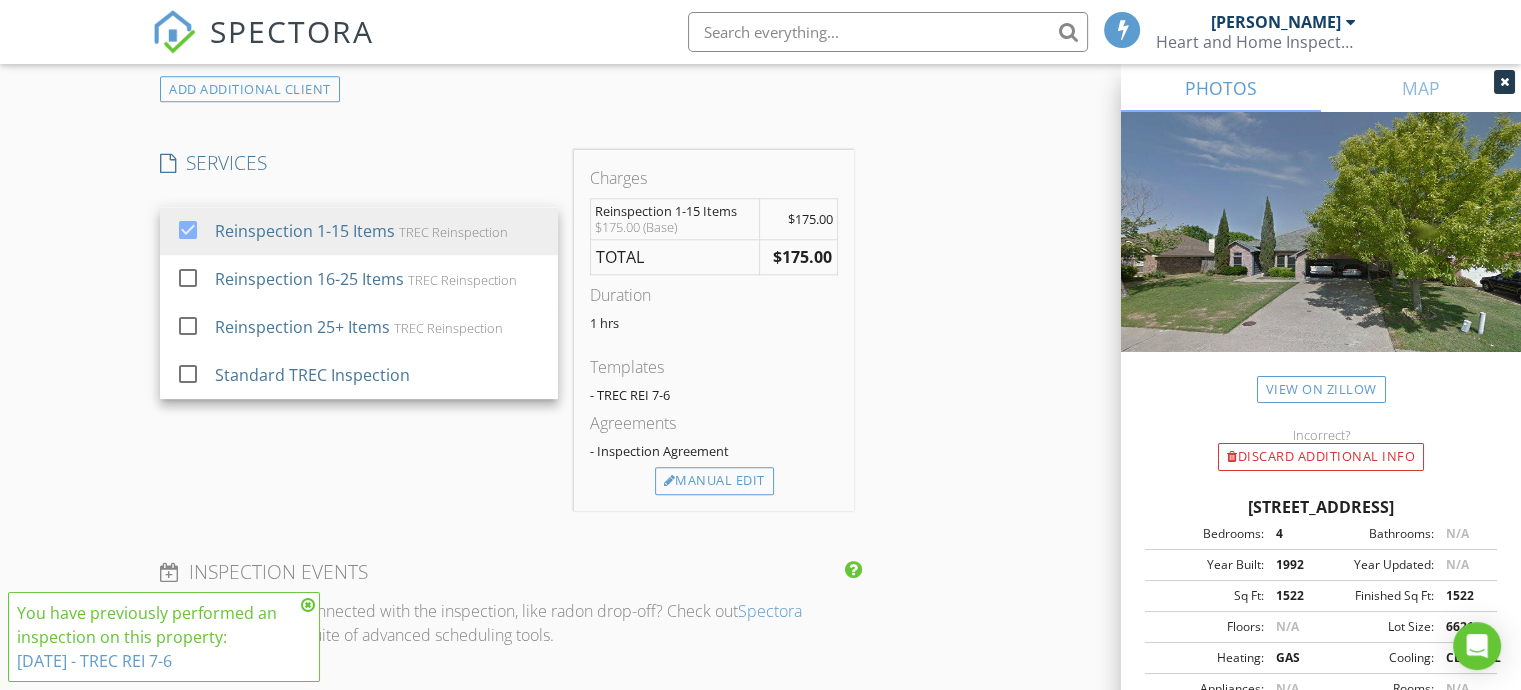 click on "SERVICES
check_box   Reinspection 1-15 Items   TREC Reinspection check_box_outline_blank   Reinspection 16-25 Items   TREC Reinspection check_box_outline_blank   Reinspection 25+ Items   TREC Reinspection check_box_outline_blank   Standard TREC Inspection   Reinspection 1-15 Items arrow_drop_down     Select Discount Code arrow_drop_down" at bounding box center [359, 330] 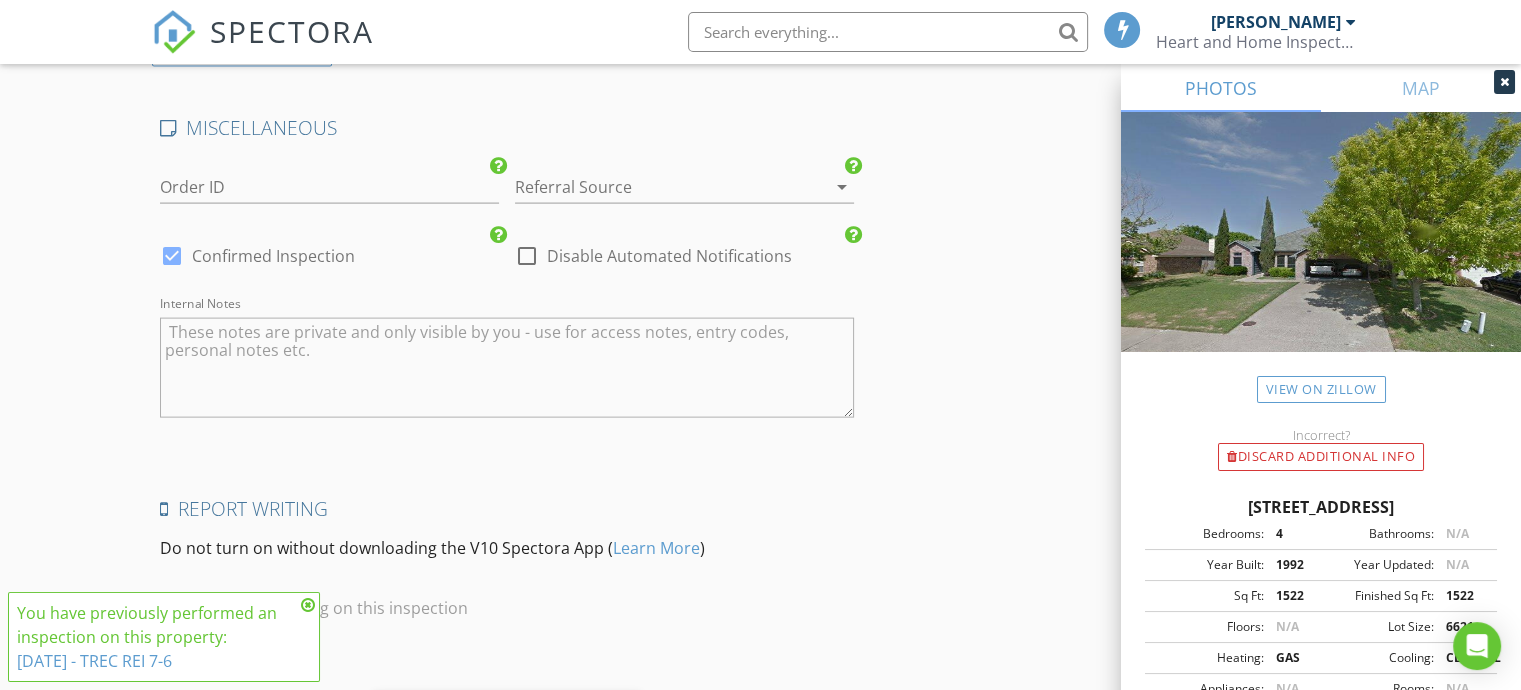 scroll, scrollTop: 4300, scrollLeft: 0, axis: vertical 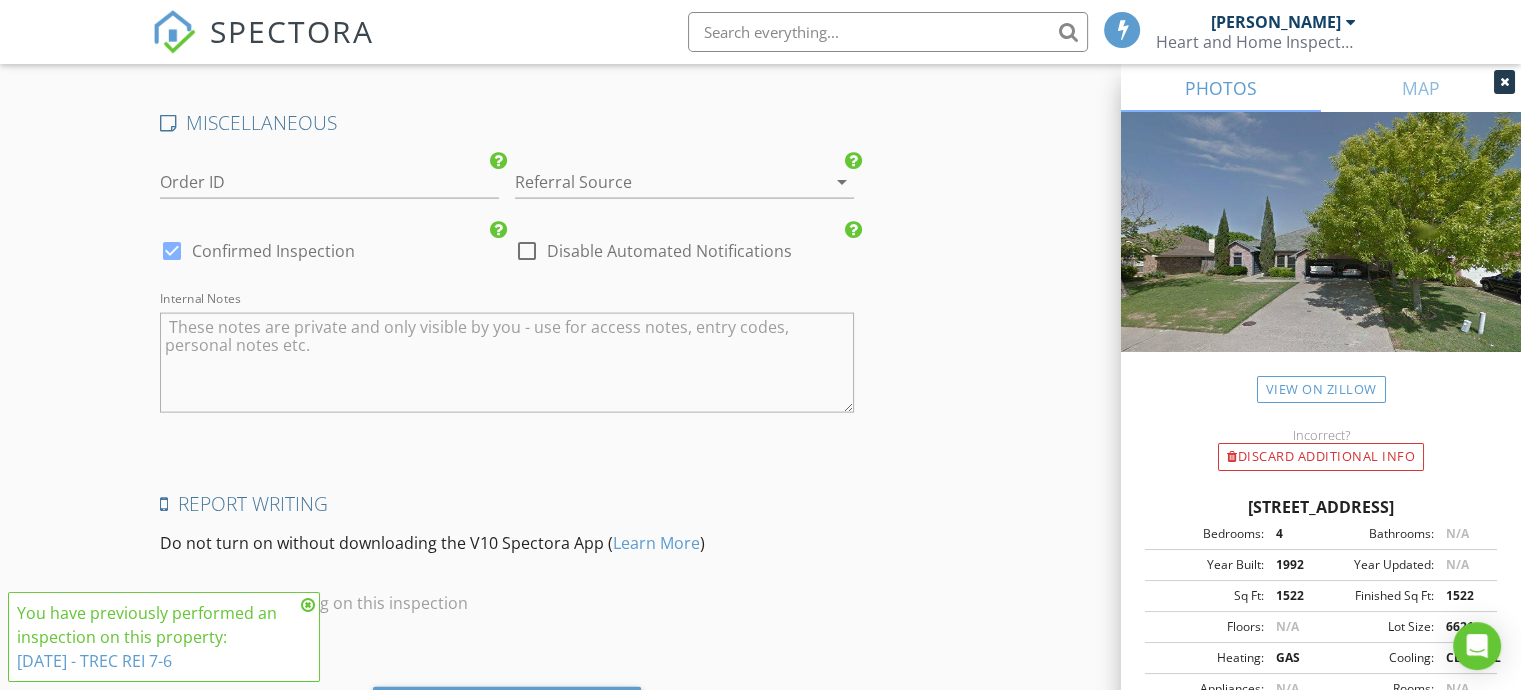 click at bounding box center [656, 182] 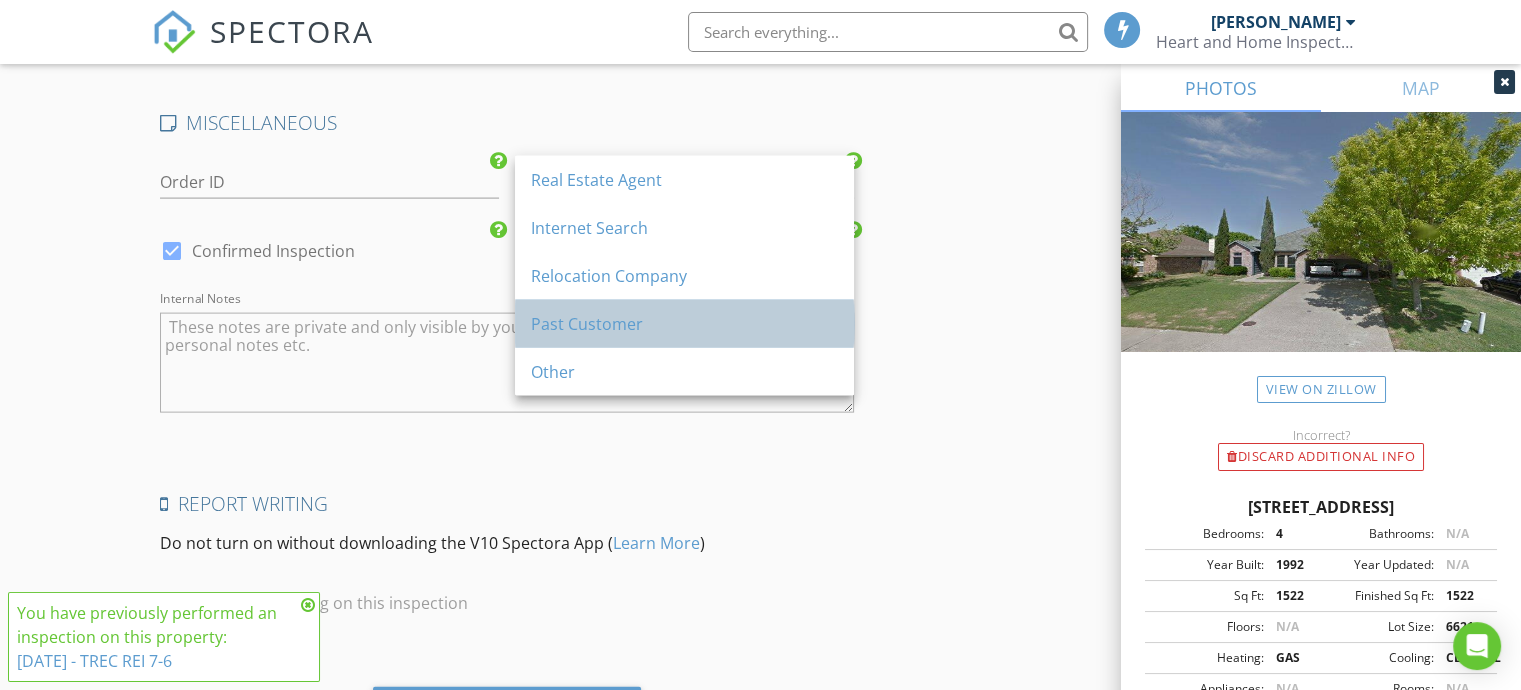 click on "Past Customer" at bounding box center [684, 324] 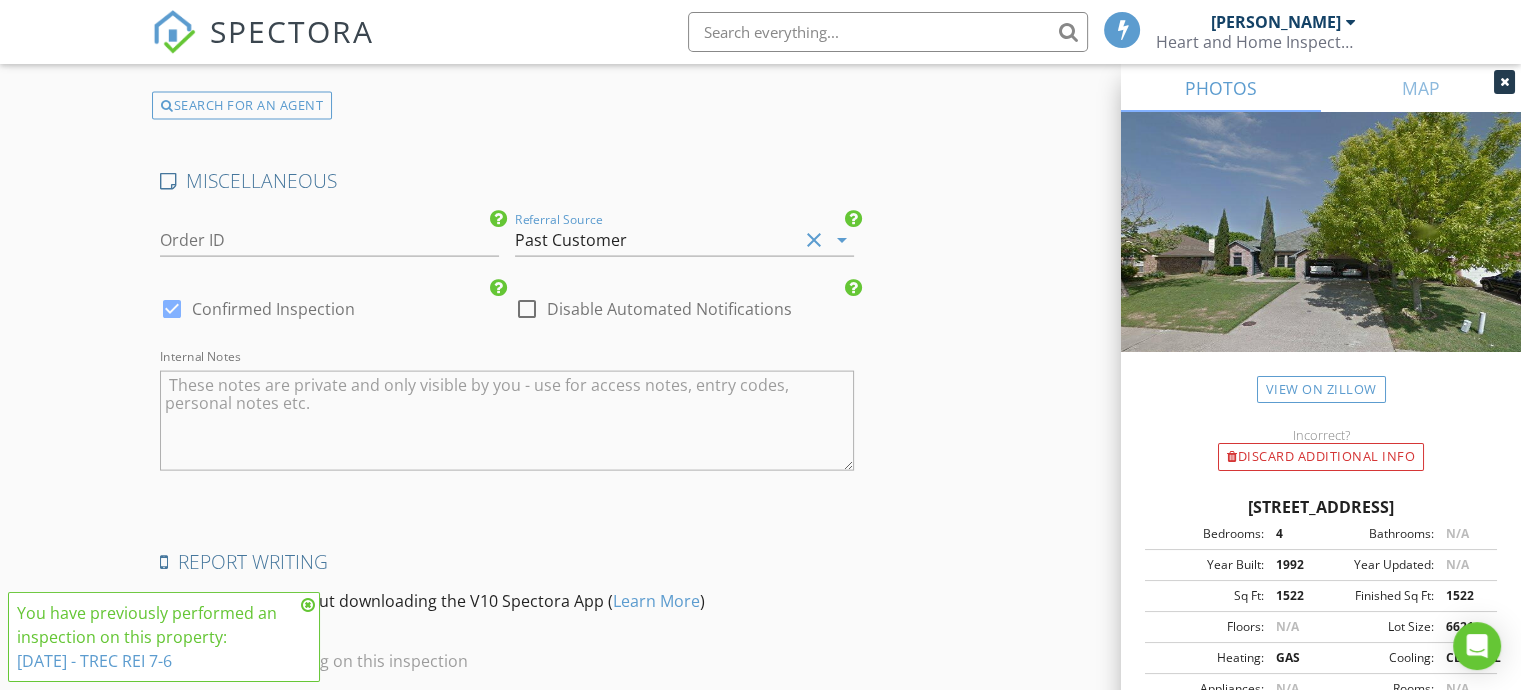 scroll, scrollTop: 4200, scrollLeft: 0, axis: vertical 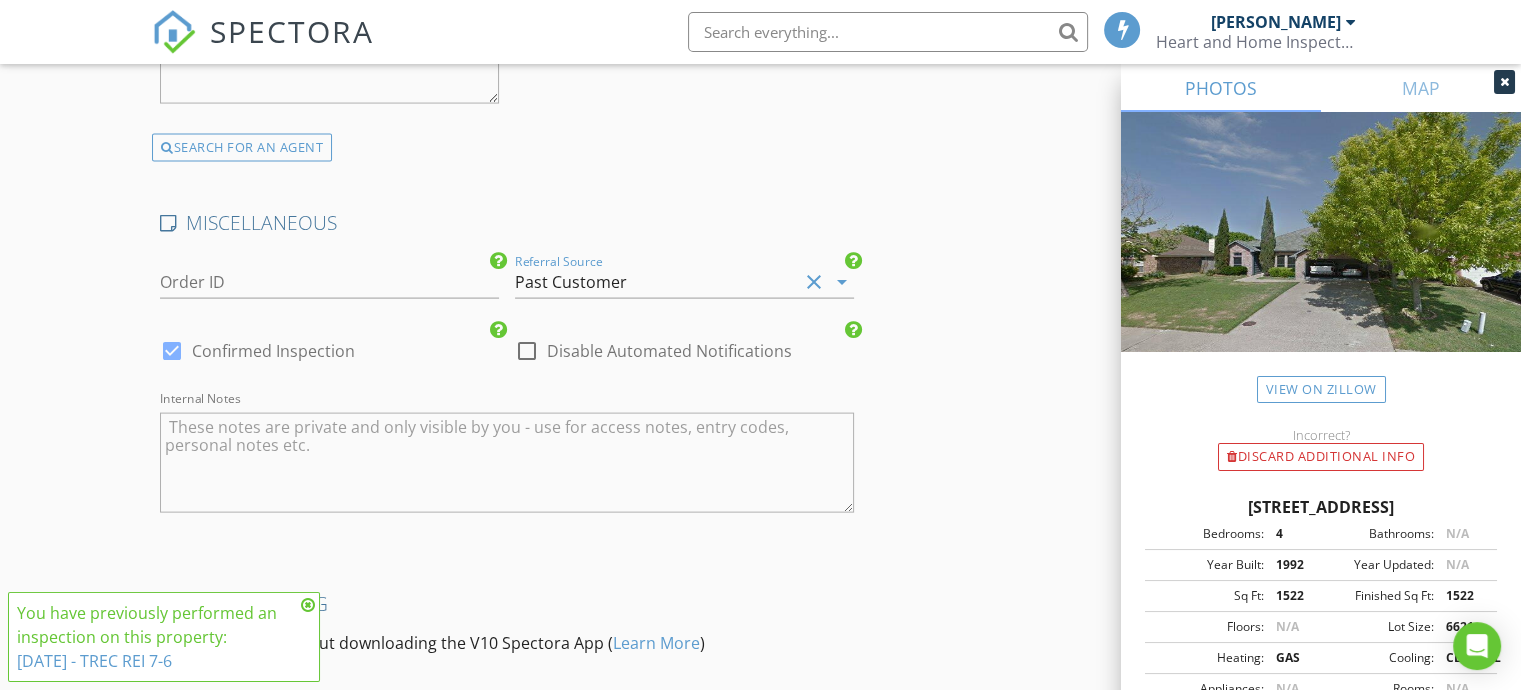 click at bounding box center (172, 351) 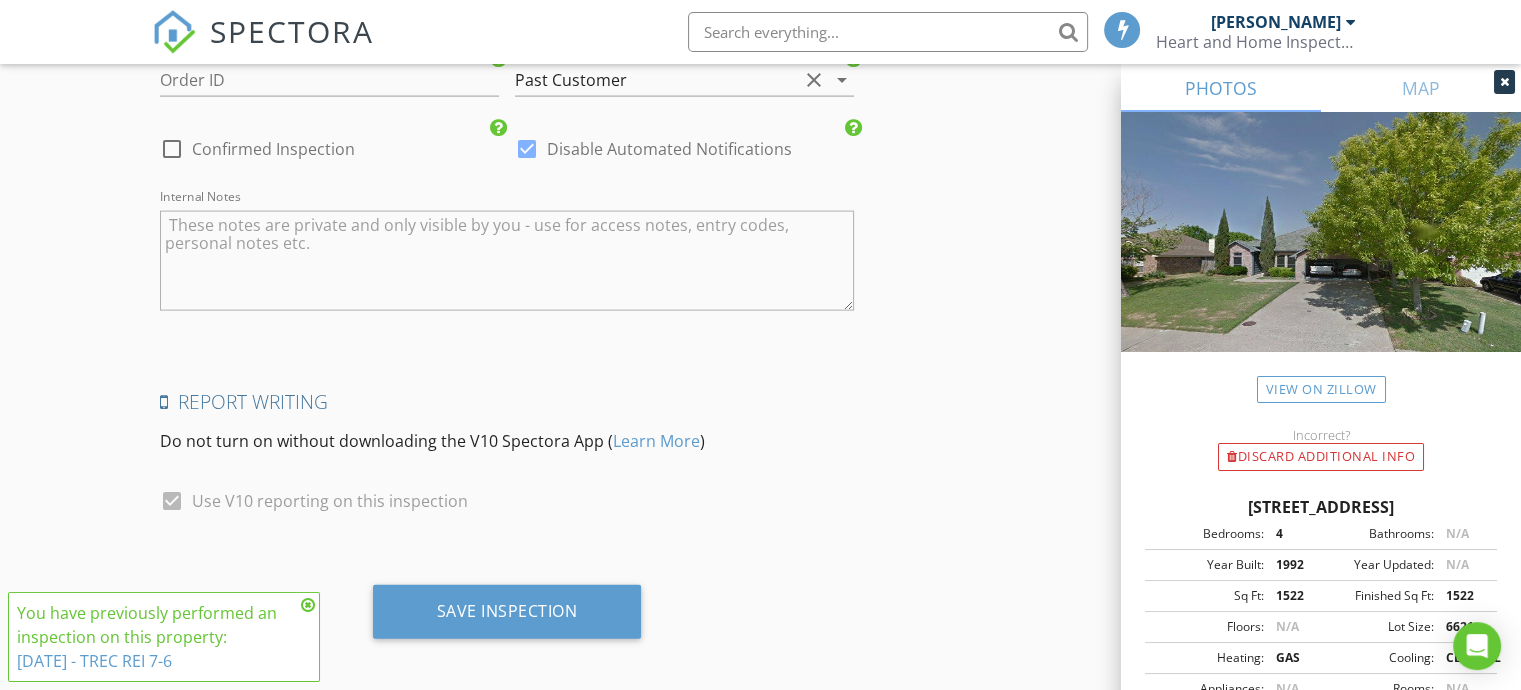 scroll, scrollTop: 4403, scrollLeft: 0, axis: vertical 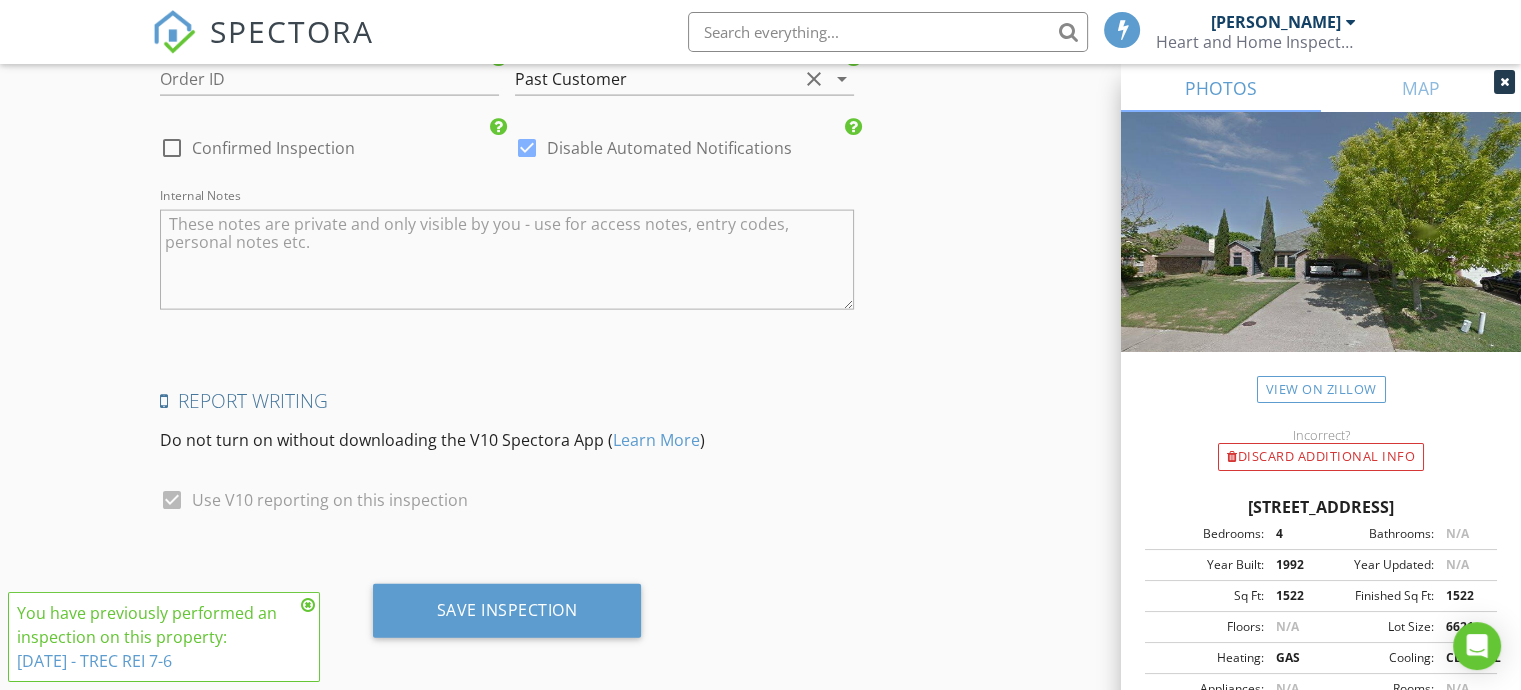 click at bounding box center (507, 260) 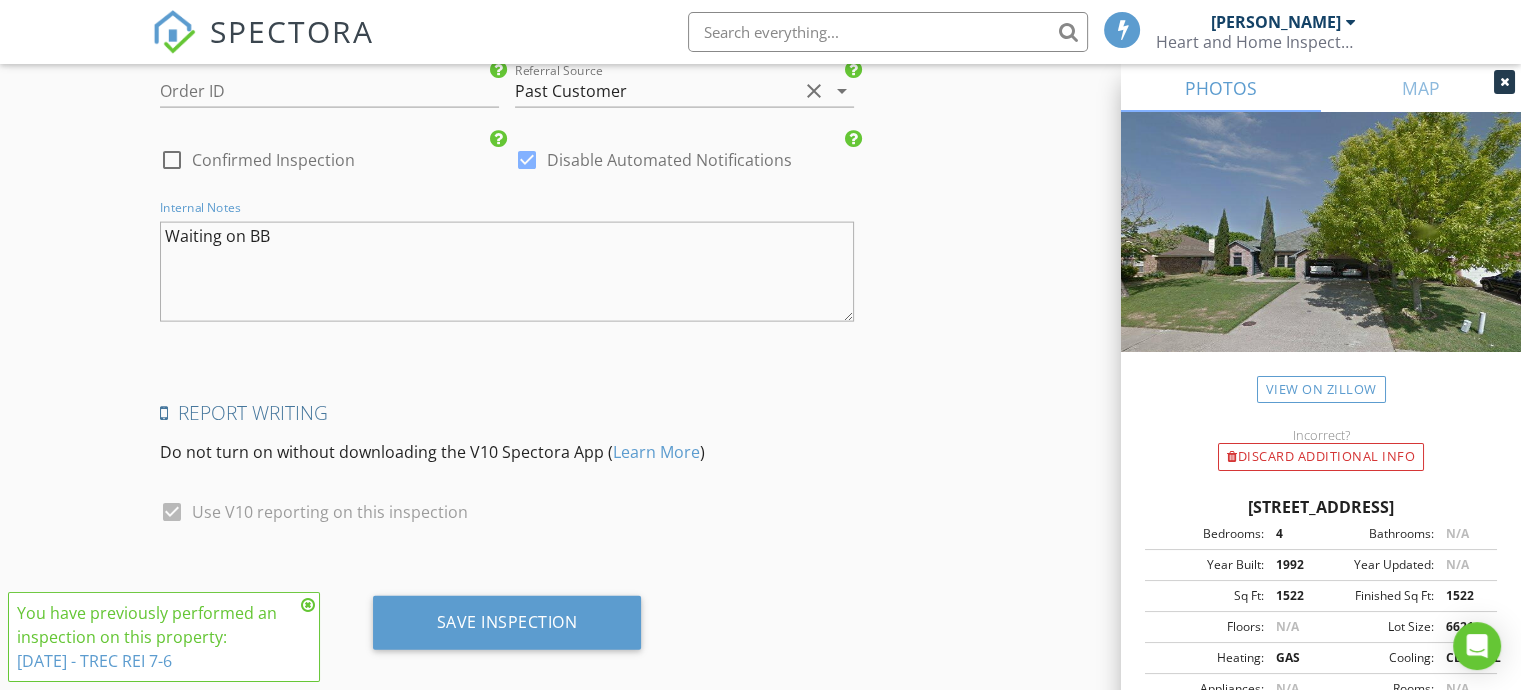 scroll, scrollTop: 4403, scrollLeft: 0, axis: vertical 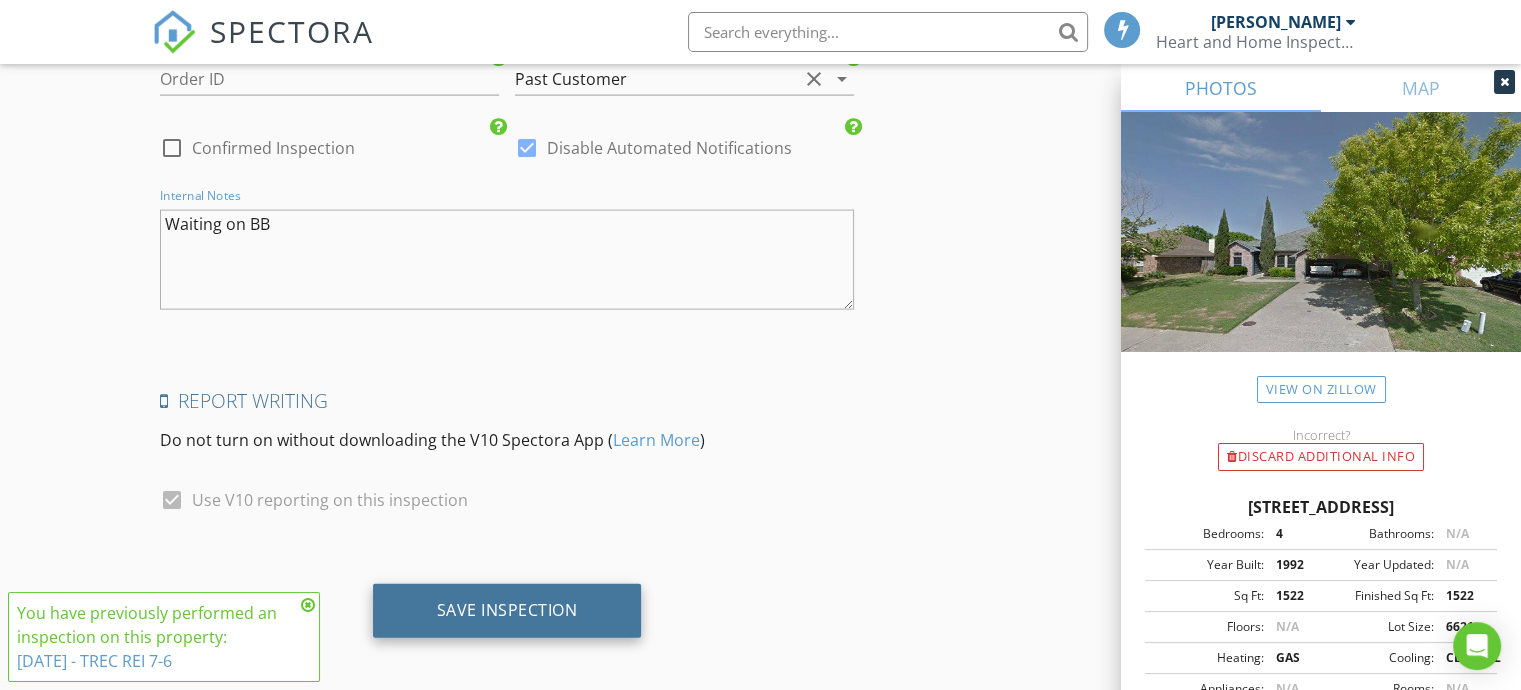 type on "Waiting on BB" 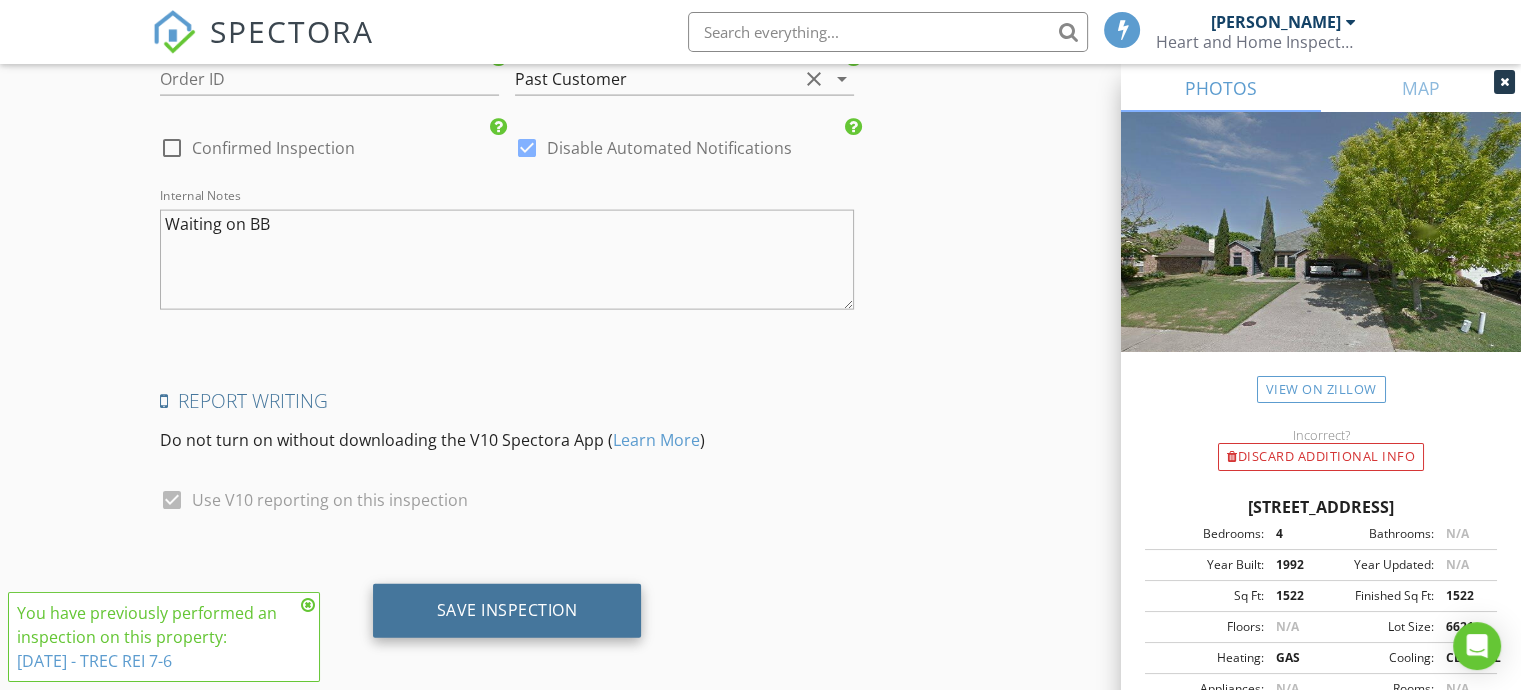 click on "Save Inspection" at bounding box center [507, 610] 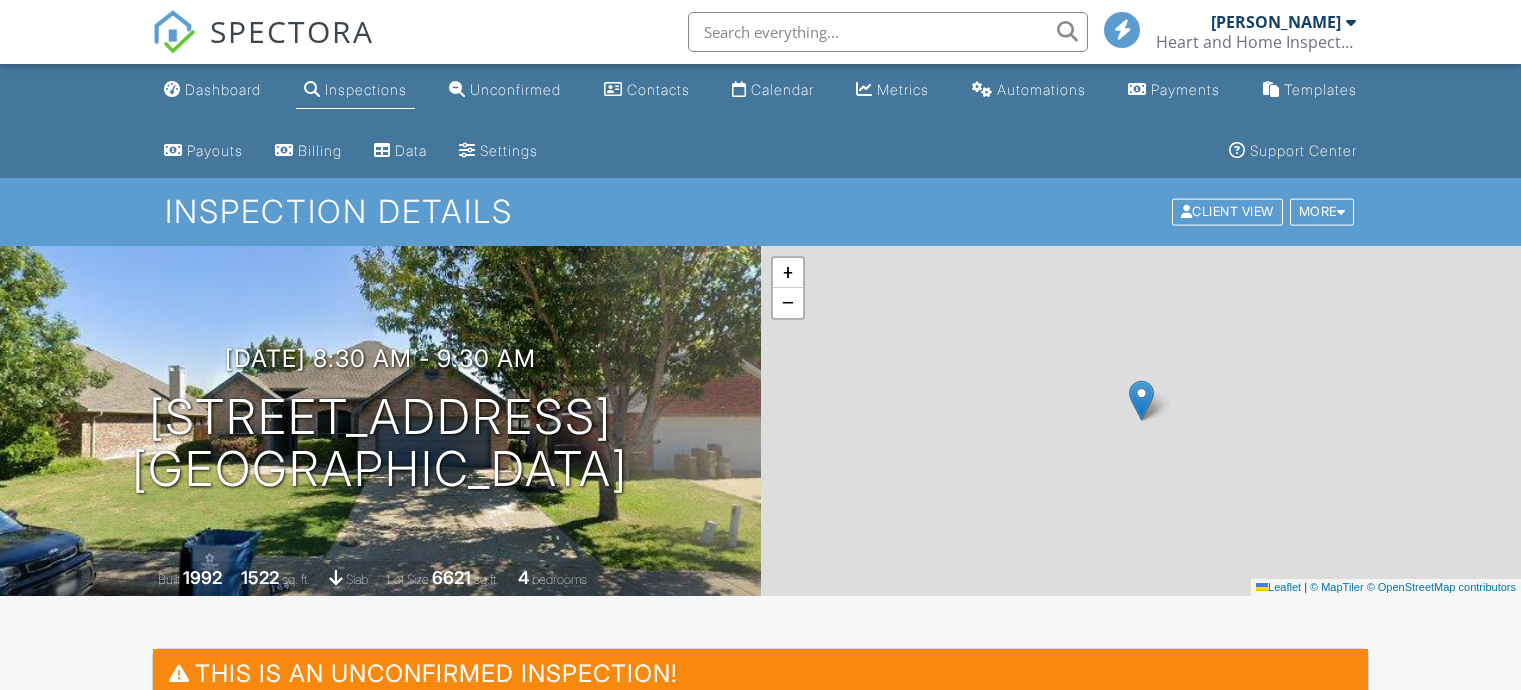 scroll, scrollTop: 0, scrollLeft: 0, axis: both 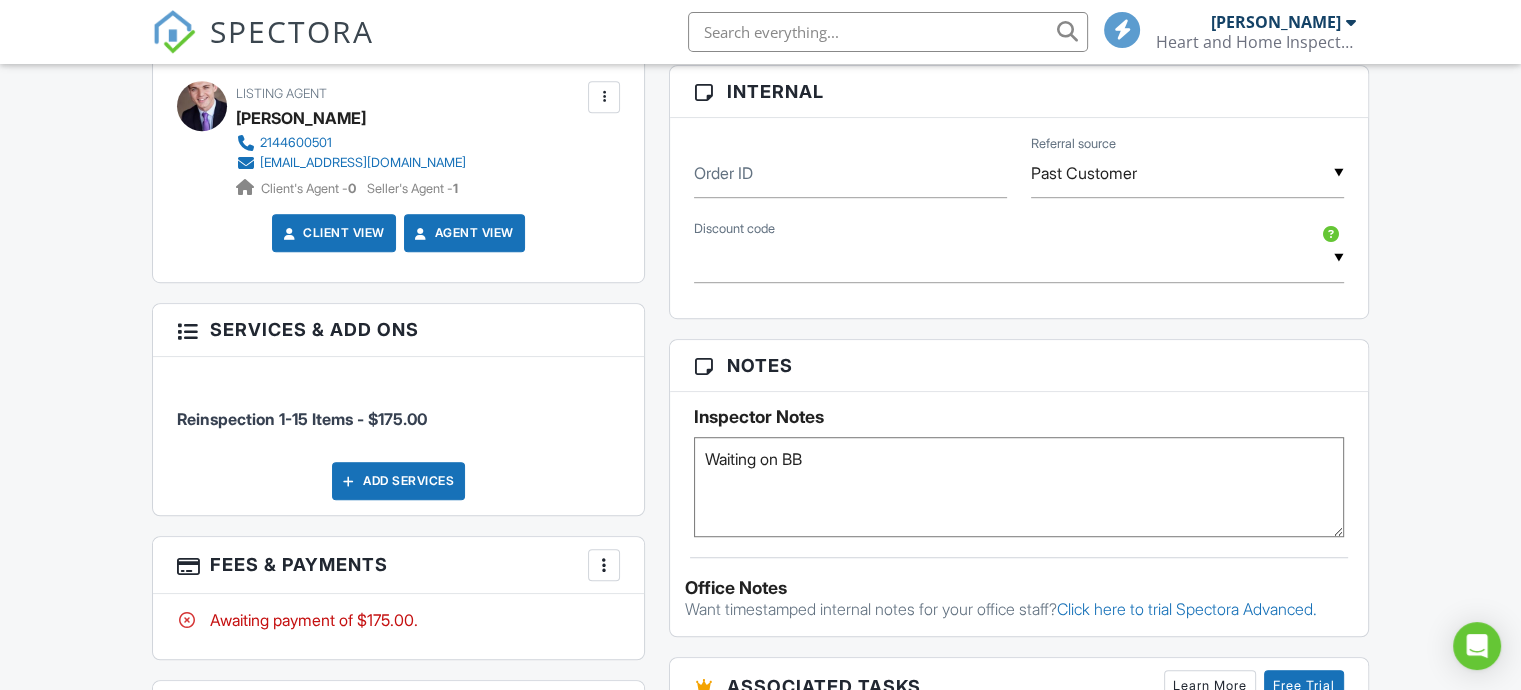 click on "Waiting on BB" at bounding box center (1019, 487) 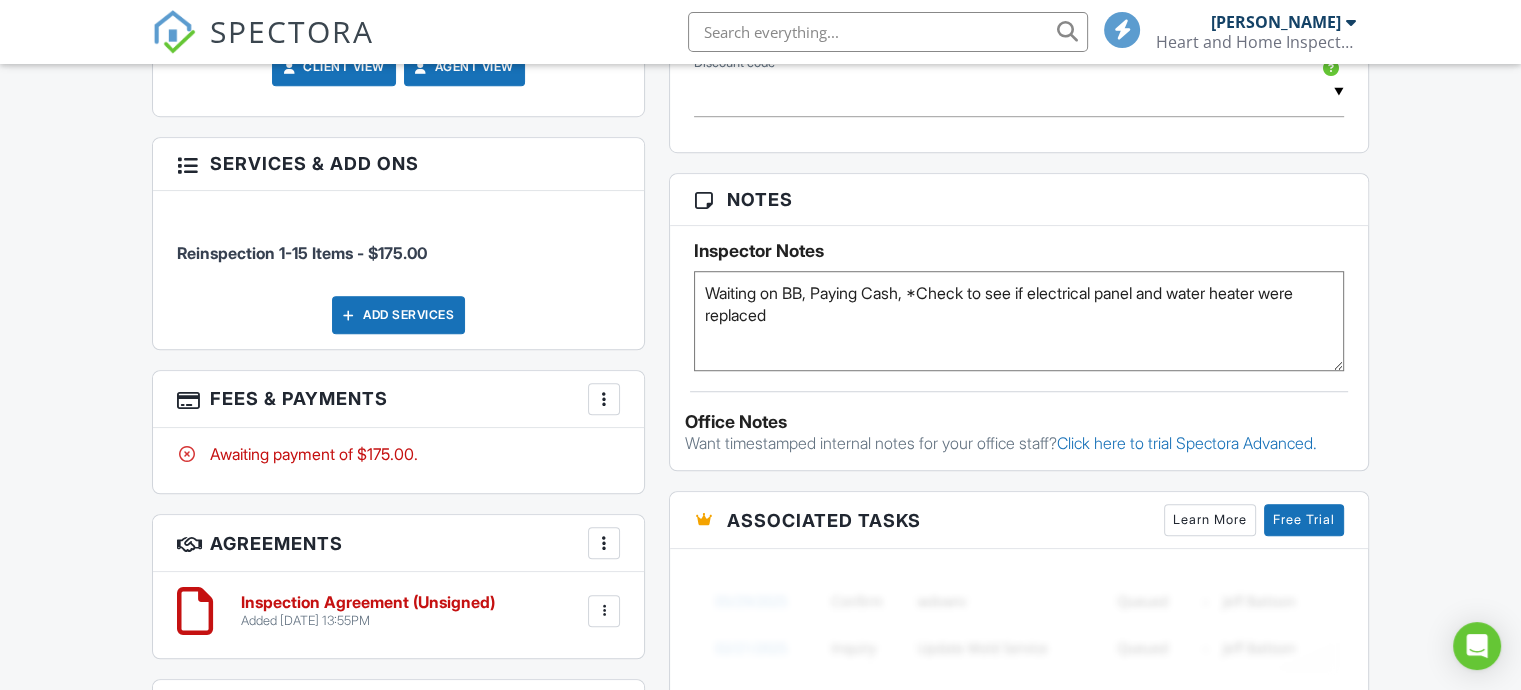 scroll, scrollTop: 1200, scrollLeft: 0, axis: vertical 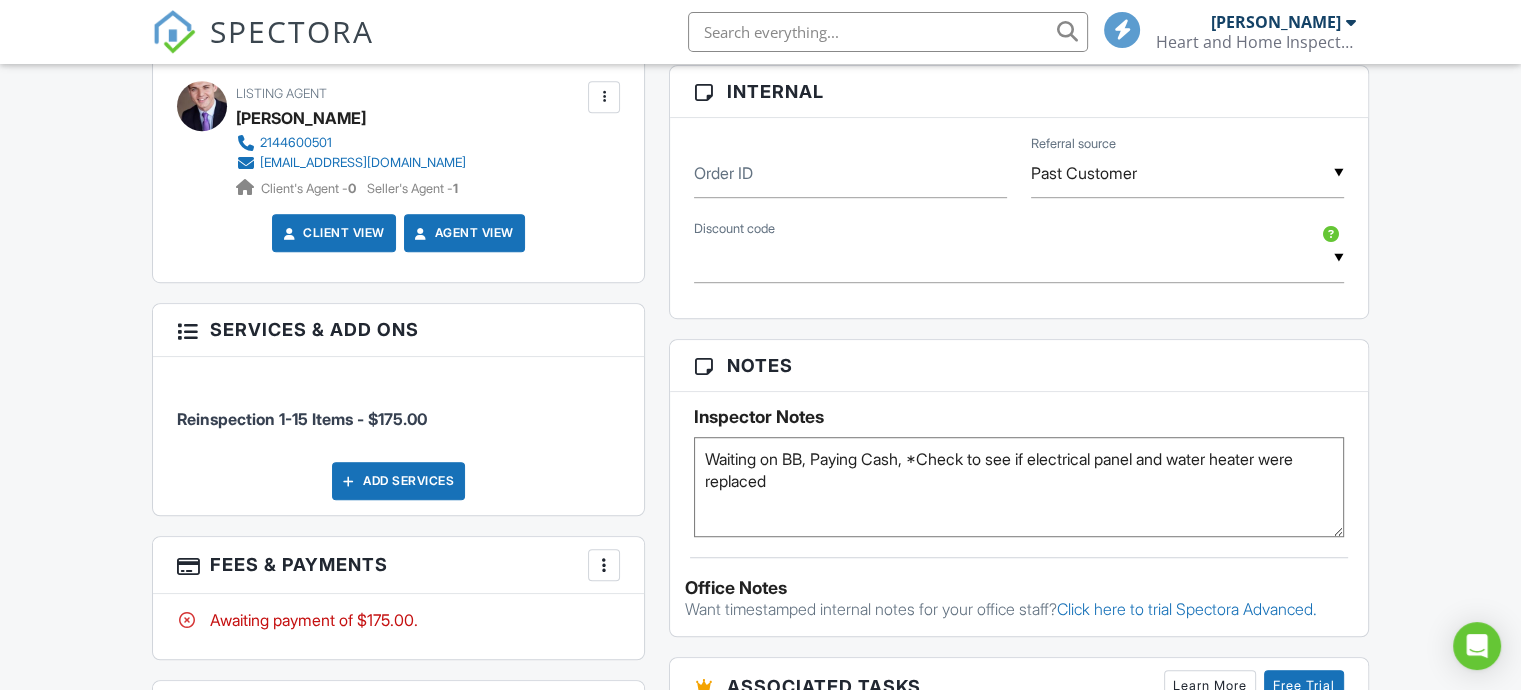 type on "Waiting on BB, Paying Cash, *Check to see if electrical panel and water heater were replaced" 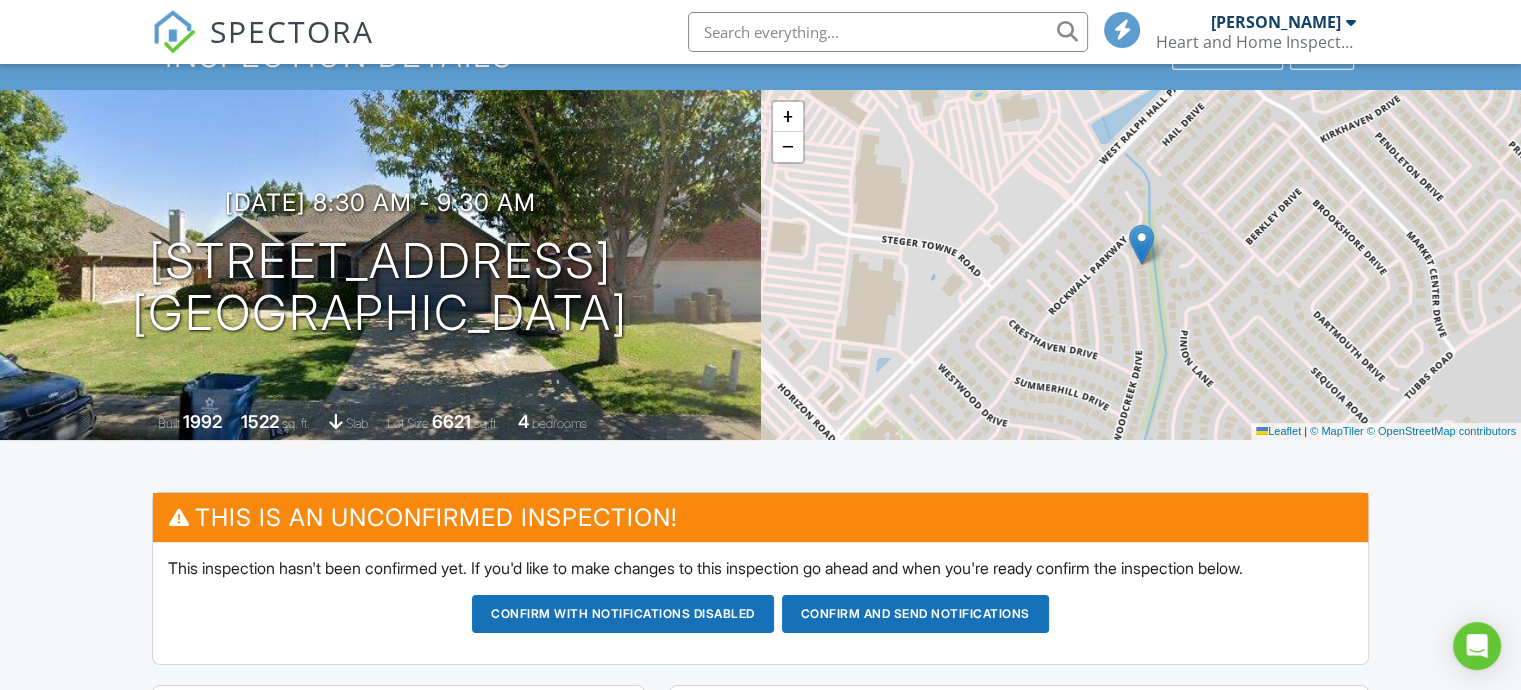scroll, scrollTop: 0, scrollLeft: 0, axis: both 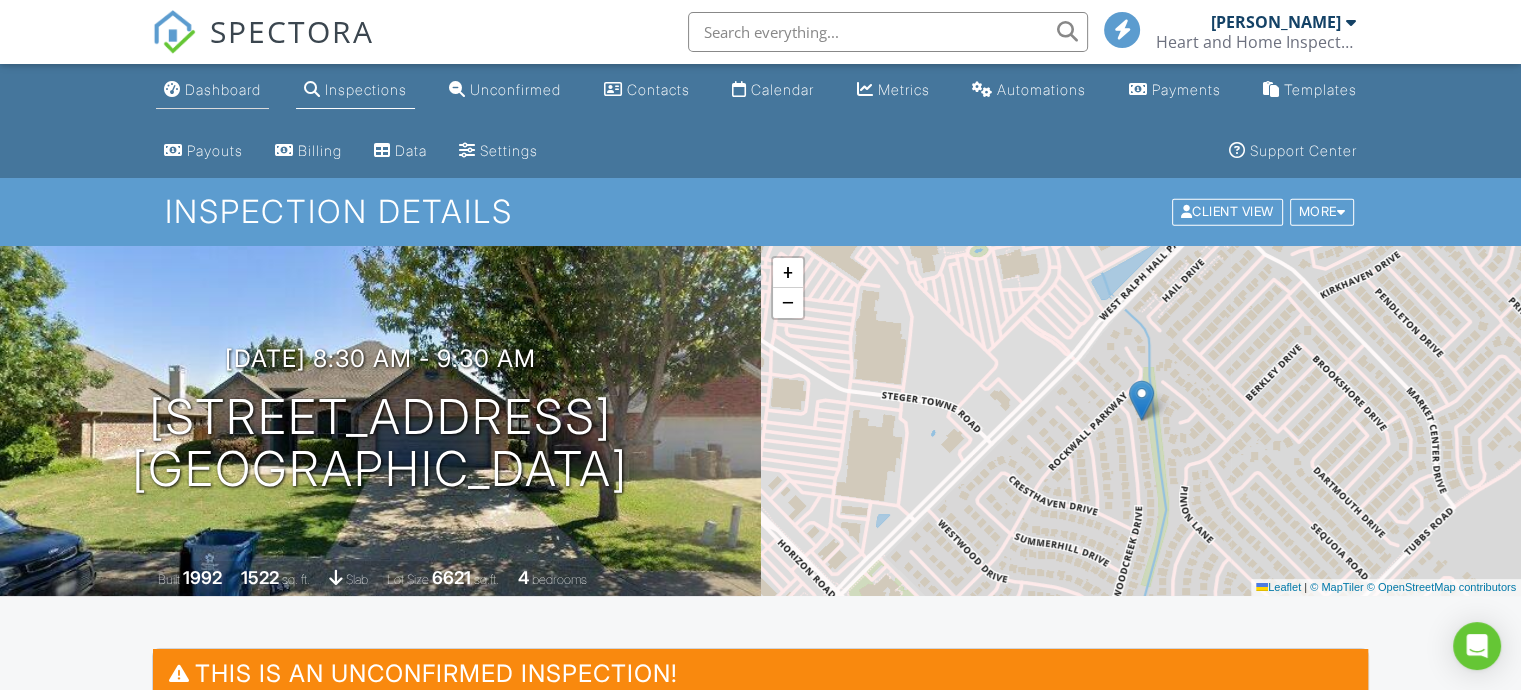 click on "Dashboard" at bounding box center [223, 89] 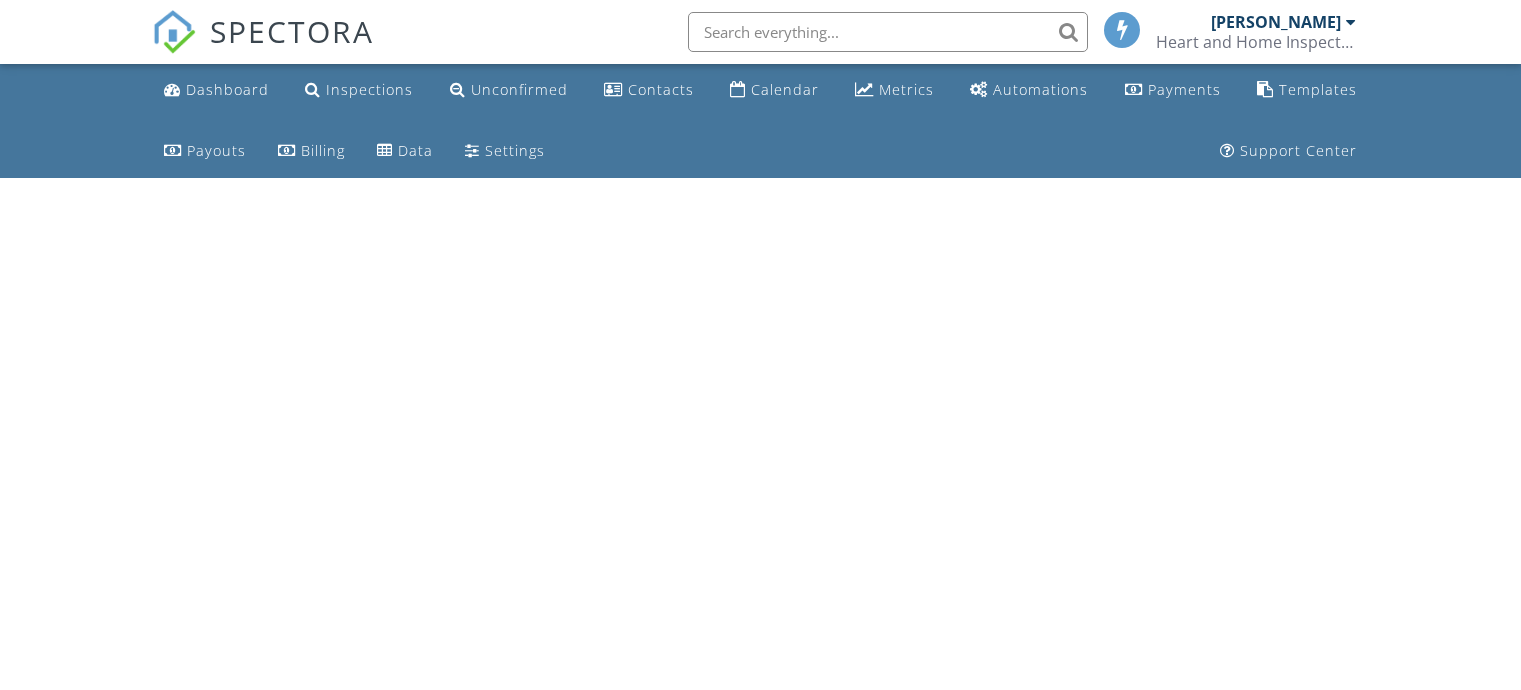 scroll, scrollTop: 0, scrollLeft: 0, axis: both 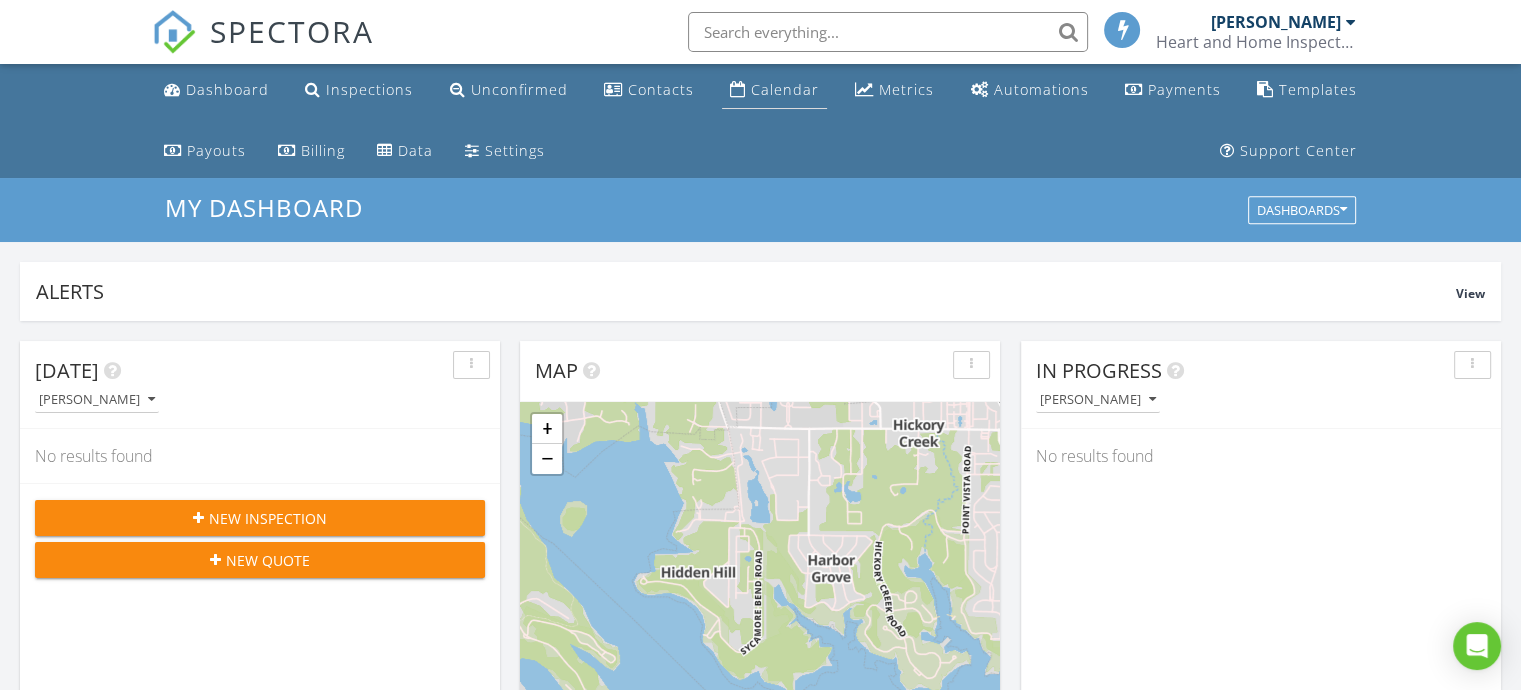 click on "Calendar" at bounding box center [785, 89] 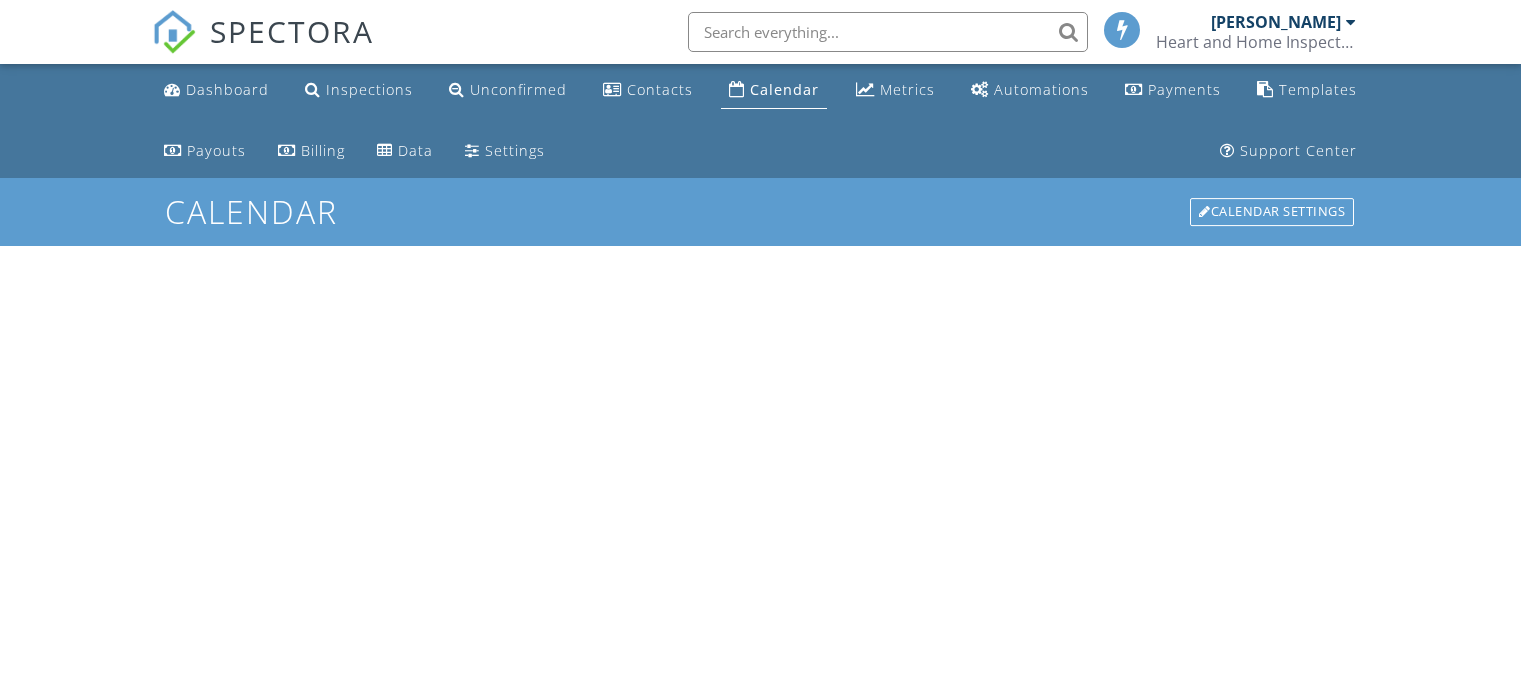scroll, scrollTop: 0, scrollLeft: 0, axis: both 